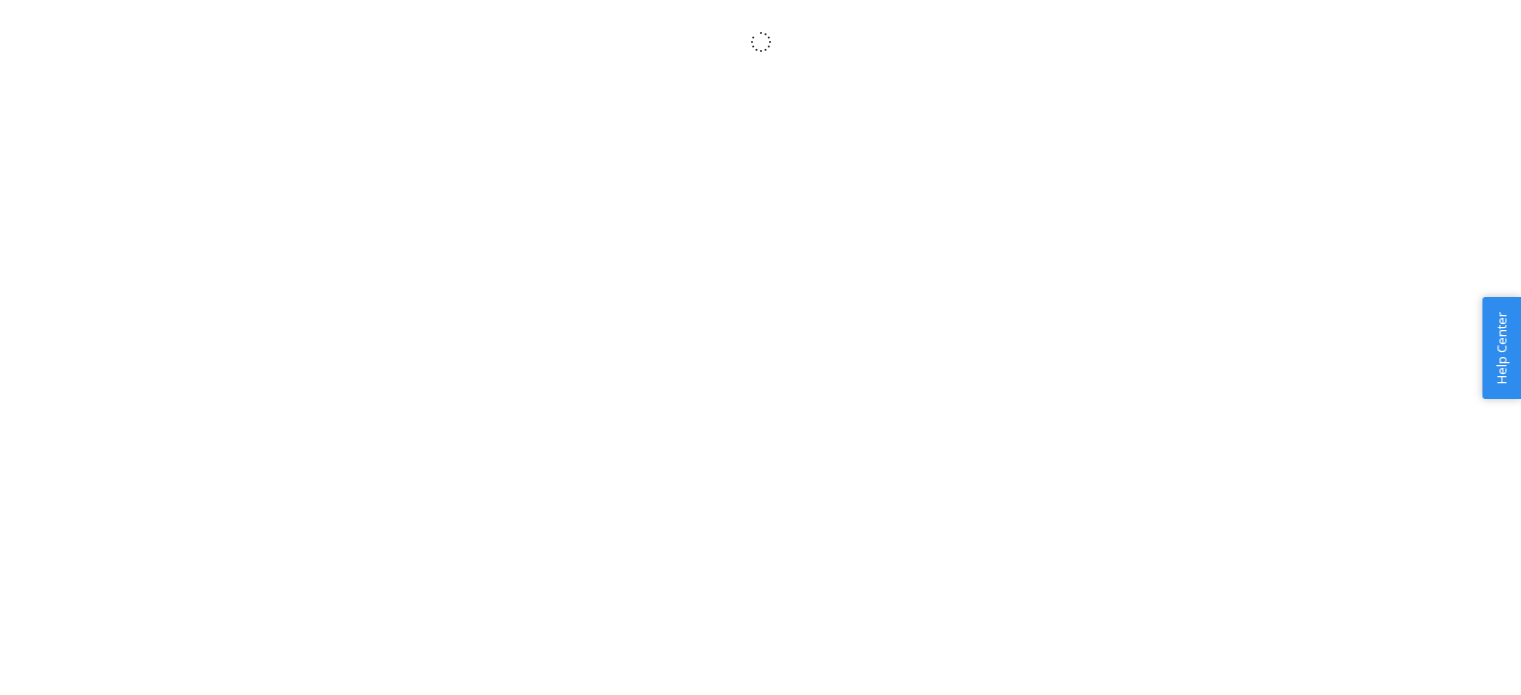scroll, scrollTop: 0, scrollLeft: 0, axis: both 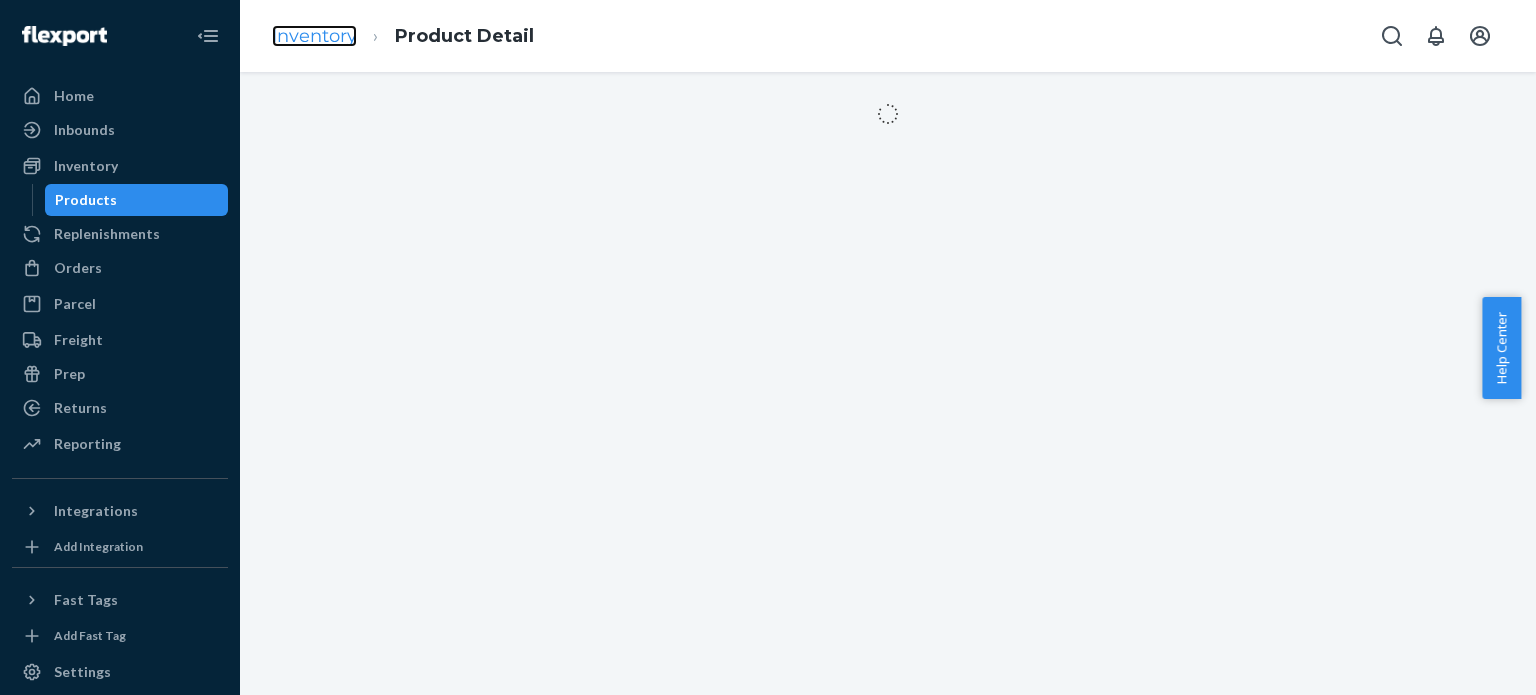 drag, startPoint x: 296, startPoint y: 3, endPoint x: 300, endPoint y: 43, distance: 40.1995 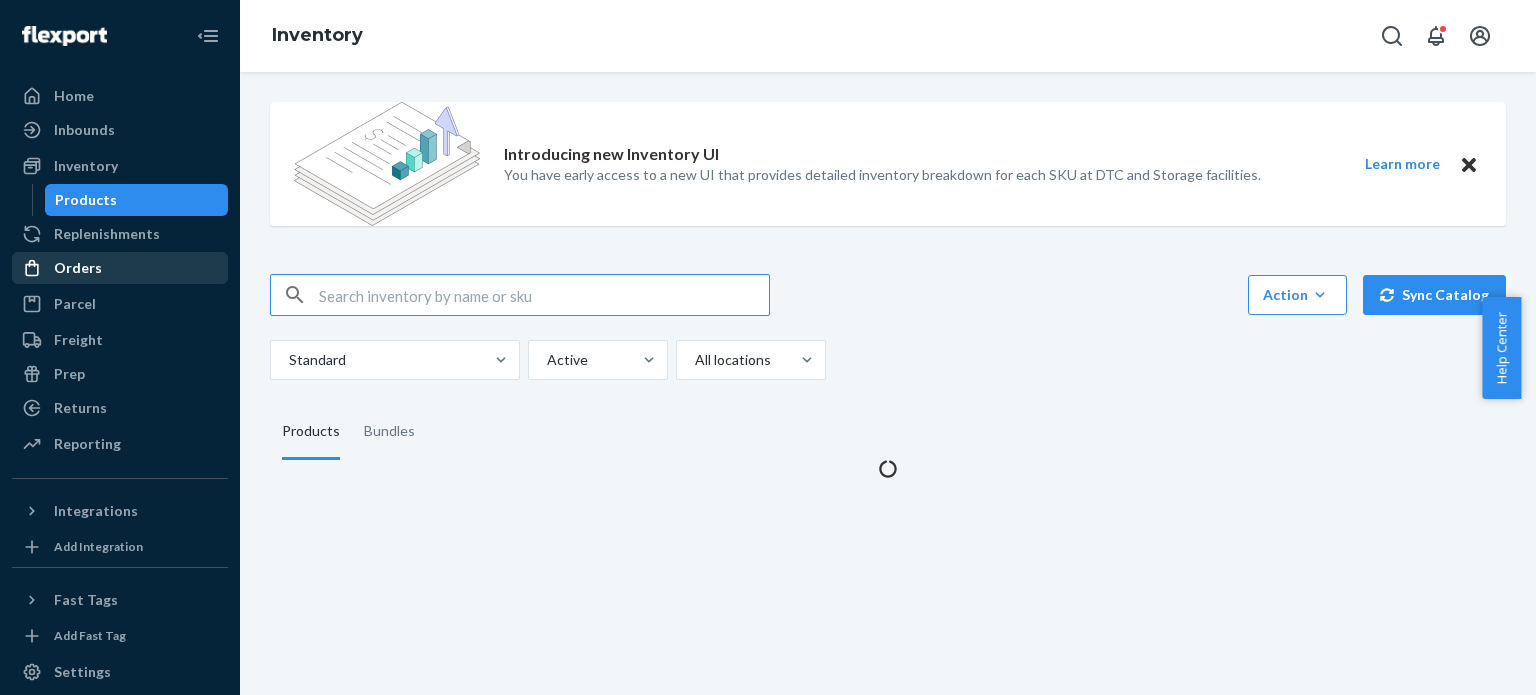 click on "Orders" at bounding box center (120, 268) 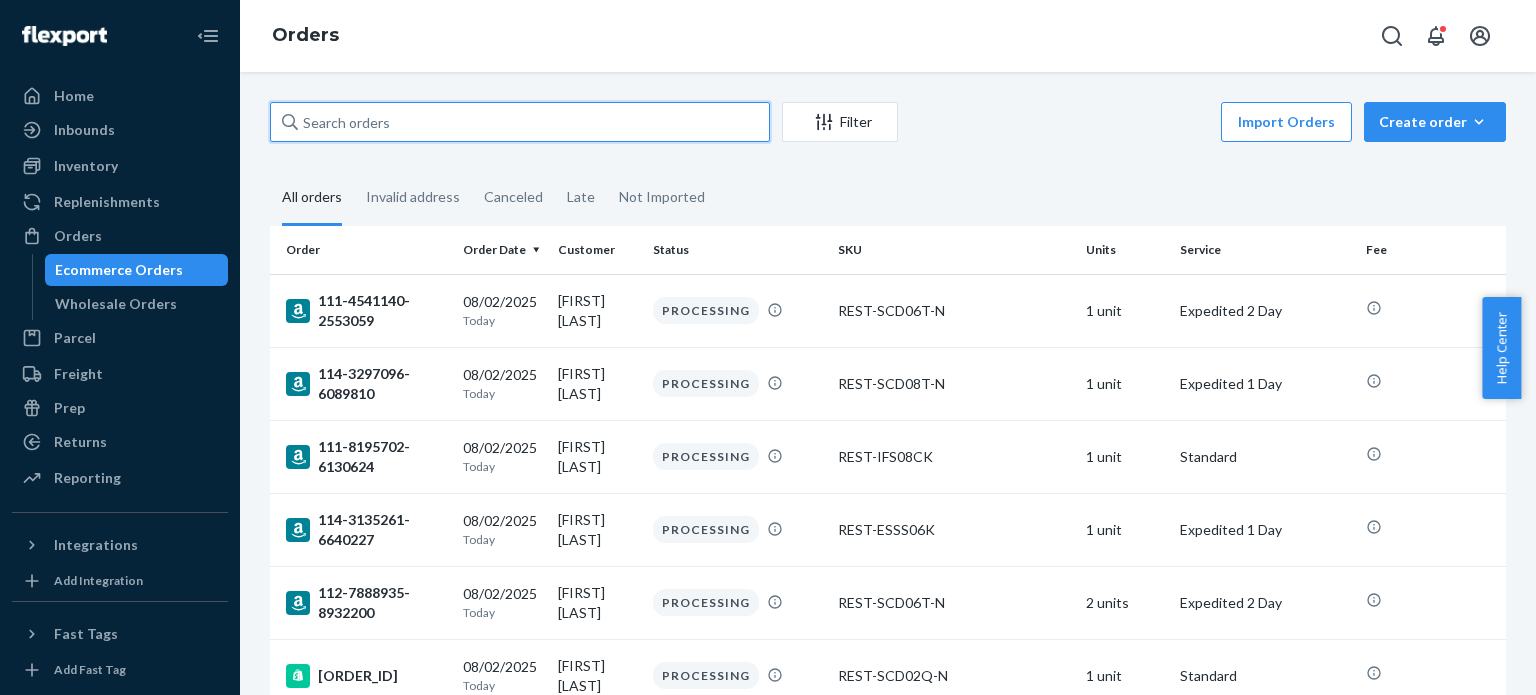 click at bounding box center [520, 122] 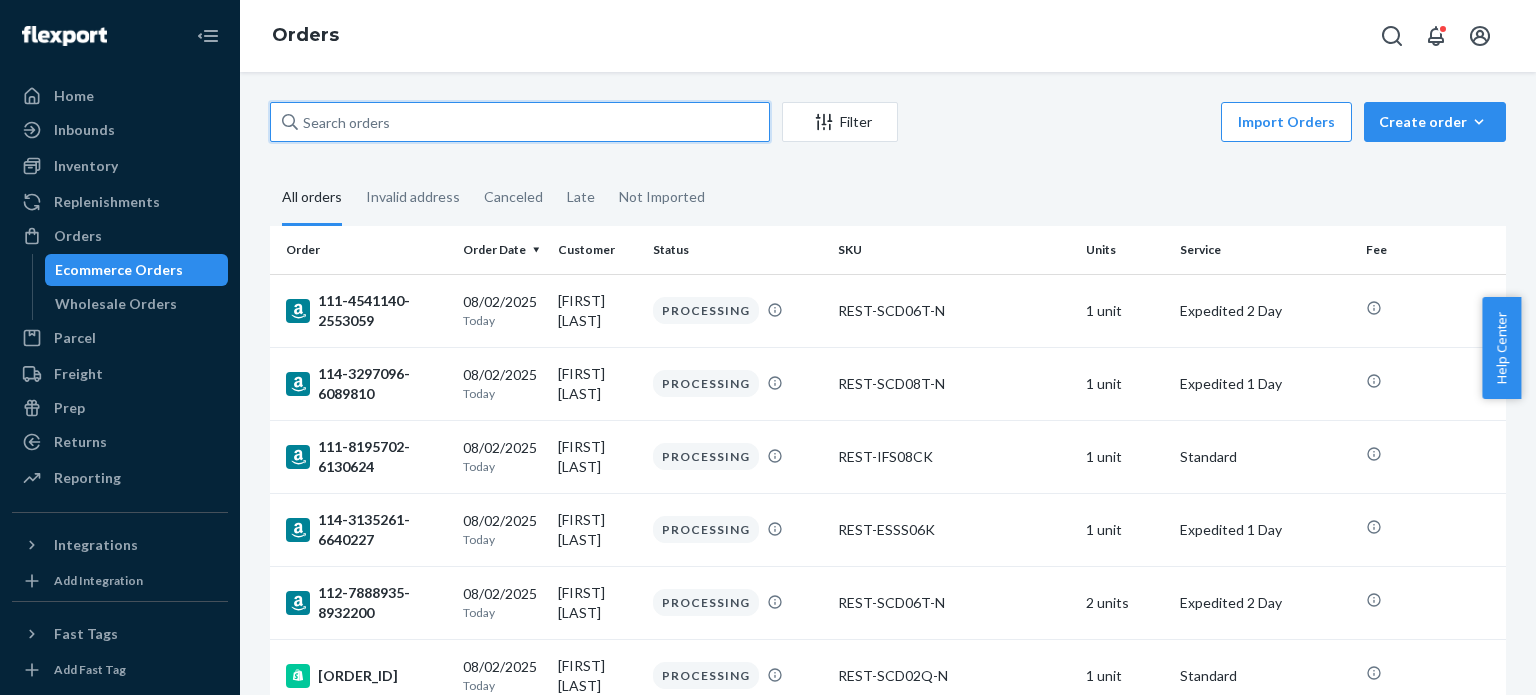 paste on "[NUMBER]" 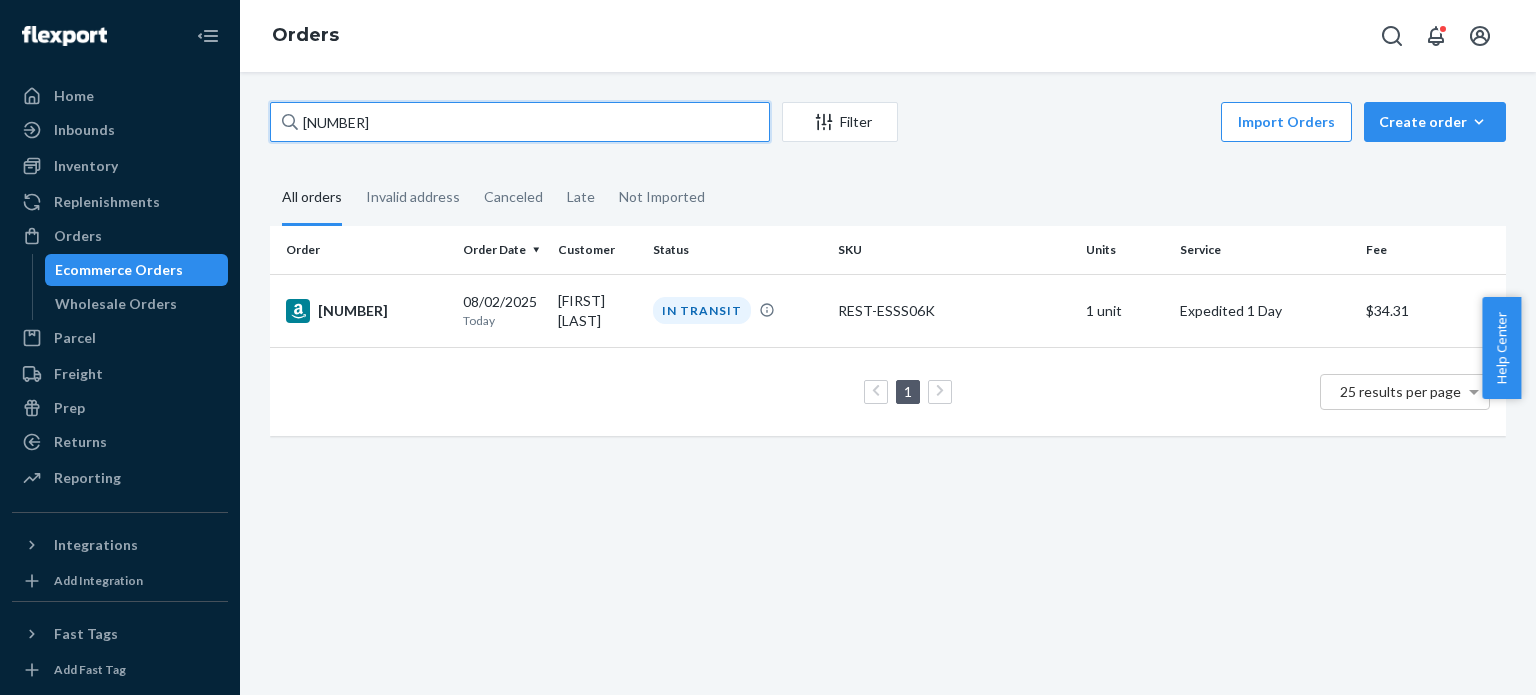 click on "[NUMBER]" at bounding box center [520, 122] 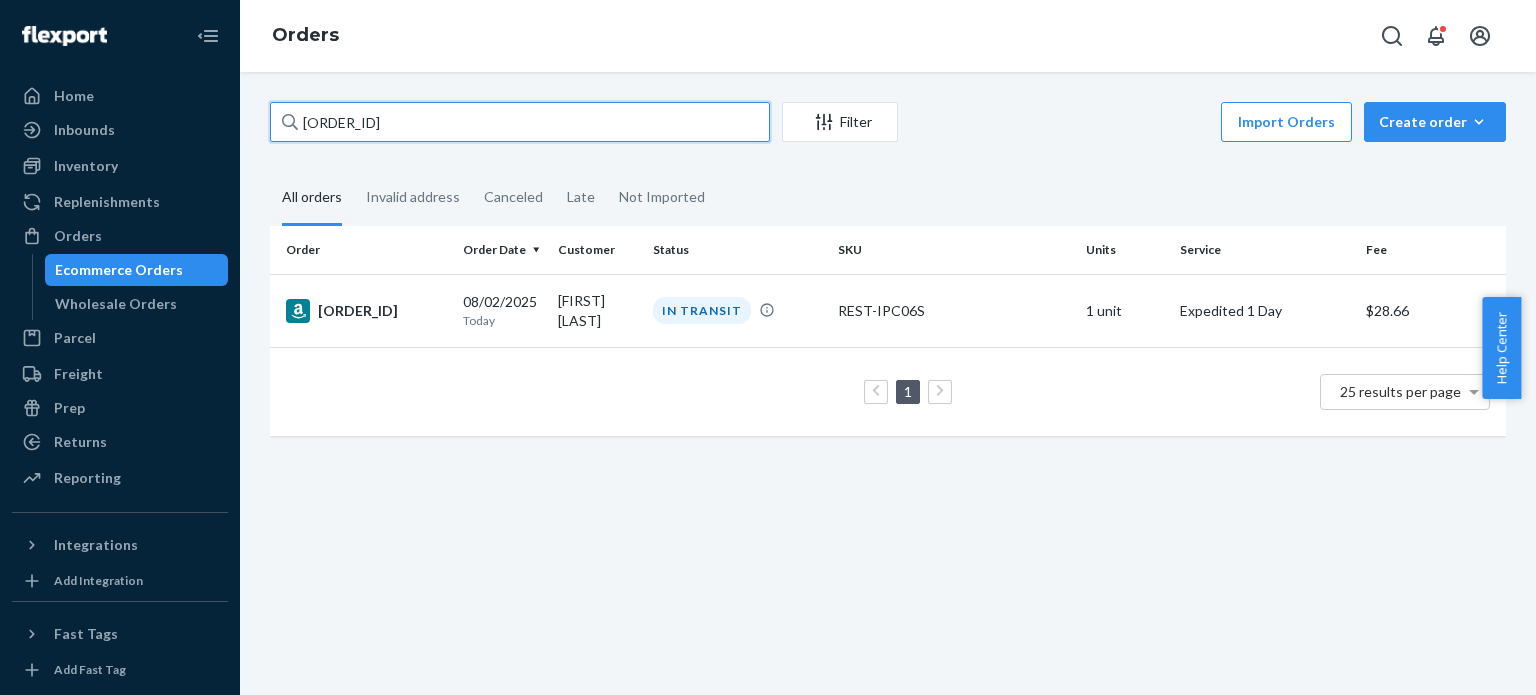 click on "[ORDER_ID]" at bounding box center [520, 122] 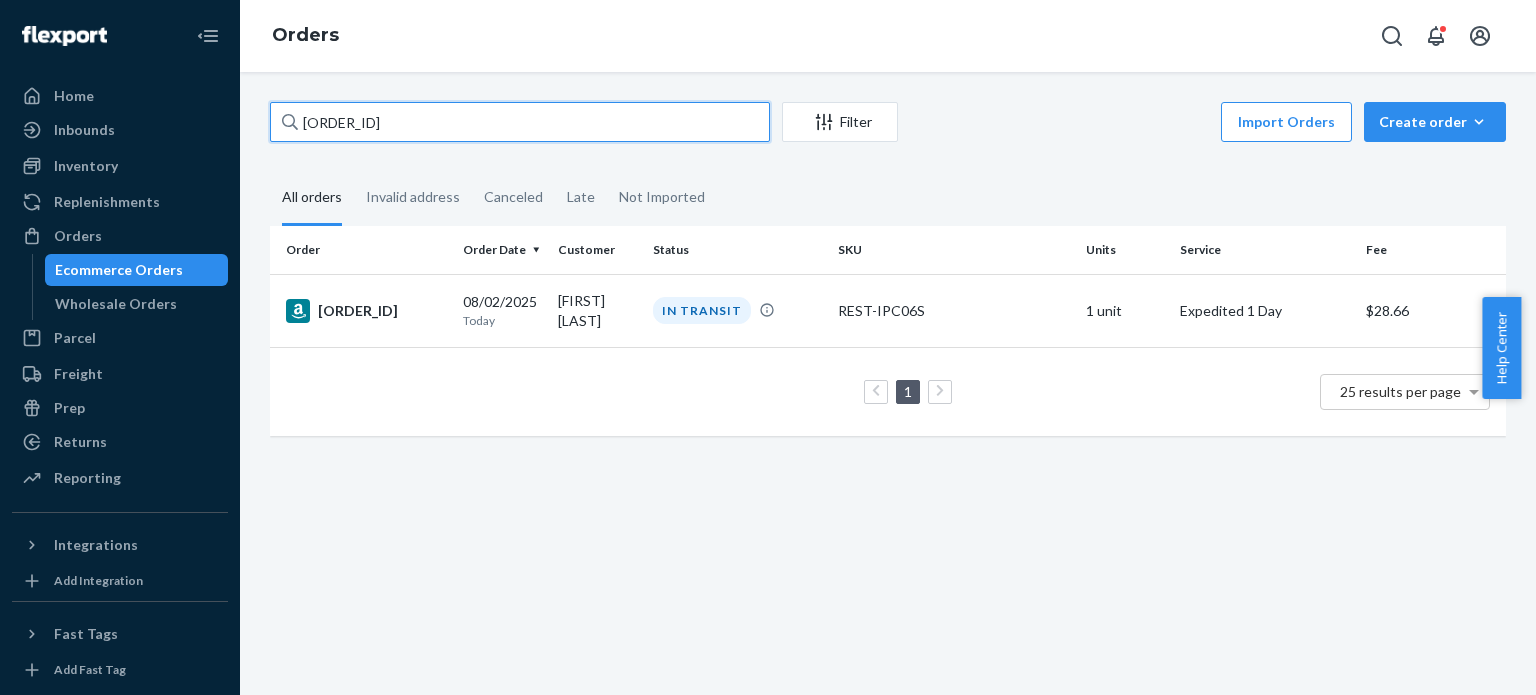 click on "[ORDER_ID]" at bounding box center [520, 122] 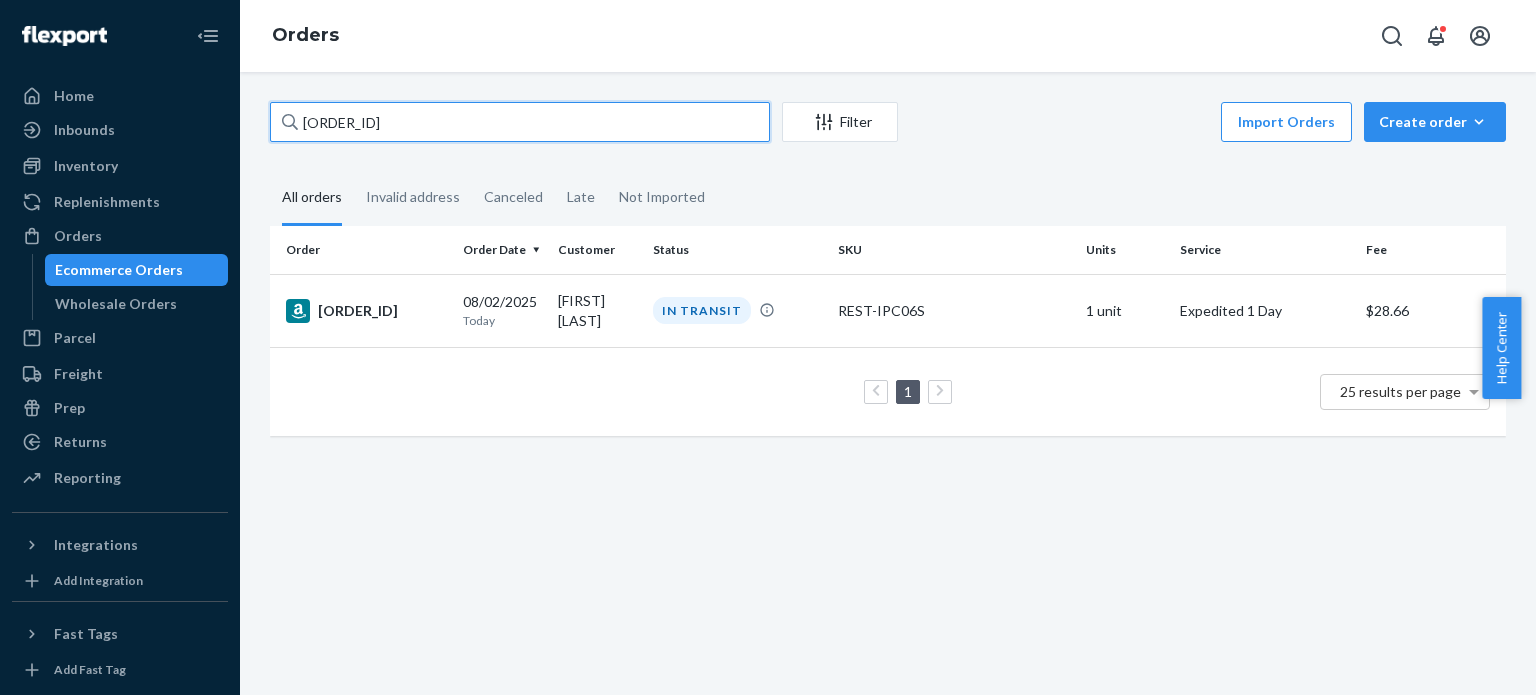 click on "[ORDER_ID]" at bounding box center (520, 122) 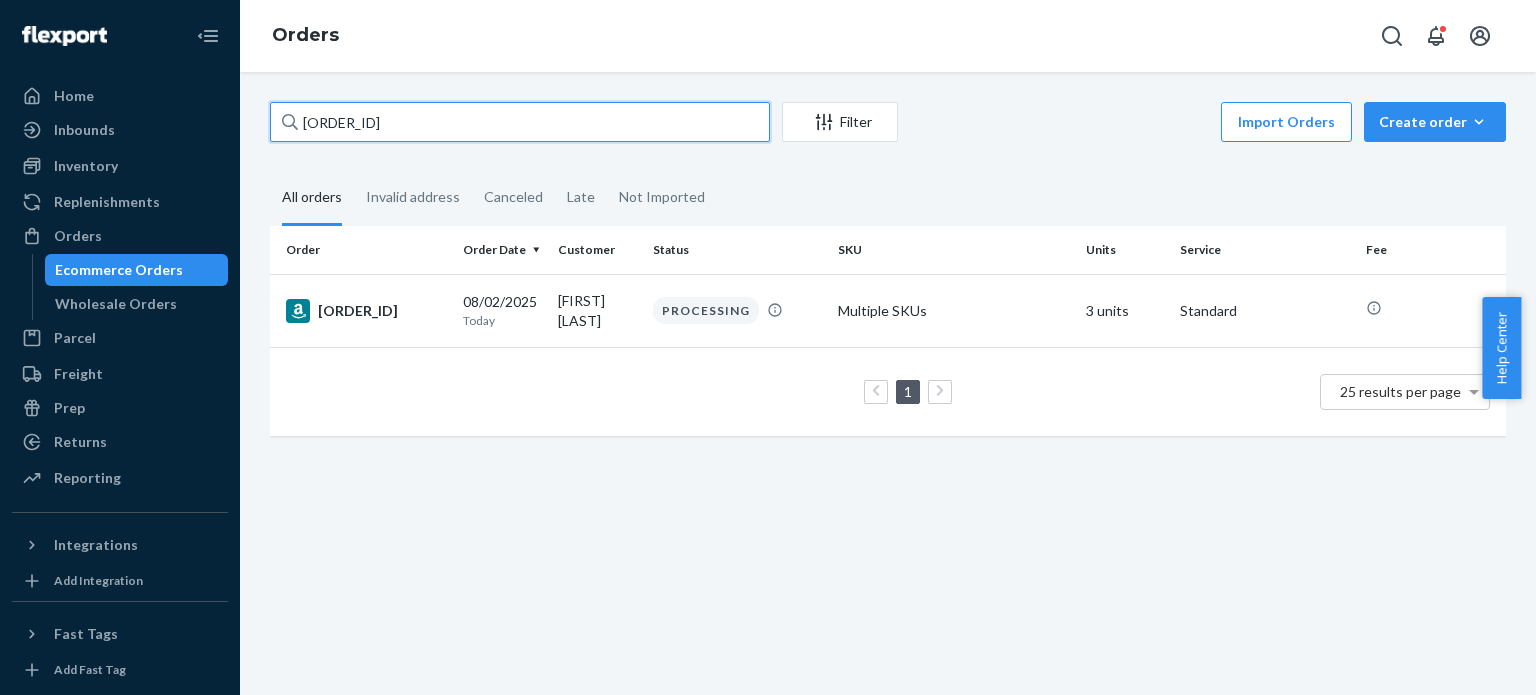 type on "[ORDER_ID]" 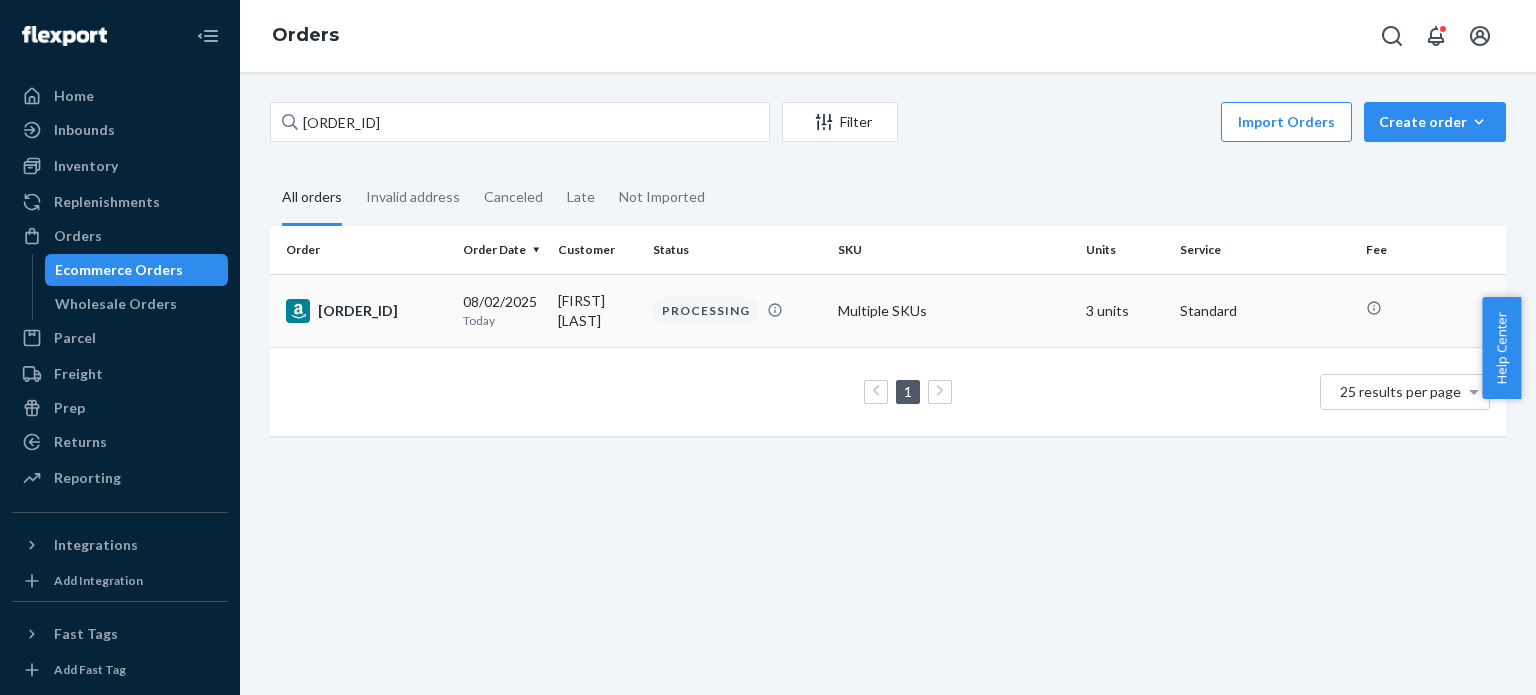 click on "[ORDER_ID]" at bounding box center [366, 311] 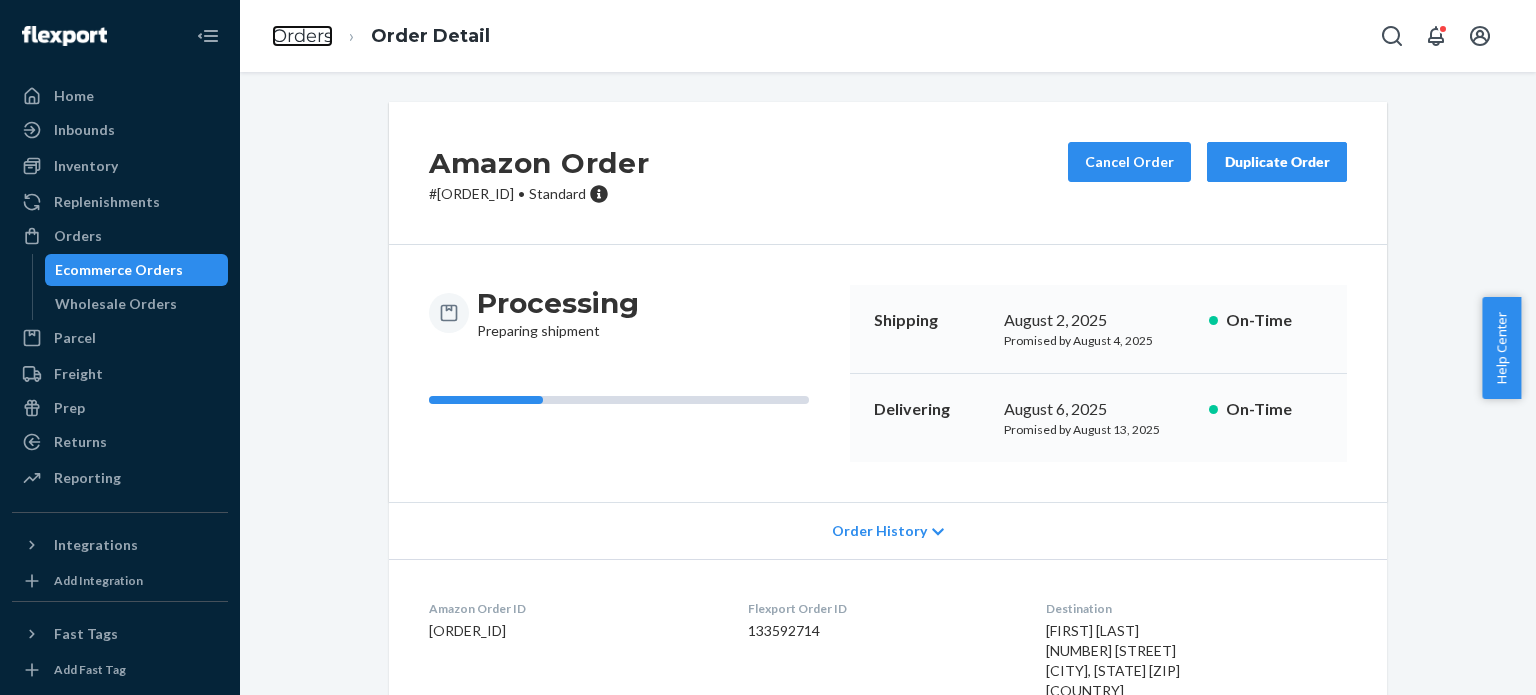 click on "Orders" at bounding box center (302, 36) 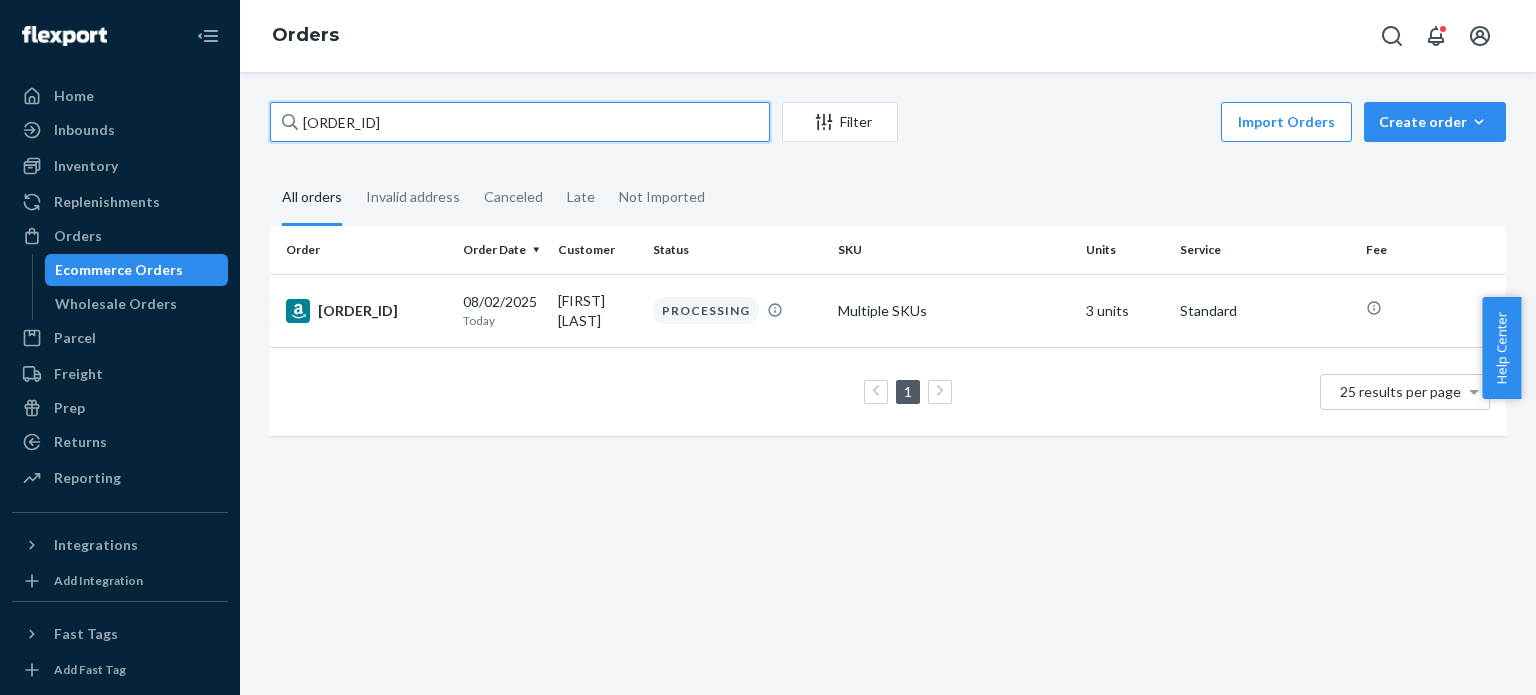 click on "[ORDER_ID]" at bounding box center [520, 122] 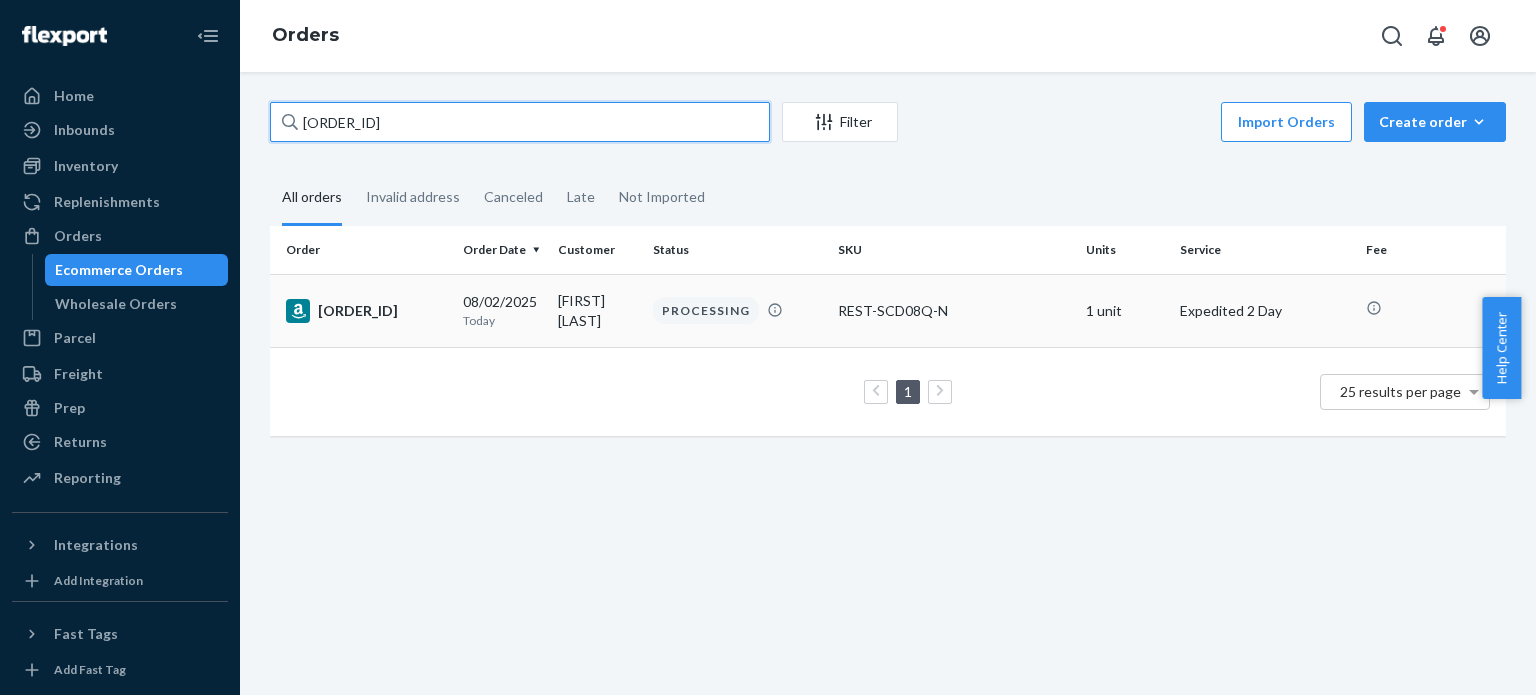 type on "[ORDER_ID]" 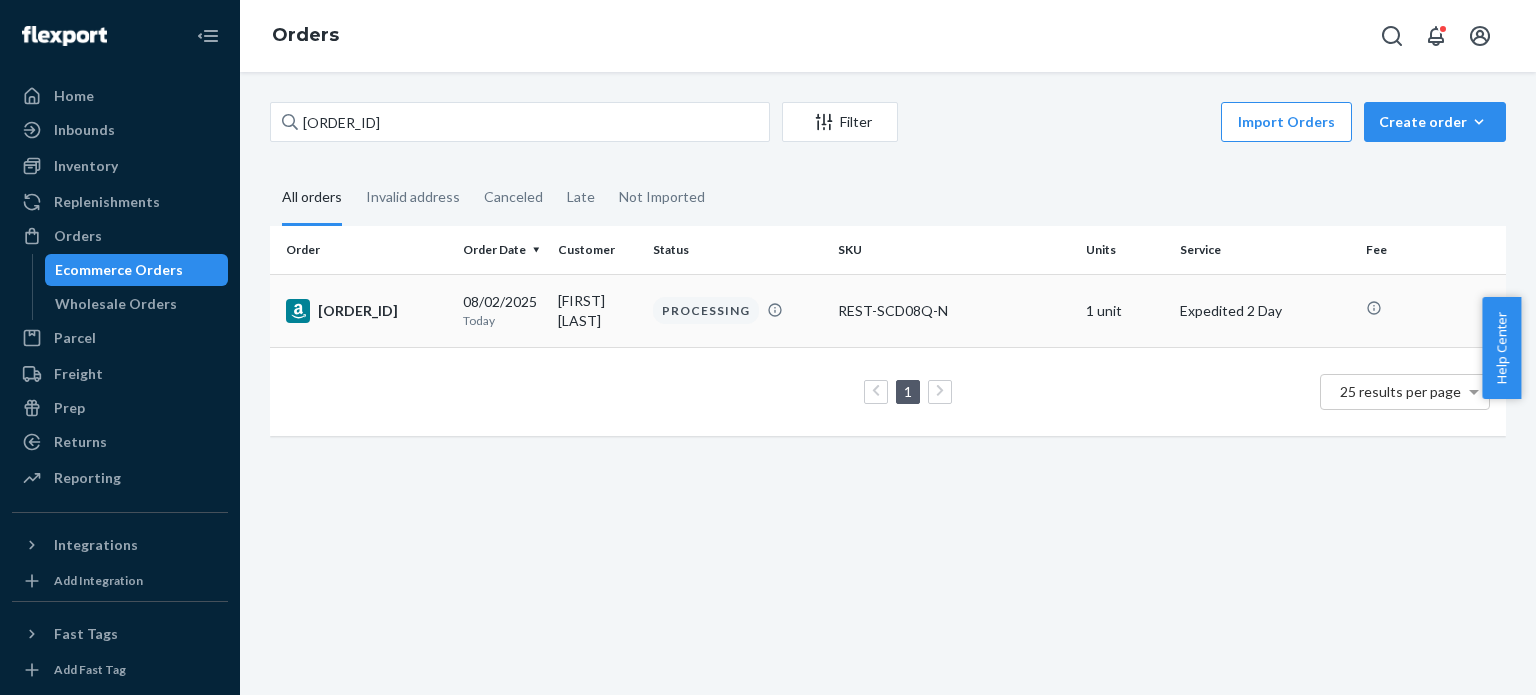 click on "[ORDER_ID]" at bounding box center [366, 311] 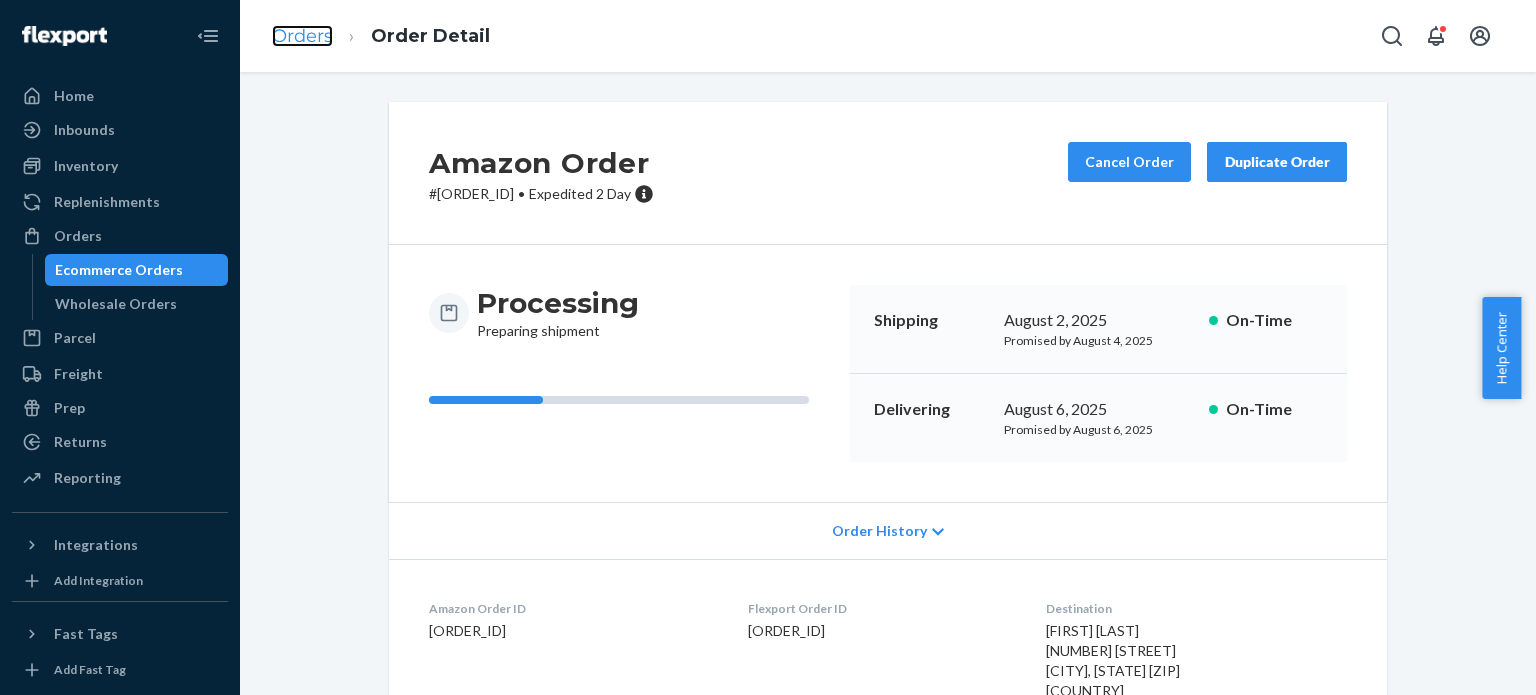 click on "Orders" at bounding box center (302, 36) 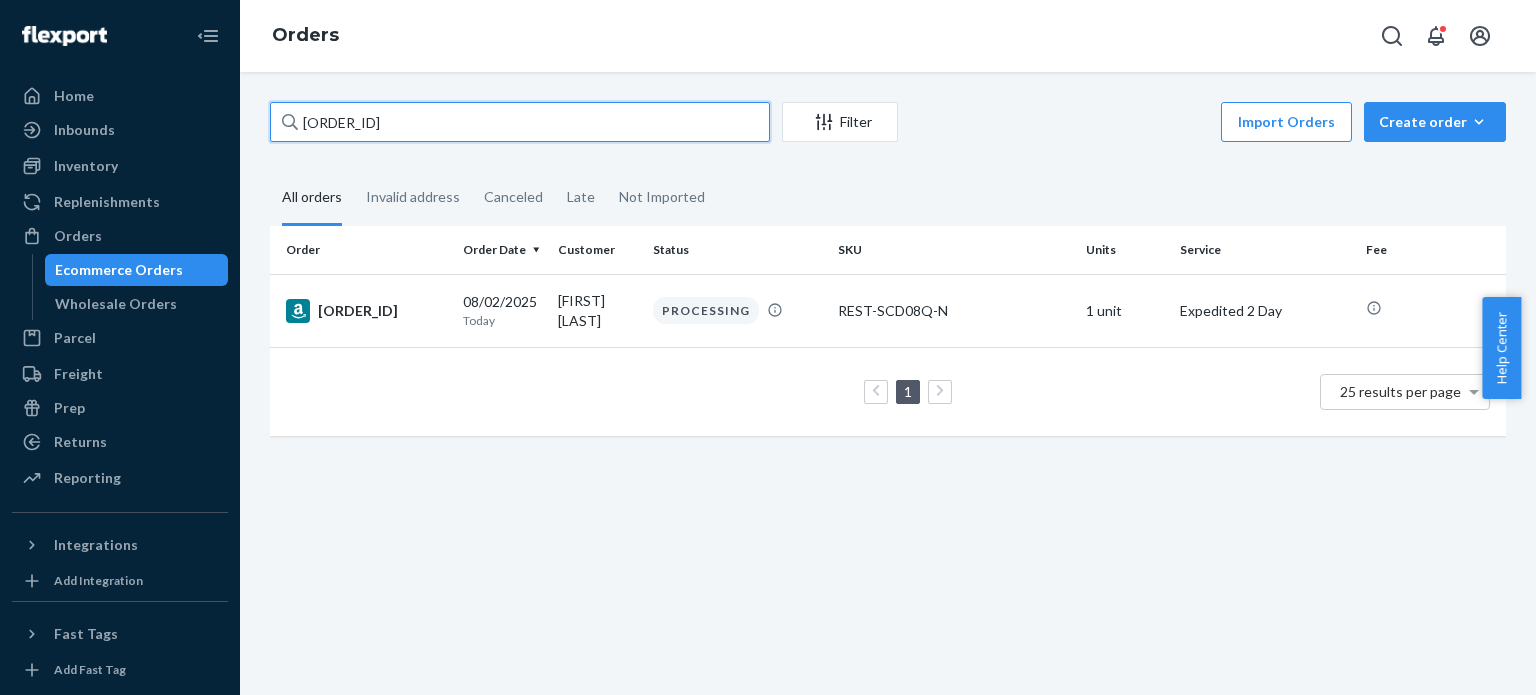 click on "[ORDER_ID]" at bounding box center (520, 122) 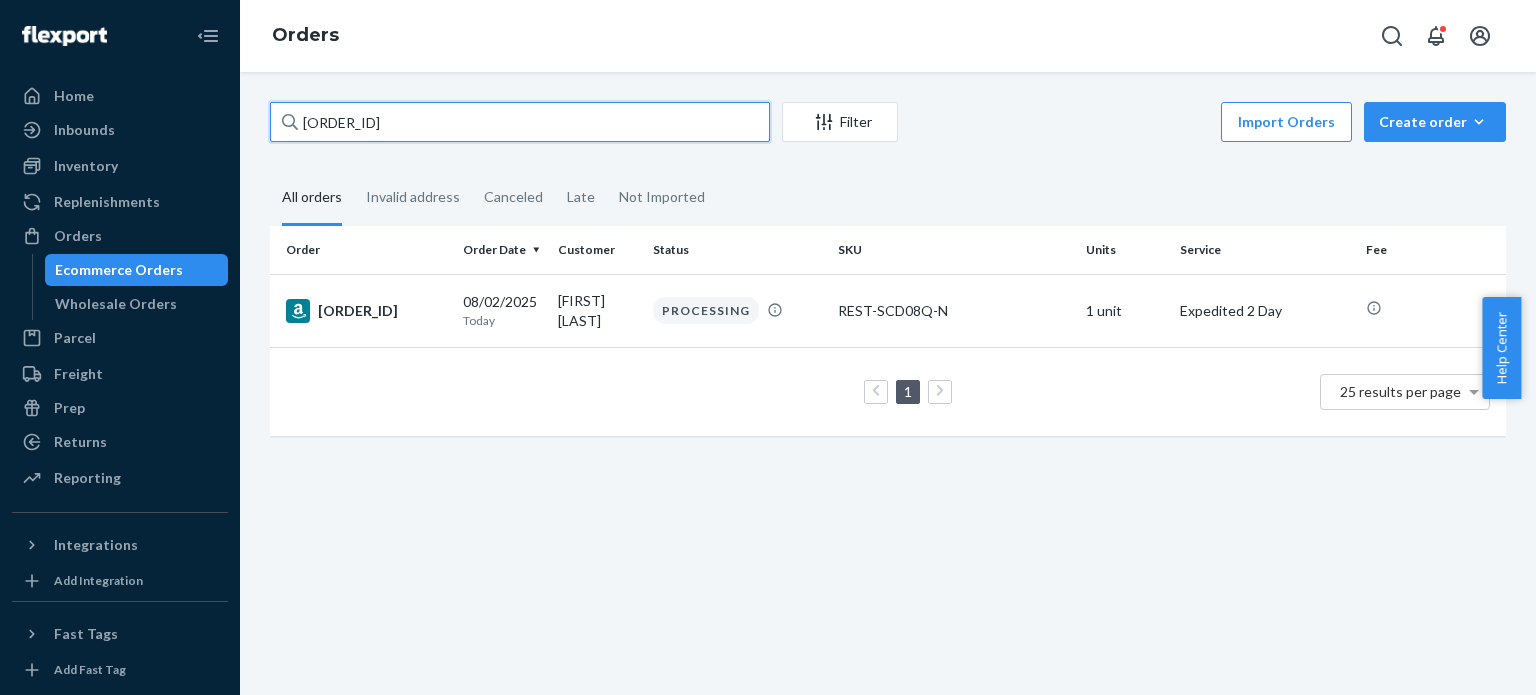 click on "[ORDER_ID]" at bounding box center (520, 122) 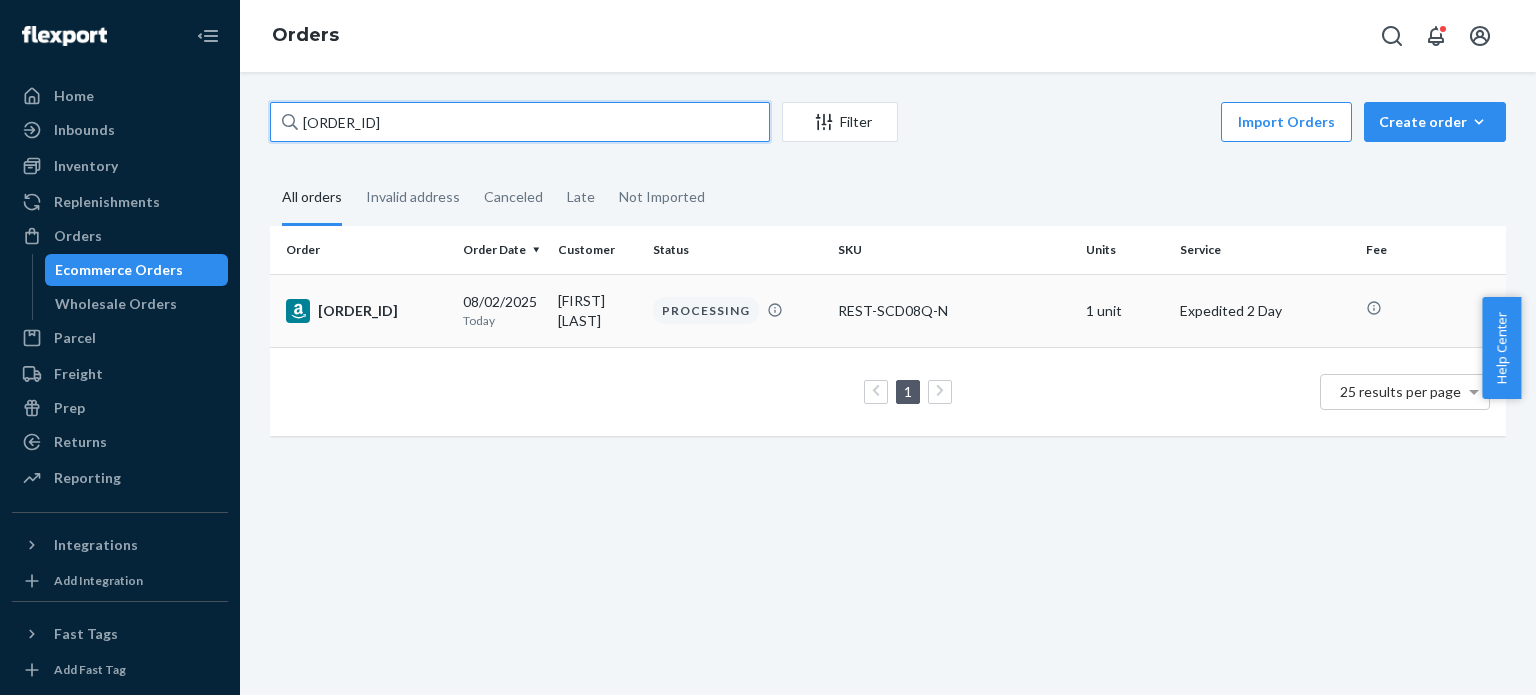 paste on "[ORDER_ID]" 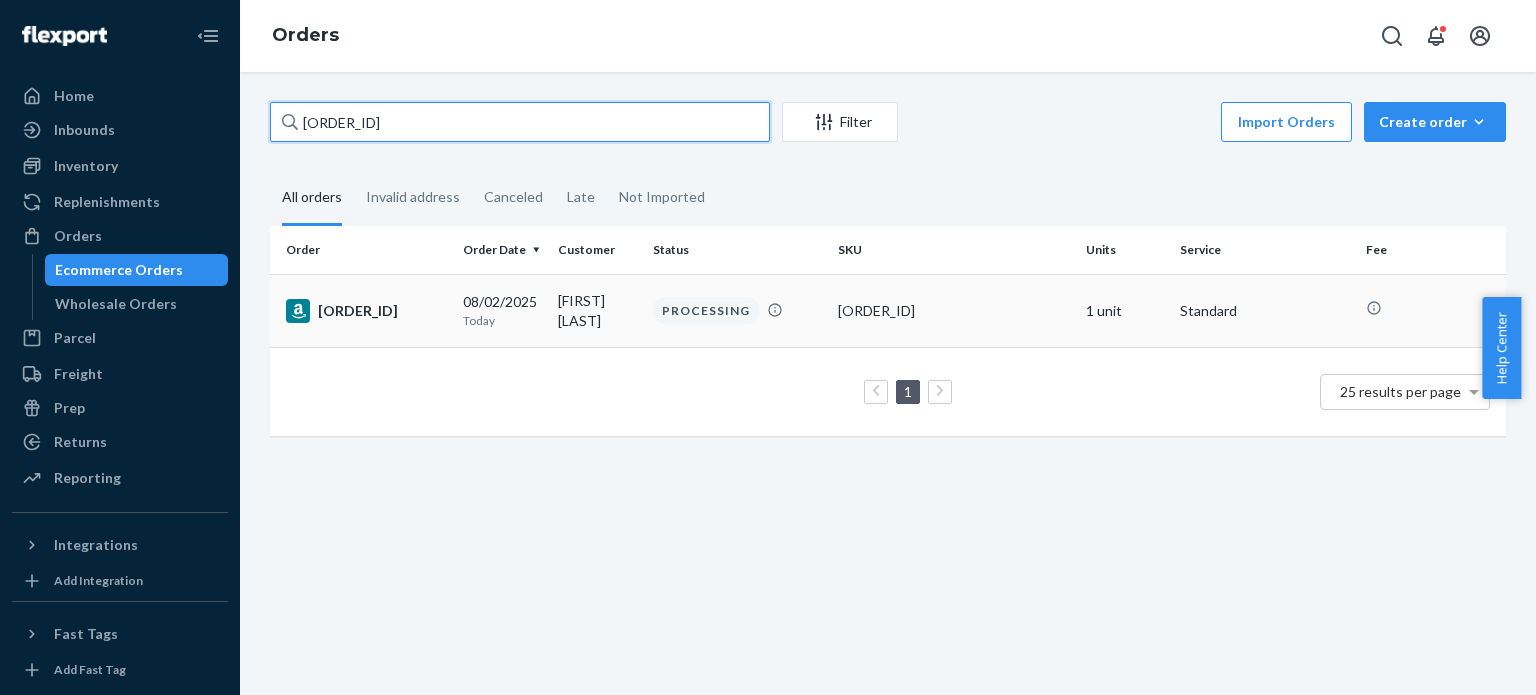type on "[ORDER_ID]" 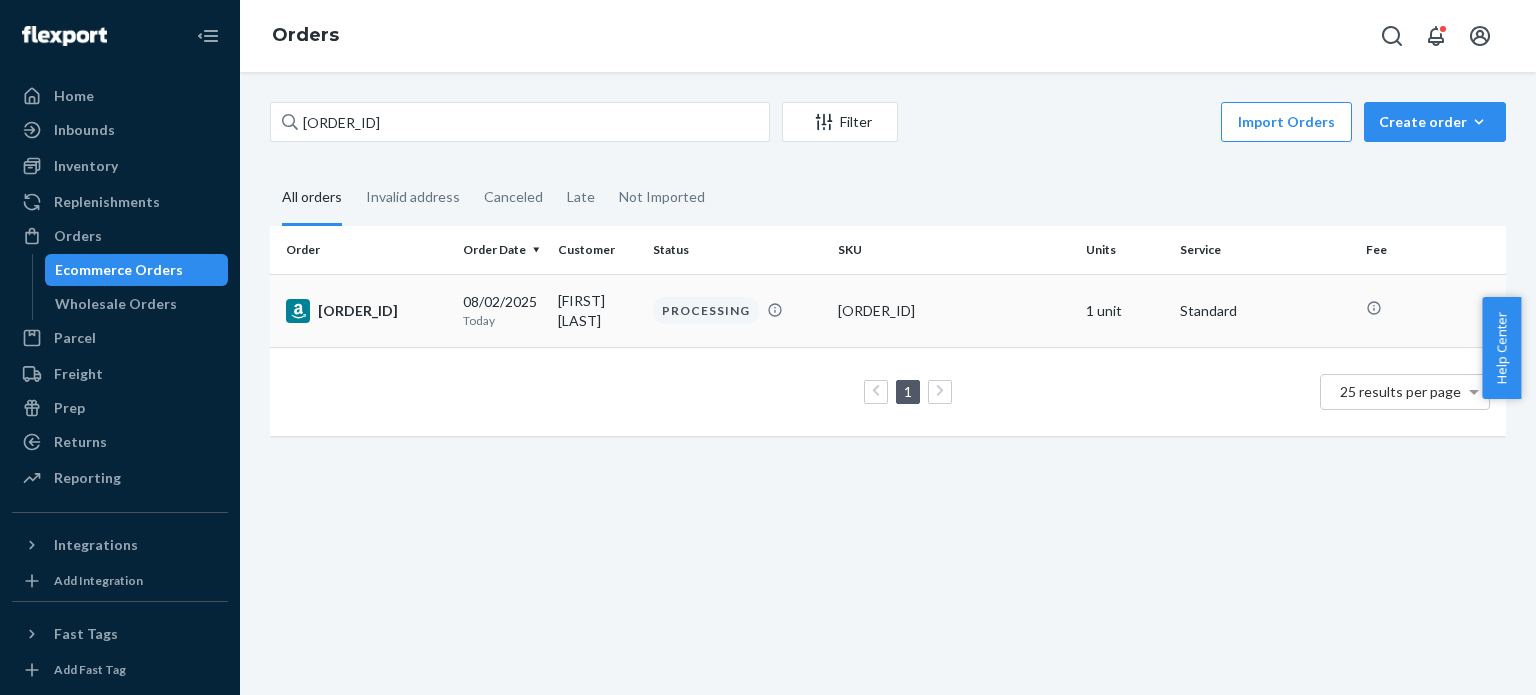 click on "[ORDER_ID]" at bounding box center (366, 311) 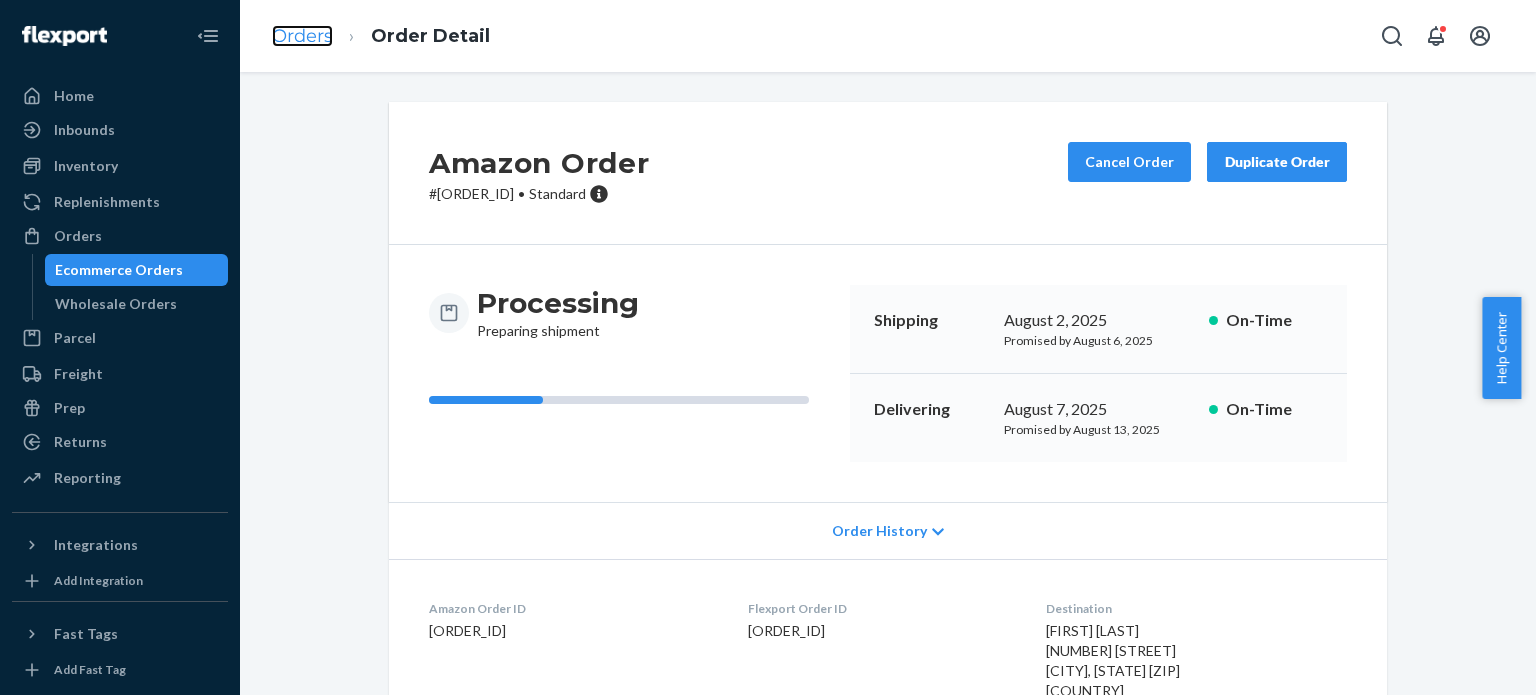 click on "Orders" at bounding box center (302, 36) 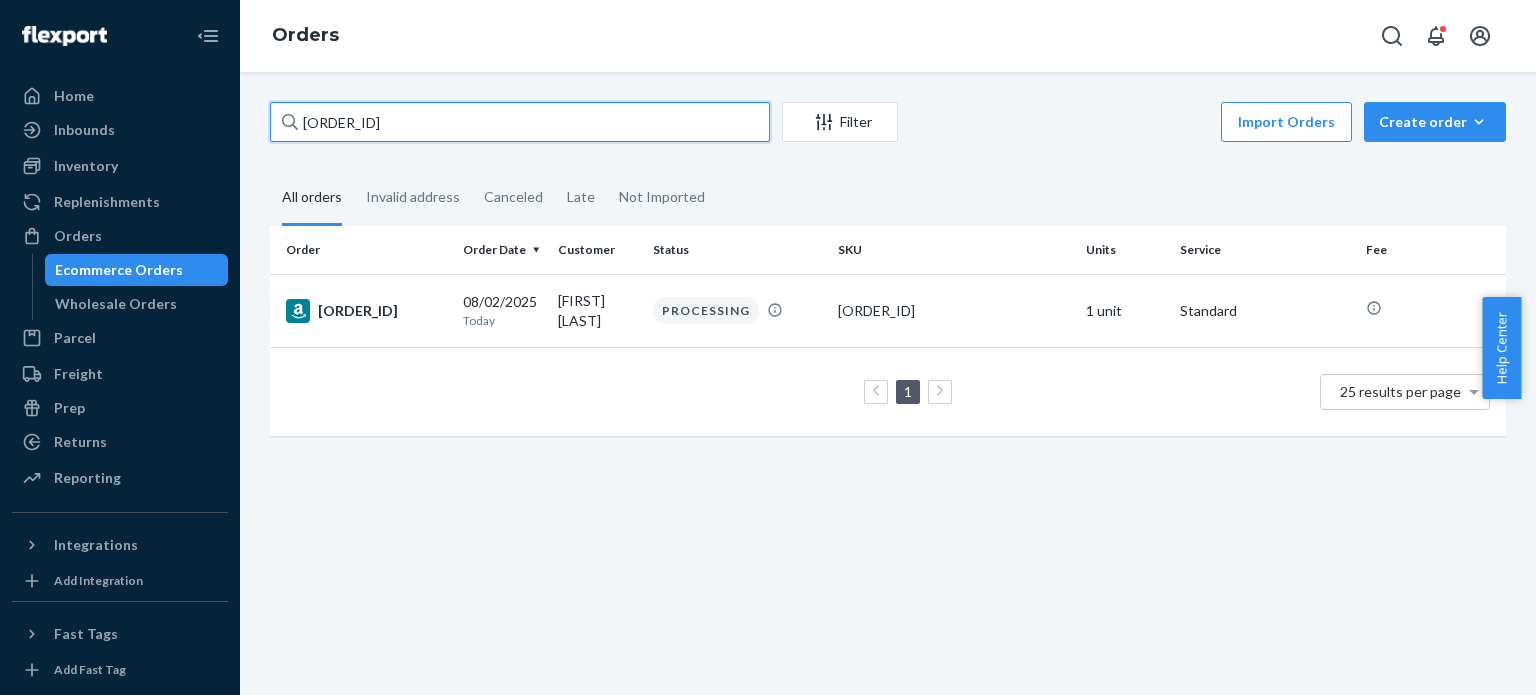 click on "[ORDER_ID]" at bounding box center (520, 122) 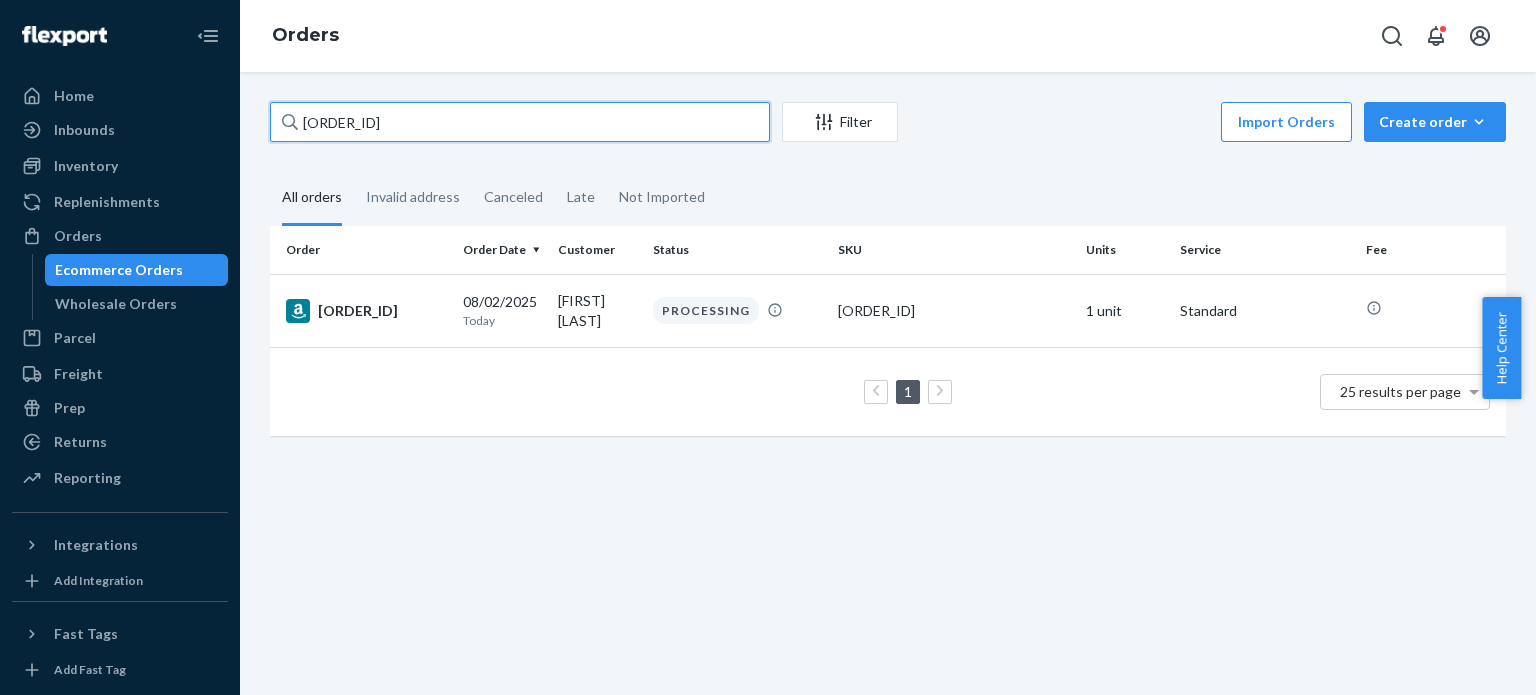 click on "[ORDER_ID]" at bounding box center [520, 122] 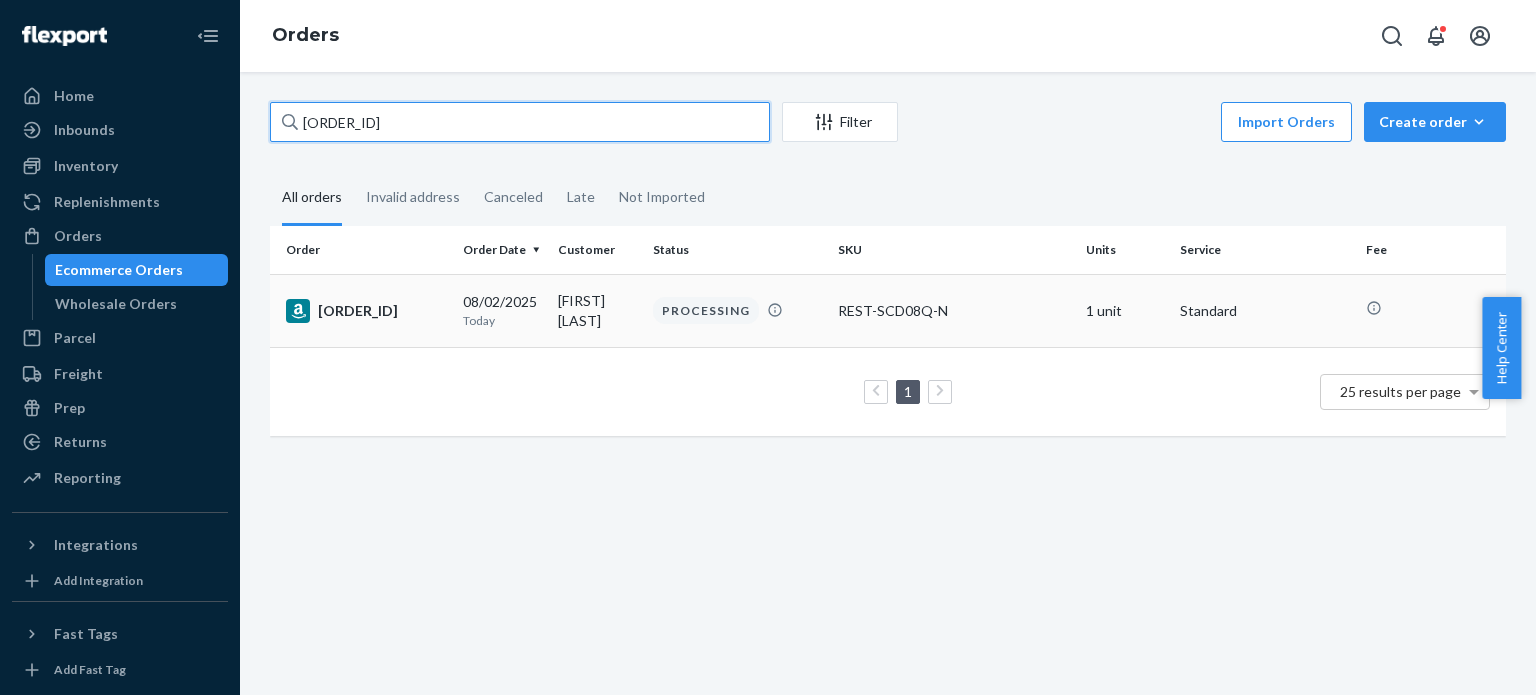 type on "[ORDER_ID]" 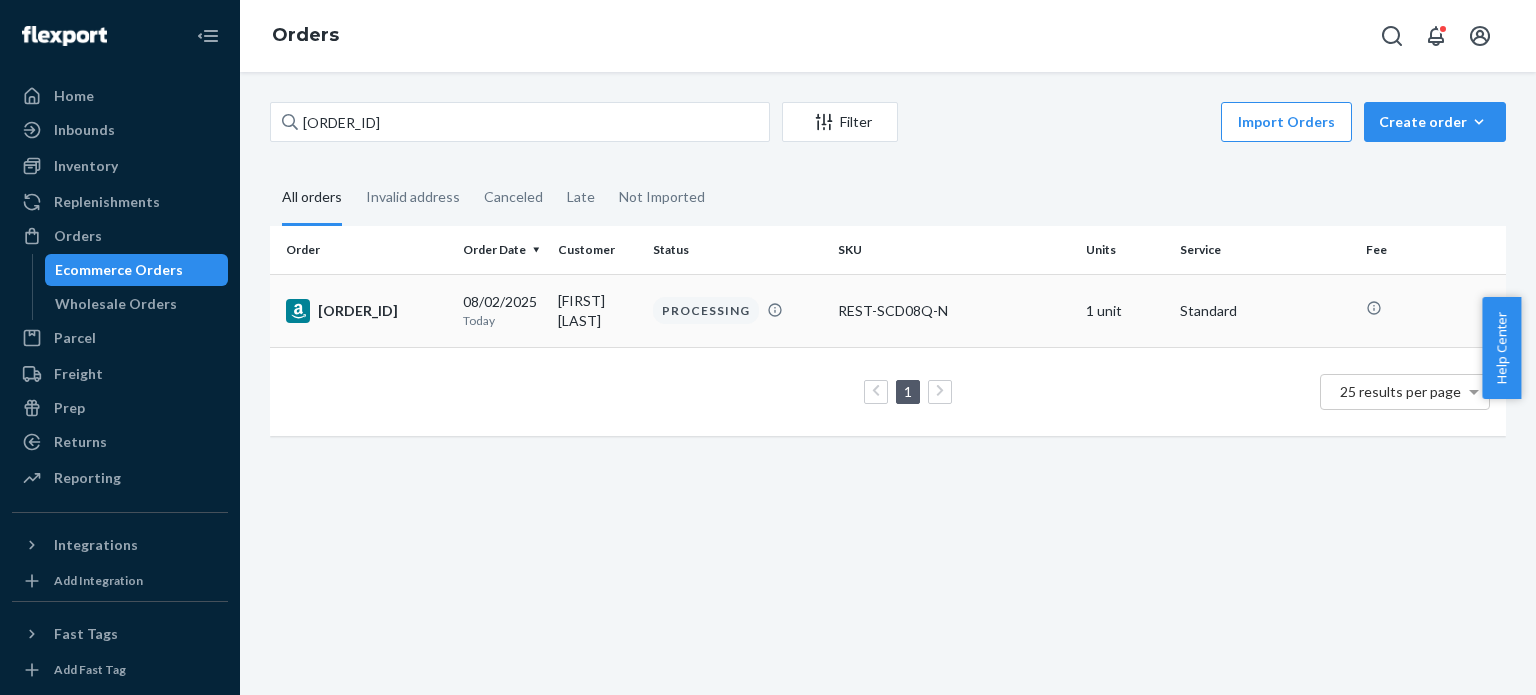 click on "[ORDER_ID]" at bounding box center [366, 311] 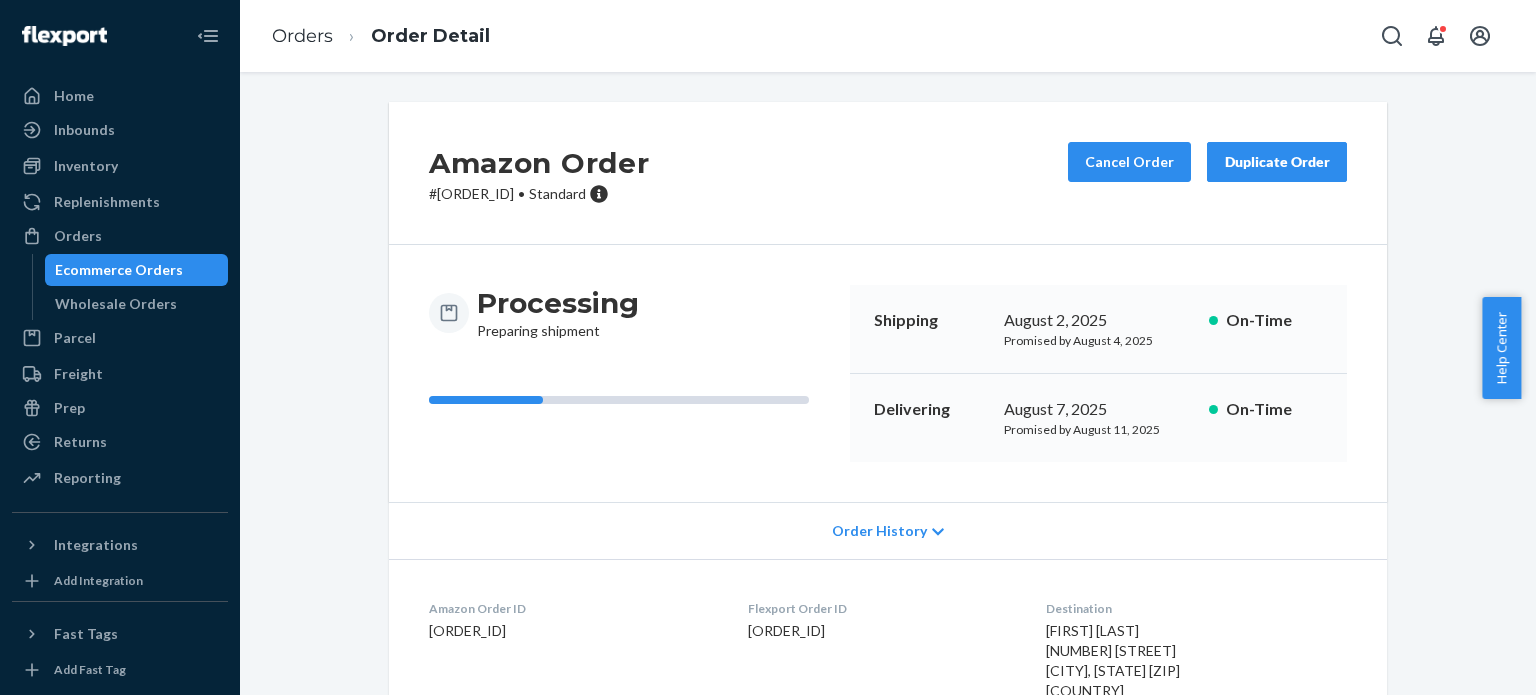 click on "Amazon Order # [ORDER_ID] • Standard Cancel Order Duplicate Order" at bounding box center [888, 173] 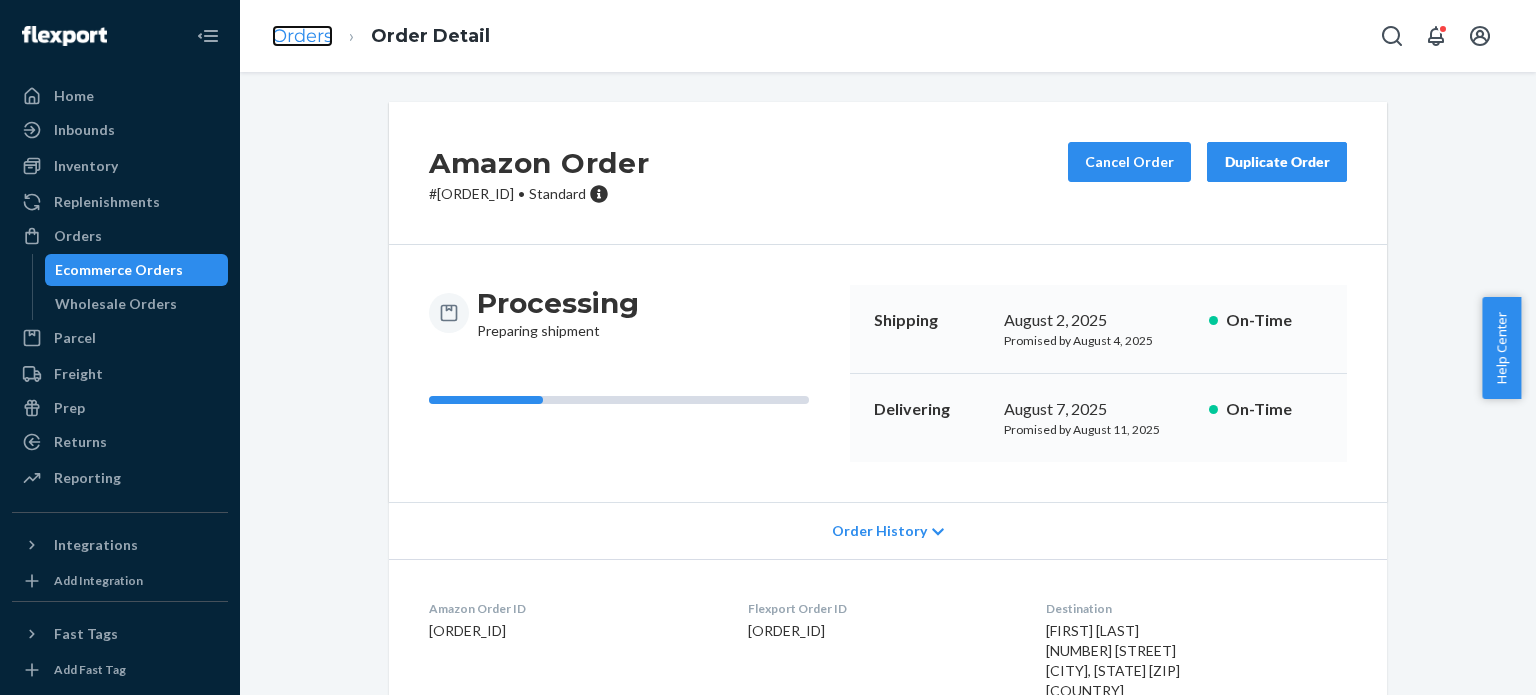 click on "Orders" at bounding box center [302, 36] 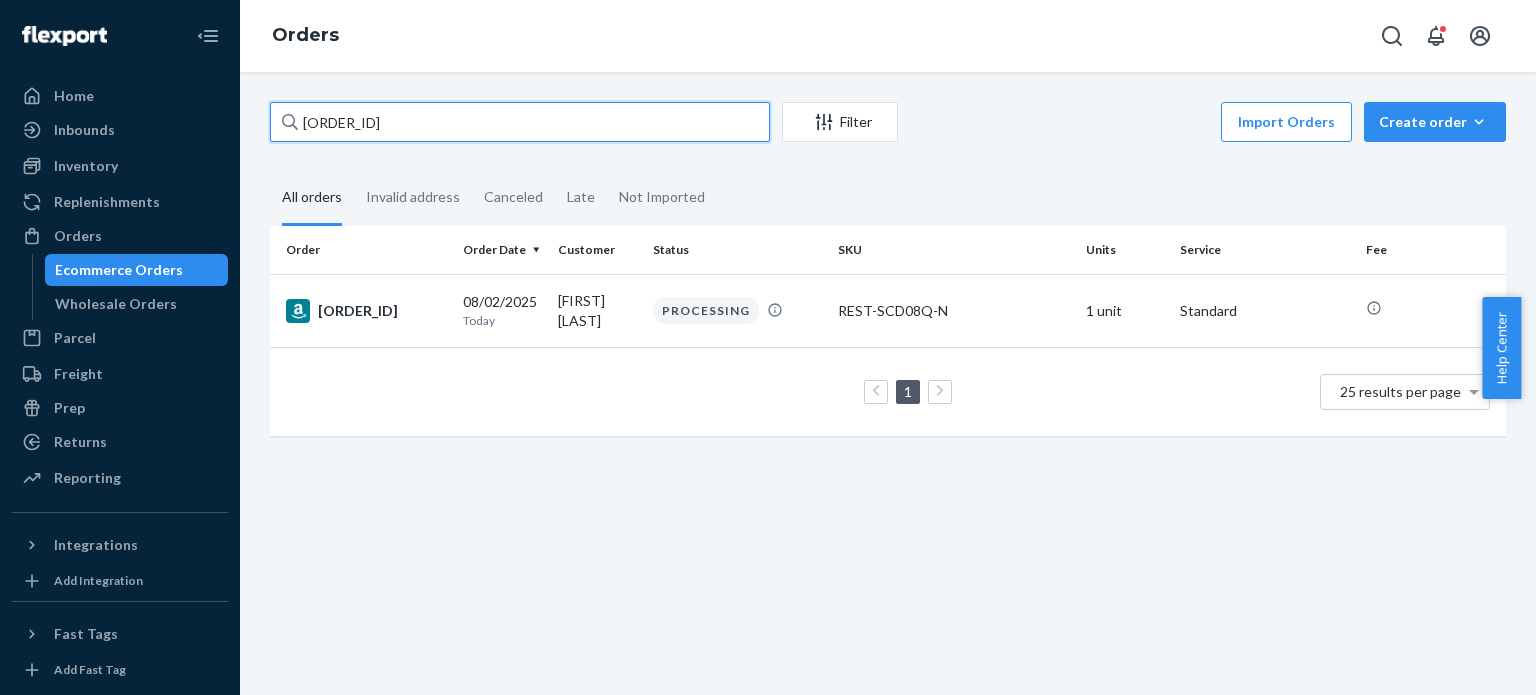 click on "[ORDER_ID]" at bounding box center [520, 122] 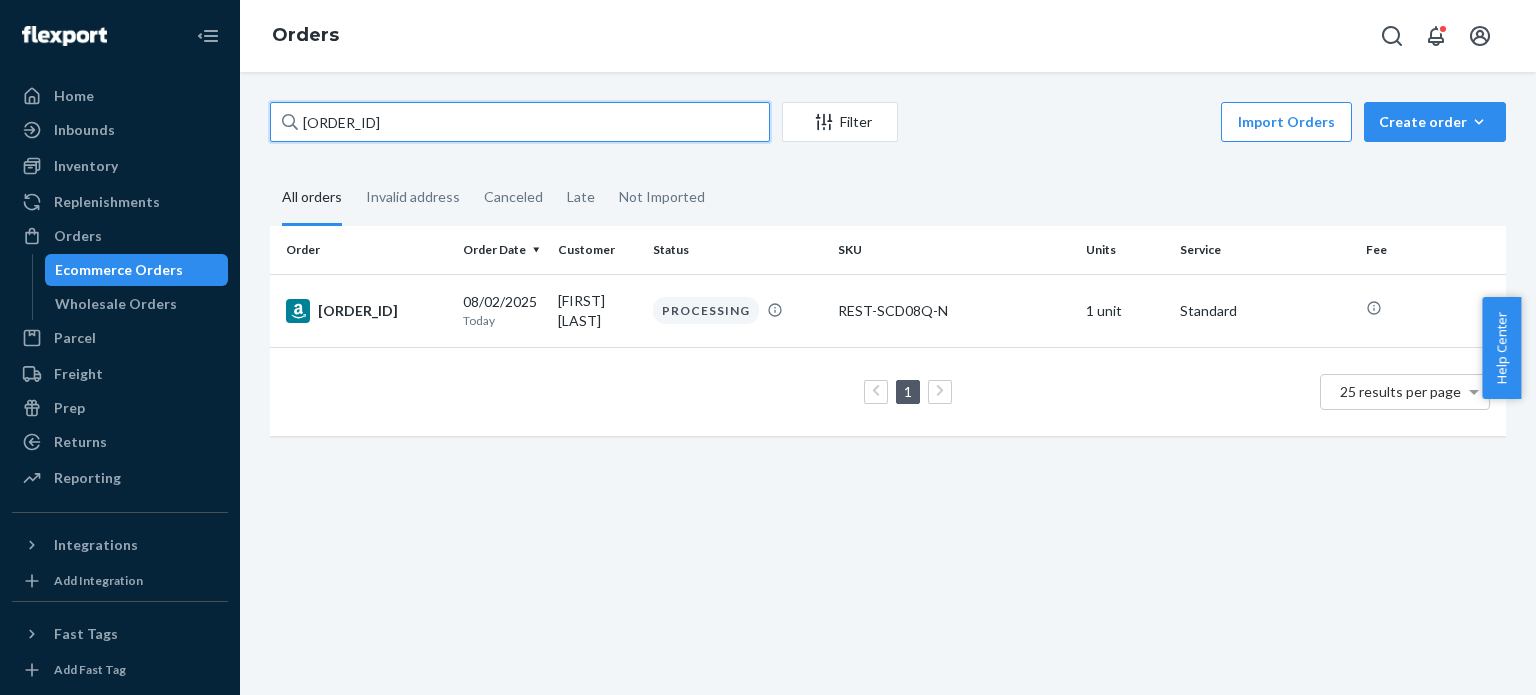 click on "[ORDER_ID]" at bounding box center (520, 122) 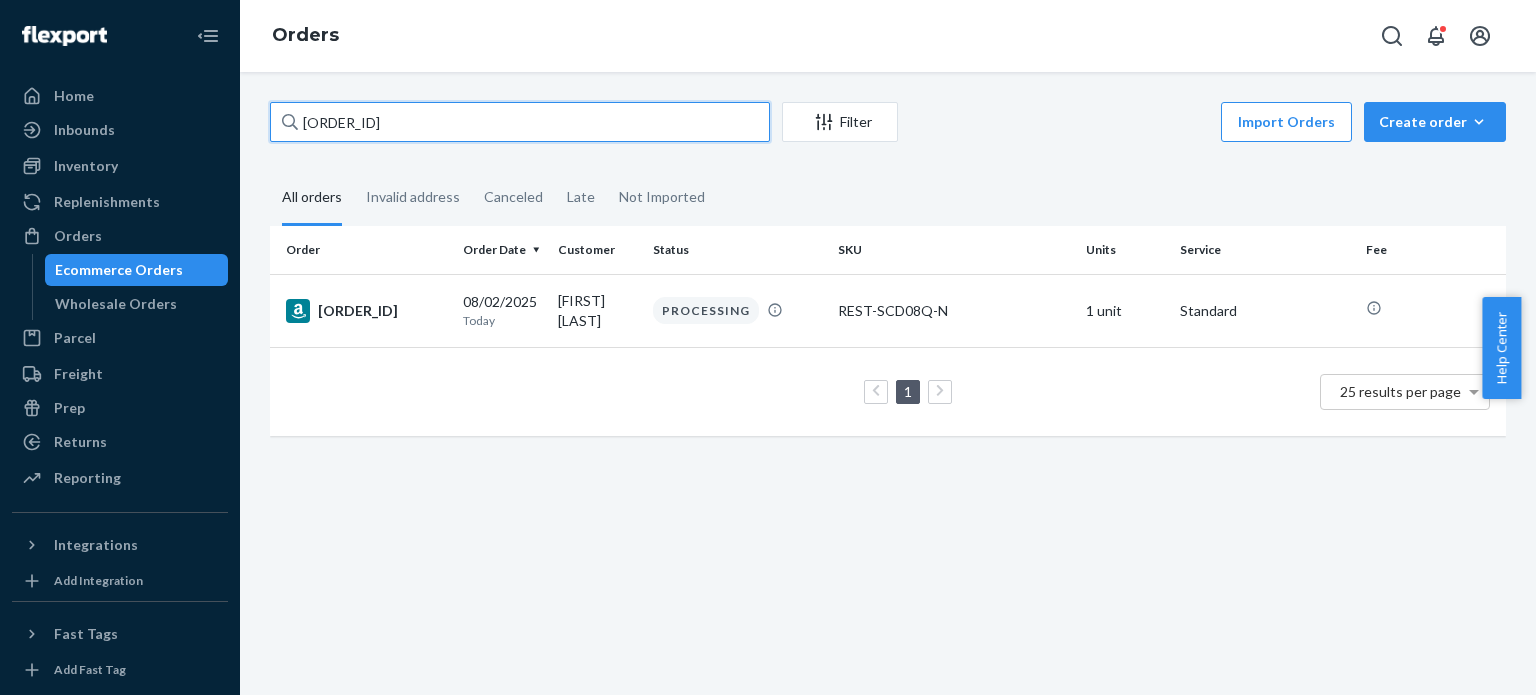 paste on "[ORDER_ID]" 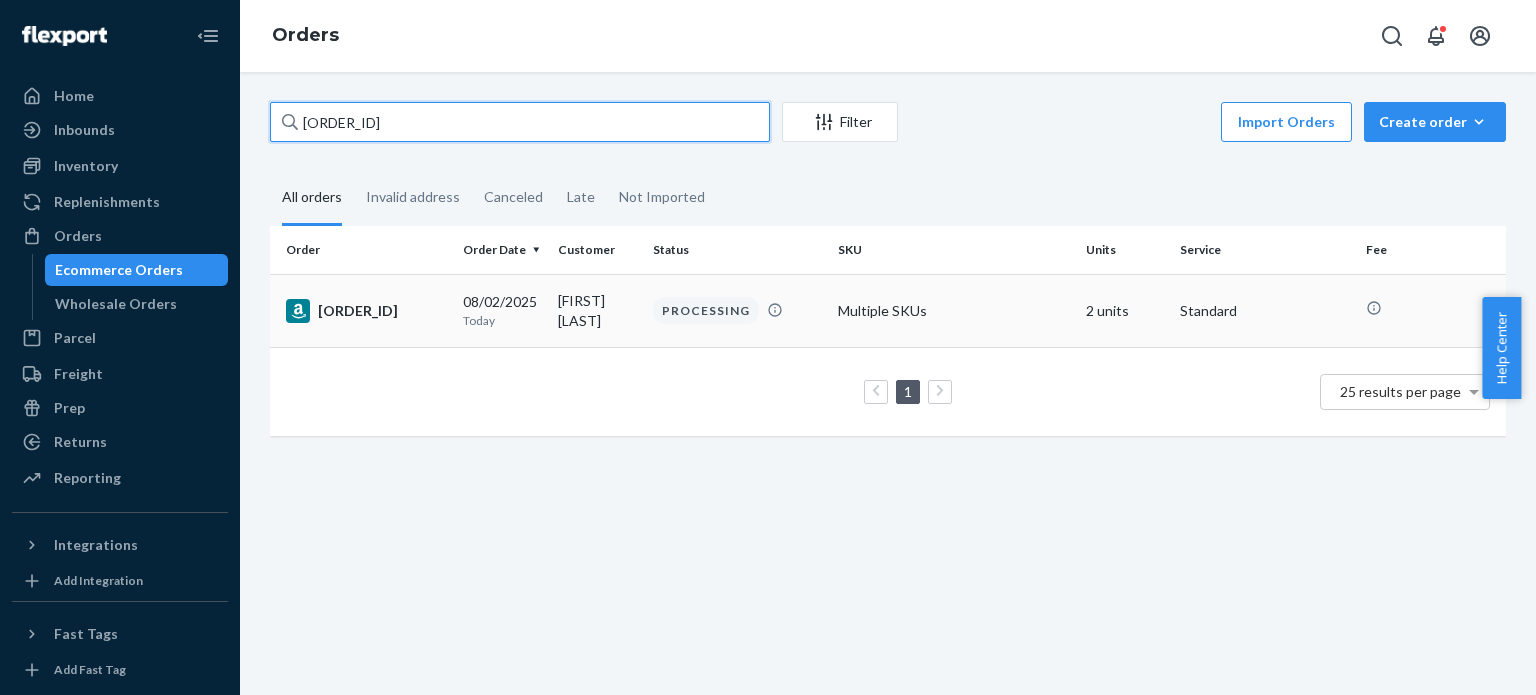 type on "[ORDER_ID]" 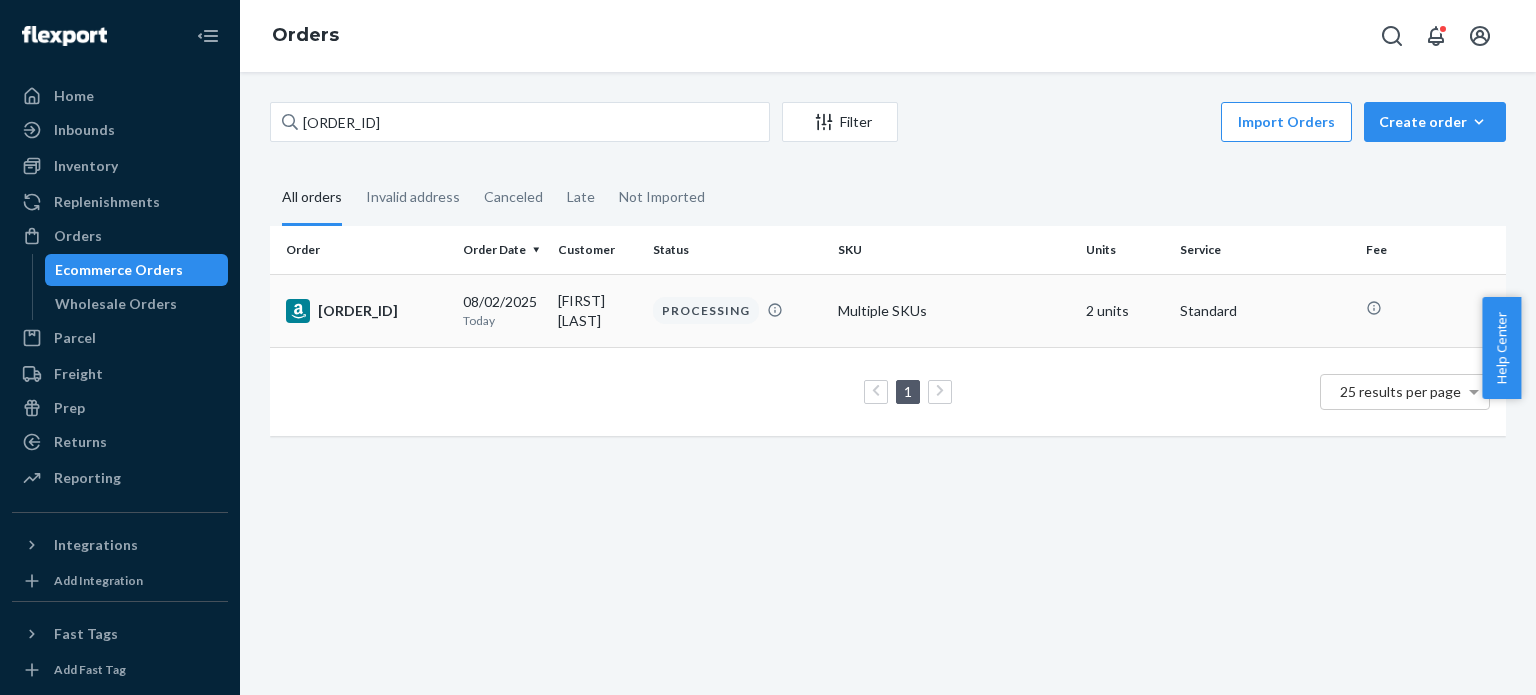 click on "[ORDER_ID]" at bounding box center (366, 311) 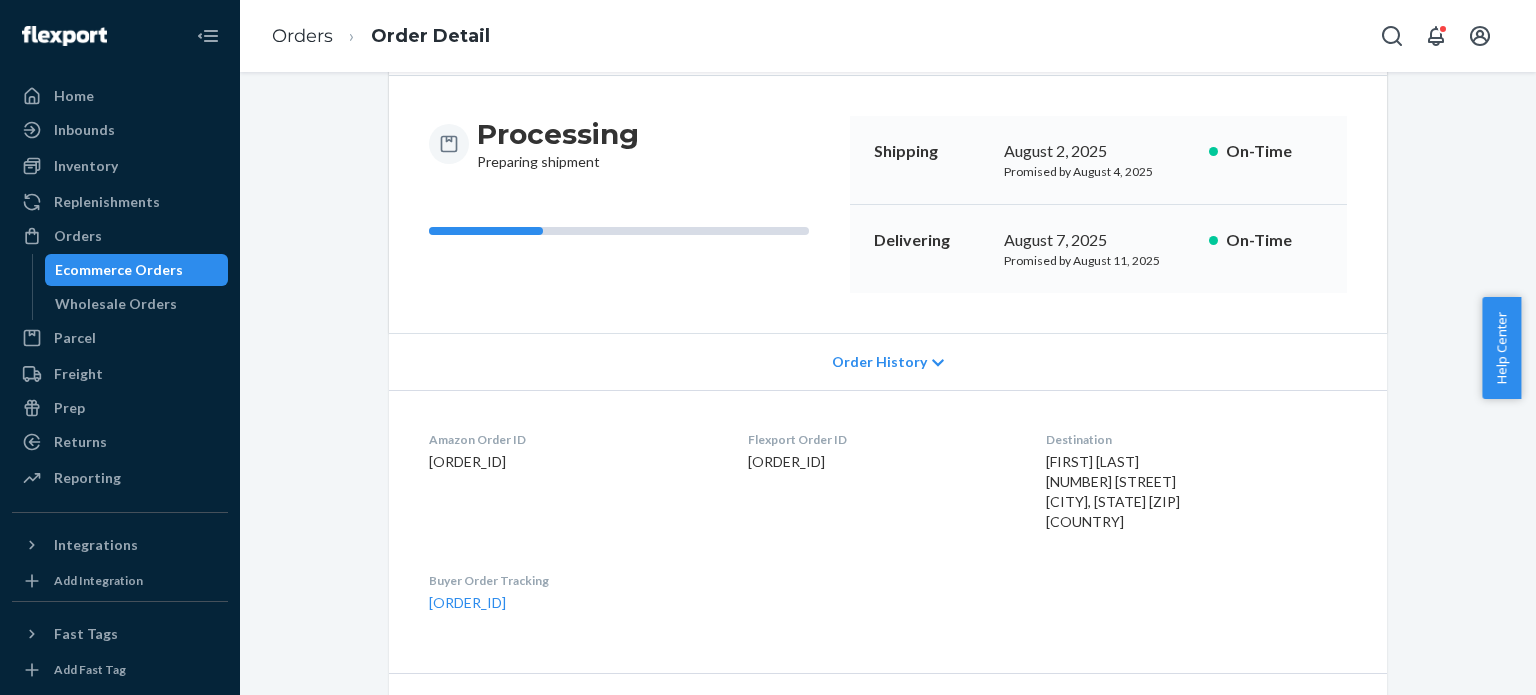 scroll, scrollTop: 400, scrollLeft: 0, axis: vertical 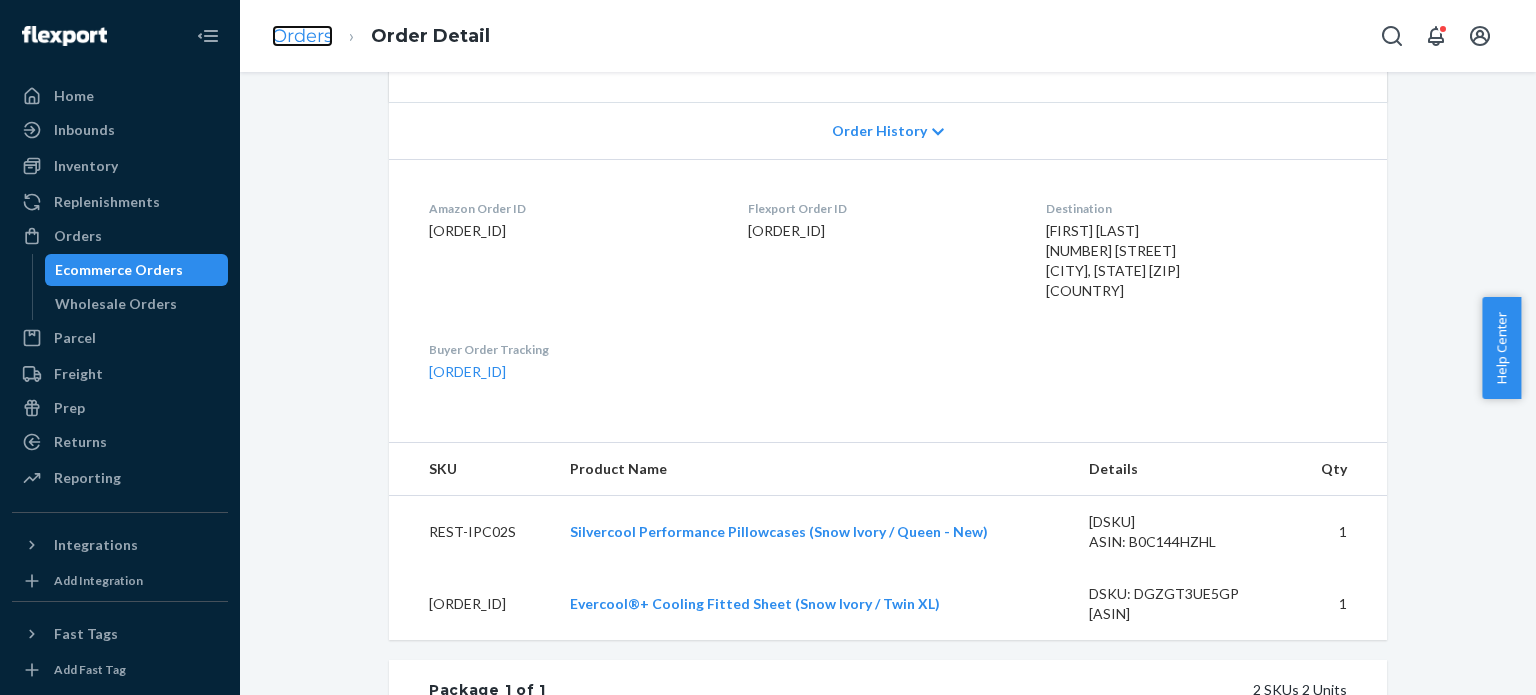click on "Orders" at bounding box center (302, 36) 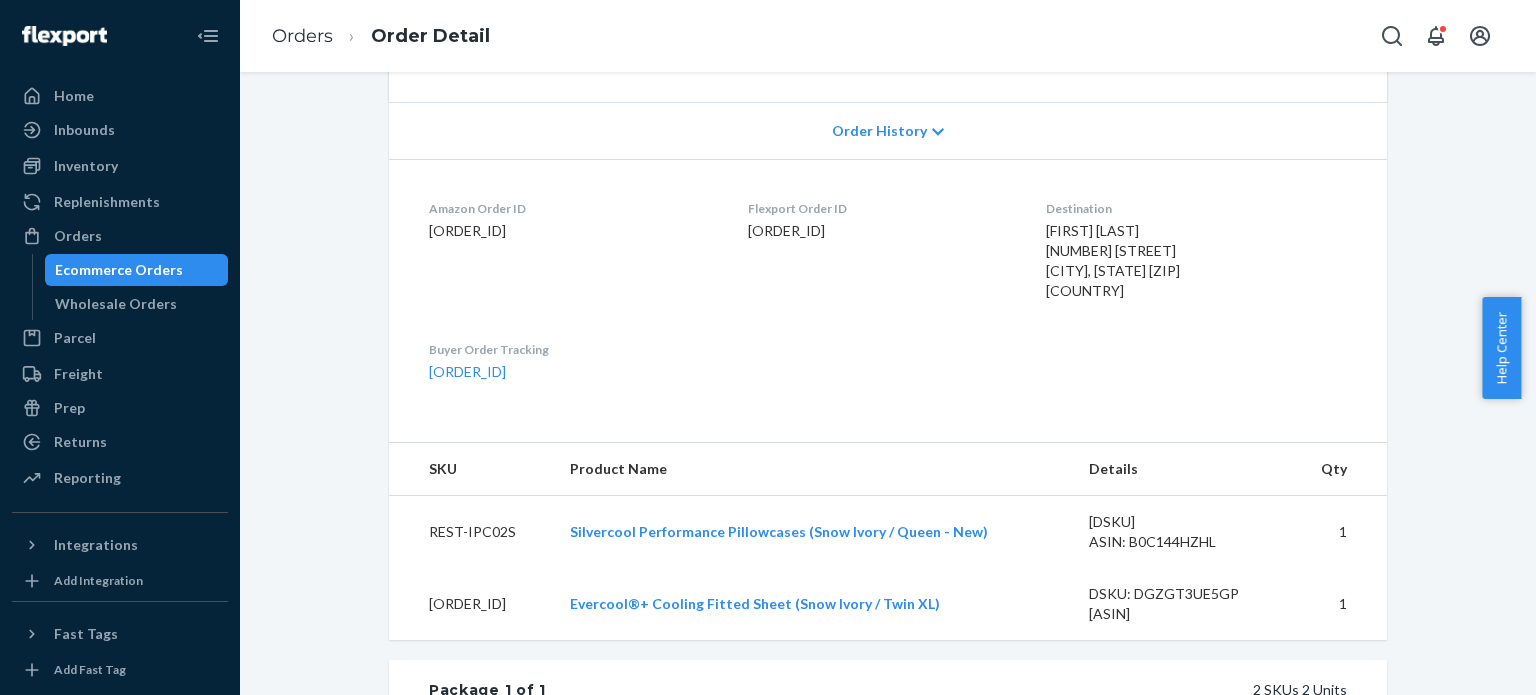 scroll, scrollTop: 0, scrollLeft: 0, axis: both 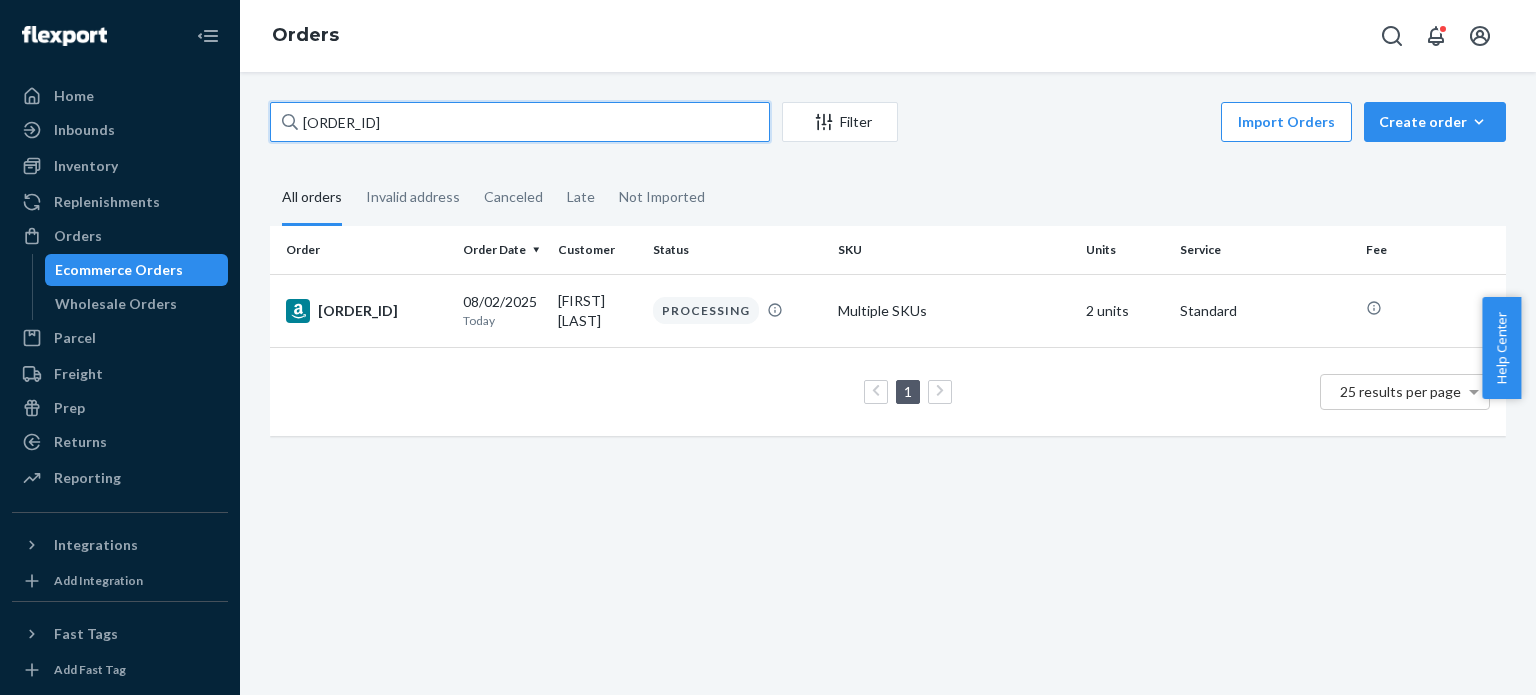 click on "[ORDER_ID]" at bounding box center (520, 122) 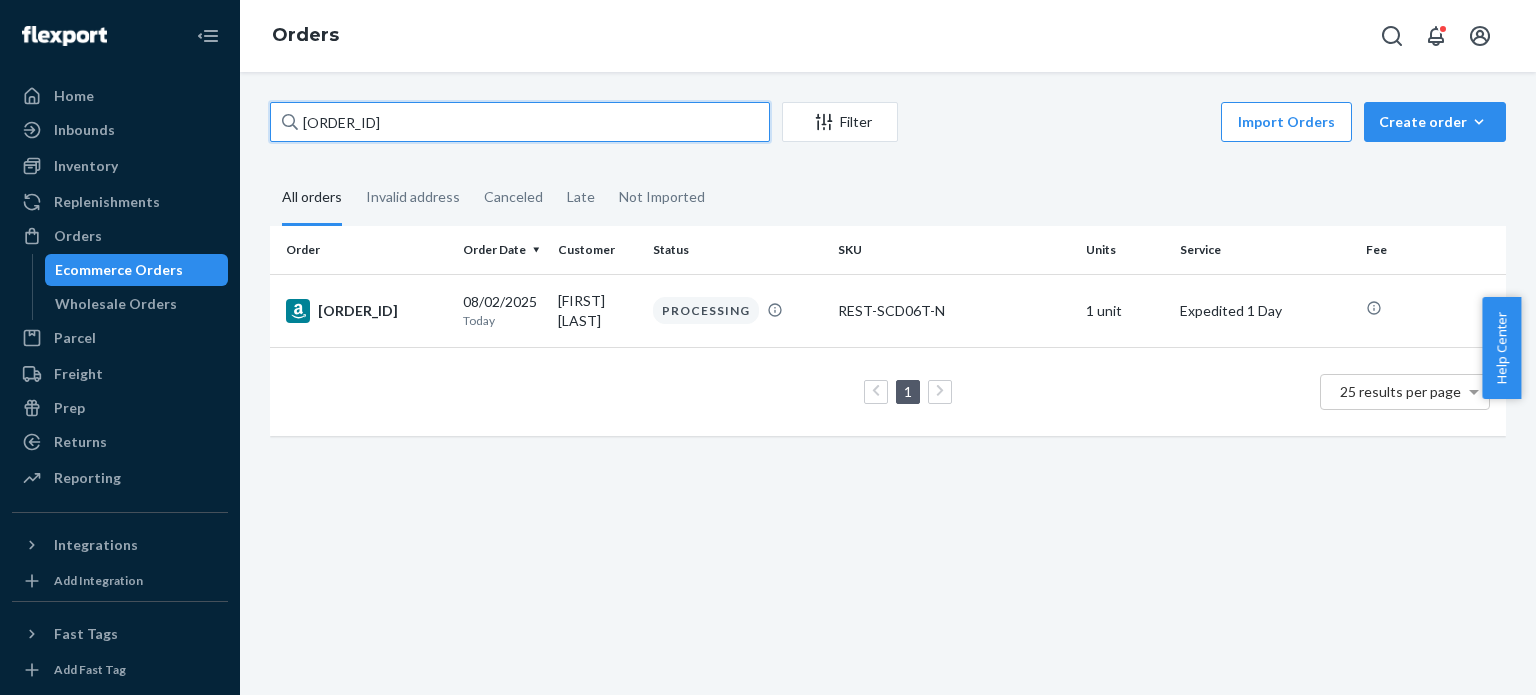 type on "[ORDER_ID]" 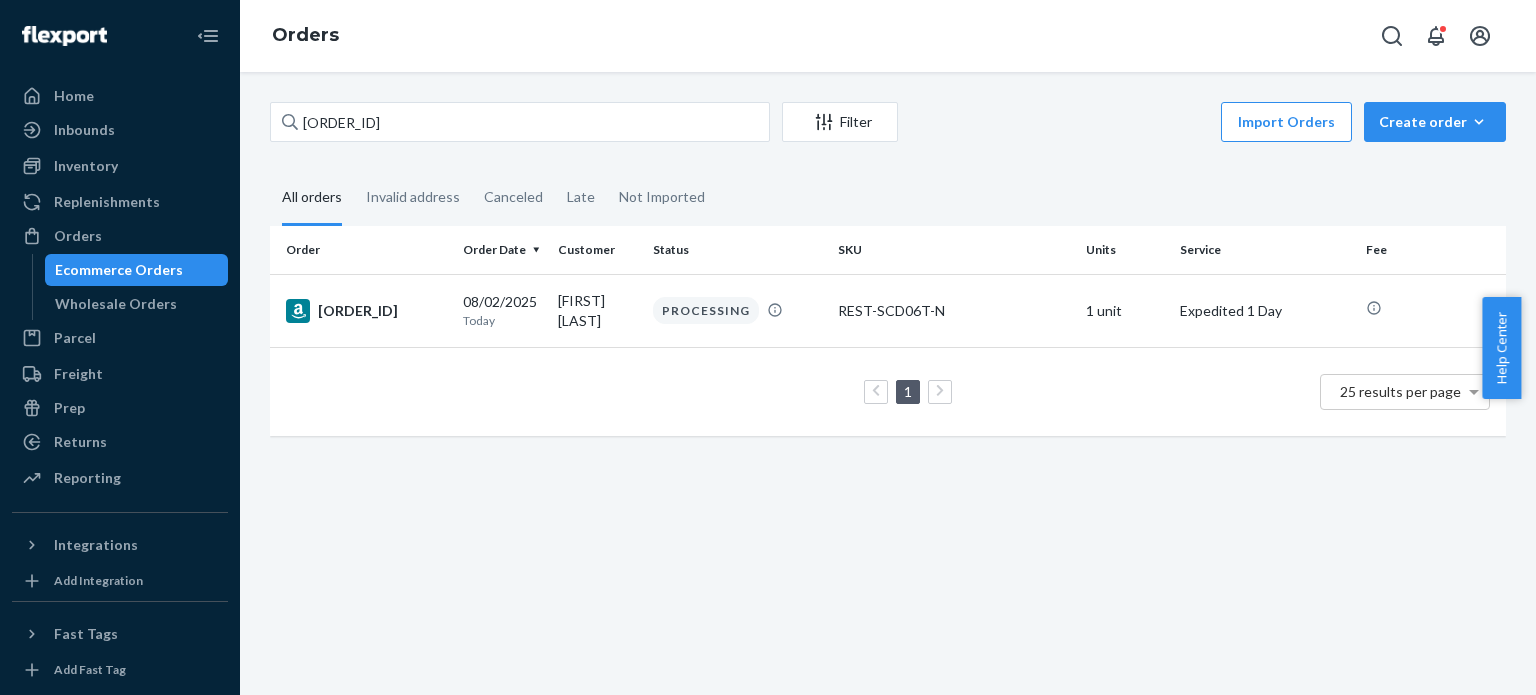 click on "[ORDER_ID]" at bounding box center (366, 311) 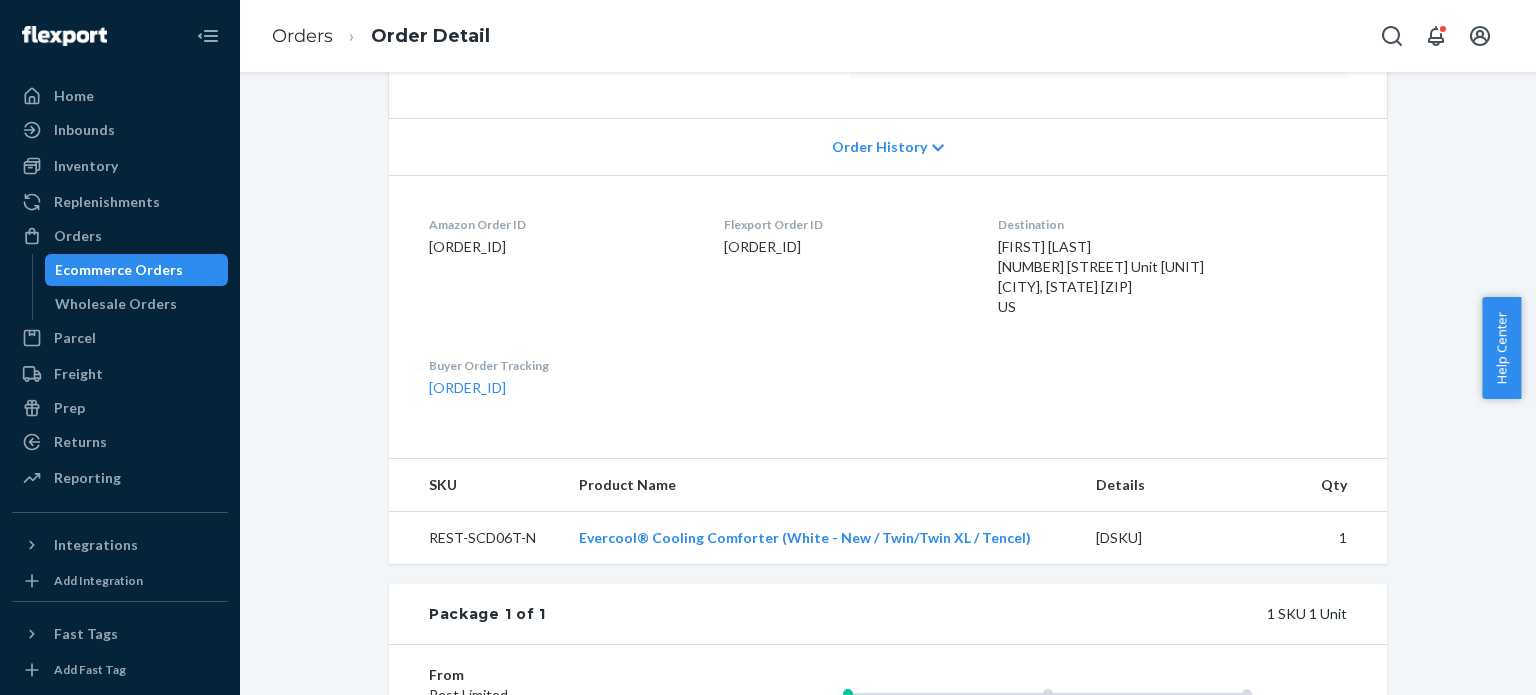scroll, scrollTop: 400, scrollLeft: 0, axis: vertical 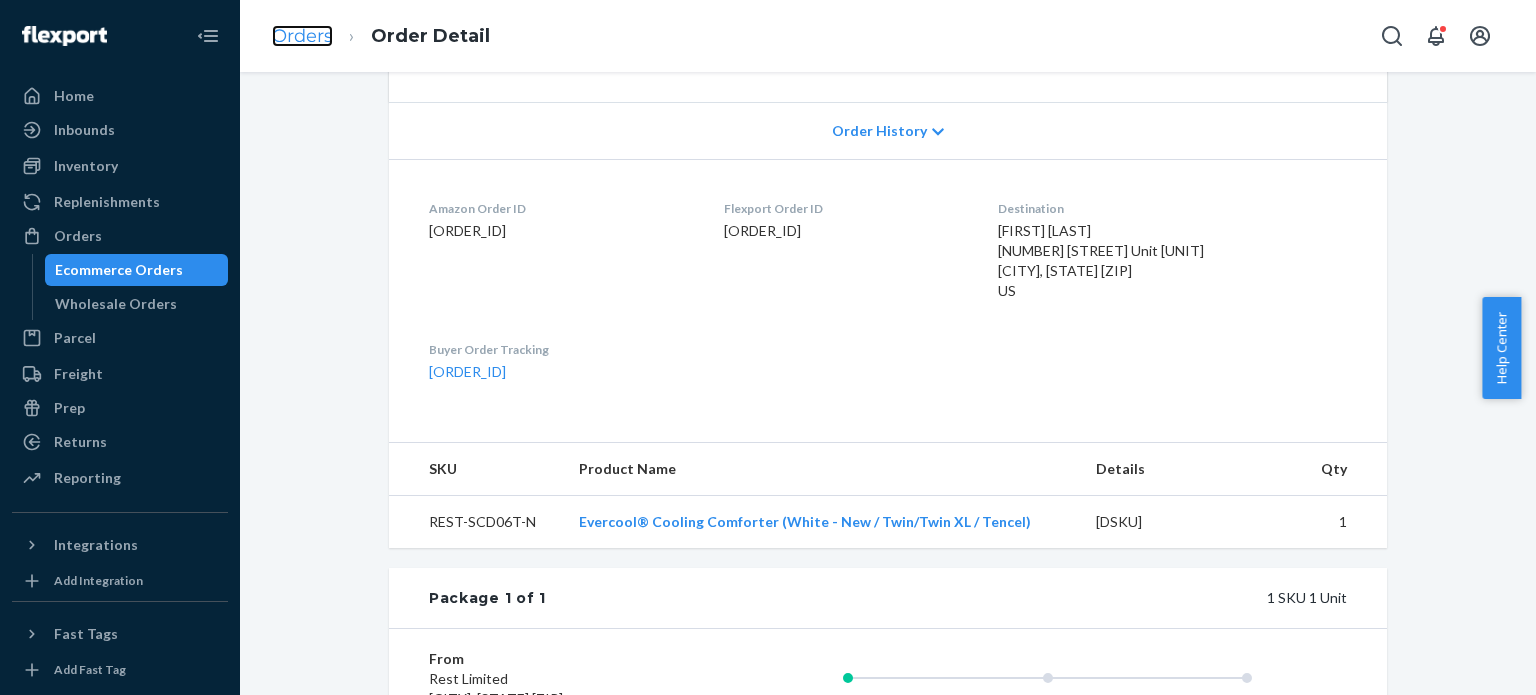 click on "Orders" at bounding box center (302, 36) 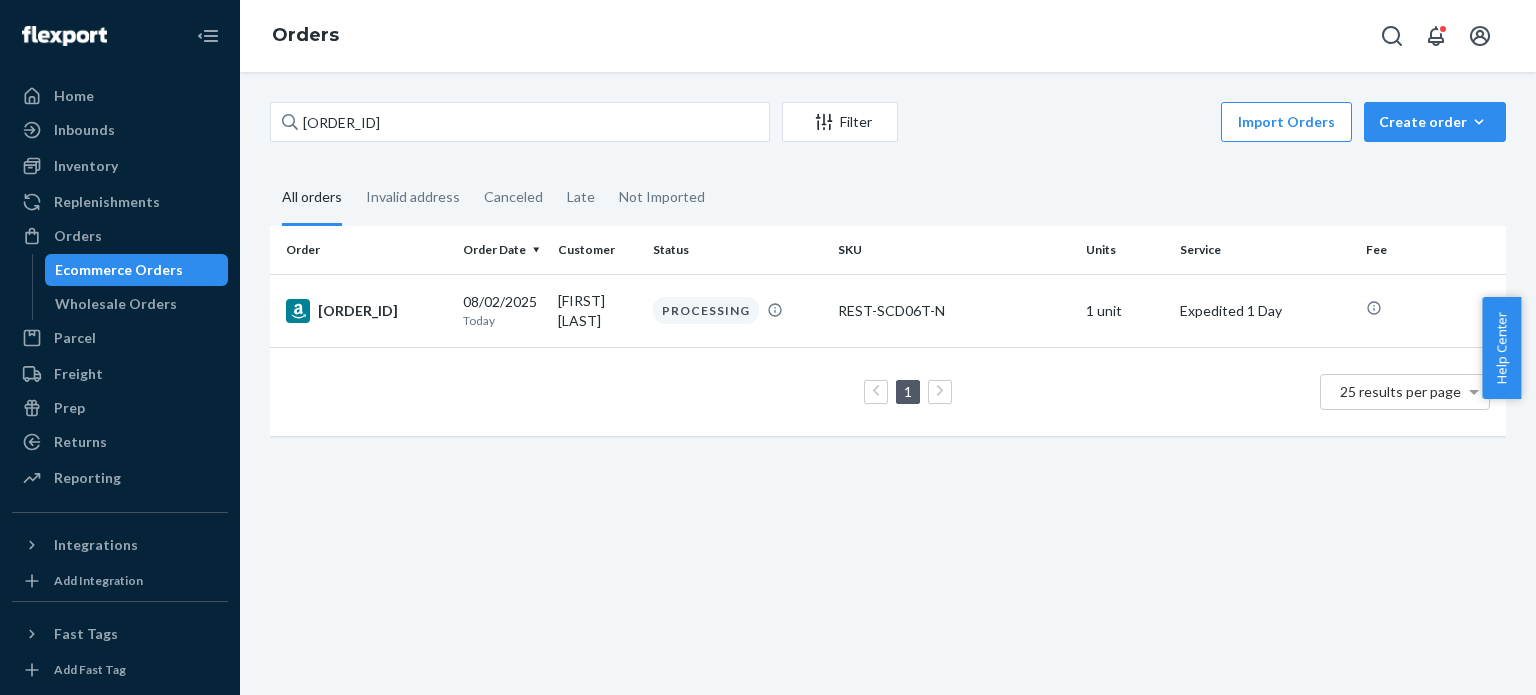 scroll, scrollTop: 0, scrollLeft: 0, axis: both 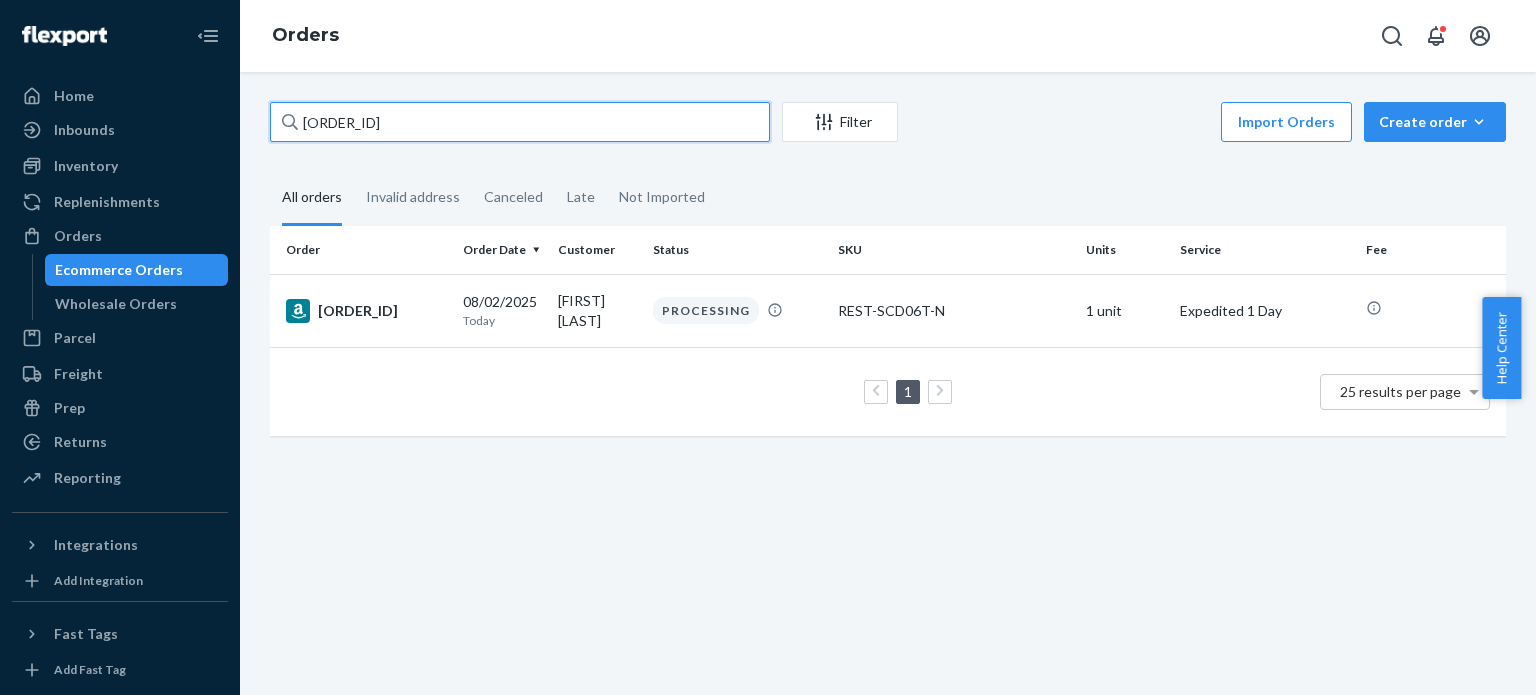 click on "[ORDER_ID]" at bounding box center (520, 122) 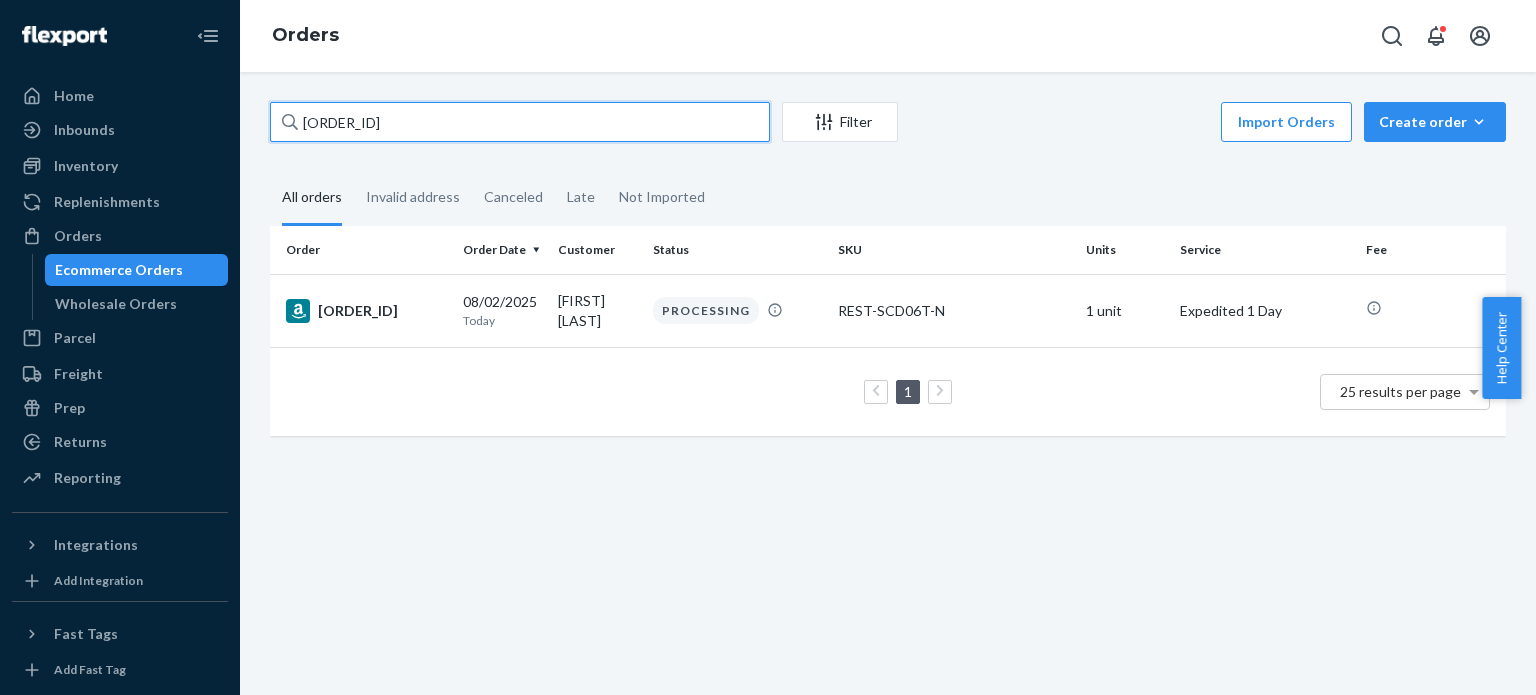 click on "[ORDER_ID]" at bounding box center [520, 122] 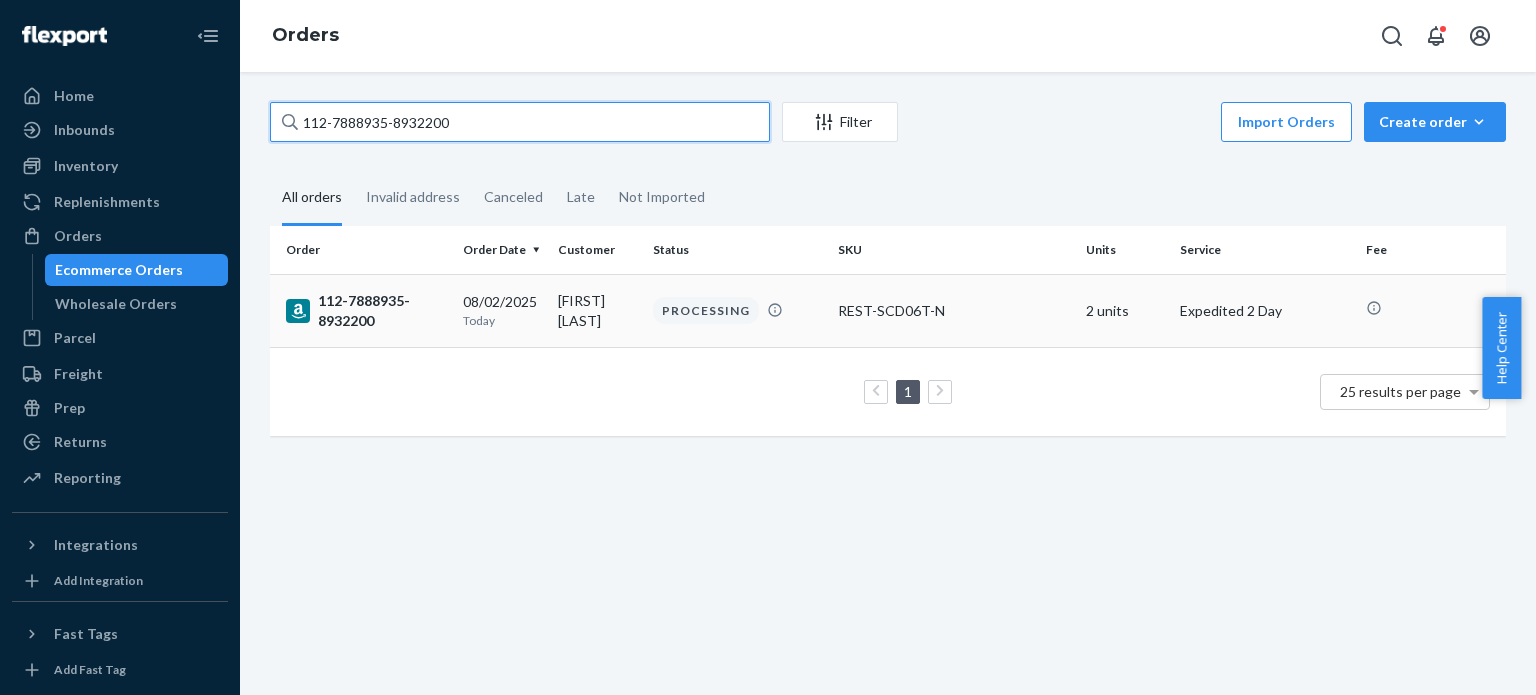 type on "112-7888935-8932200" 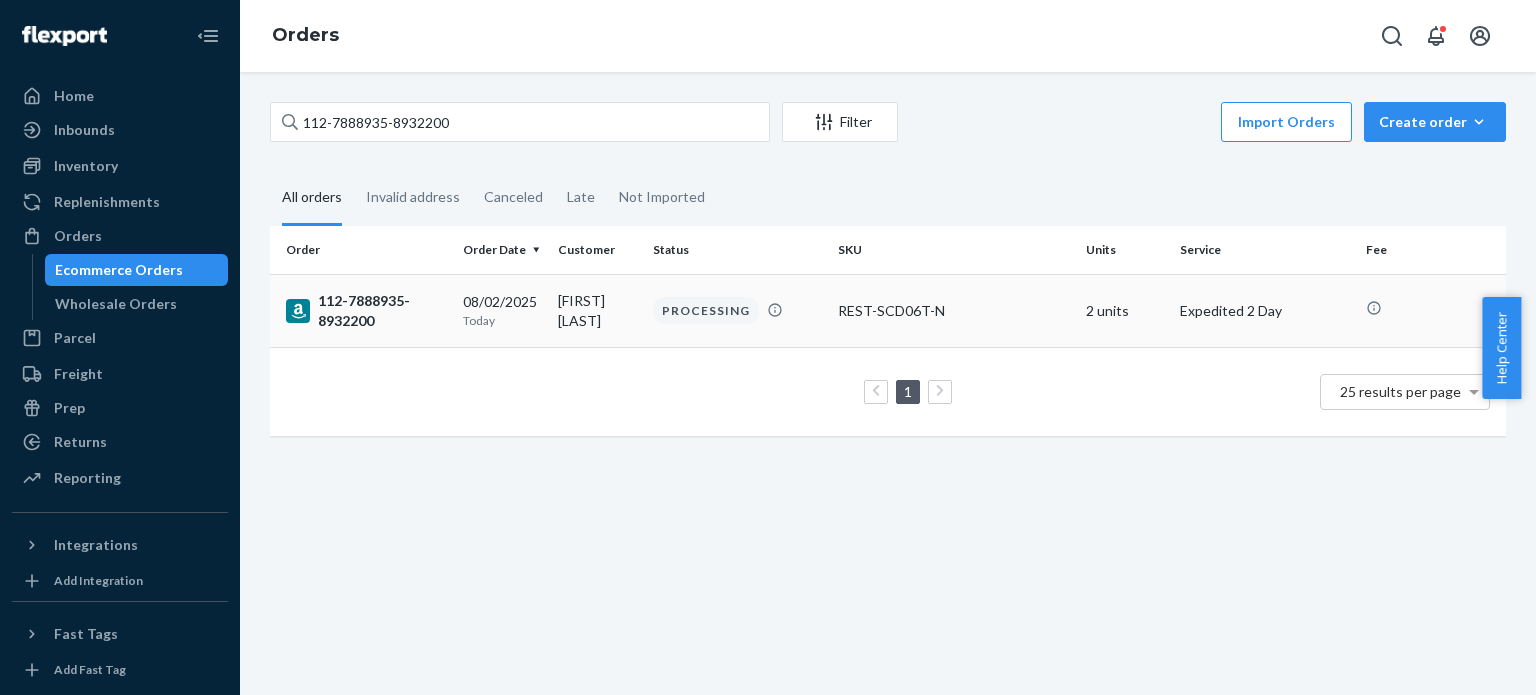 click on "112-7888935-8932200" at bounding box center (366, 311) 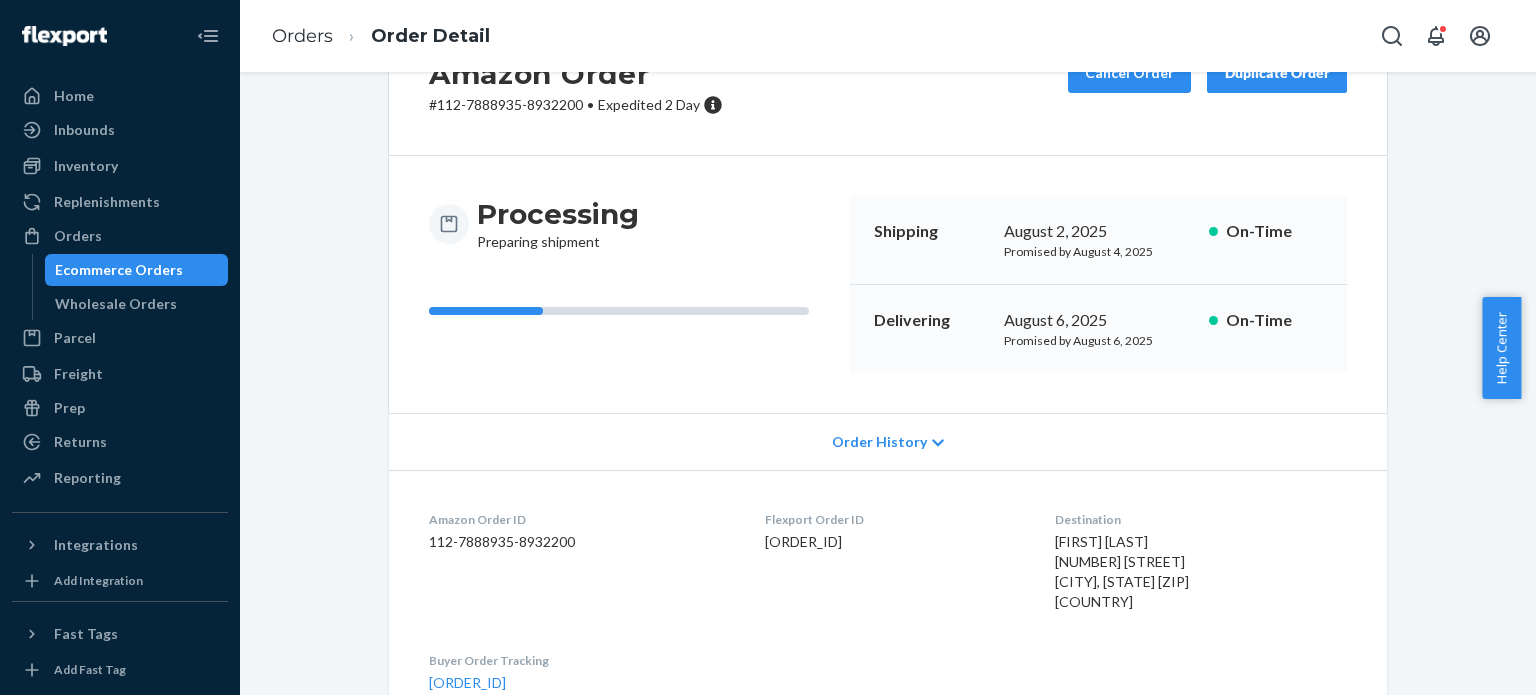 scroll, scrollTop: 300, scrollLeft: 0, axis: vertical 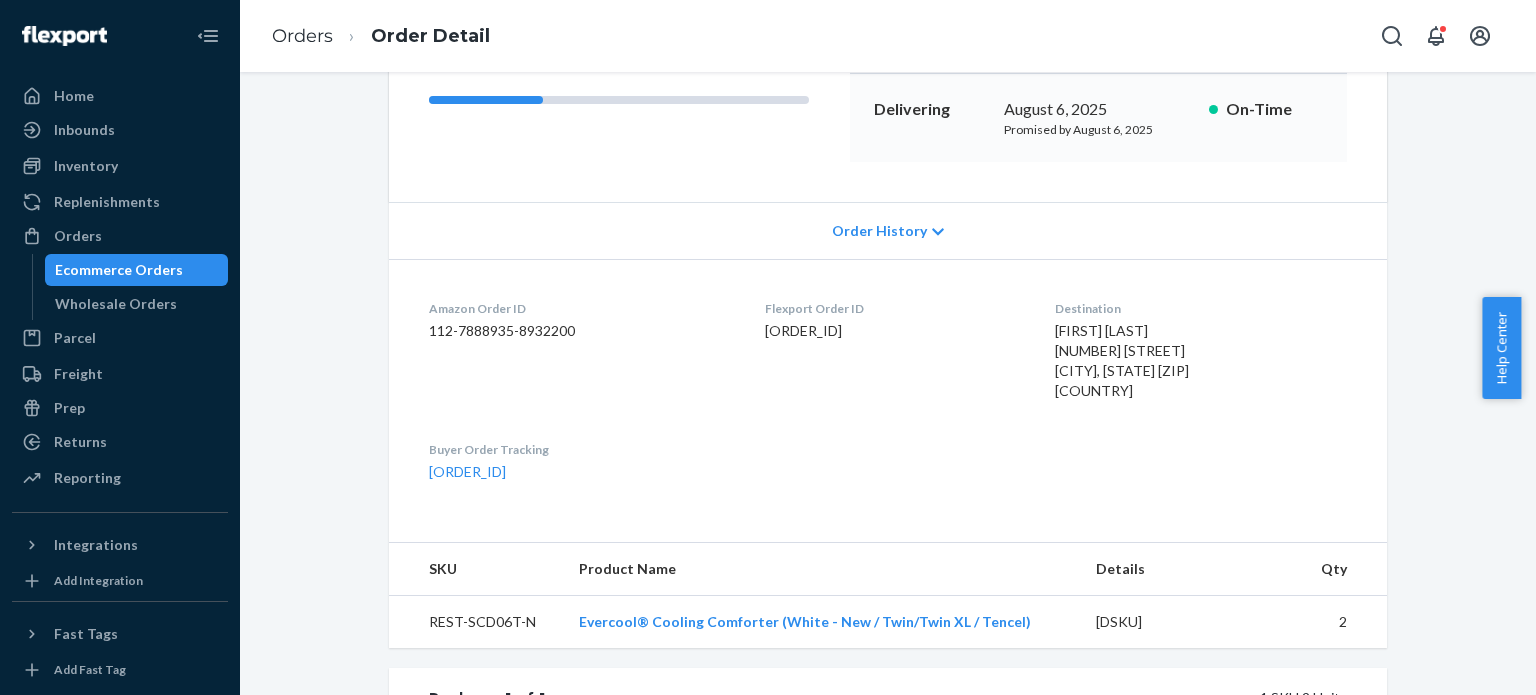 drag, startPoint x: 312, startPoint y: 48, endPoint x: 320, endPoint y: 62, distance: 16.124516 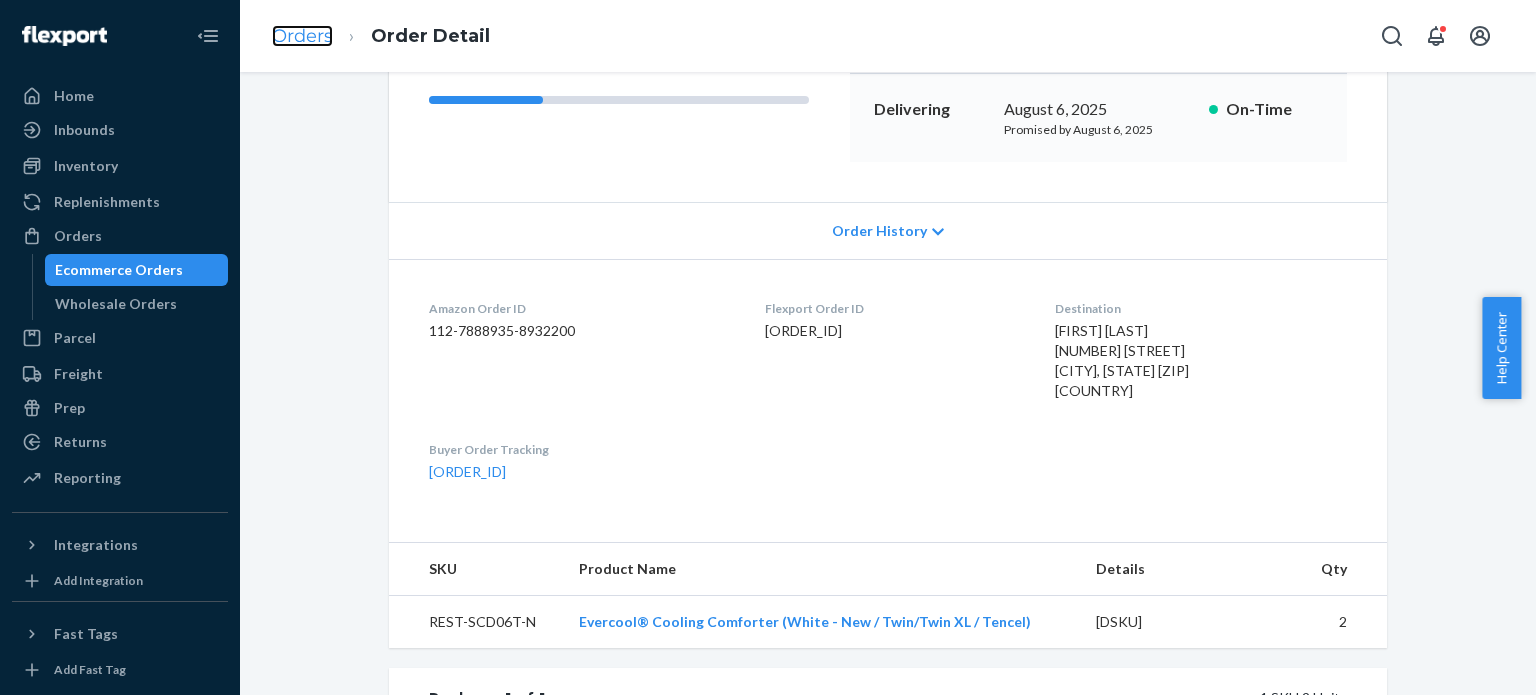 click on "Orders" at bounding box center [302, 36] 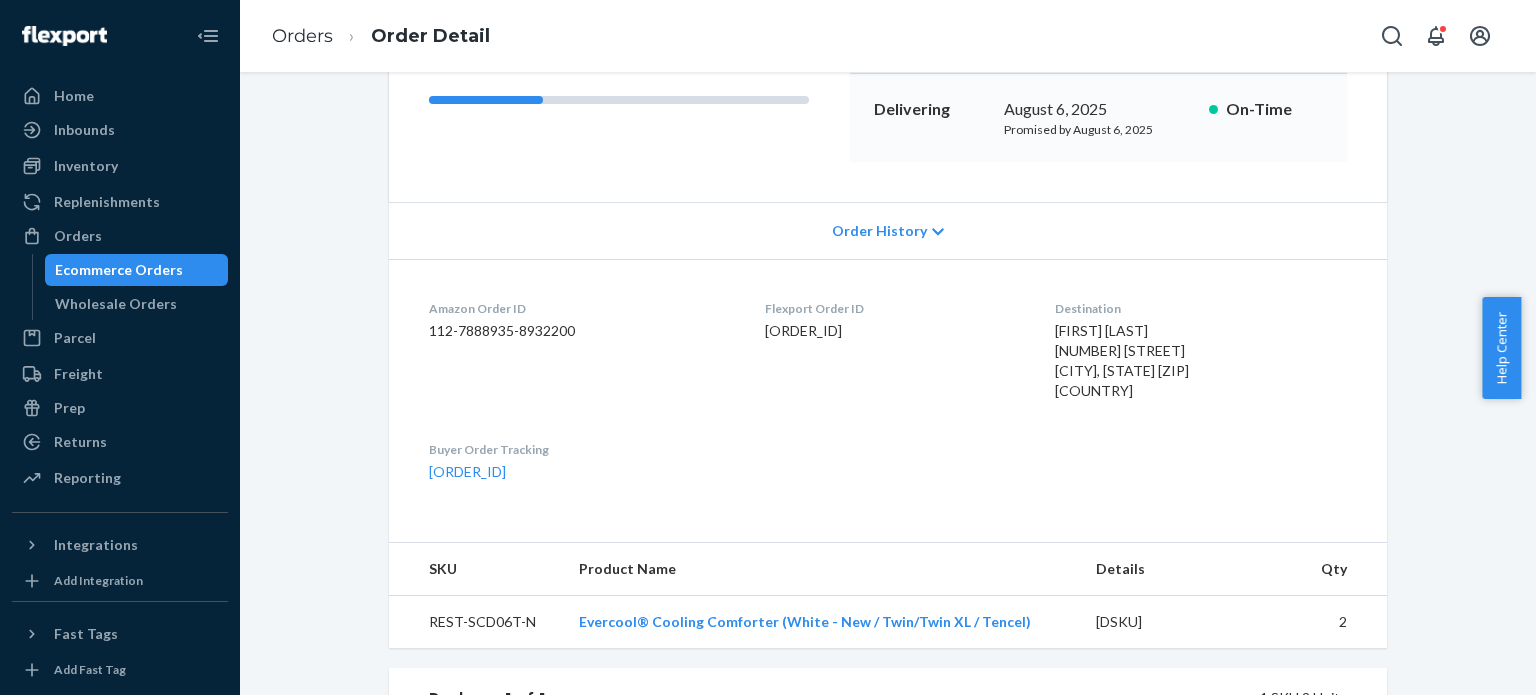 scroll, scrollTop: 0, scrollLeft: 0, axis: both 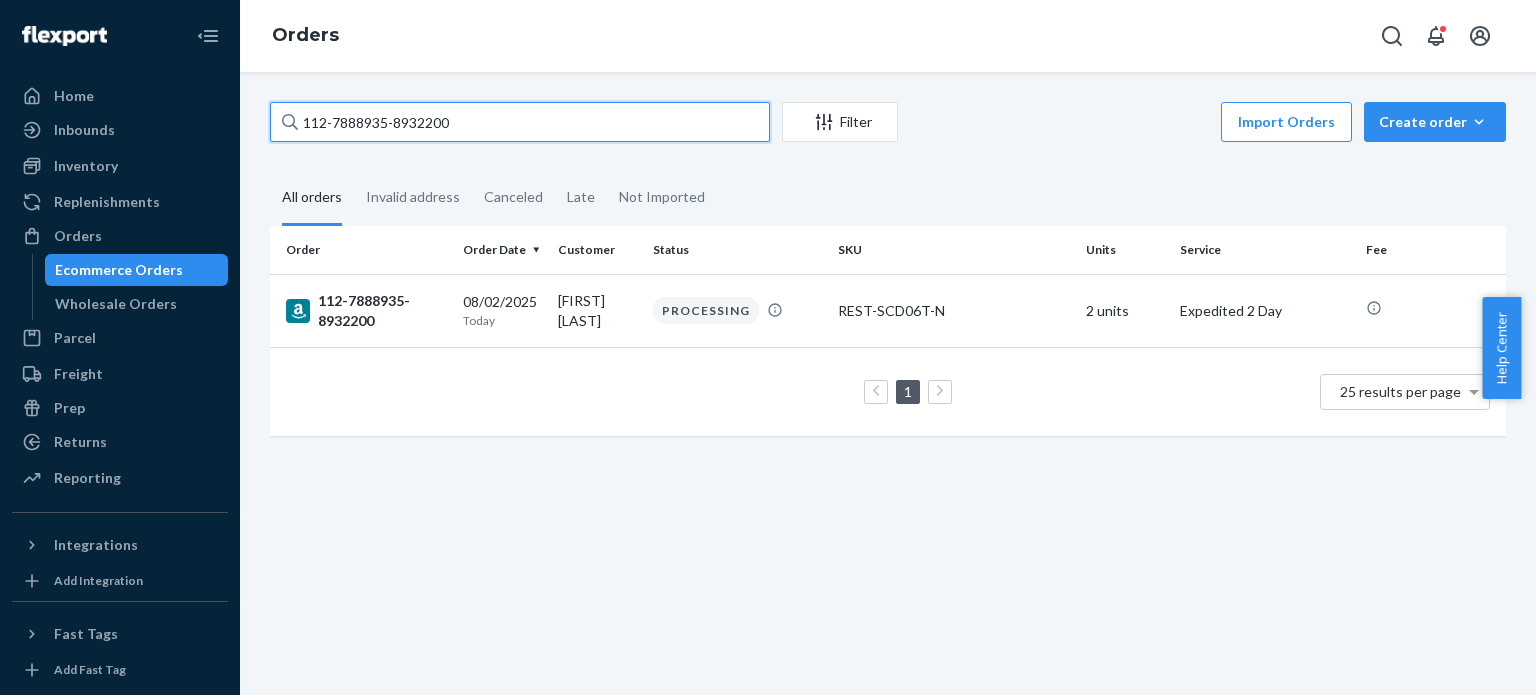 click on "112-7888935-8932200" at bounding box center [520, 122] 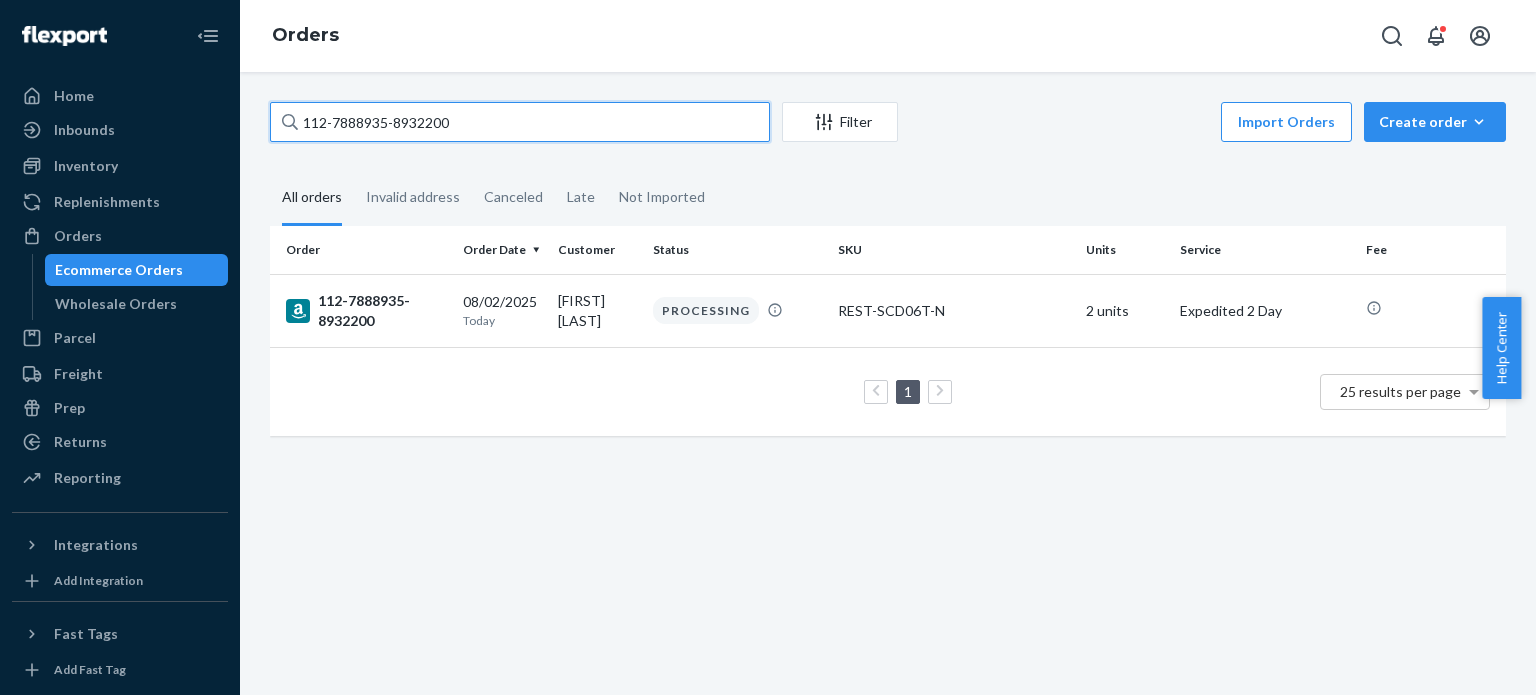 click on "112-7888935-8932200" at bounding box center (520, 122) 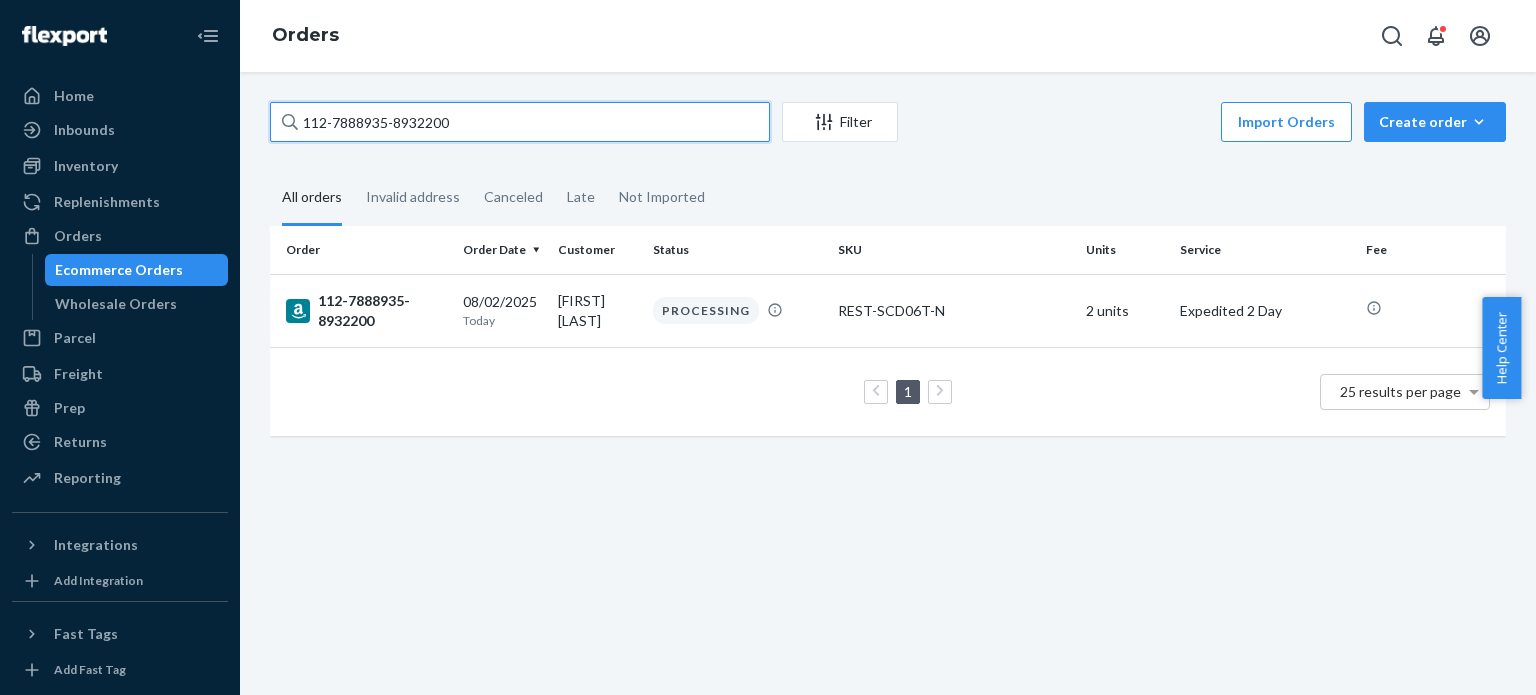 click on "112-7888935-8932200" at bounding box center (520, 122) 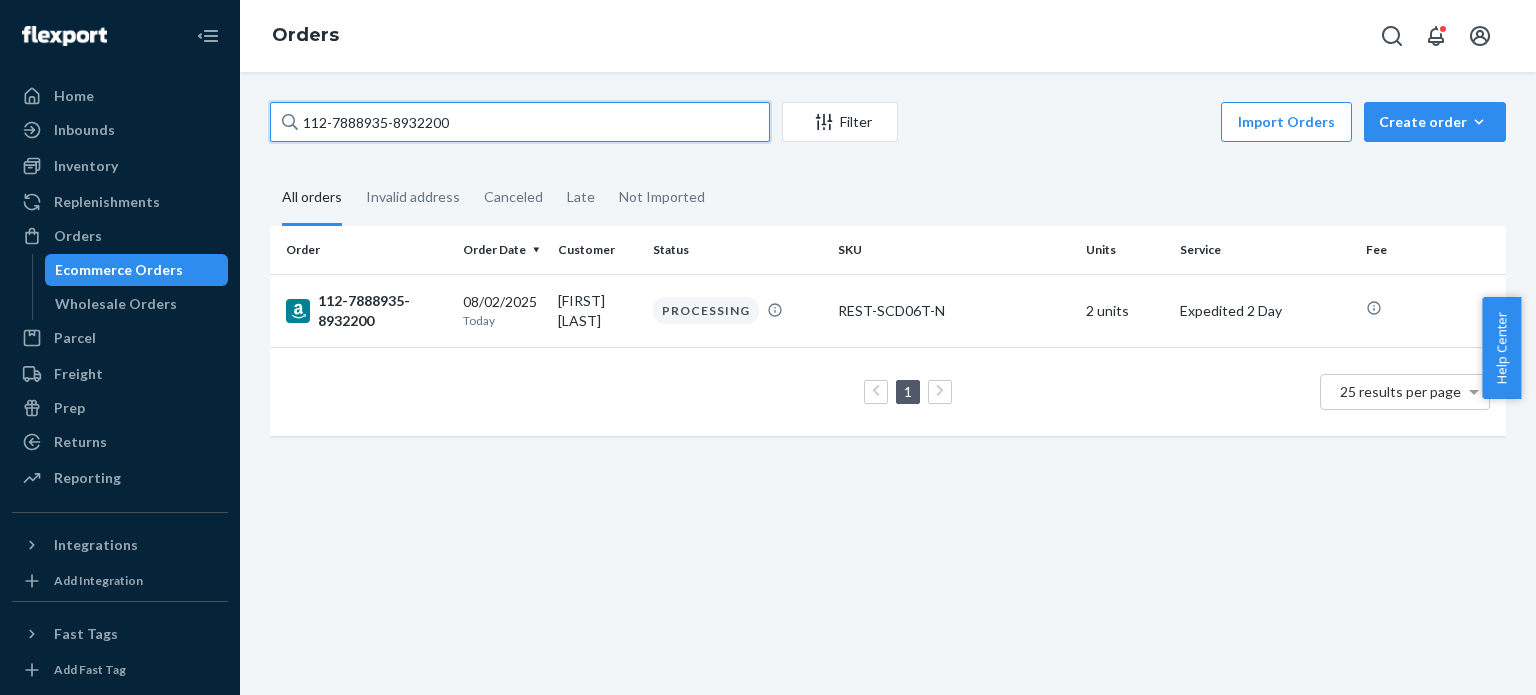 paste on "[ORDER_ID]" 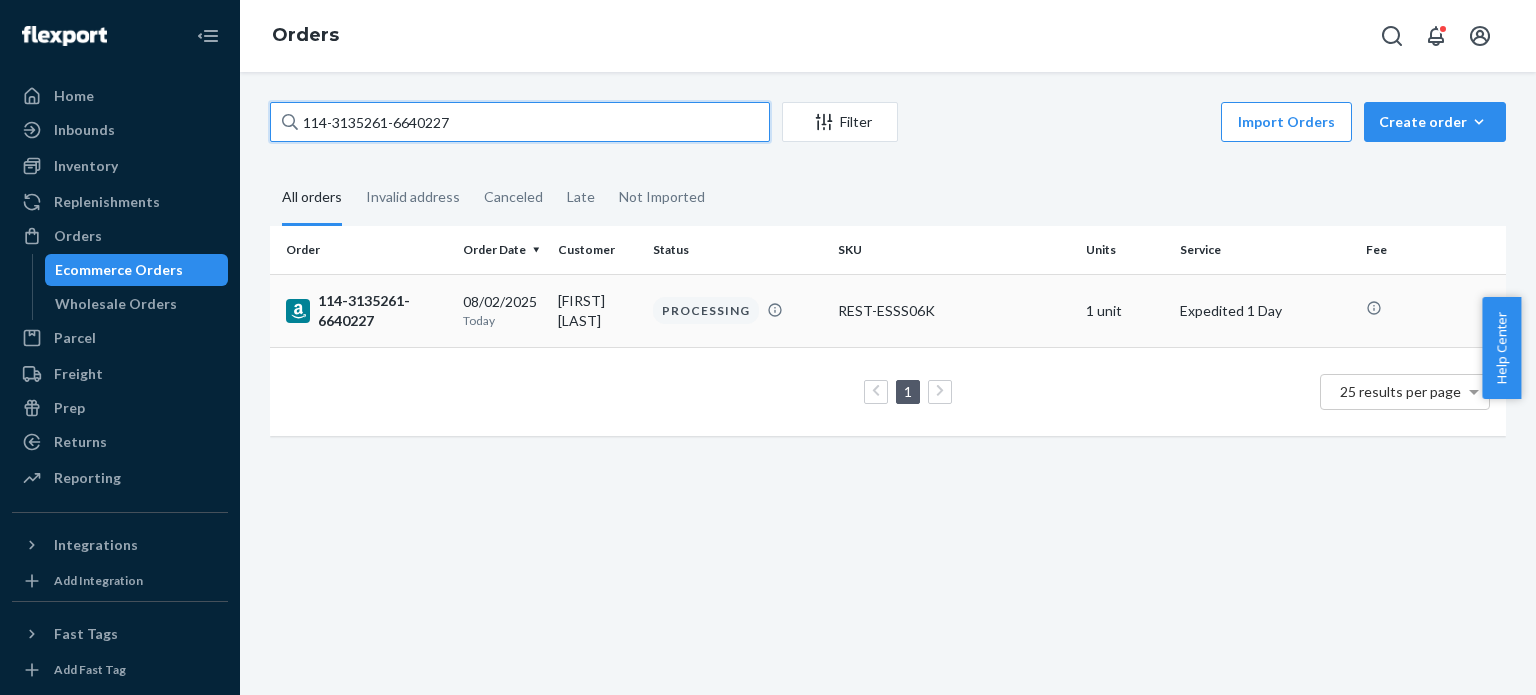 type on "114-3135261-6640227" 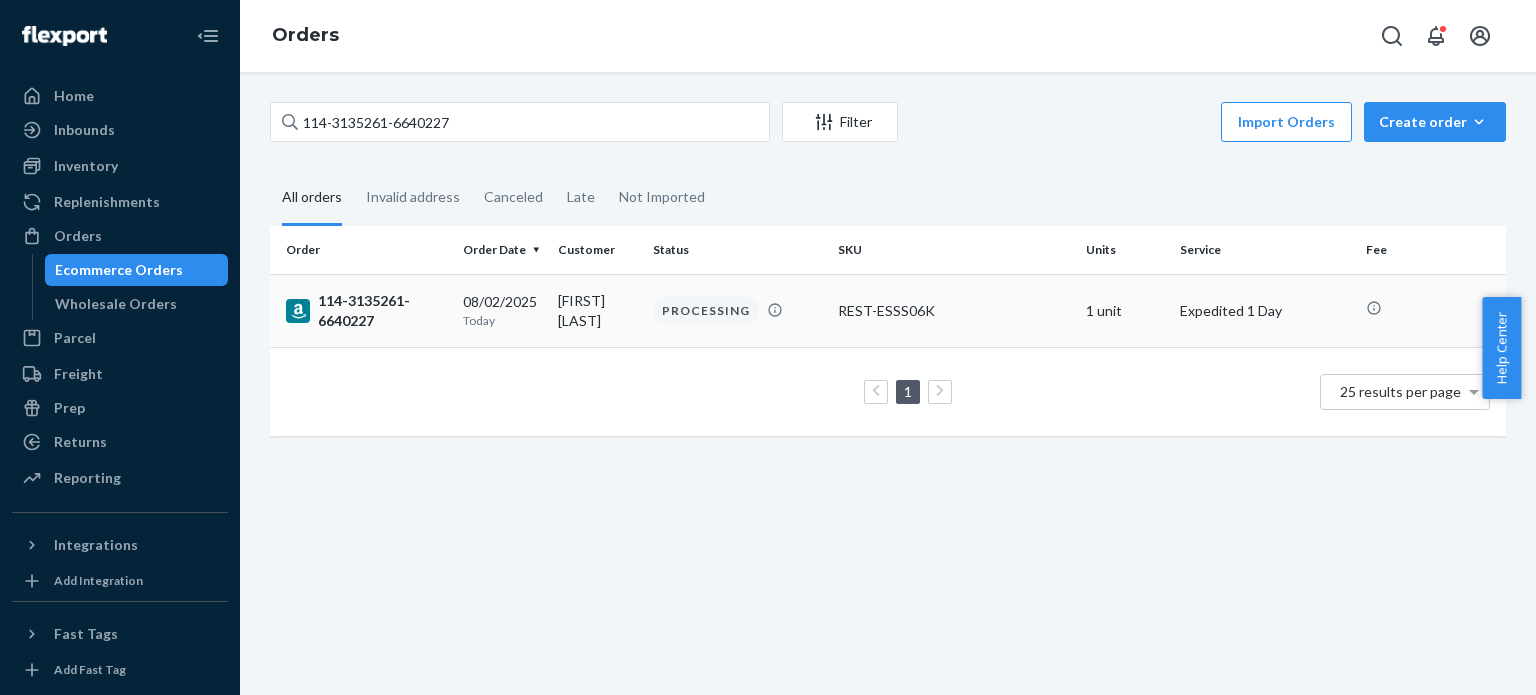 click on "114-3135261-6640227" at bounding box center (366, 311) 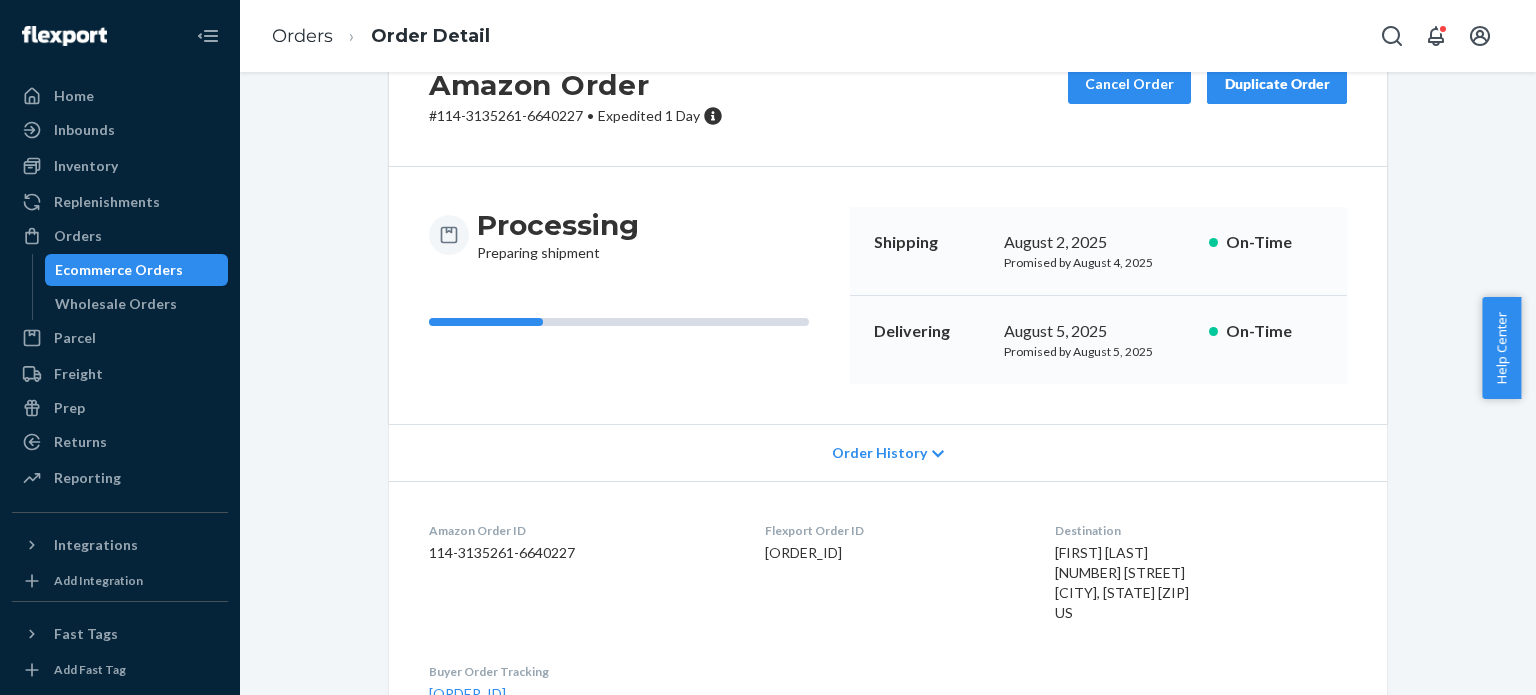 scroll, scrollTop: 100, scrollLeft: 0, axis: vertical 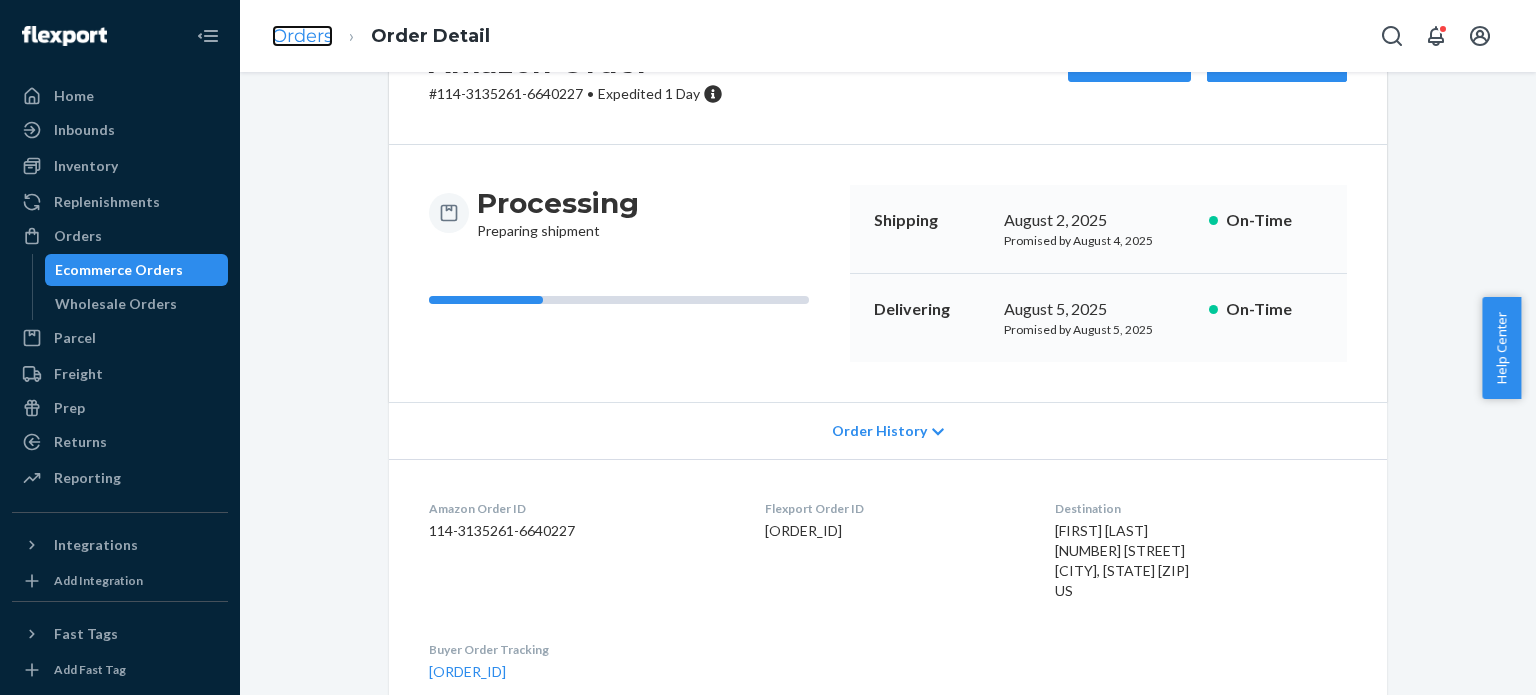 click on "Orders" at bounding box center (302, 36) 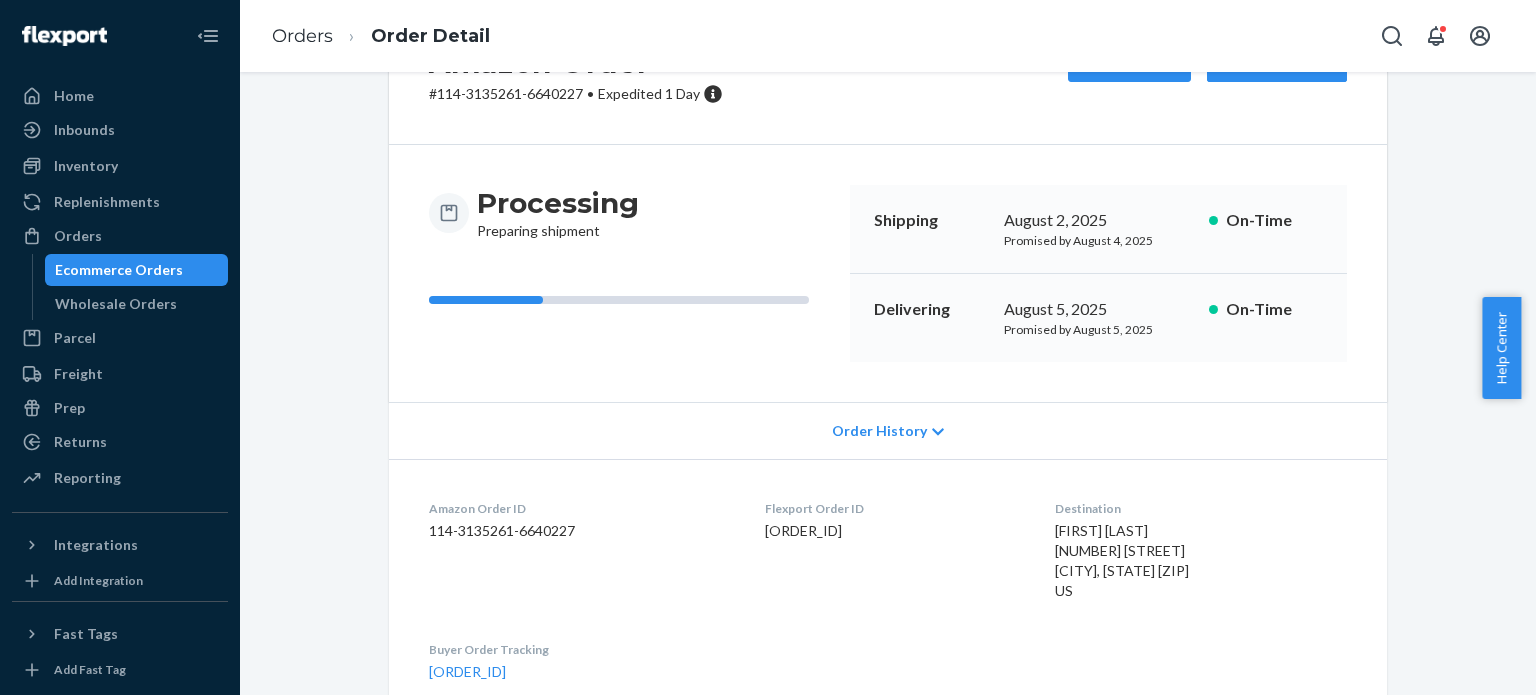 scroll, scrollTop: 0, scrollLeft: 0, axis: both 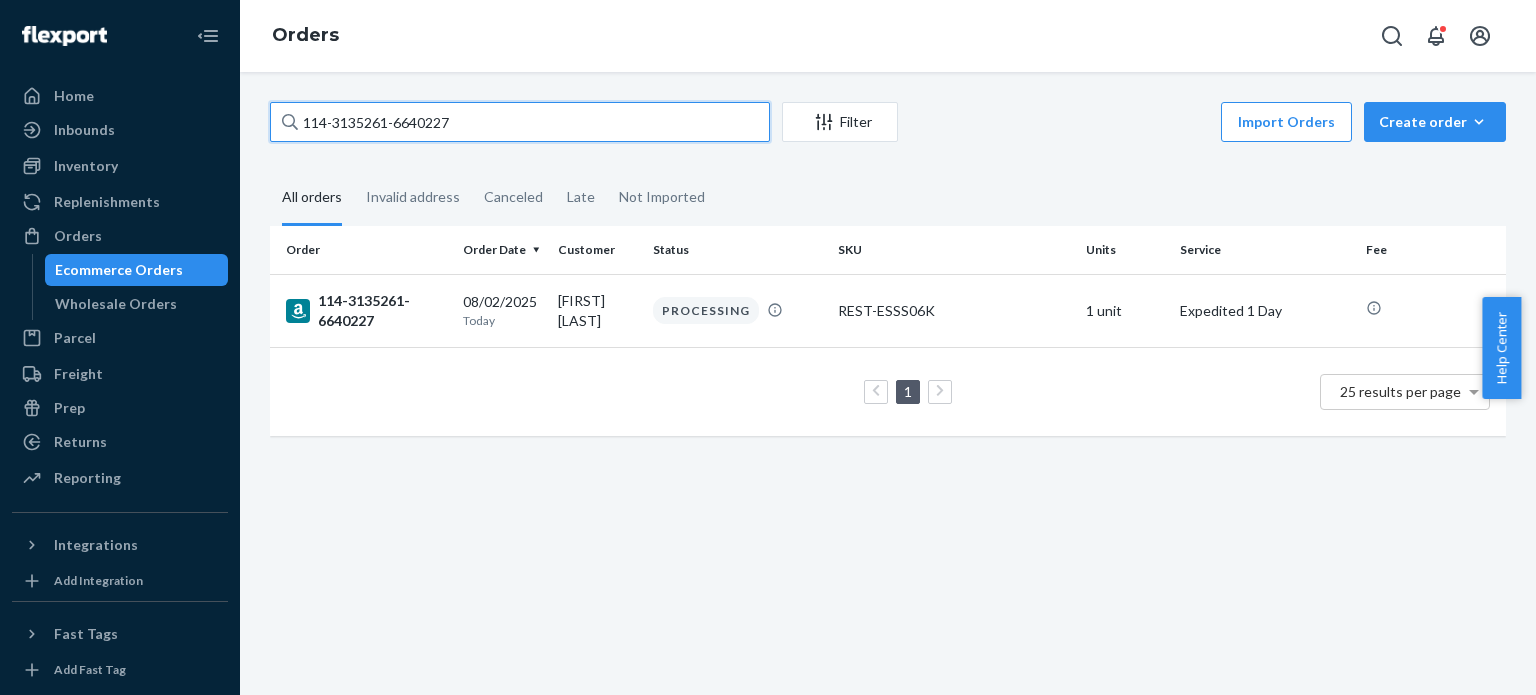 click on "114-3135261-6640227" at bounding box center (520, 122) 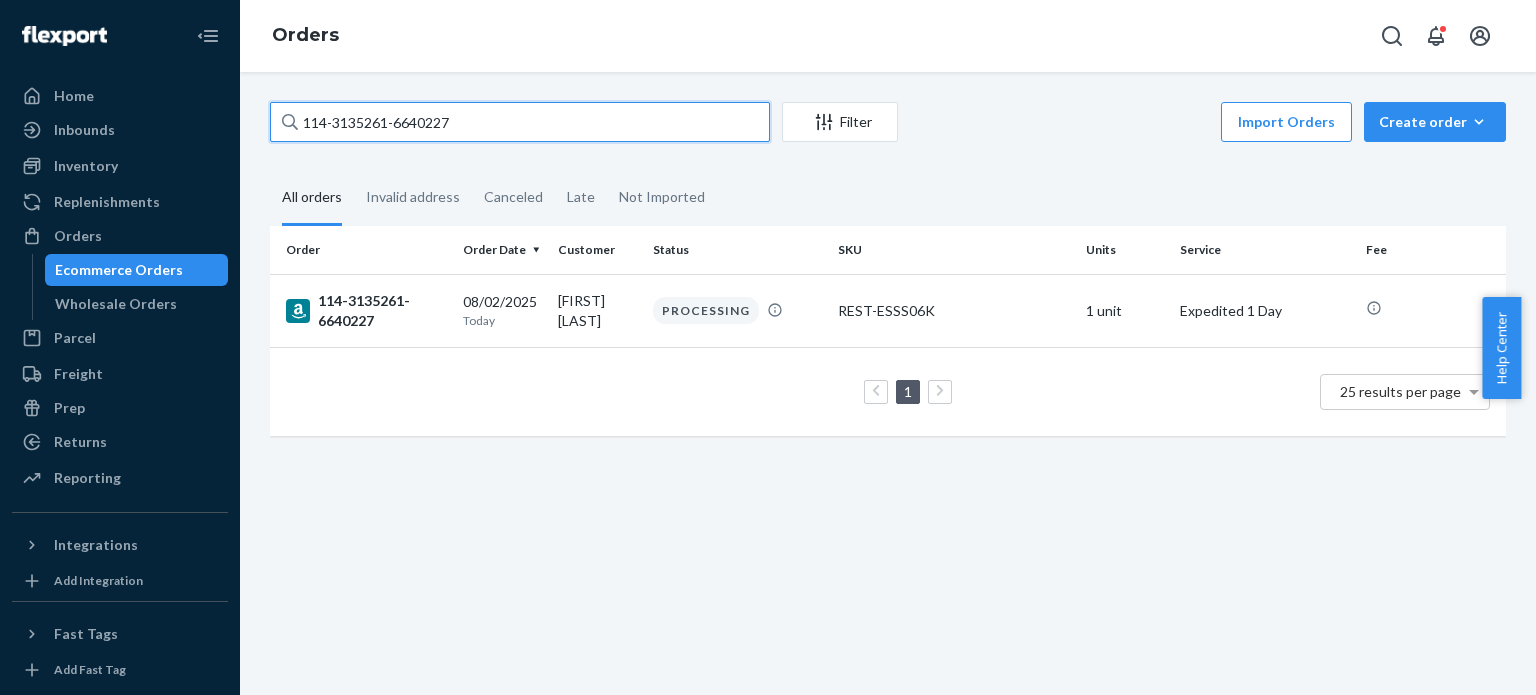 click on "114-3135261-6640227" at bounding box center (520, 122) 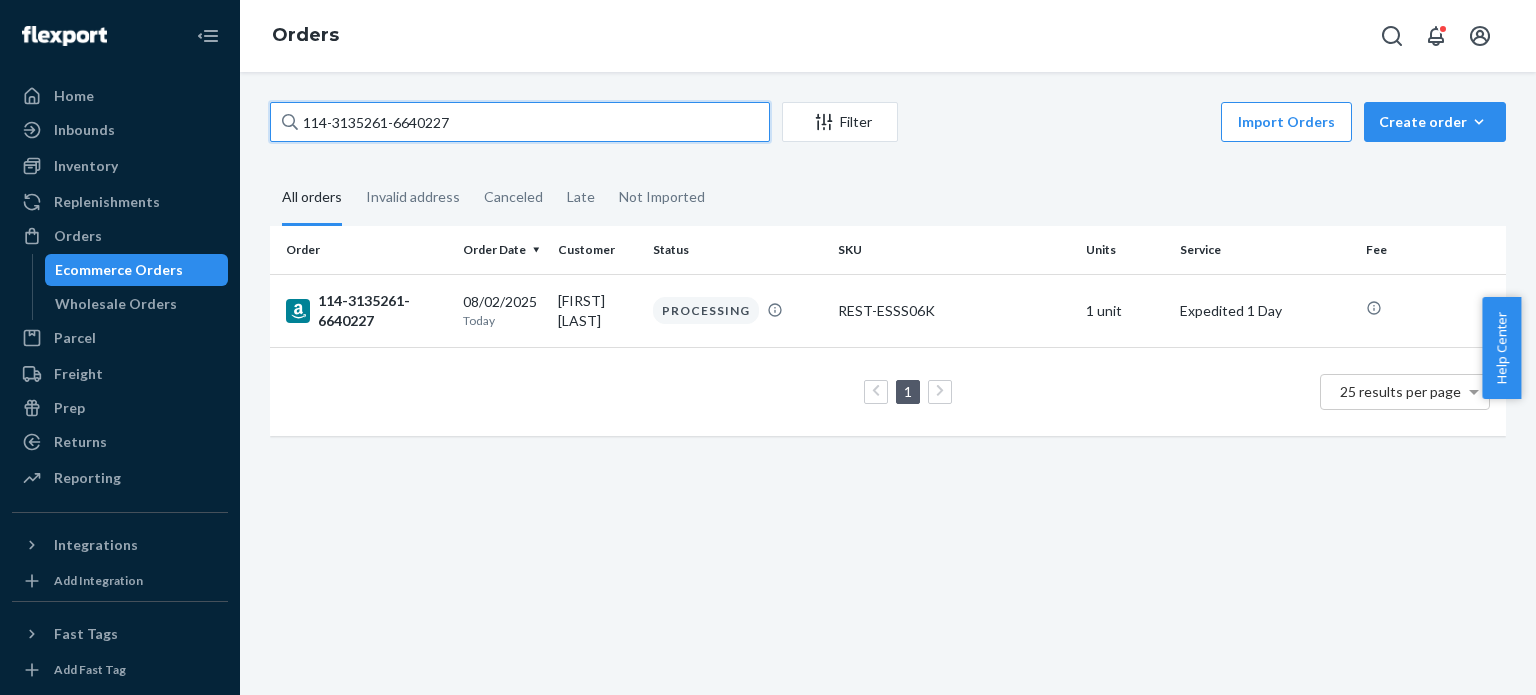 click on "114-3135261-6640227" at bounding box center (520, 122) 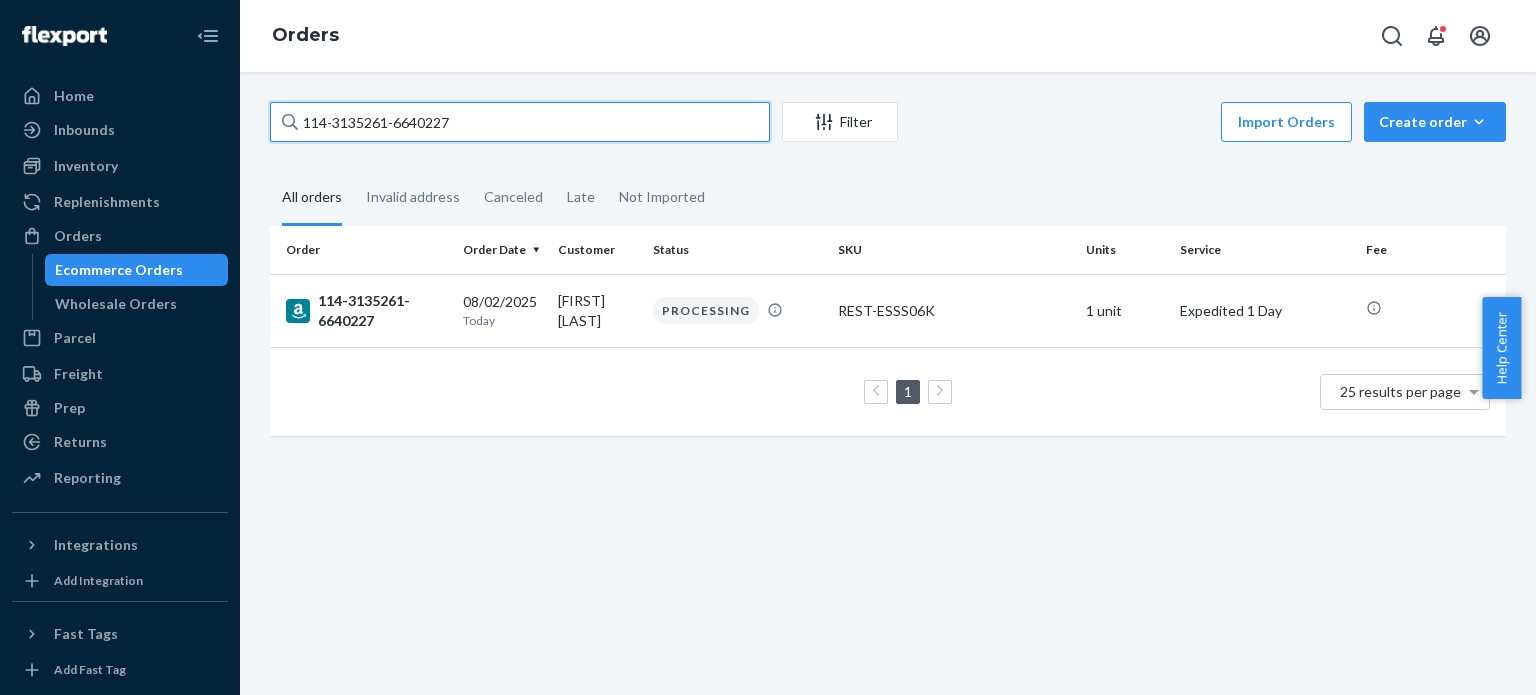 paste on "[NUMBER]" 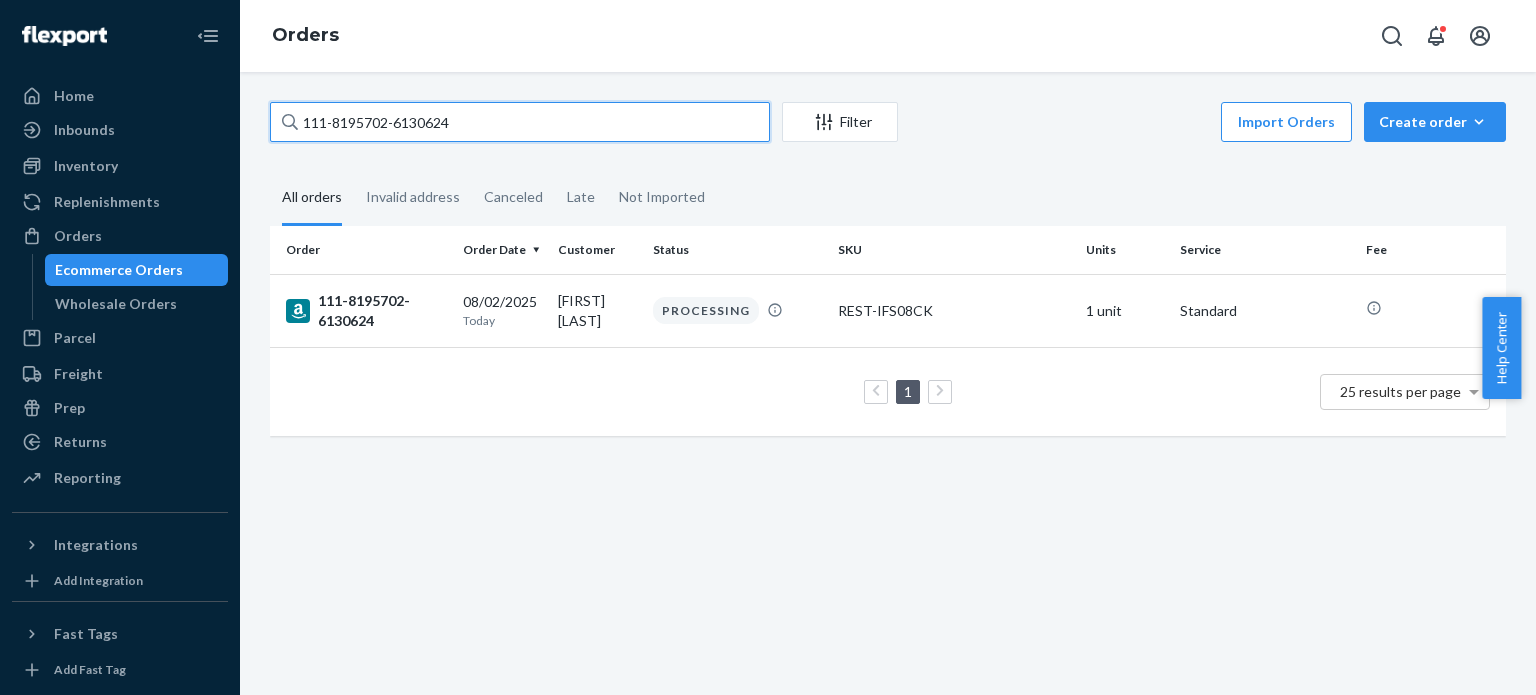 type on "111-8195702-6130624" 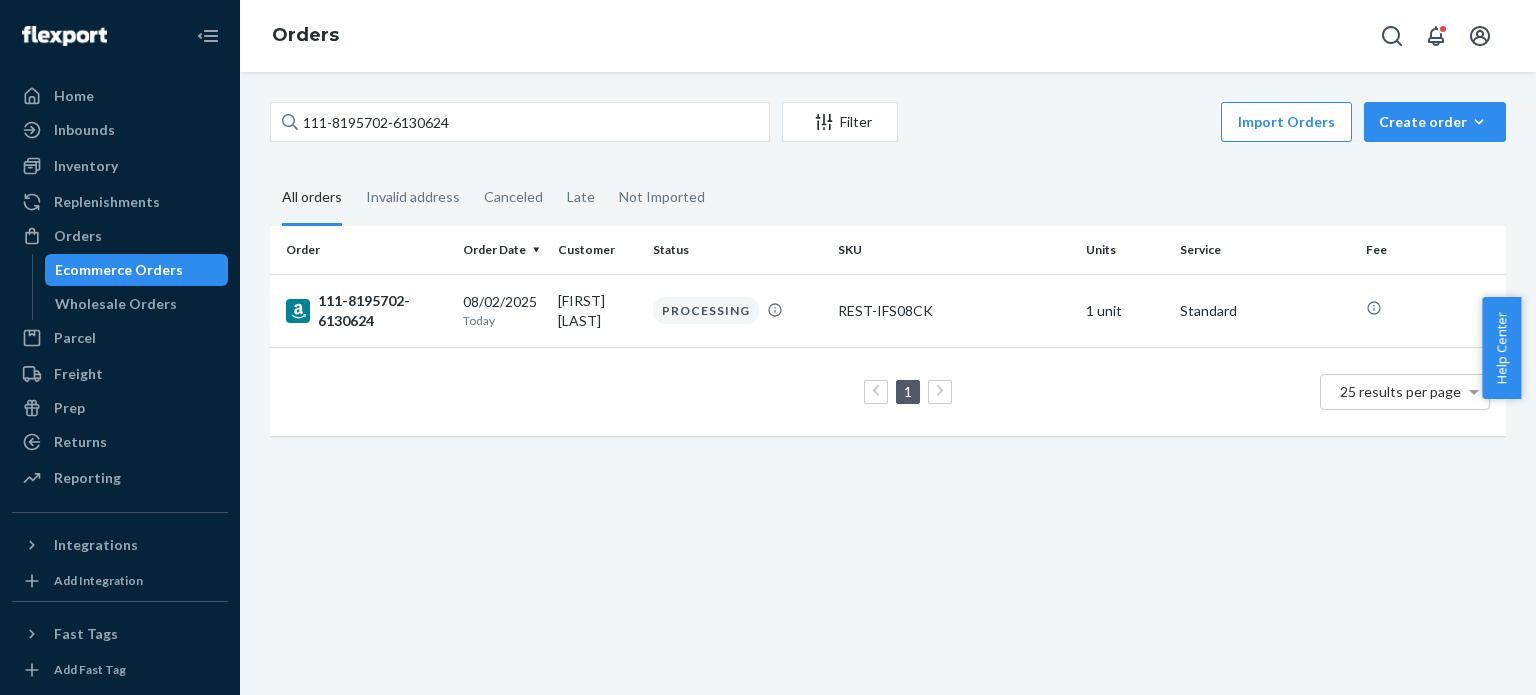 click on "111-8195702-6130624" at bounding box center (366, 311) 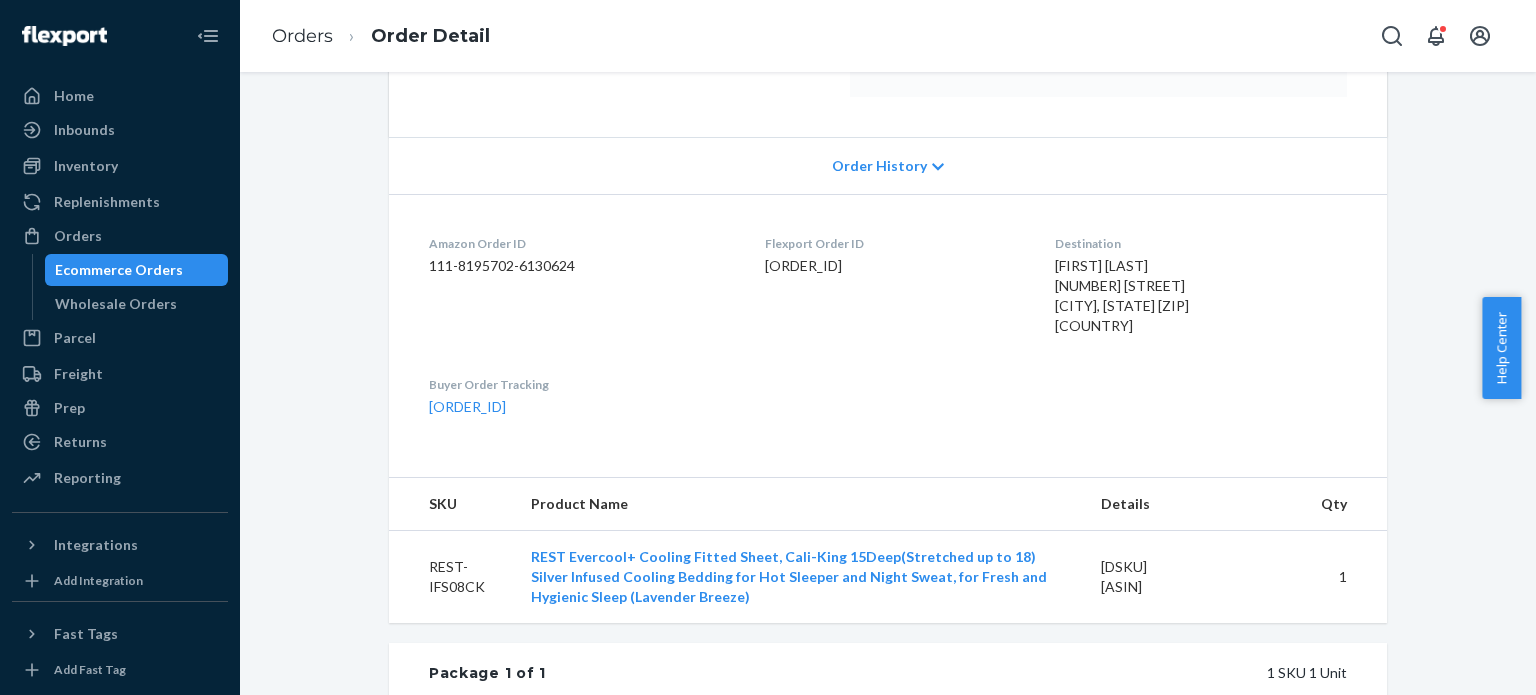 scroll, scrollTop: 400, scrollLeft: 0, axis: vertical 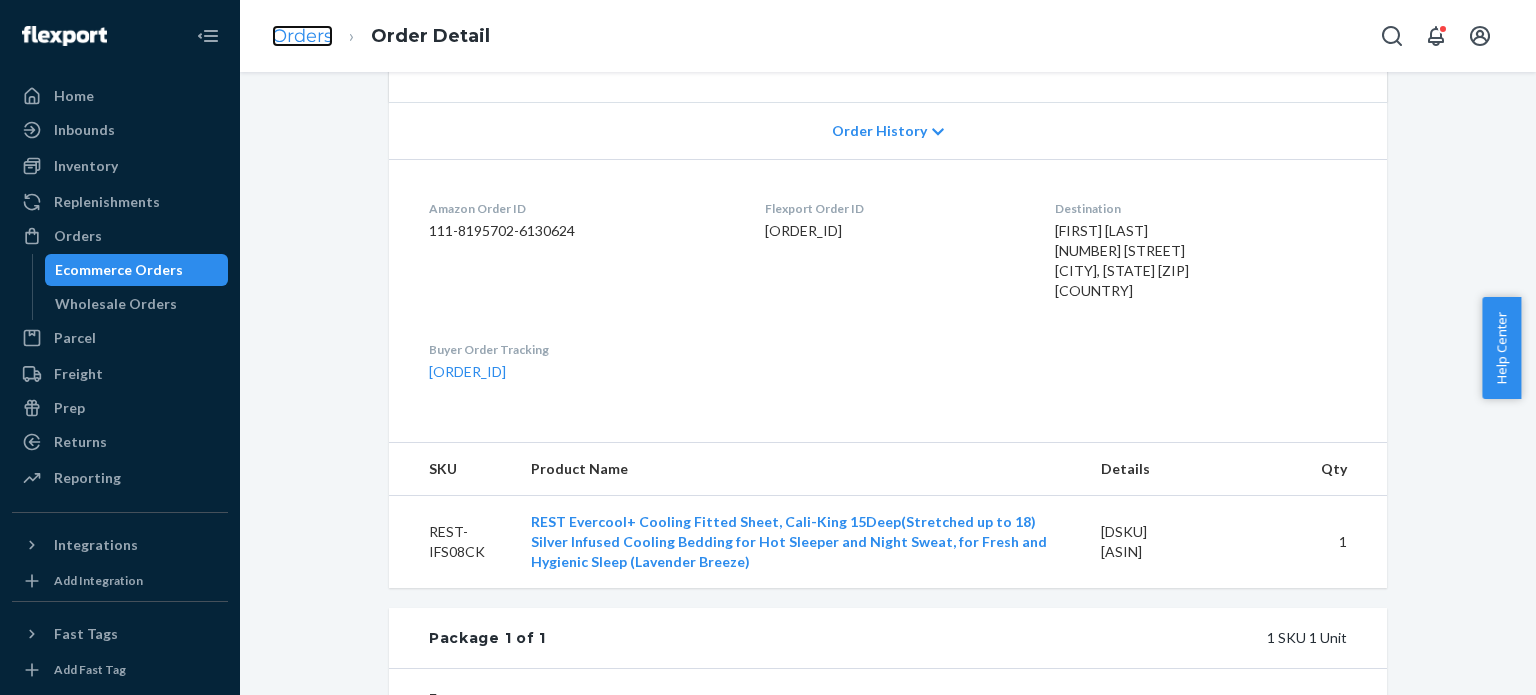 click on "Orders" at bounding box center (302, 36) 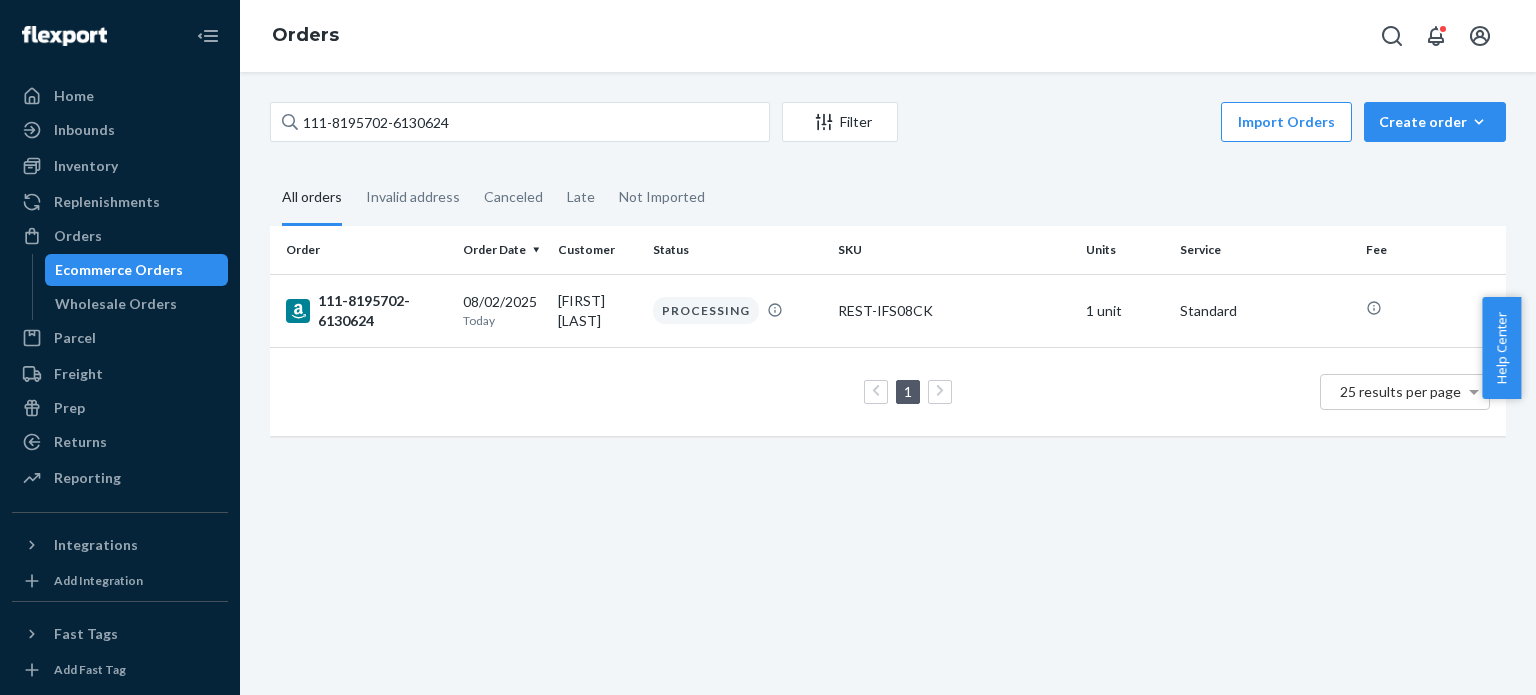 scroll, scrollTop: 0, scrollLeft: 0, axis: both 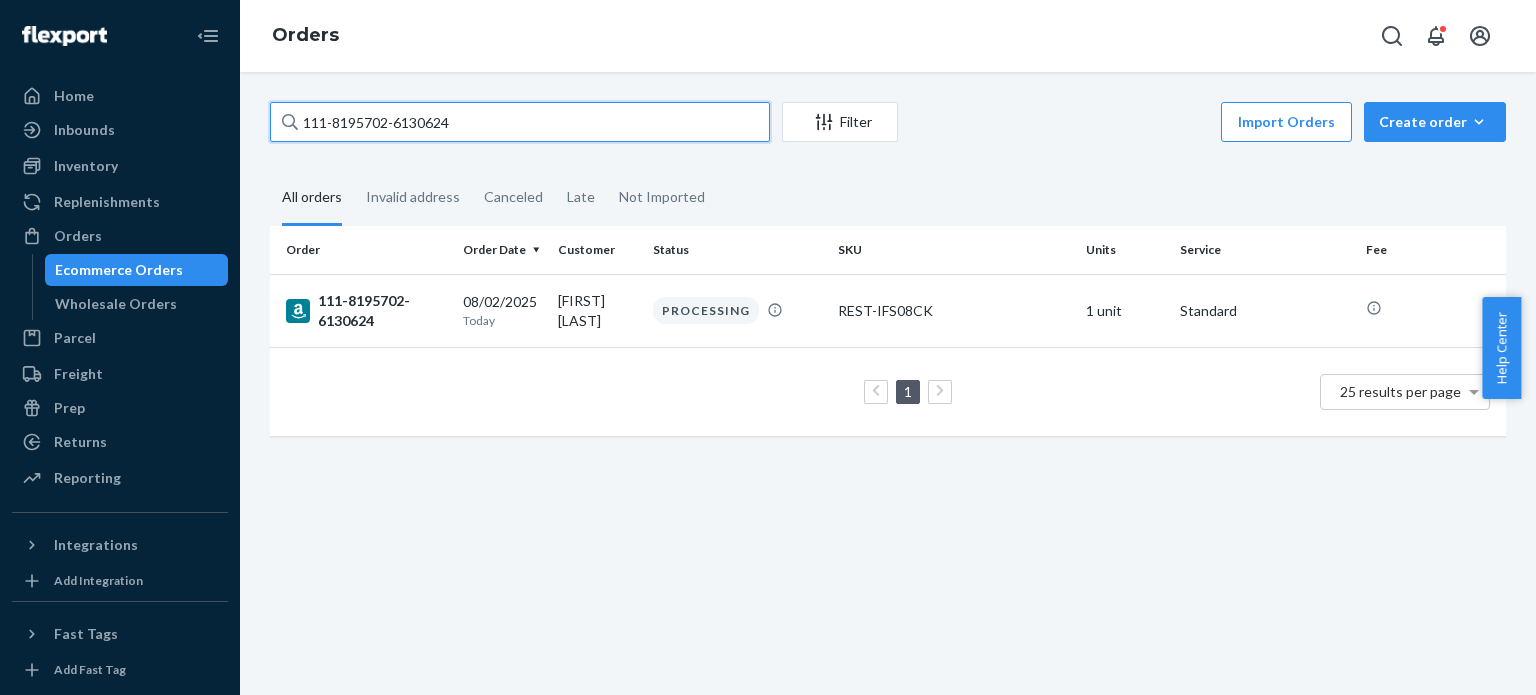 click on "111-8195702-6130624" at bounding box center (520, 122) 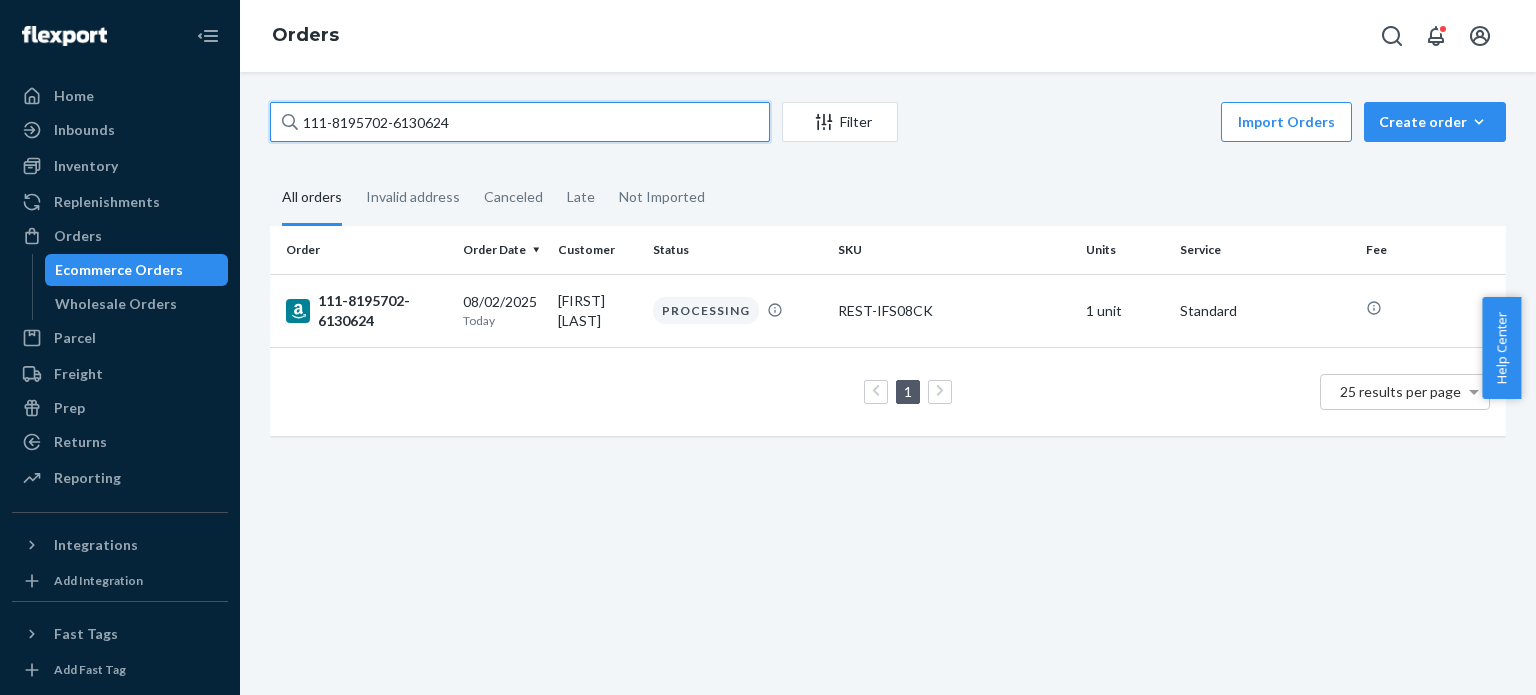 click on "111-8195702-6130624" at bounding box center (520, 122) 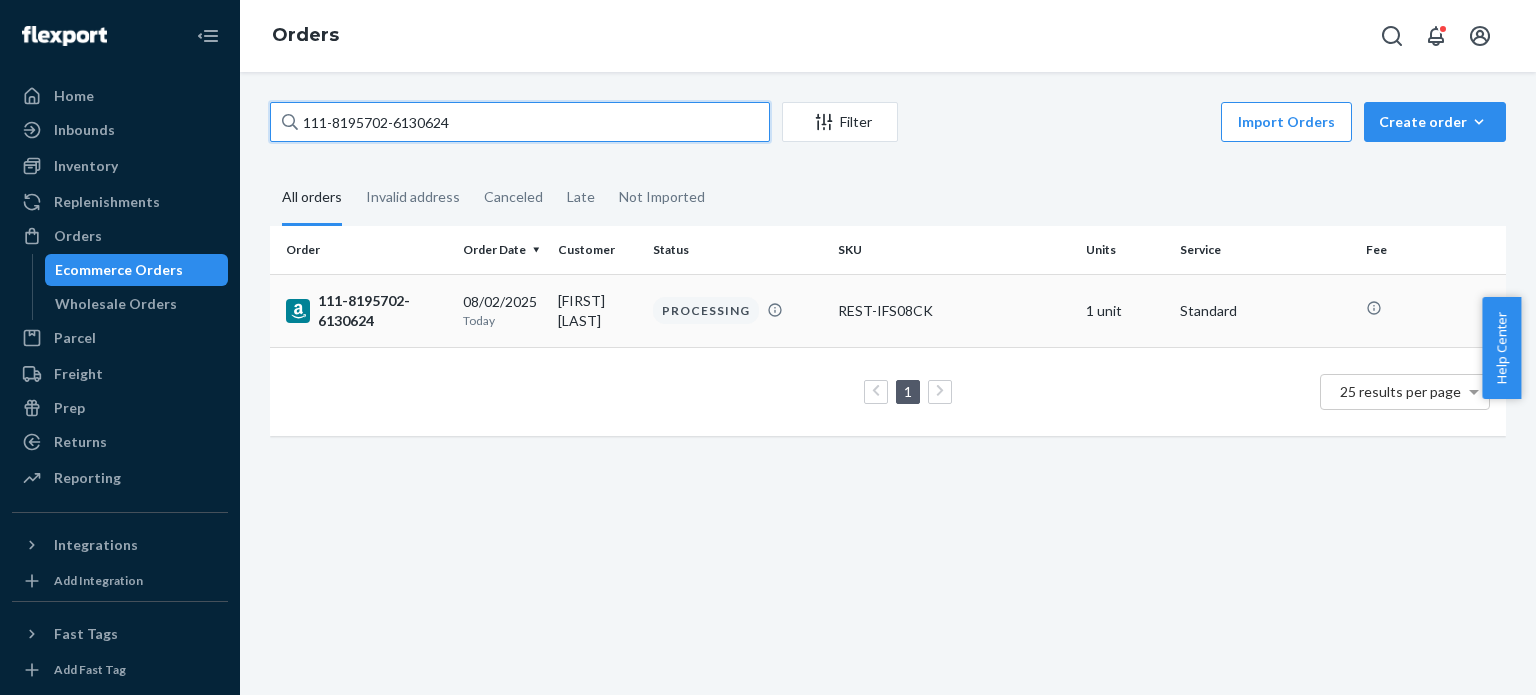 paste on "[ORDER_ID]" 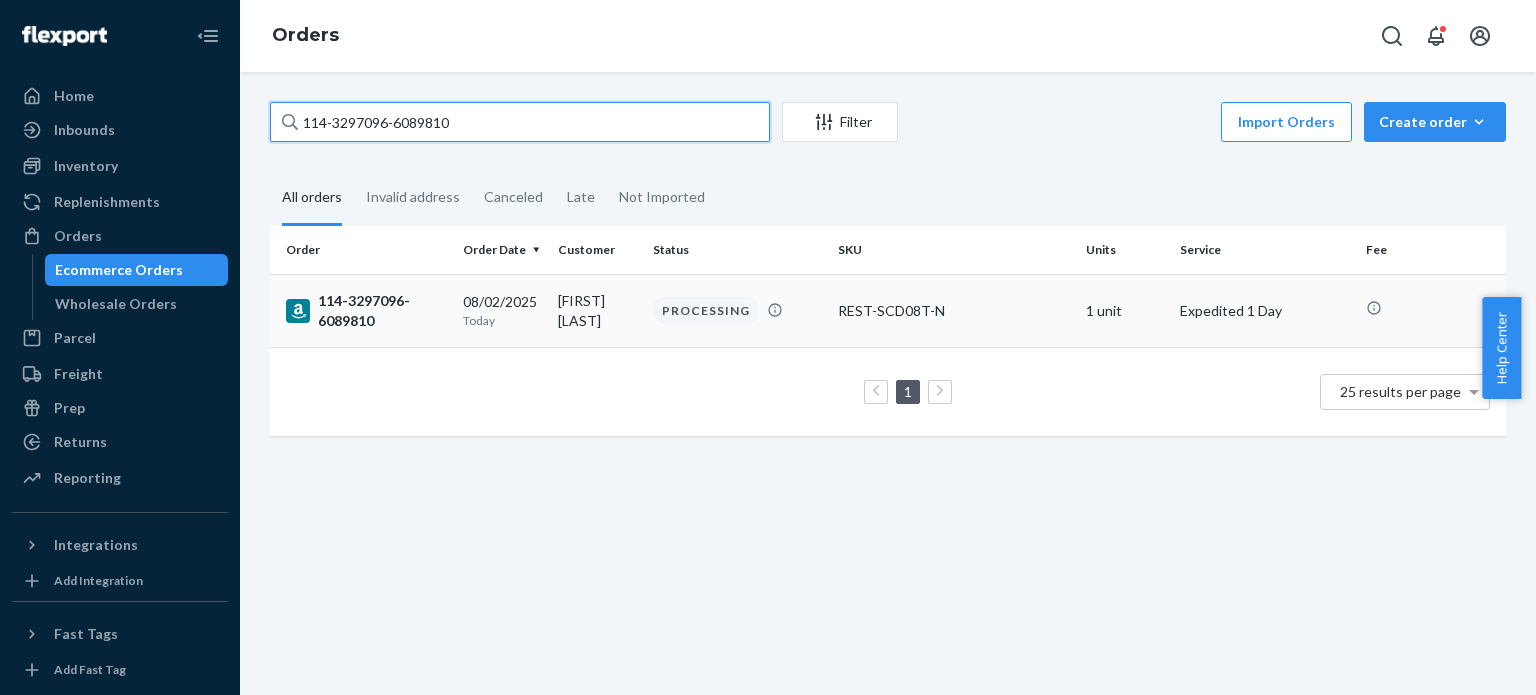 type on "114-3297096-6089810" 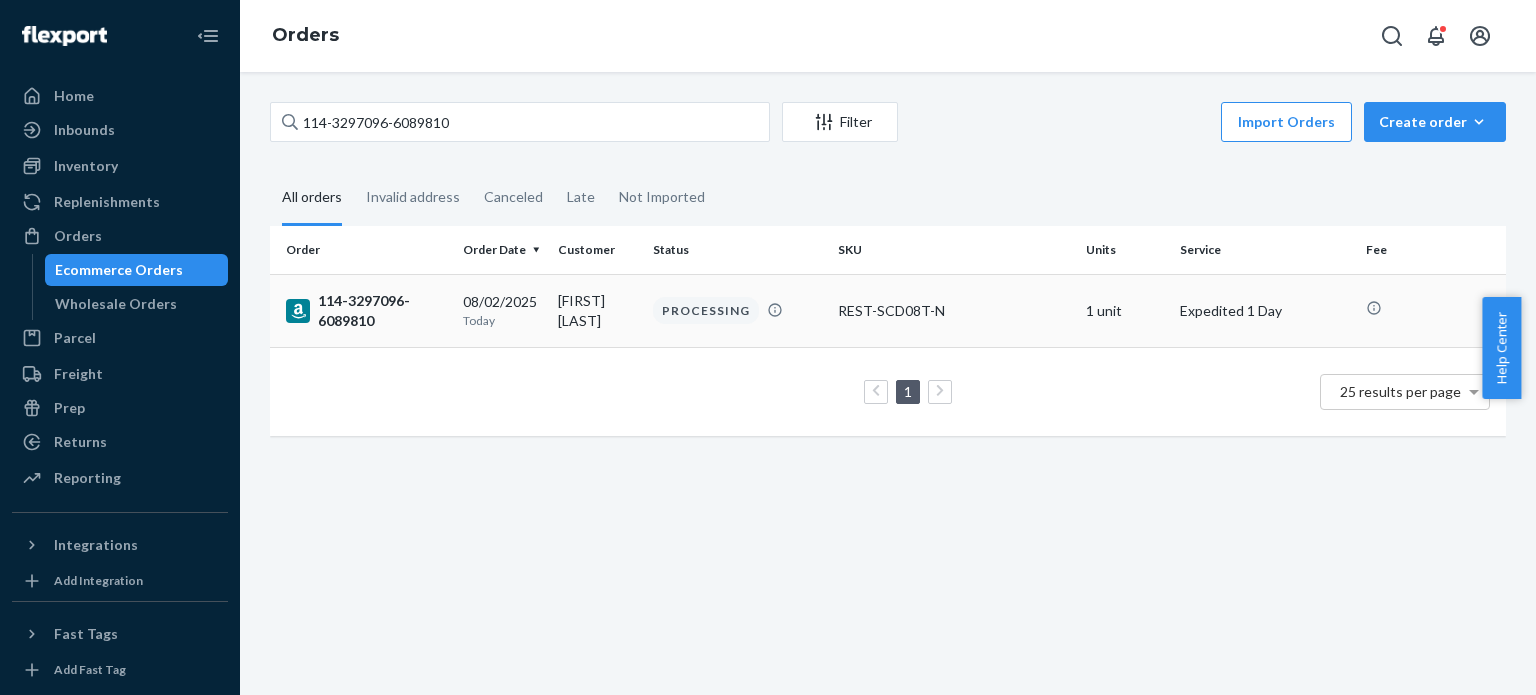 click on "114-3297096-6089810" at bounding box center [366, 311] 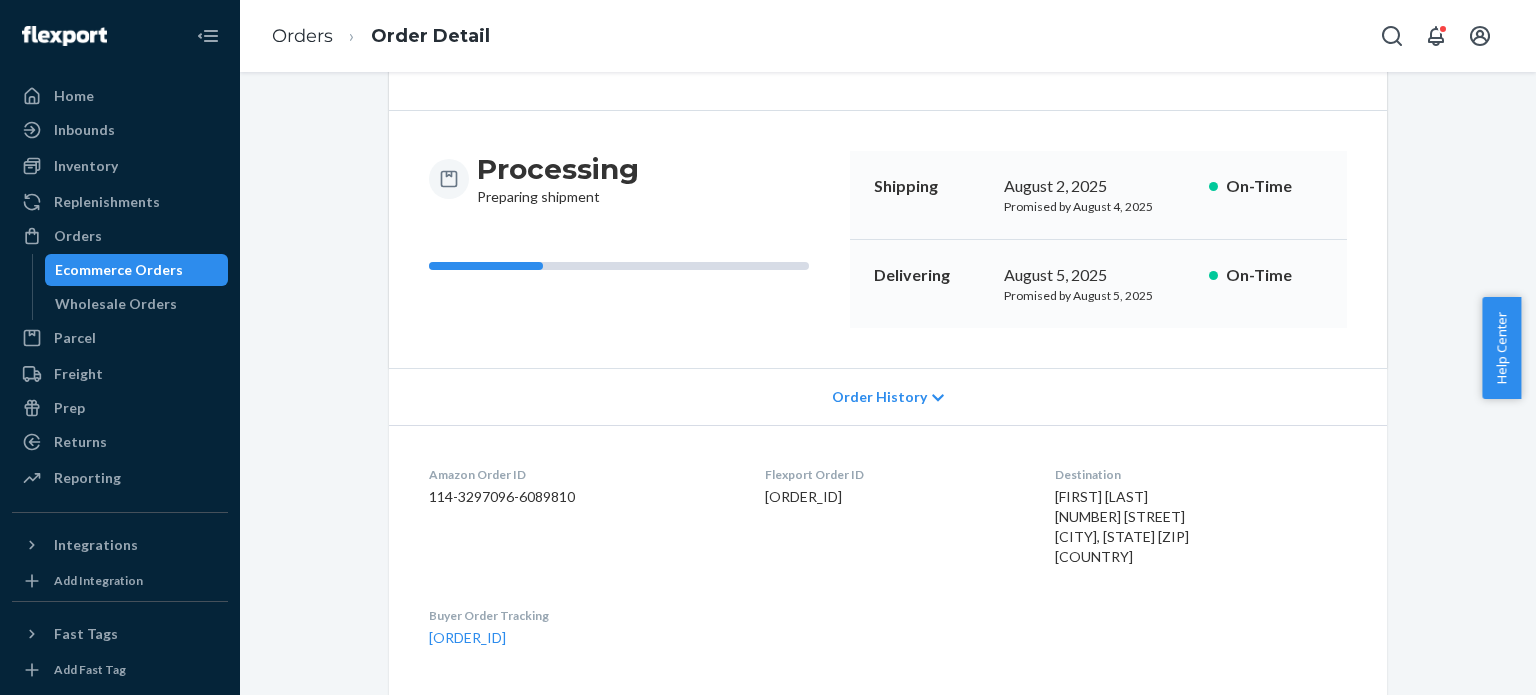 scroll, scrollTop: 400, scrollLeft: 0, axis: vertical 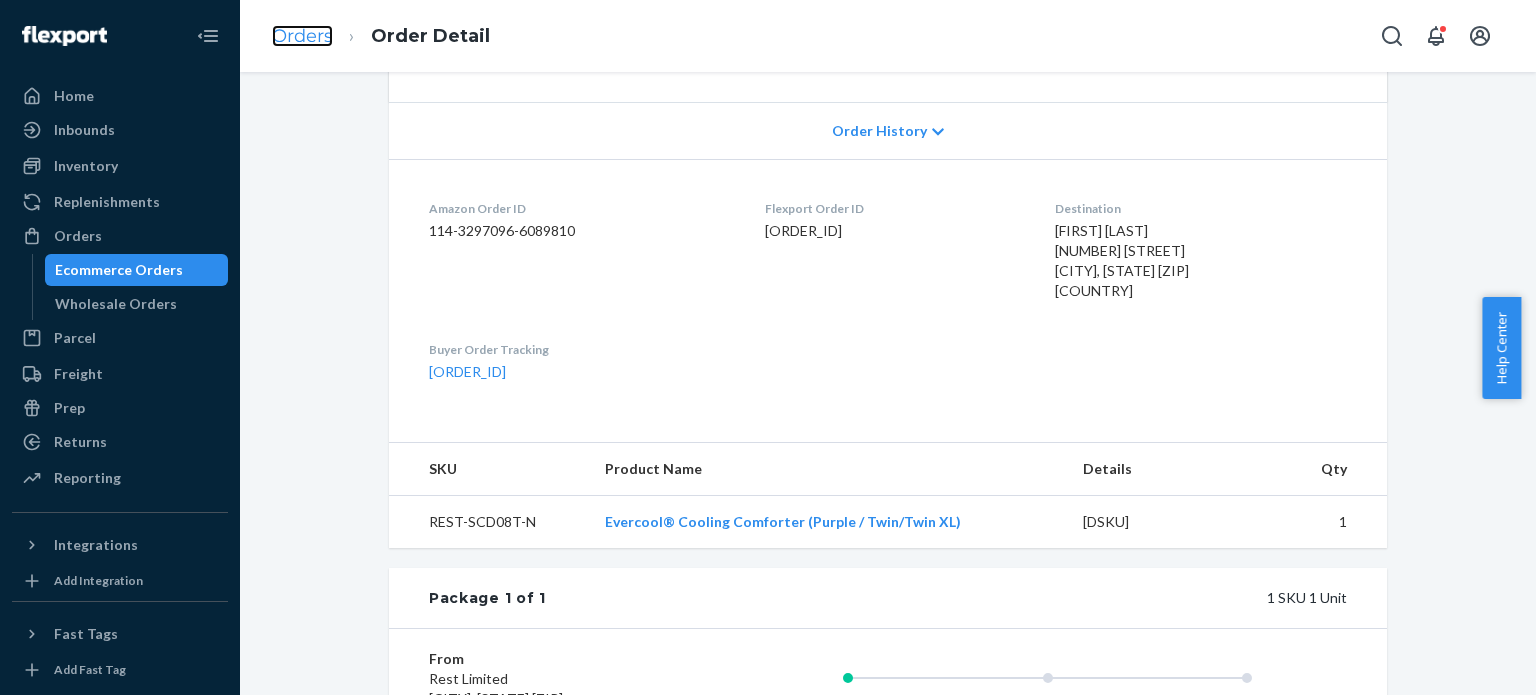 click on "Orders" at bounding box center [302, 36] 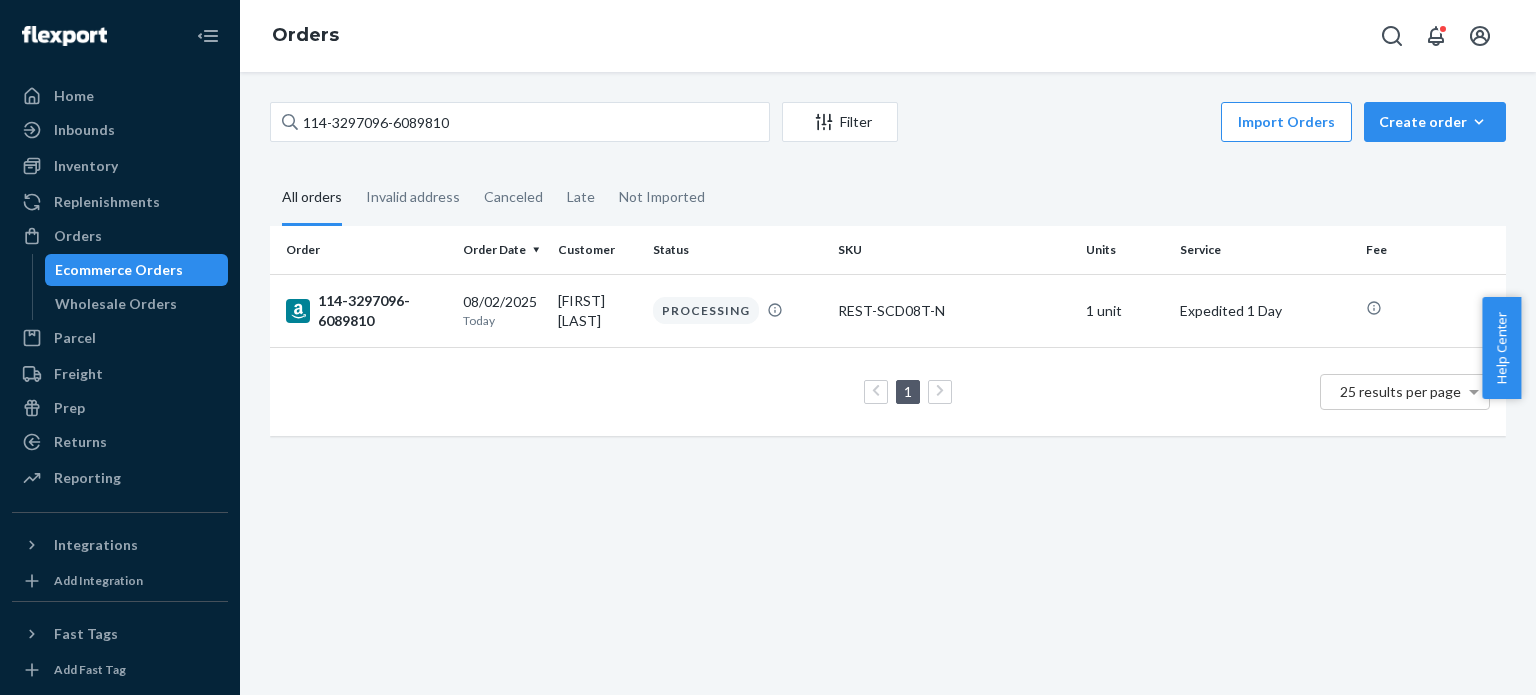 scroll, scrollTop: 0, scrollLeft: 0, axis: both 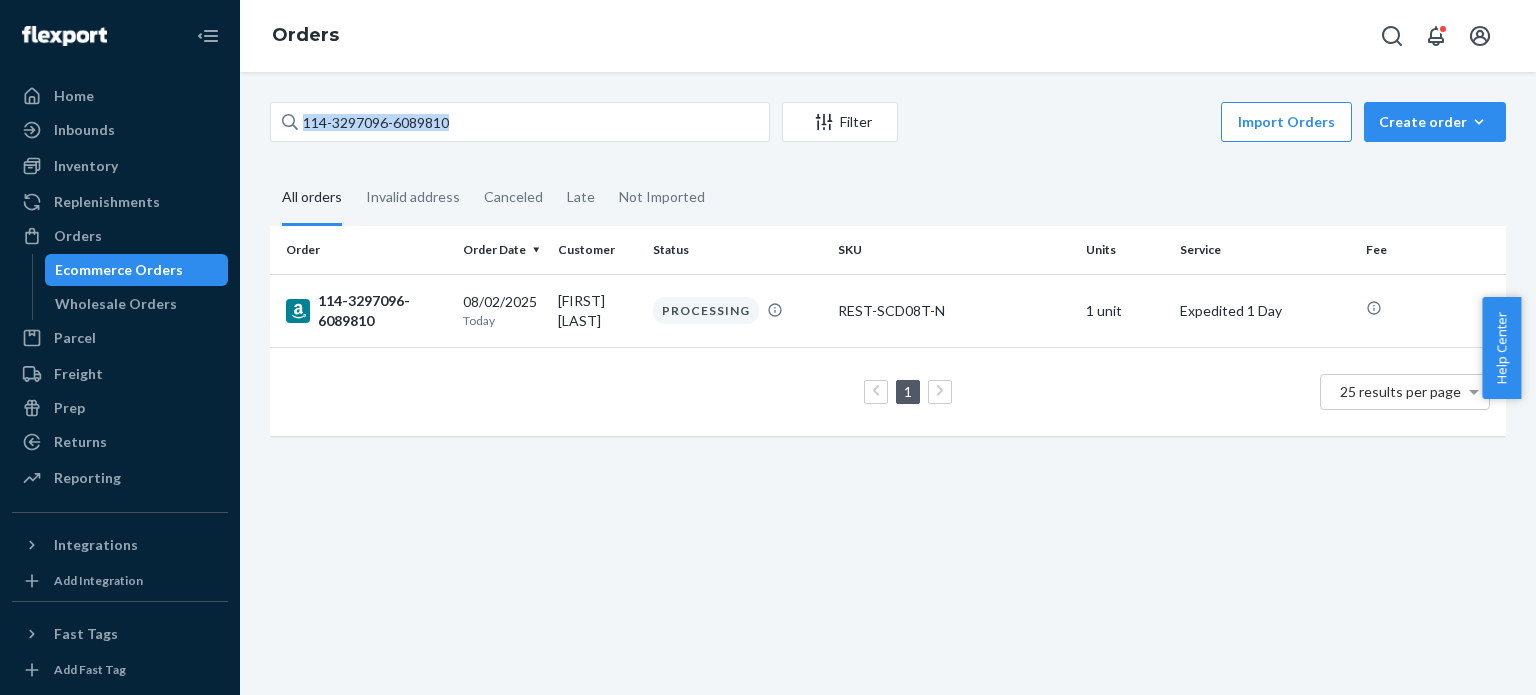 click on "[ORDER_ID] Create orderEcommerce order Removal order" at bounding box center (888, 124) 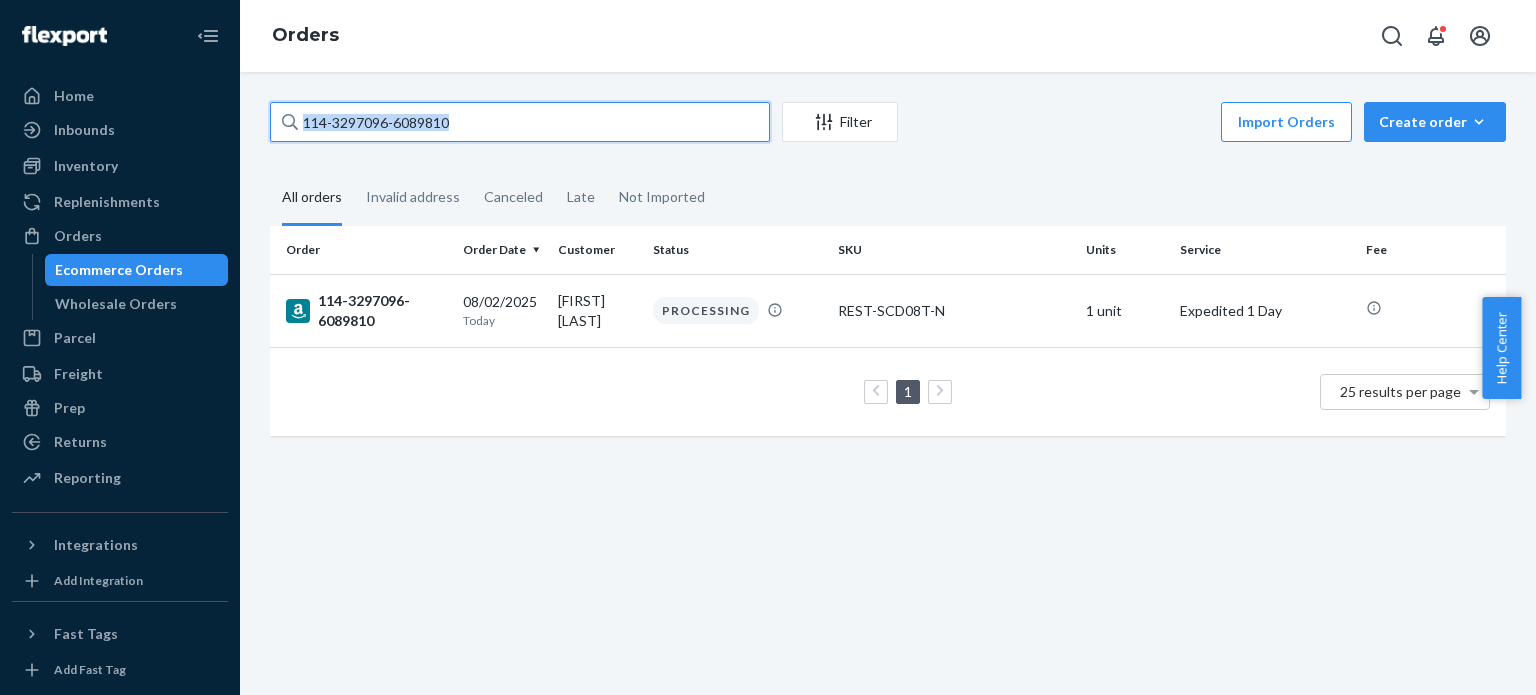 click on "114-3297096-6089810" at bounding box center [520, 122] 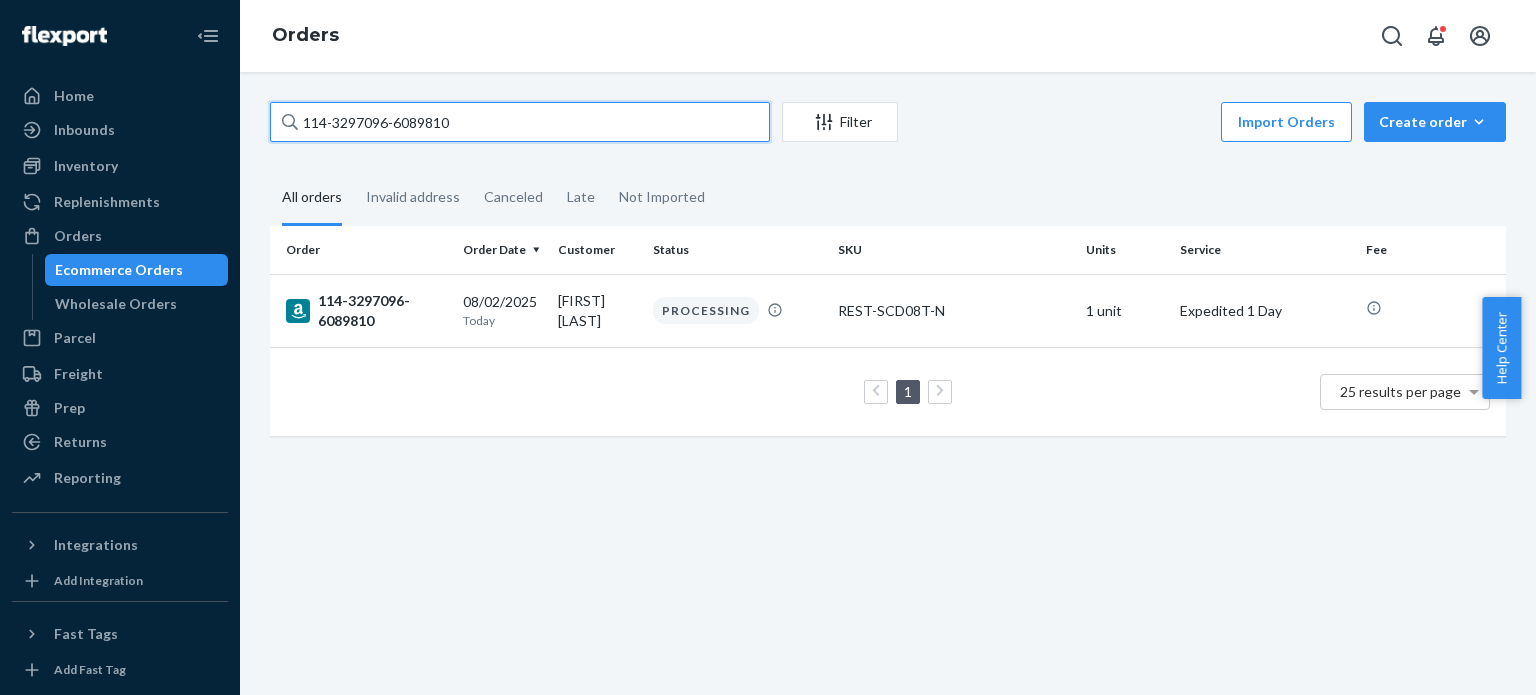 click on "114-3297096-6089810" at bounding box center (520, 122) 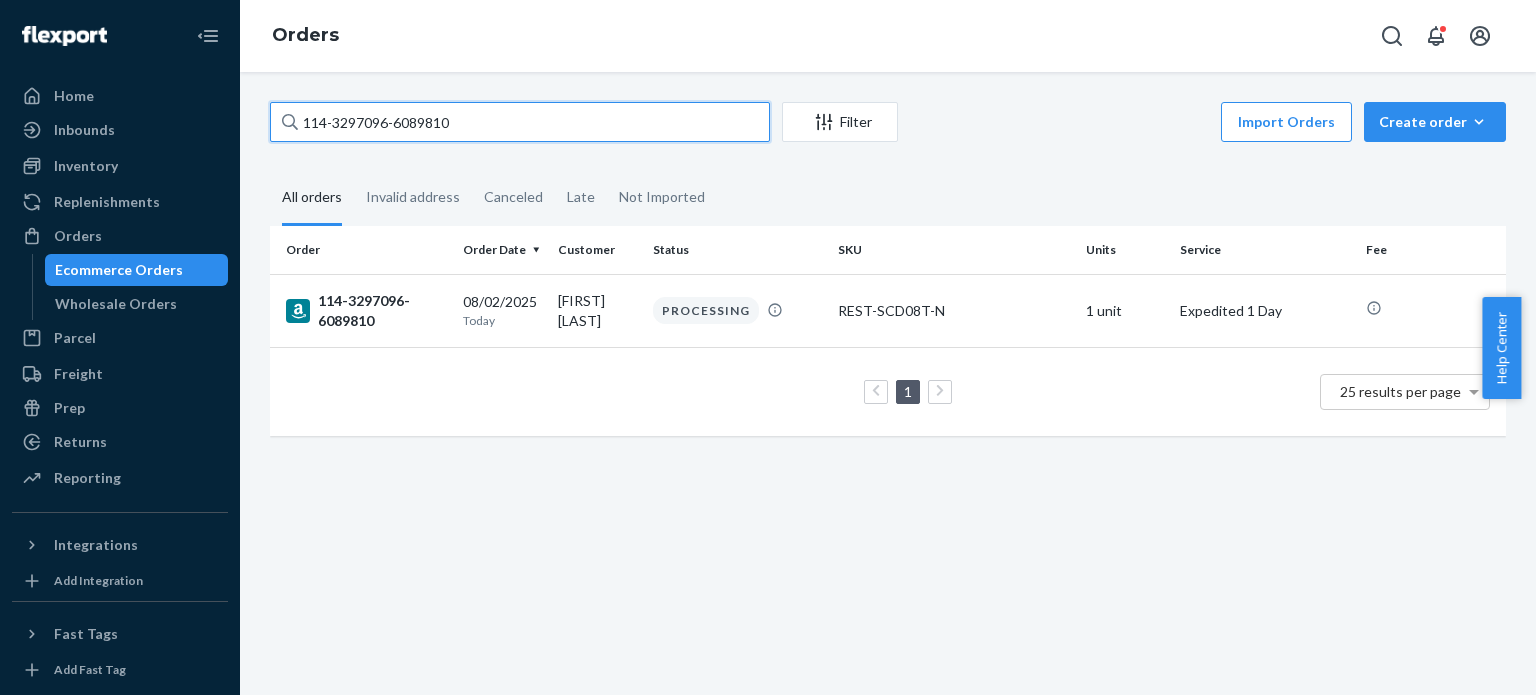 paste on "[ORDER_ID]" 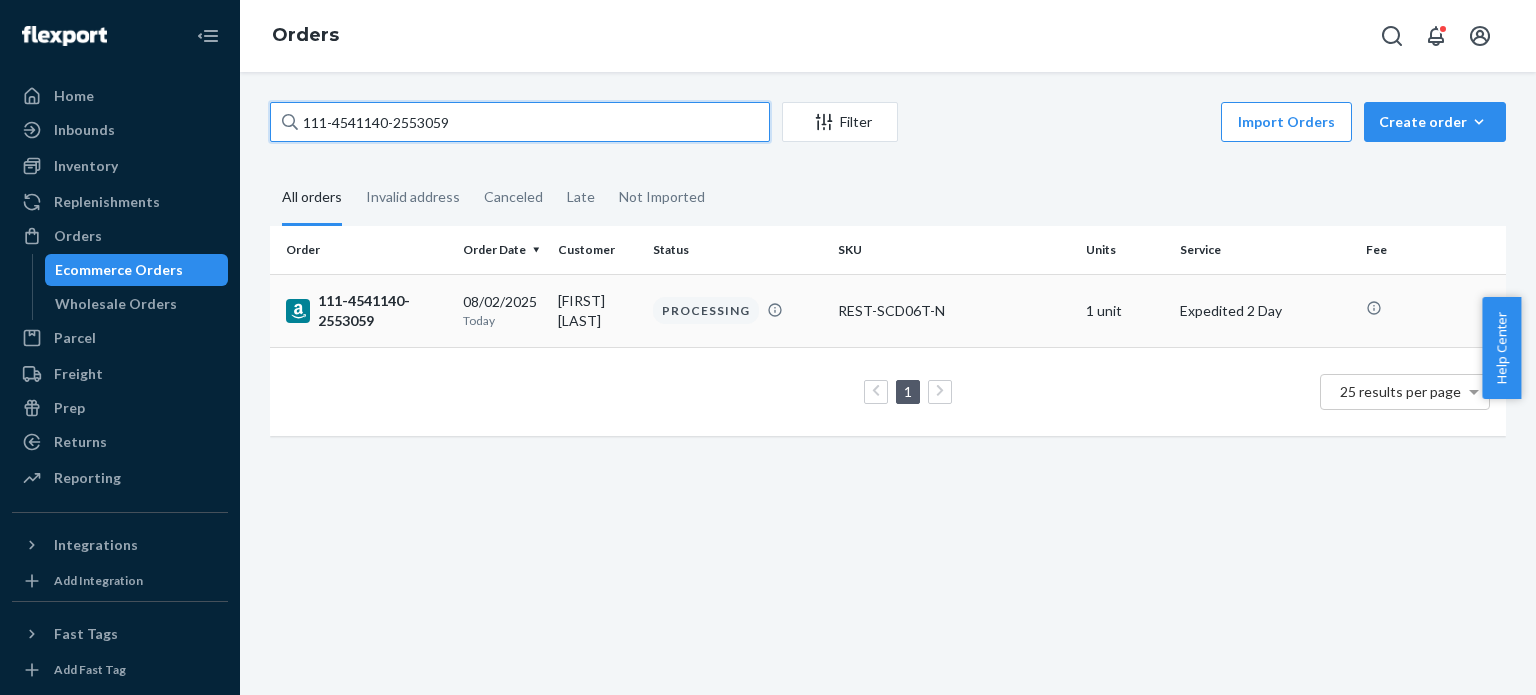 type on "111-4541140-2553059" 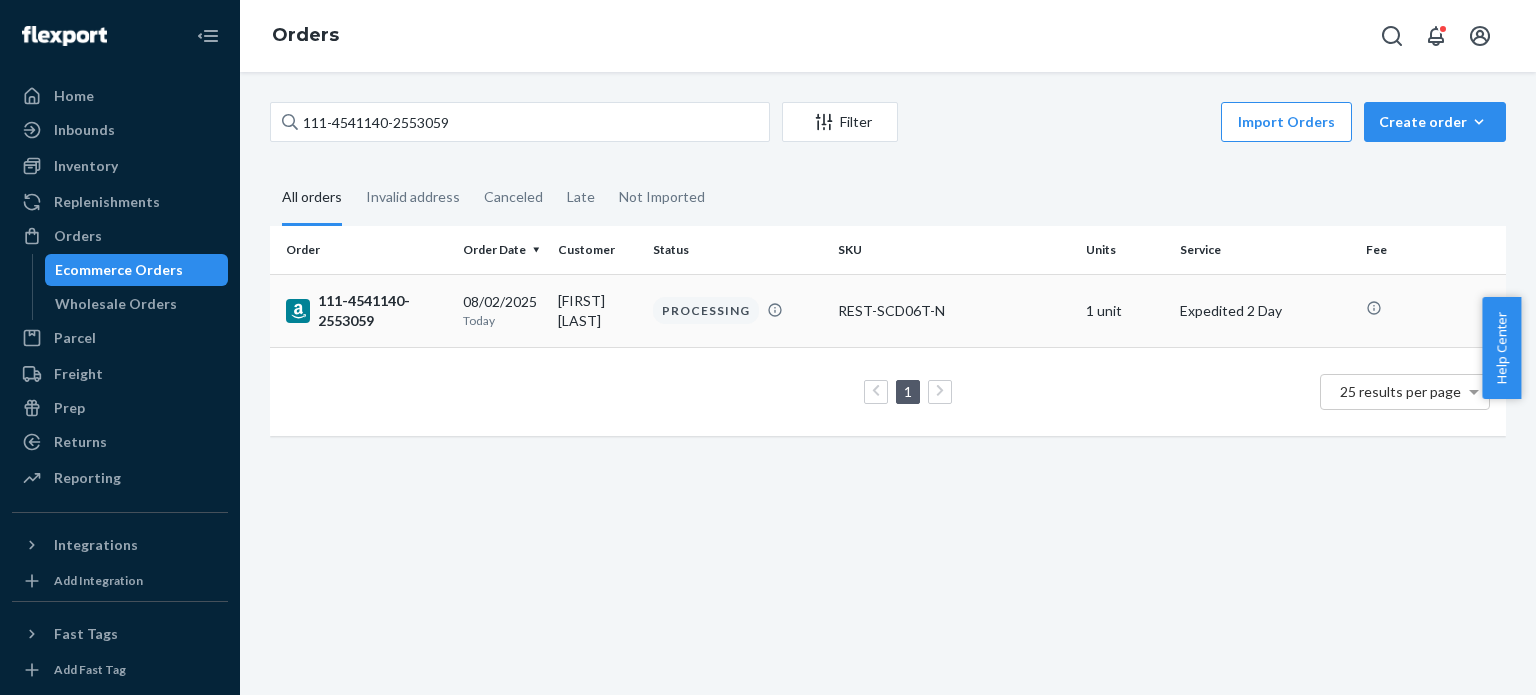 click on "111-4541140-2553059" at bounding box center (366, 311) 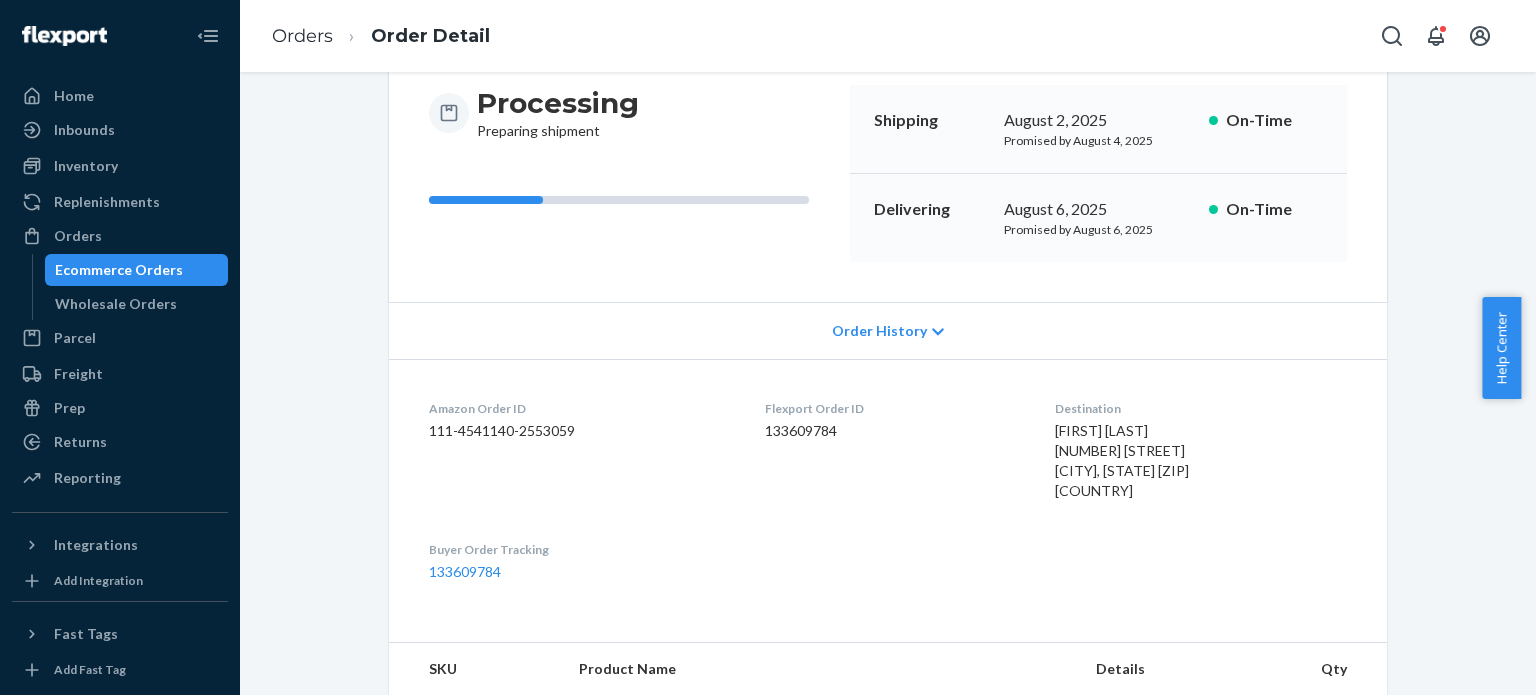 scroll, scrollTop: 300, scrollLeft: 0, axis: vertical 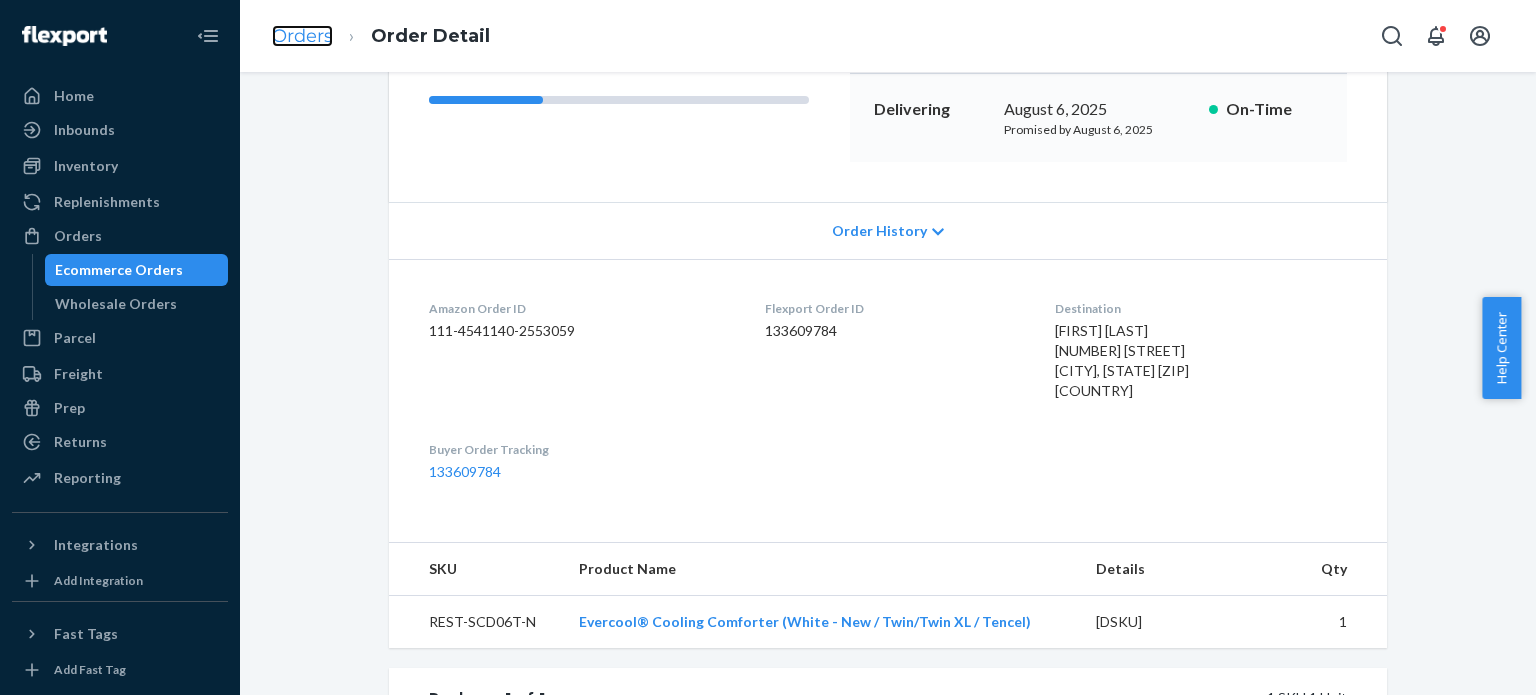 click on "Orders" at bounding box center (302, 36) 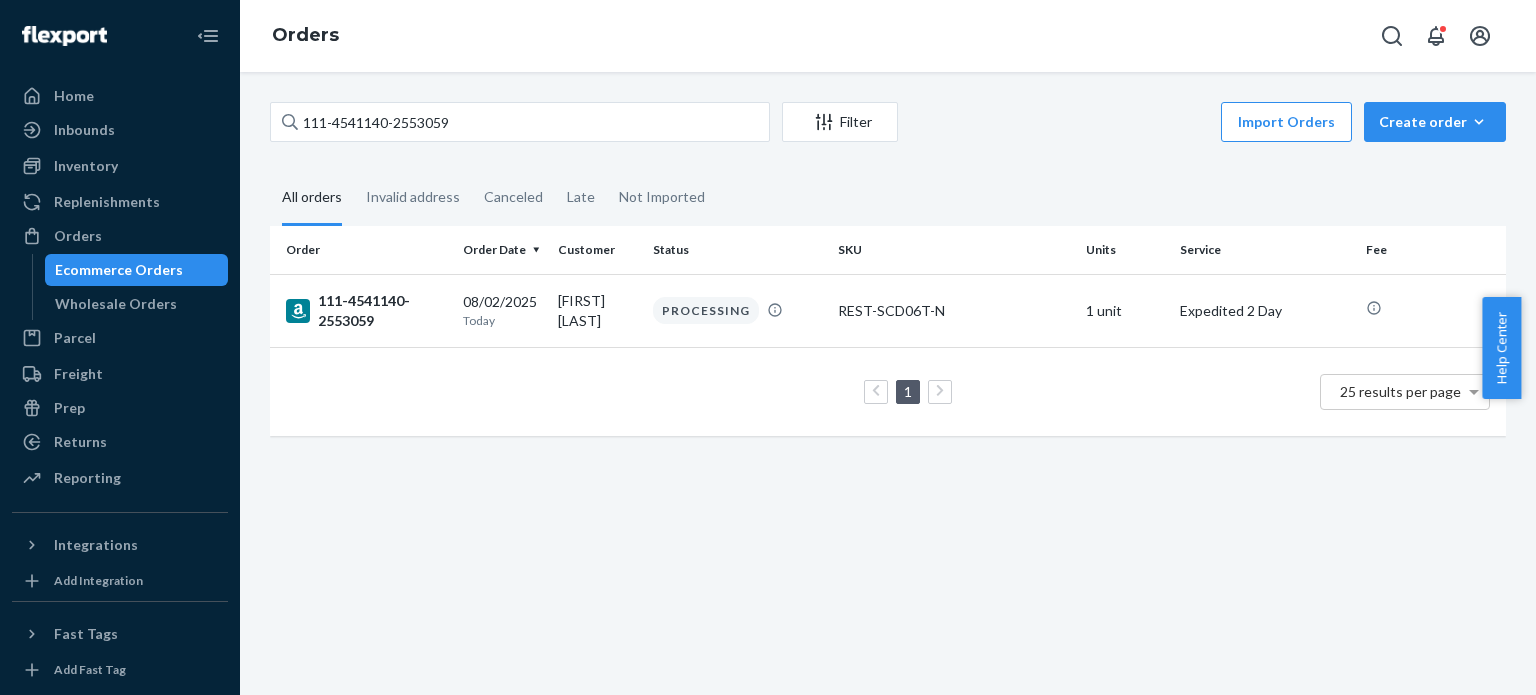 scroll, scrollTop: 0, scrollLeft: 0, axis: both 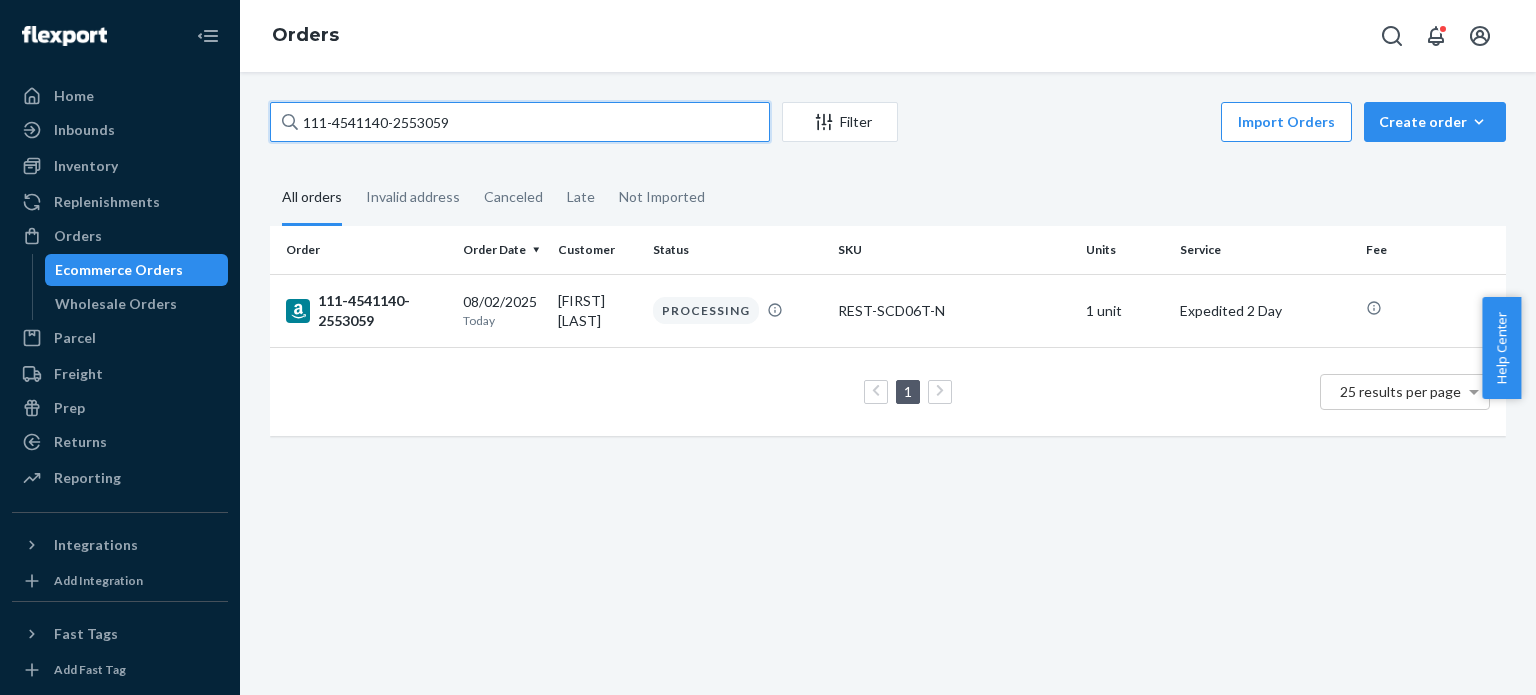 click on "111-4541140-2553059" at bounding box center (520, 122) 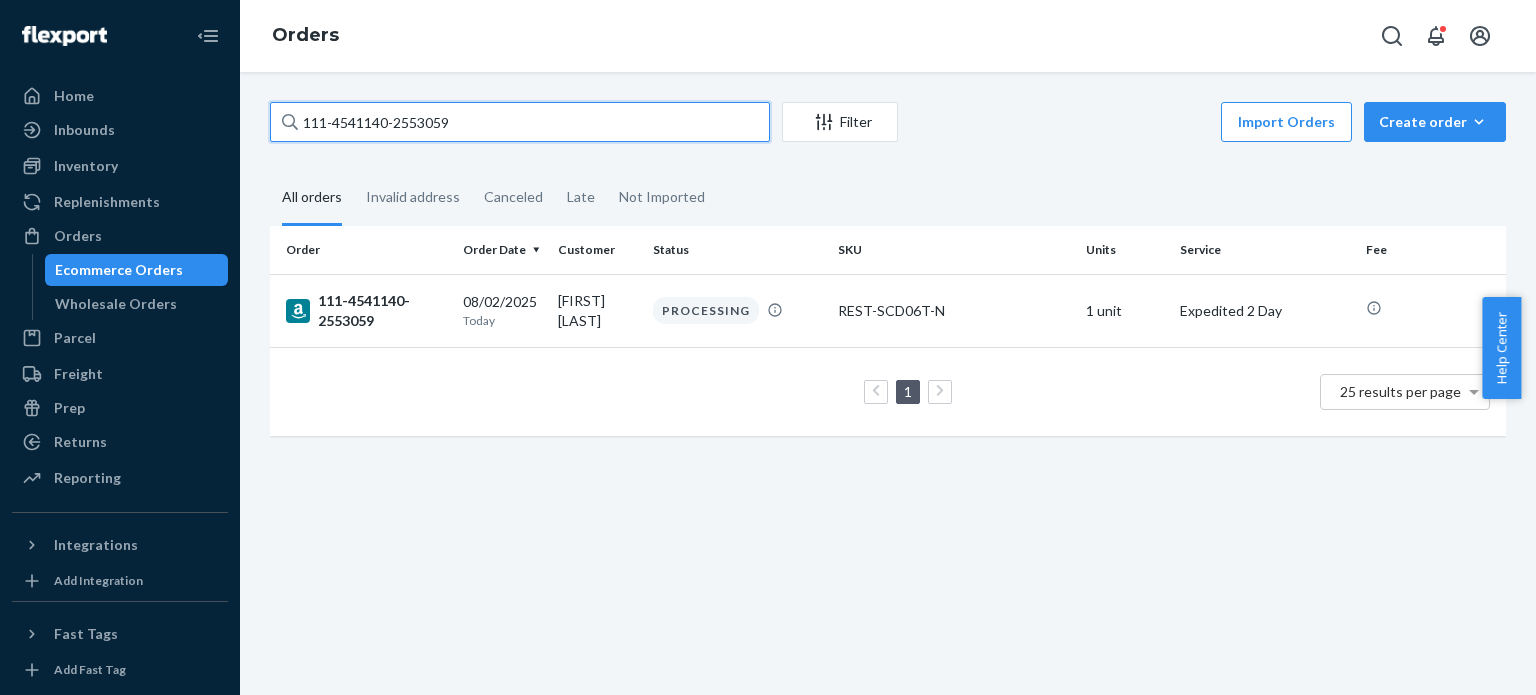 paste on "[ORDER_ID]" 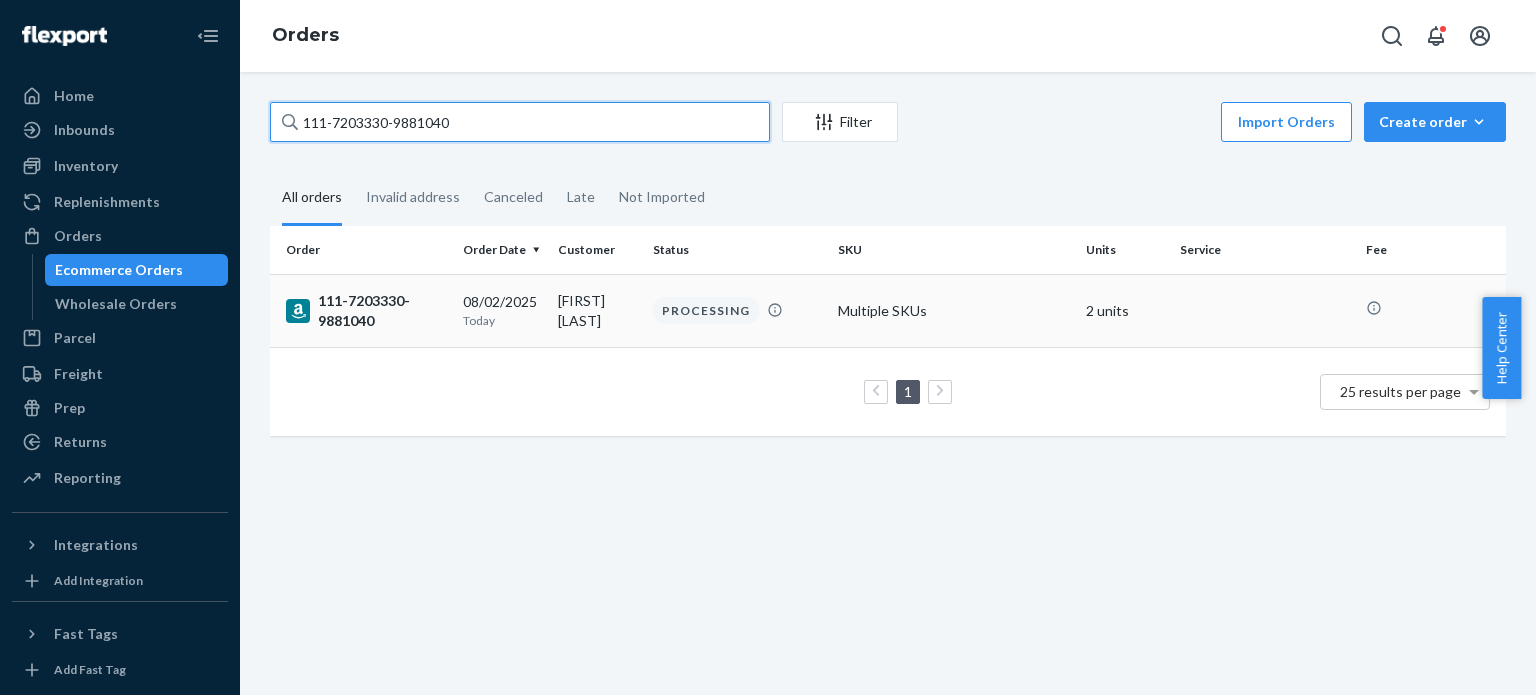 type on "111-7203330-9881040" 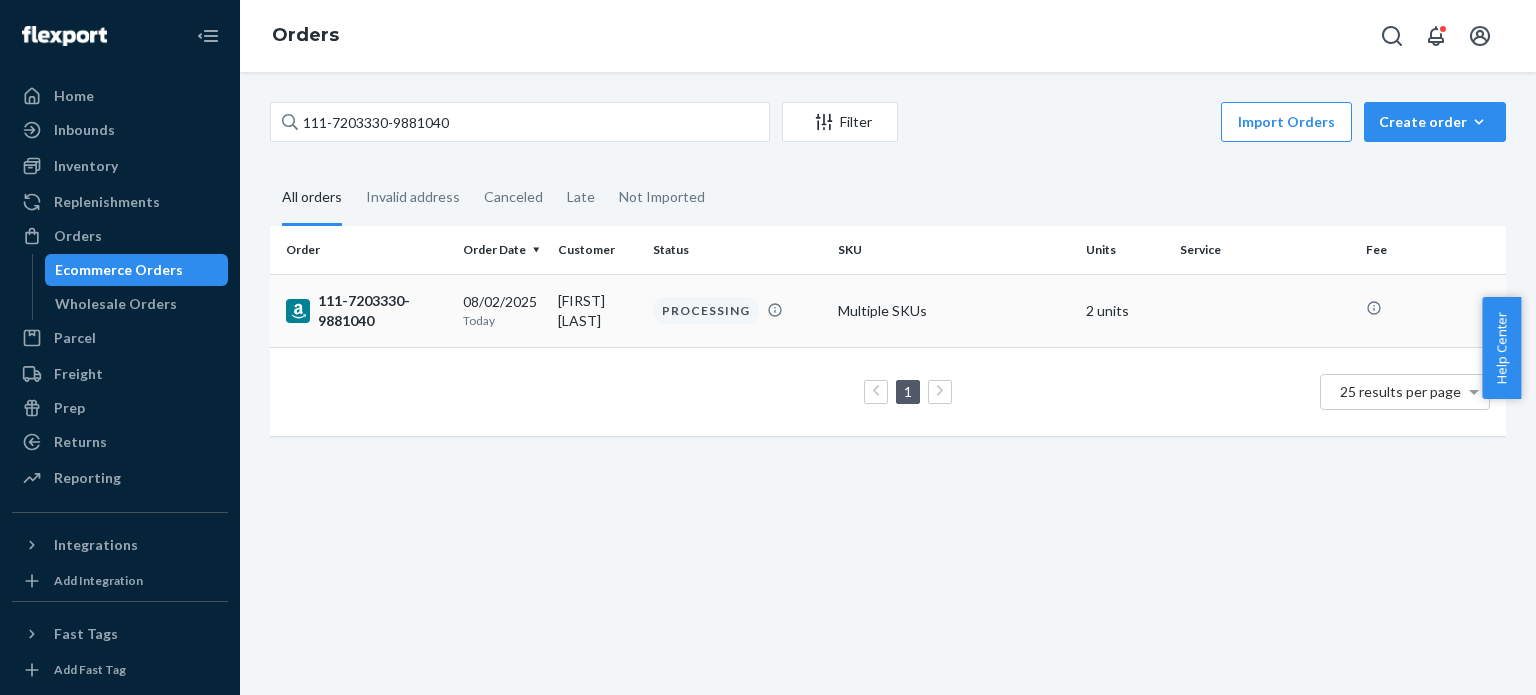 click on "111-7203330-9881040" at bounding box center (366, 311) 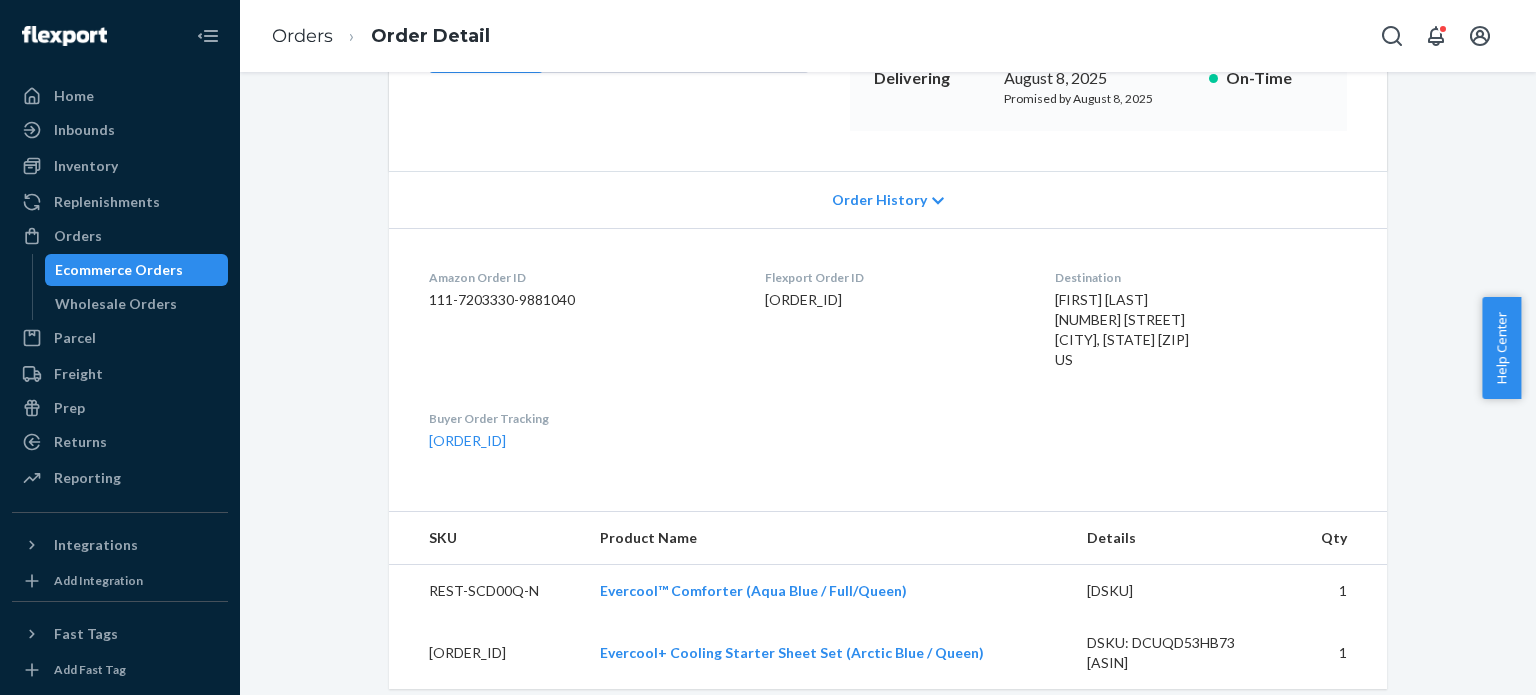 scroll, scrollTop: 348, scrollLeft: 0, axis: vertical 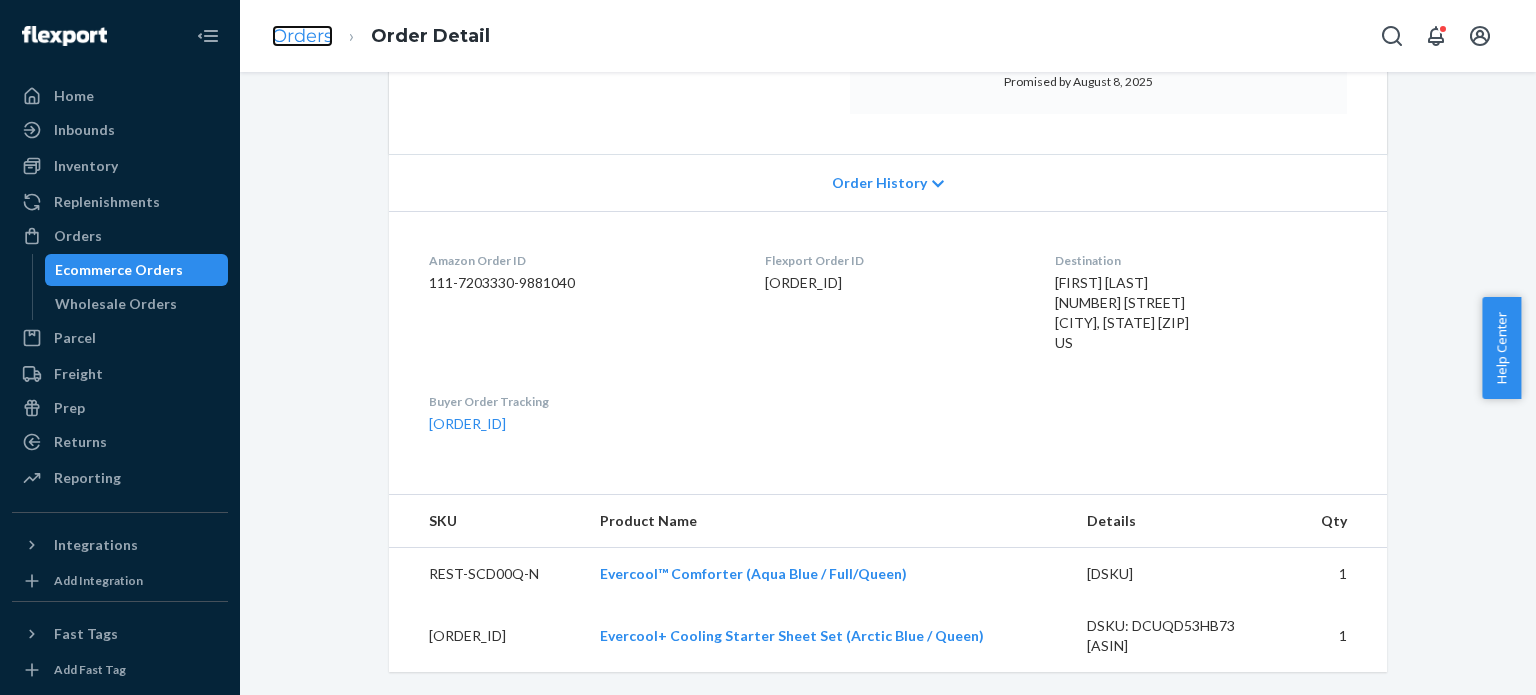 click on "Orders" at bounding box center (302, 36) 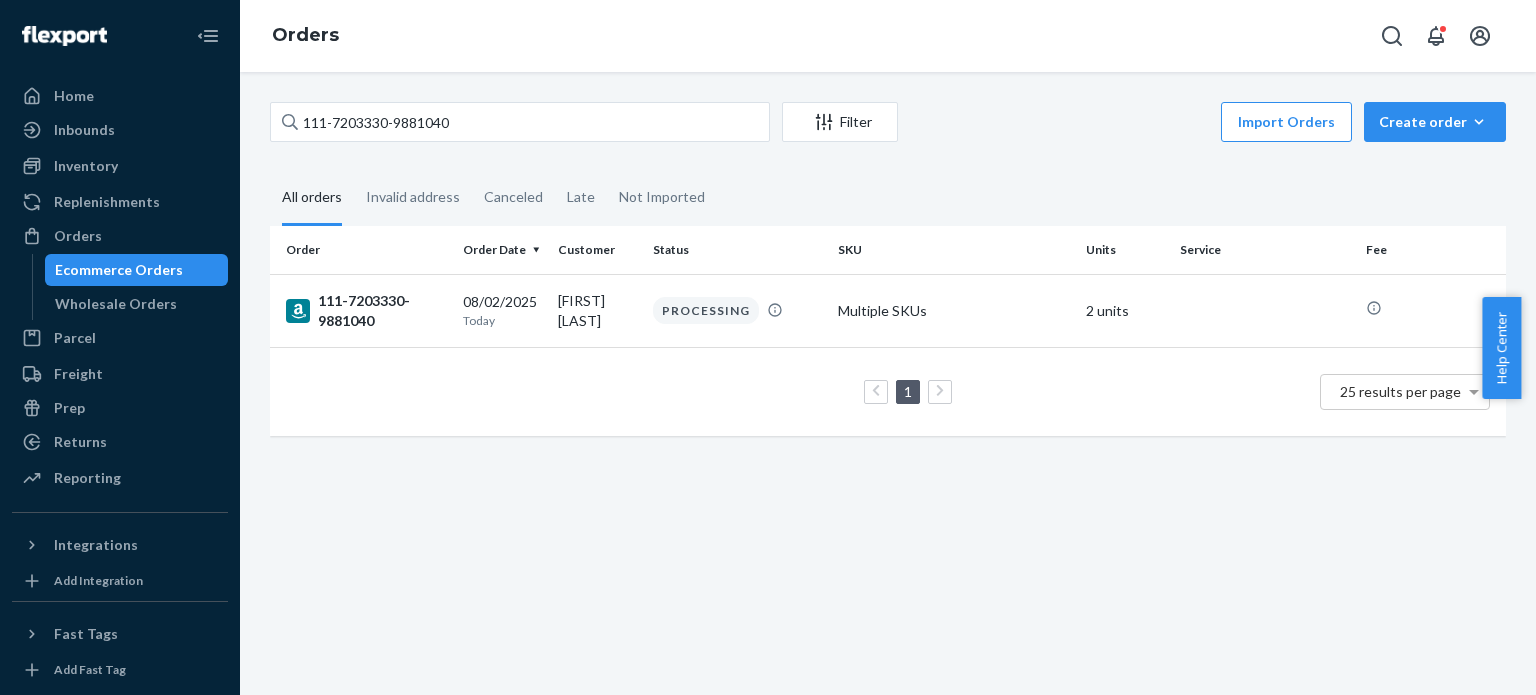 scroll, scrollTop: 0, scrollLeft: 0, axis: both 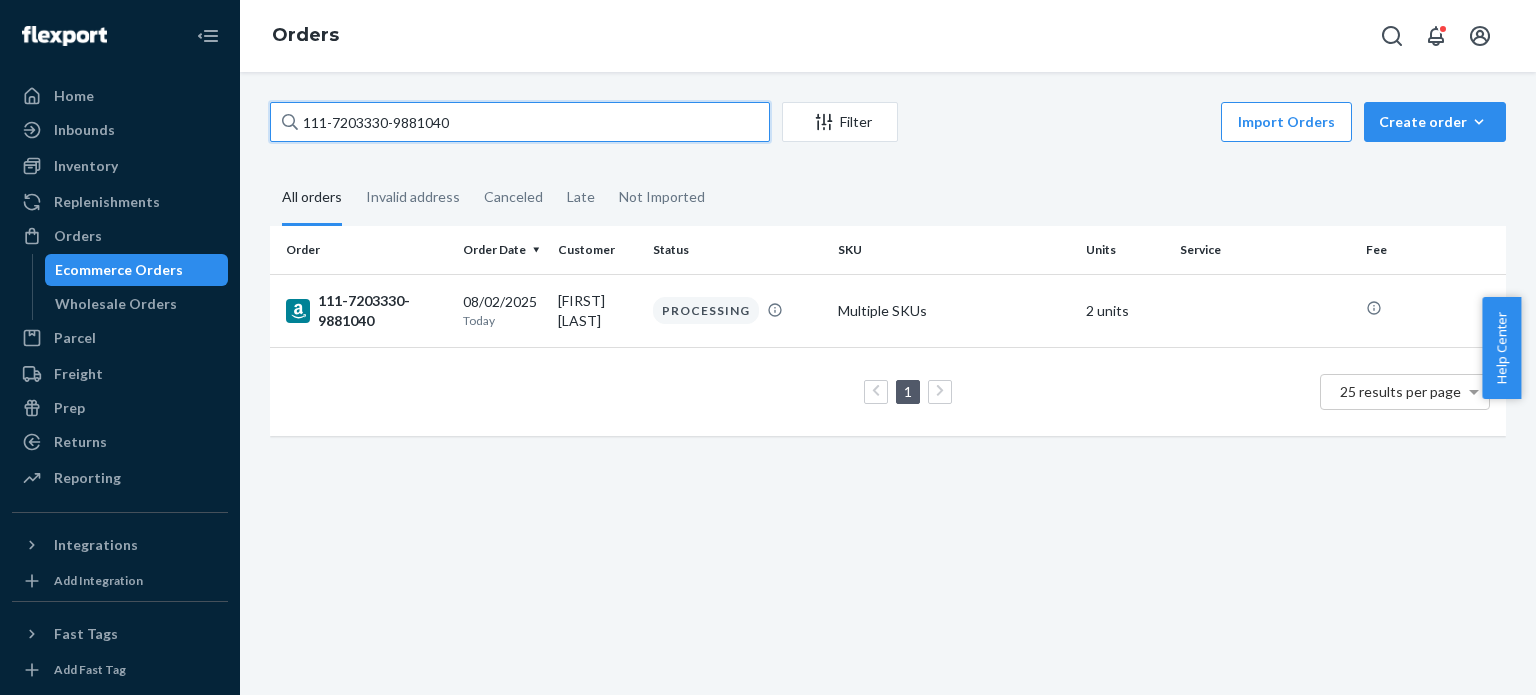 click on "111-7203330-9881040" at bounding box center [520, 122] 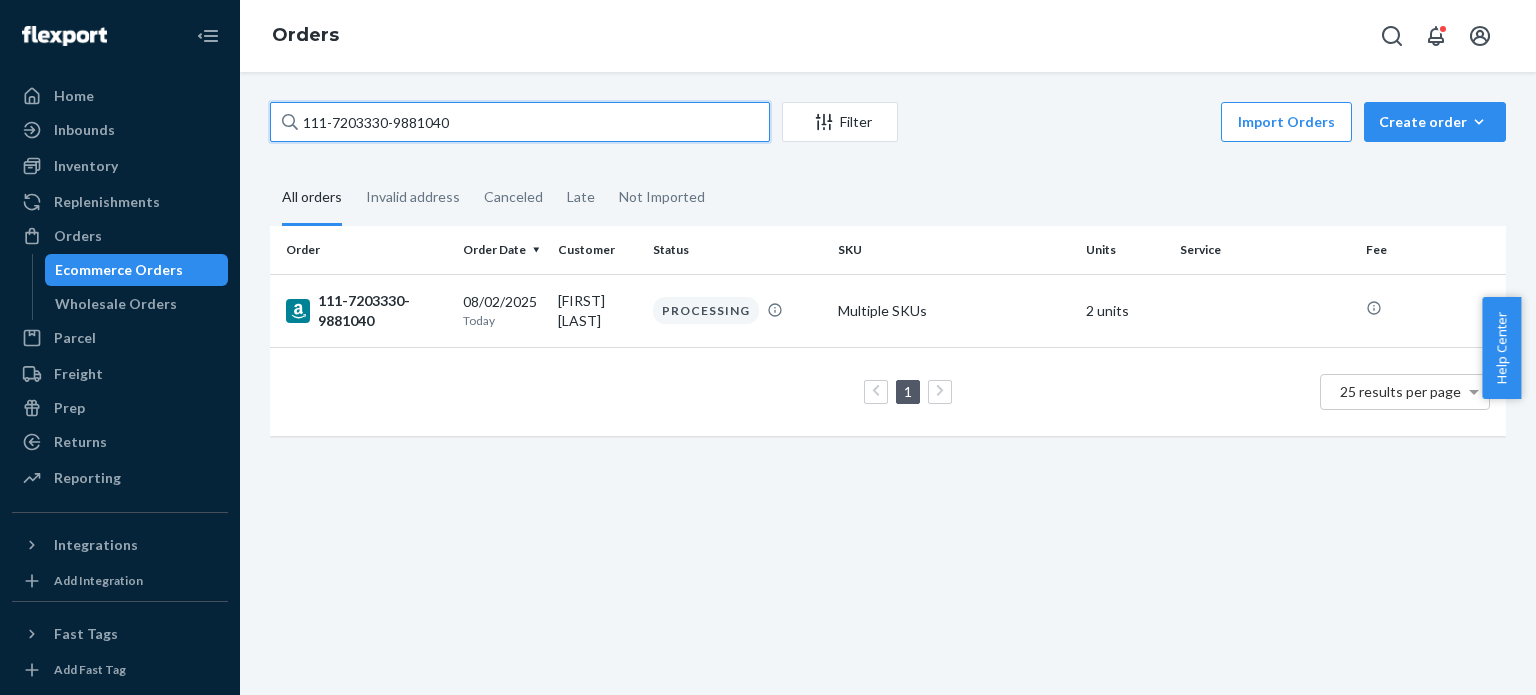 paste on "[ORDER_ID]" 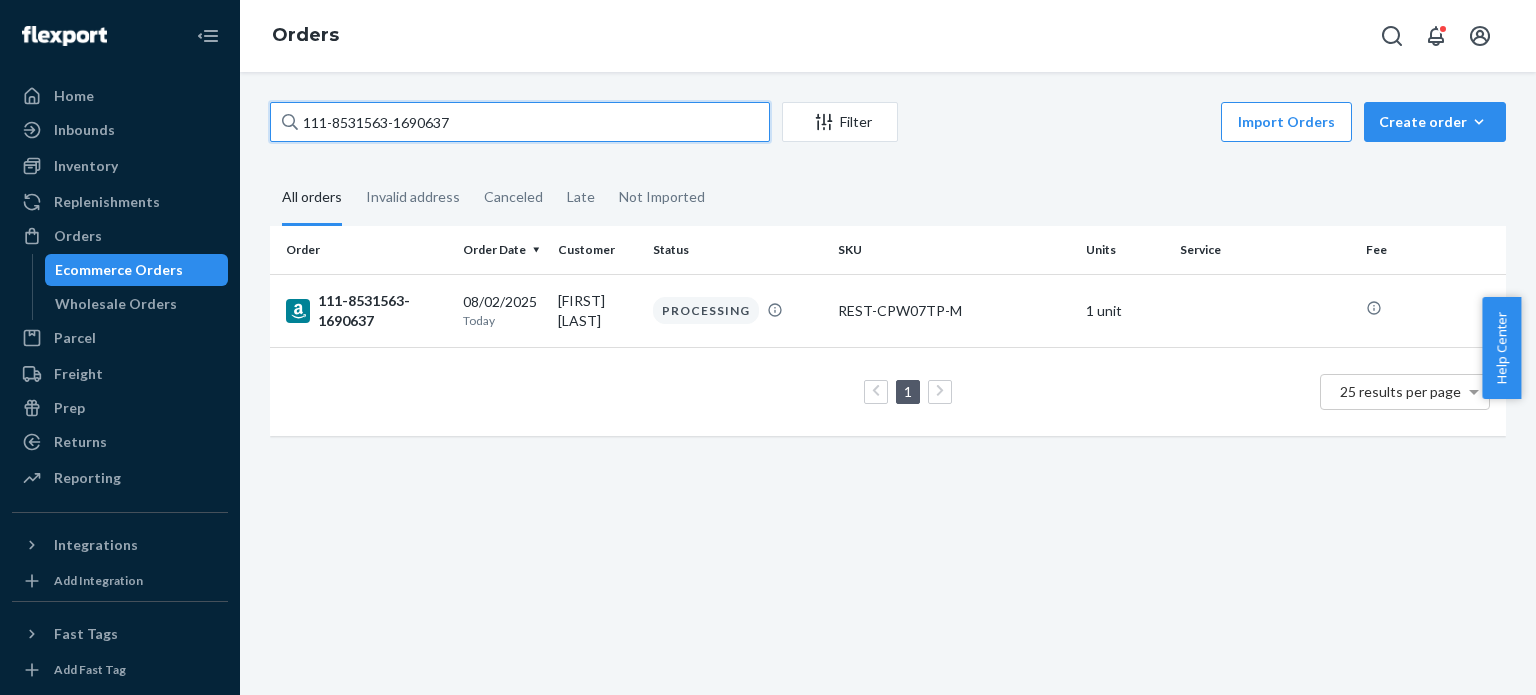 type on "111-8531563-1690637" 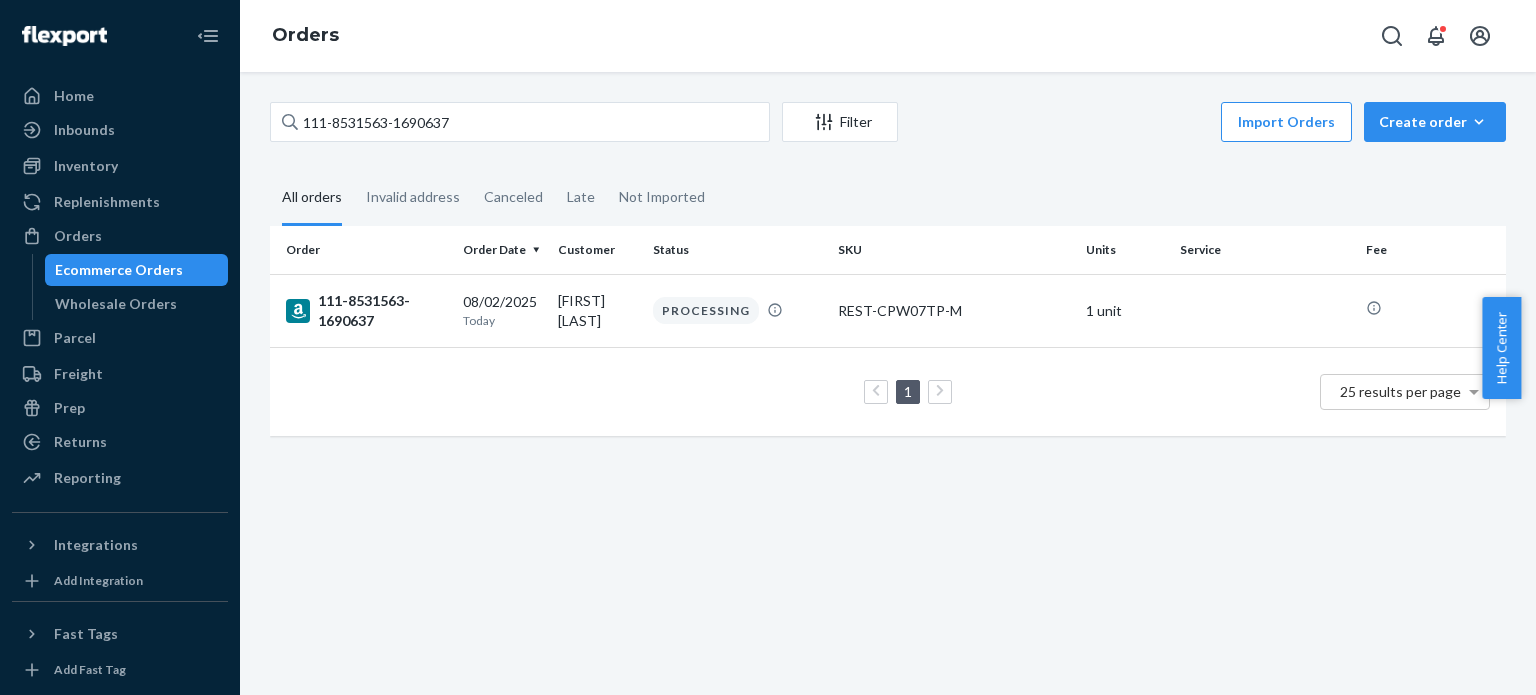 click on "111-8531563-1690637" at bounding box center [366, 311] 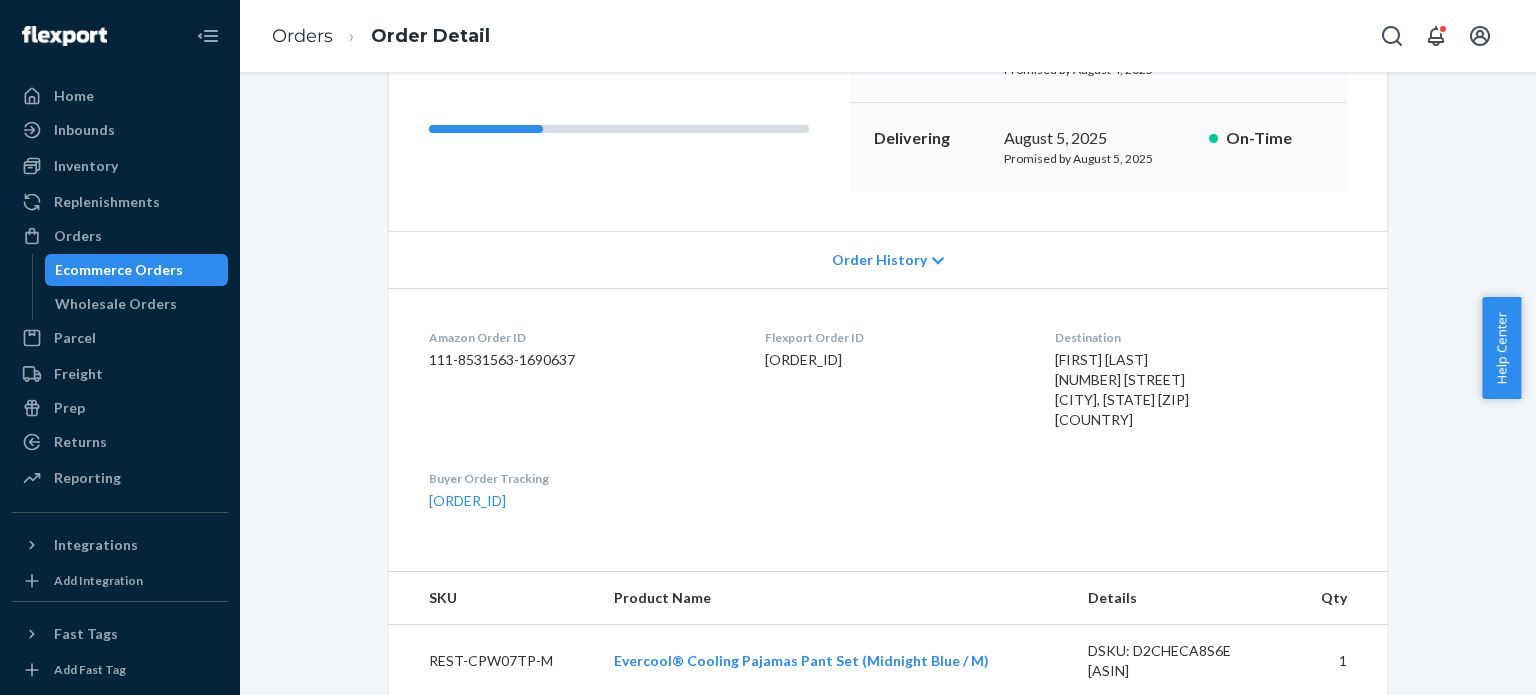 scroll, scrollTop: 296, scrollLeft: 0, axis: vertical 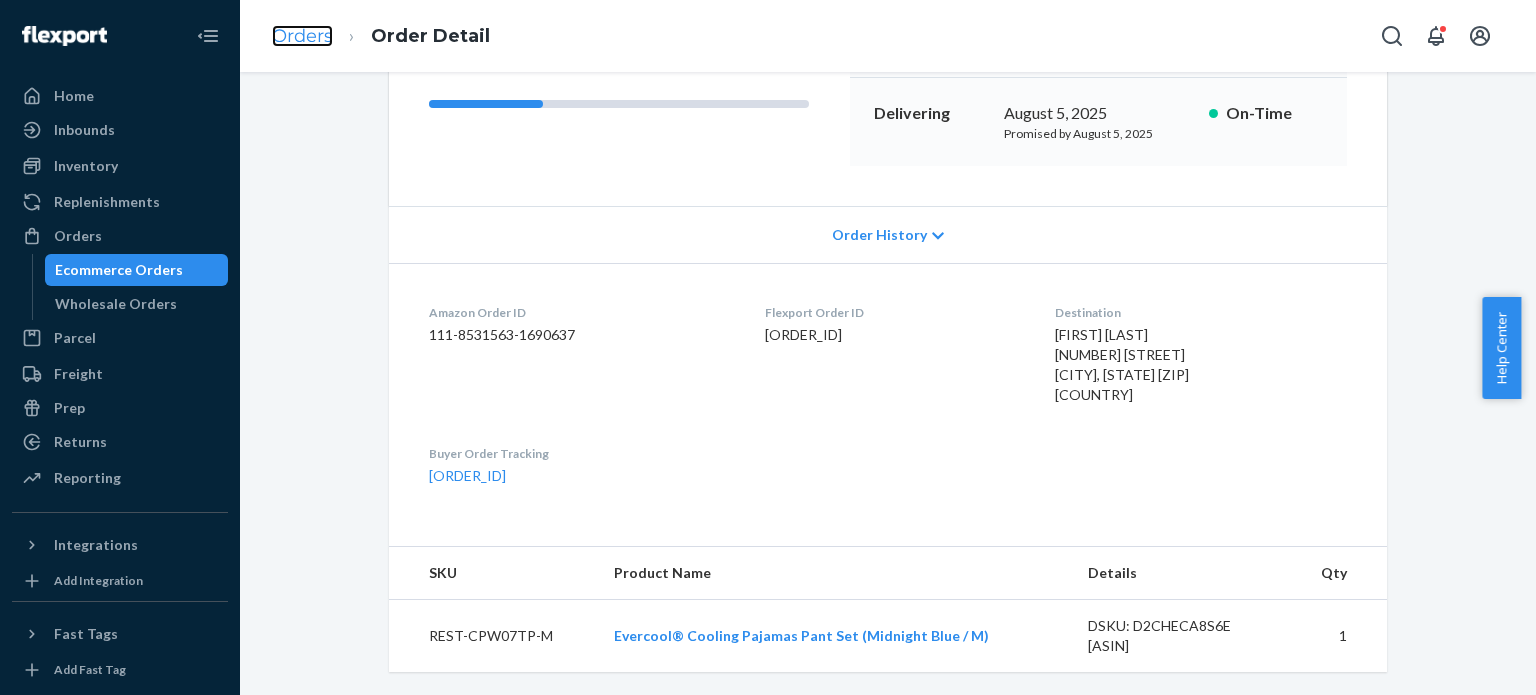 click on "Orders" at bounding box center (302, 36) 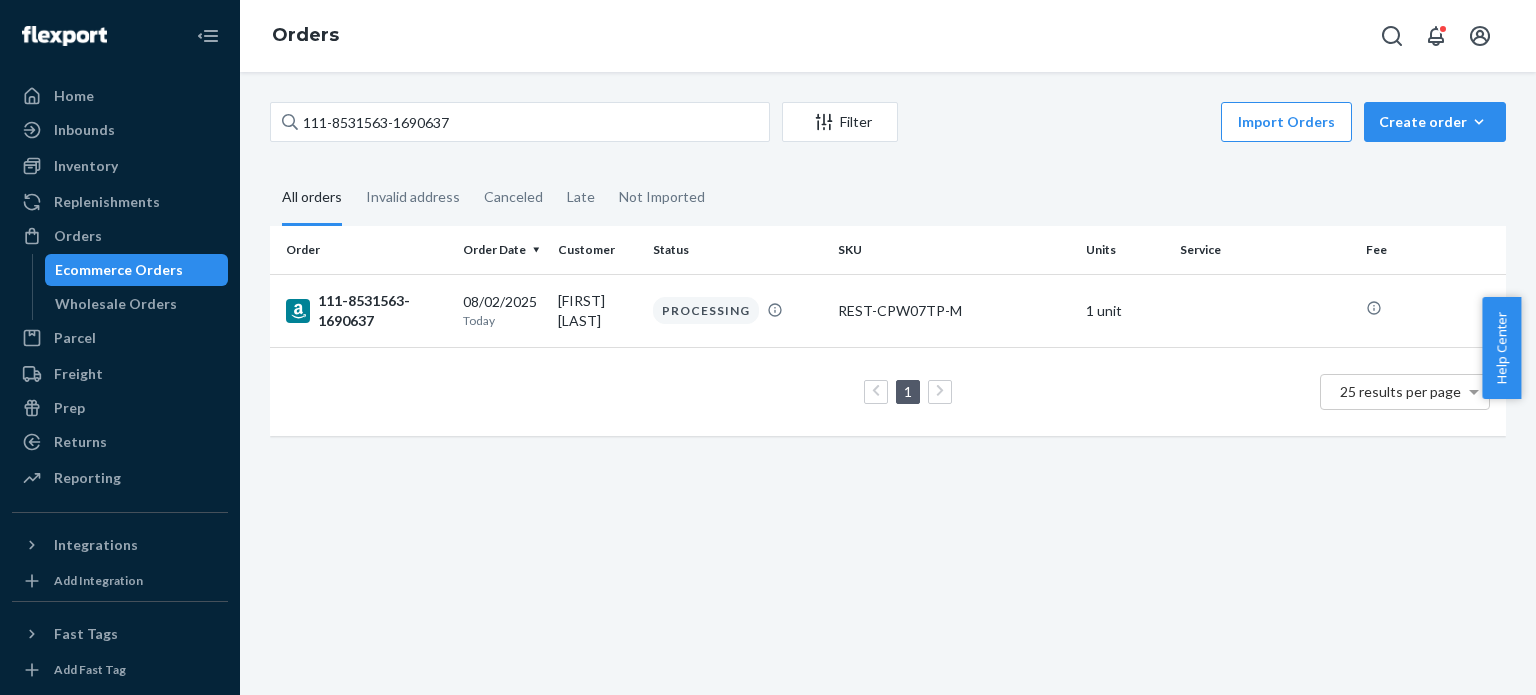scroll, scrollTop: 0, scrollLeft: 0, axis: both 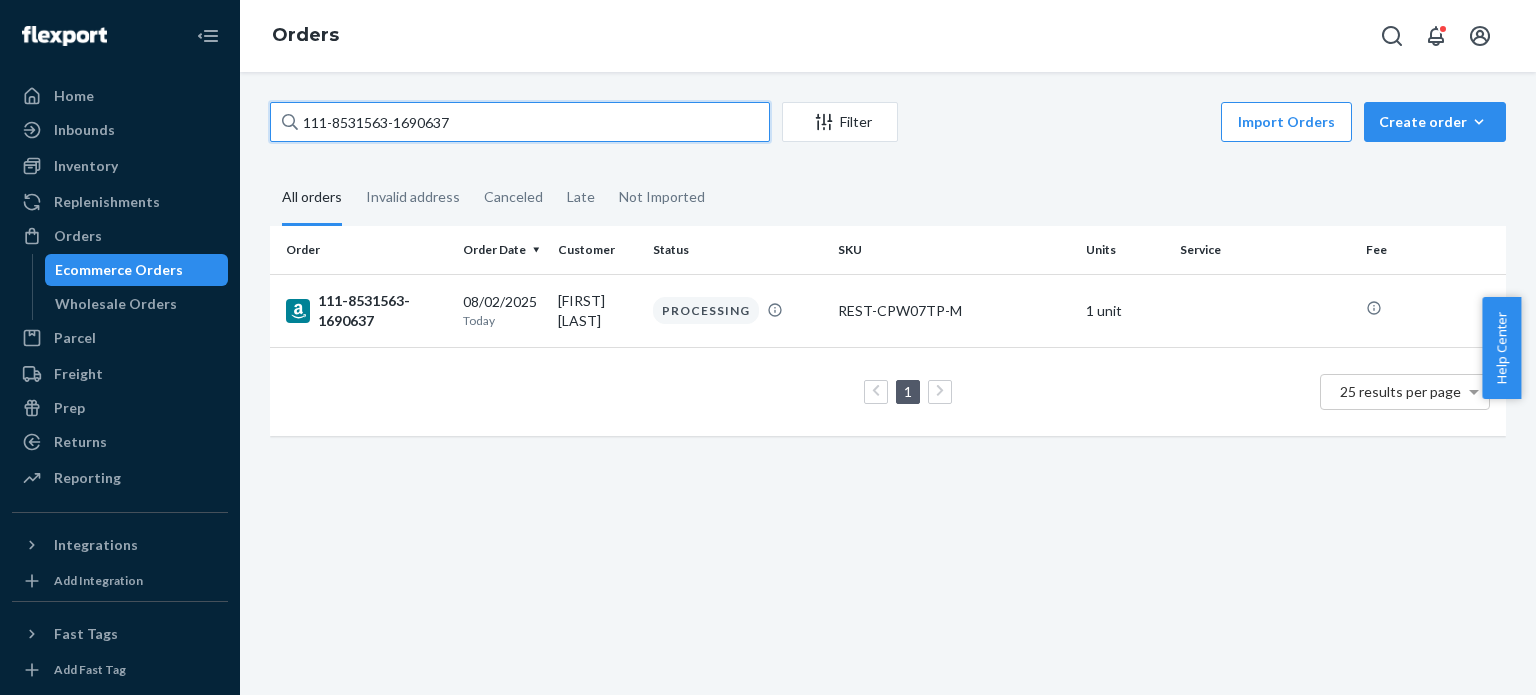 click on "111-8531563-1690637" at bounding box center (520, 122) 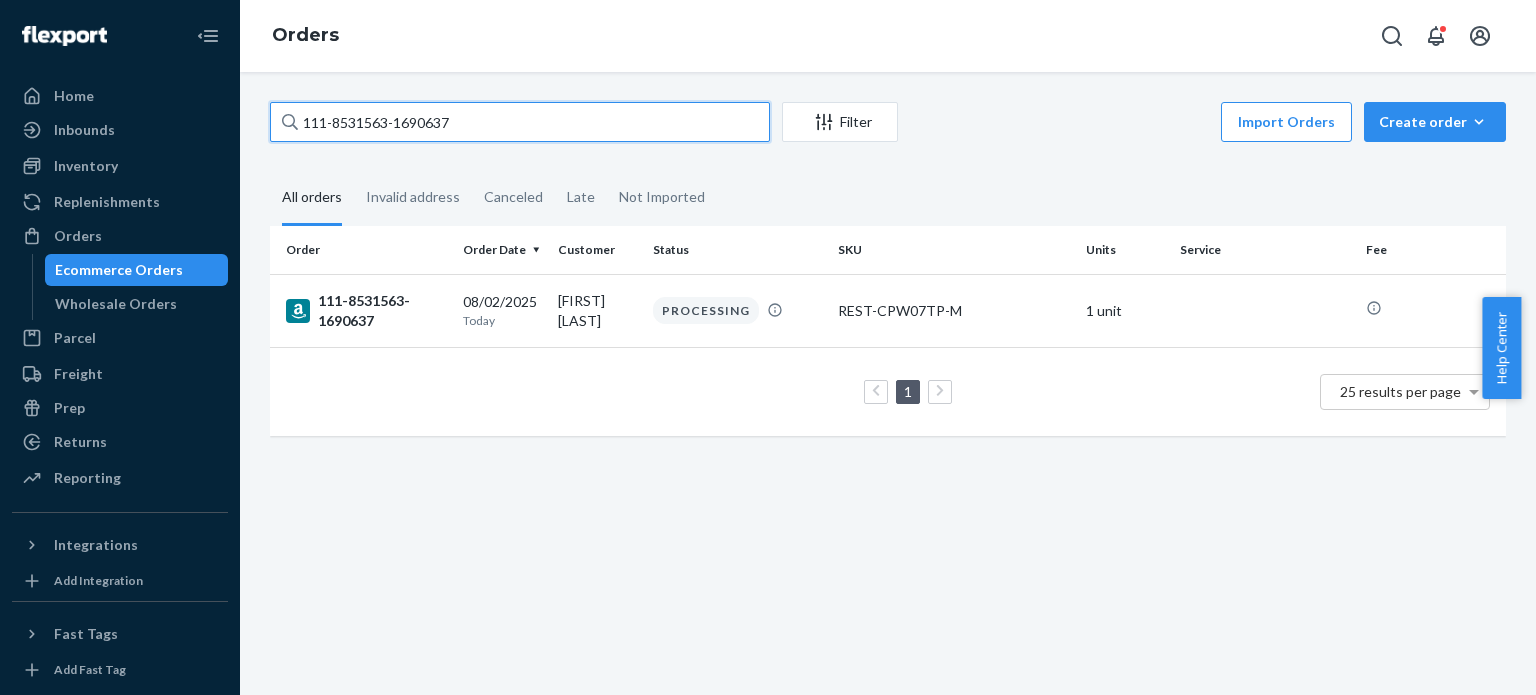 click on "111-8531563-1690637" at bounding box center (520, 122) 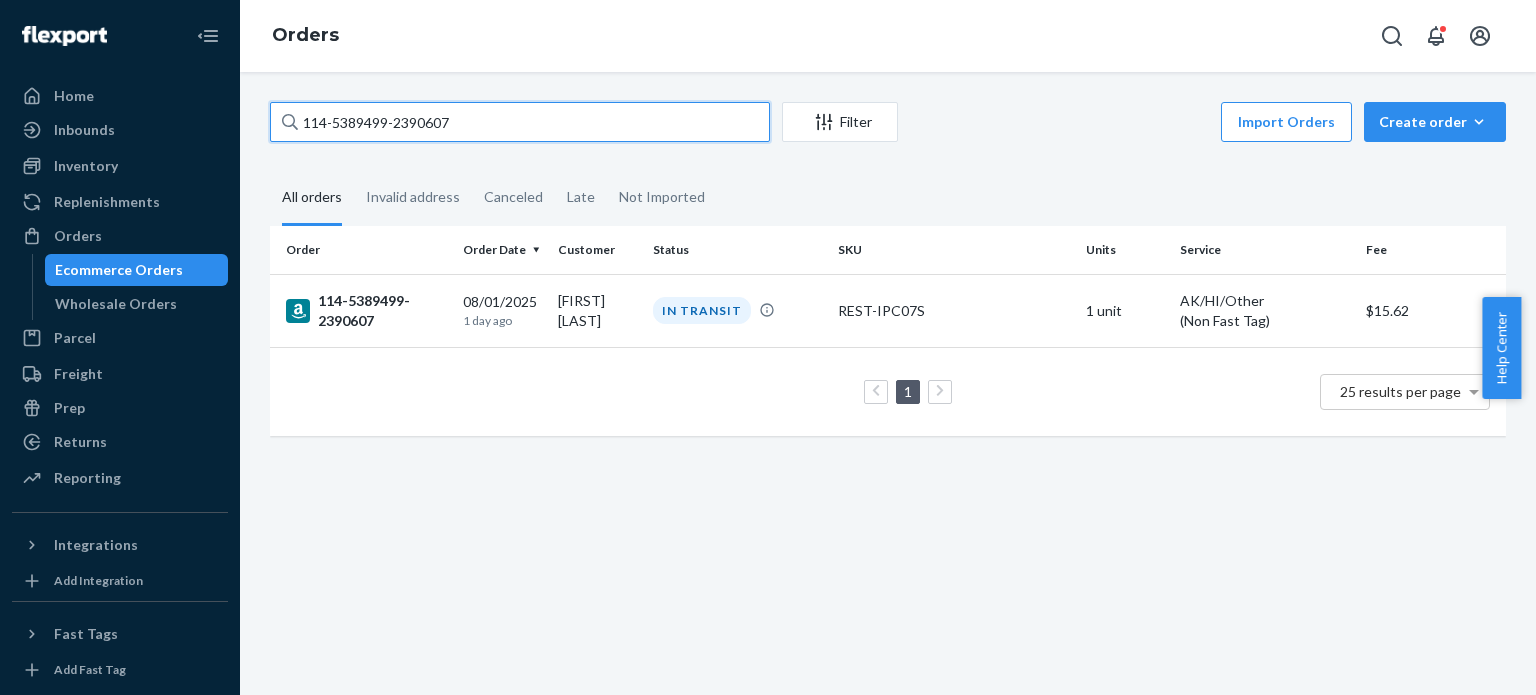 click on "114-5389499-2390607" at bounding box center (520, 122) 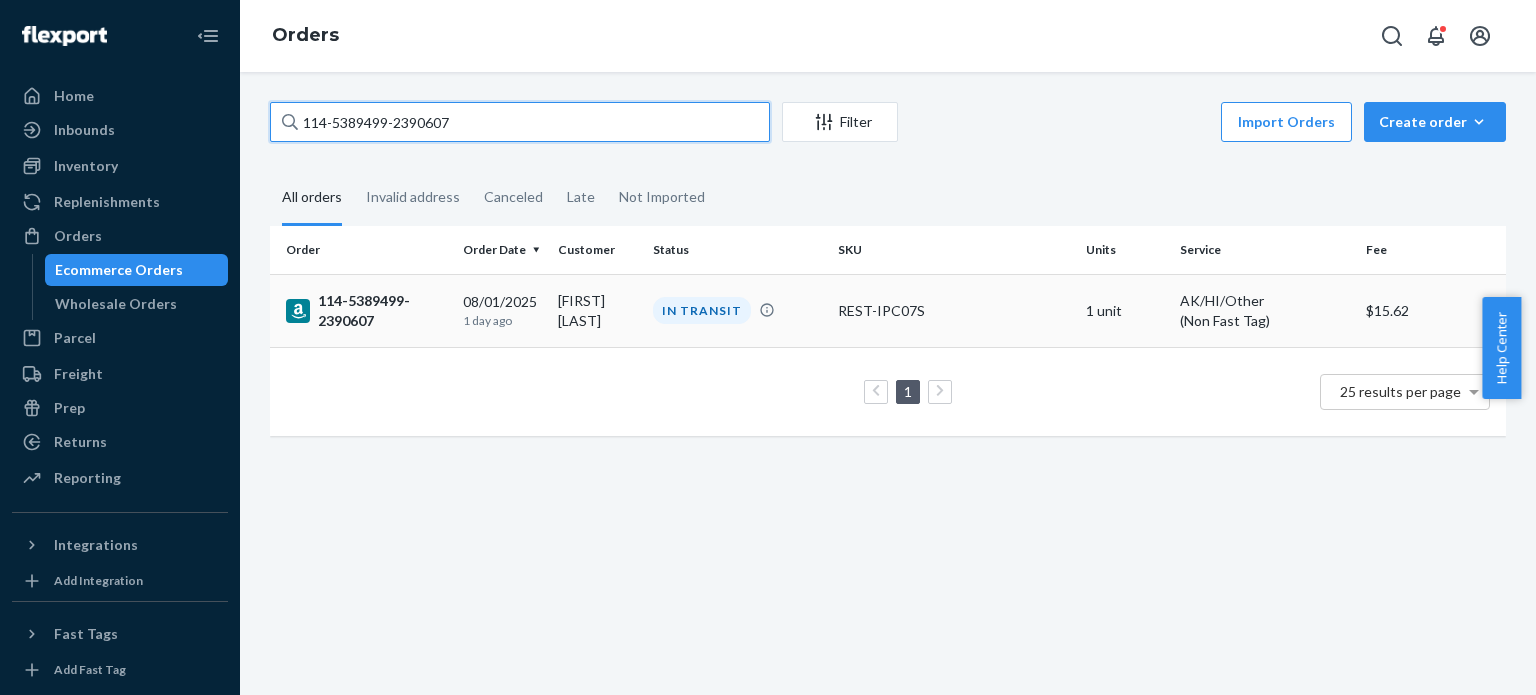 paste on "[ORDER_ID]" 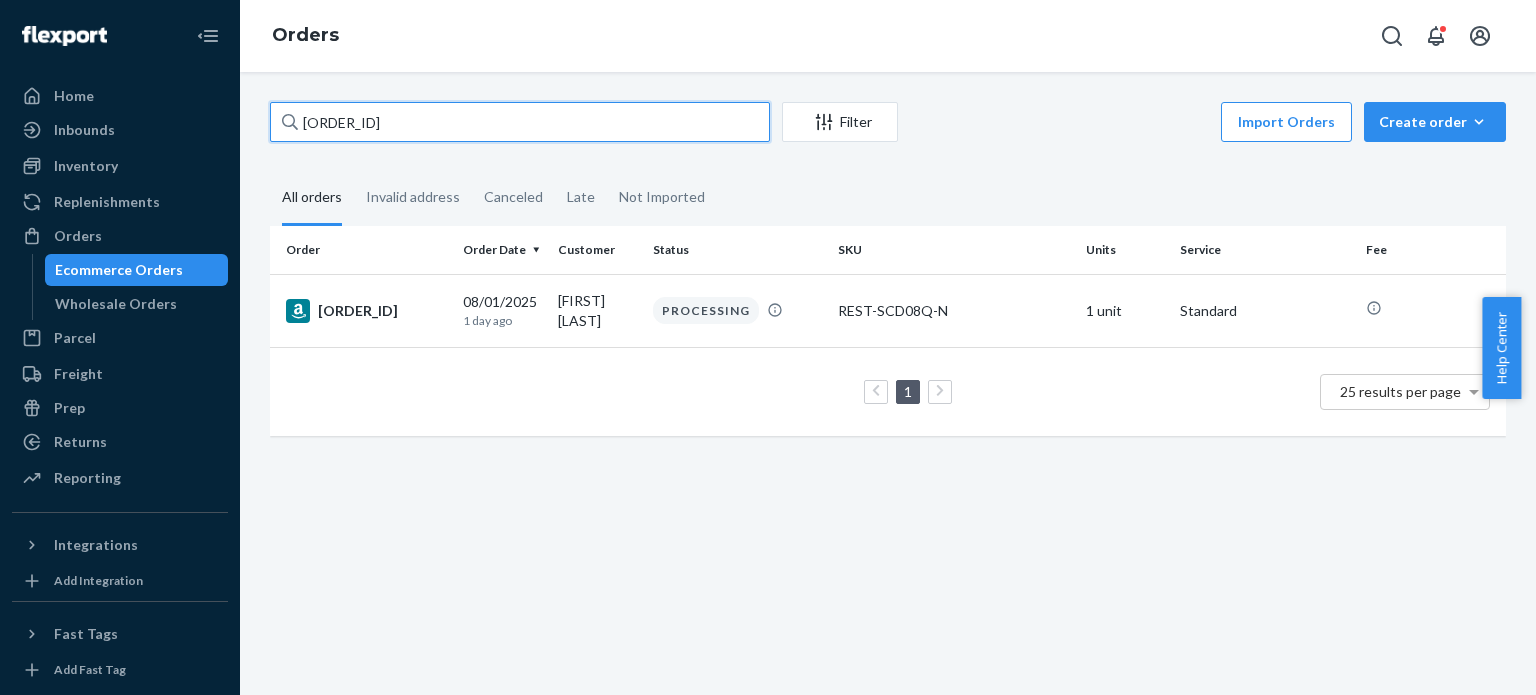 click on "[ORDER_ID]" at bounding box center [520, 122] 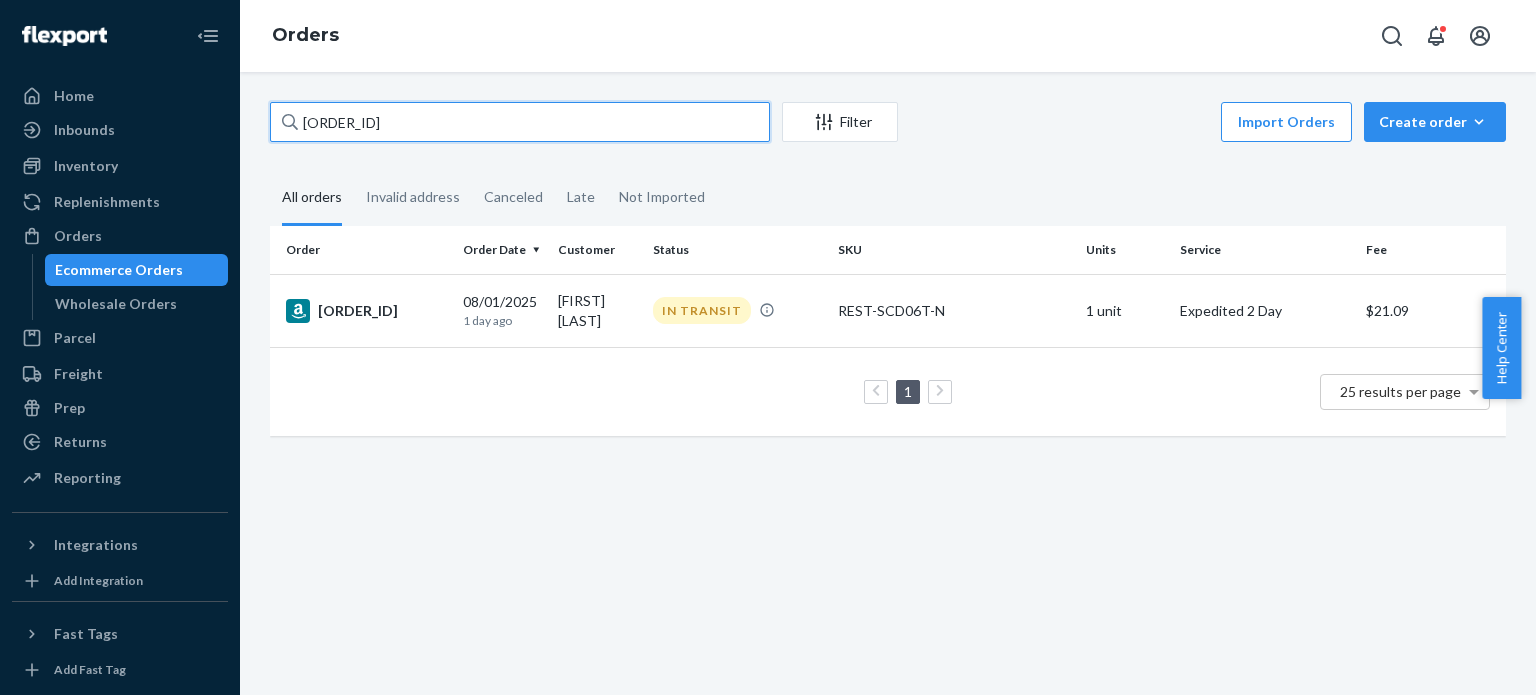 click on "[ORDER_ID]" at bounding box center [520, 122] 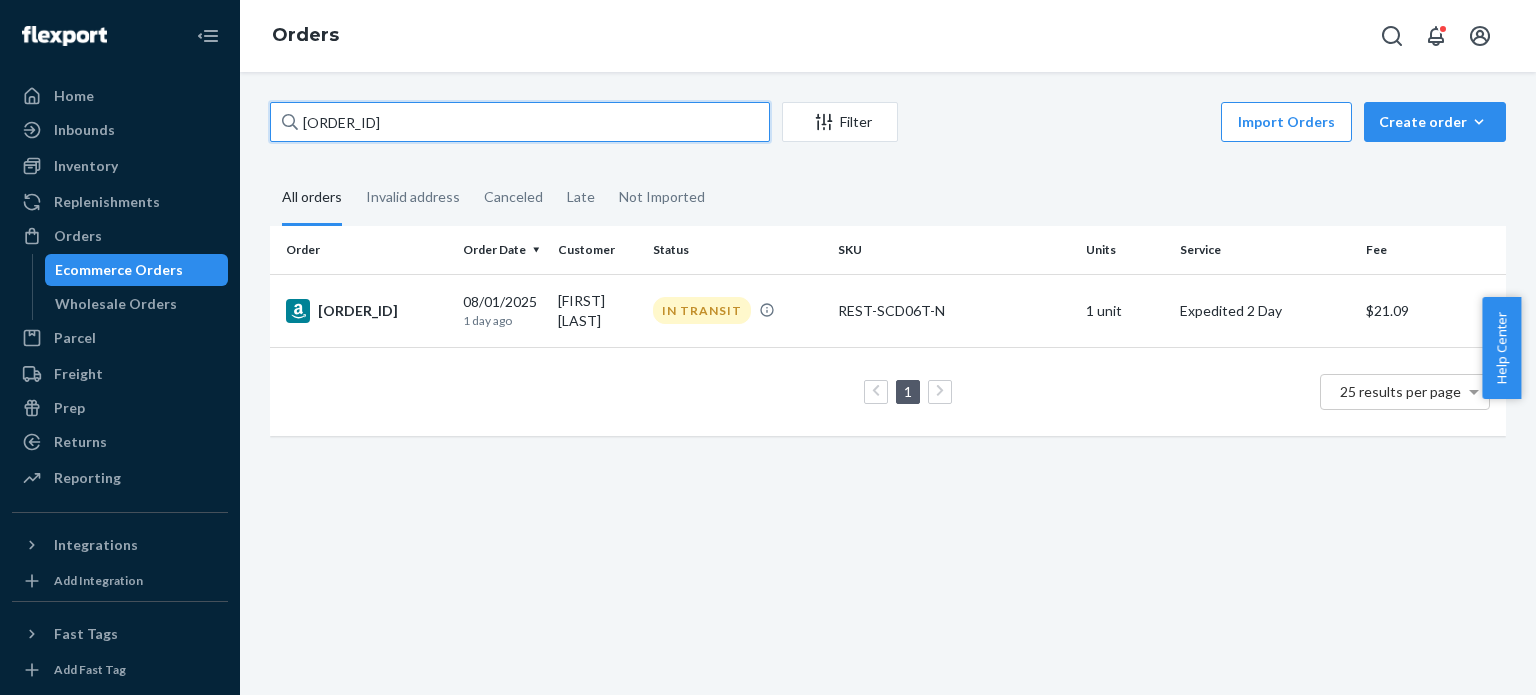 click on "[ORDER_ID]" at bounding box center (520, 122) 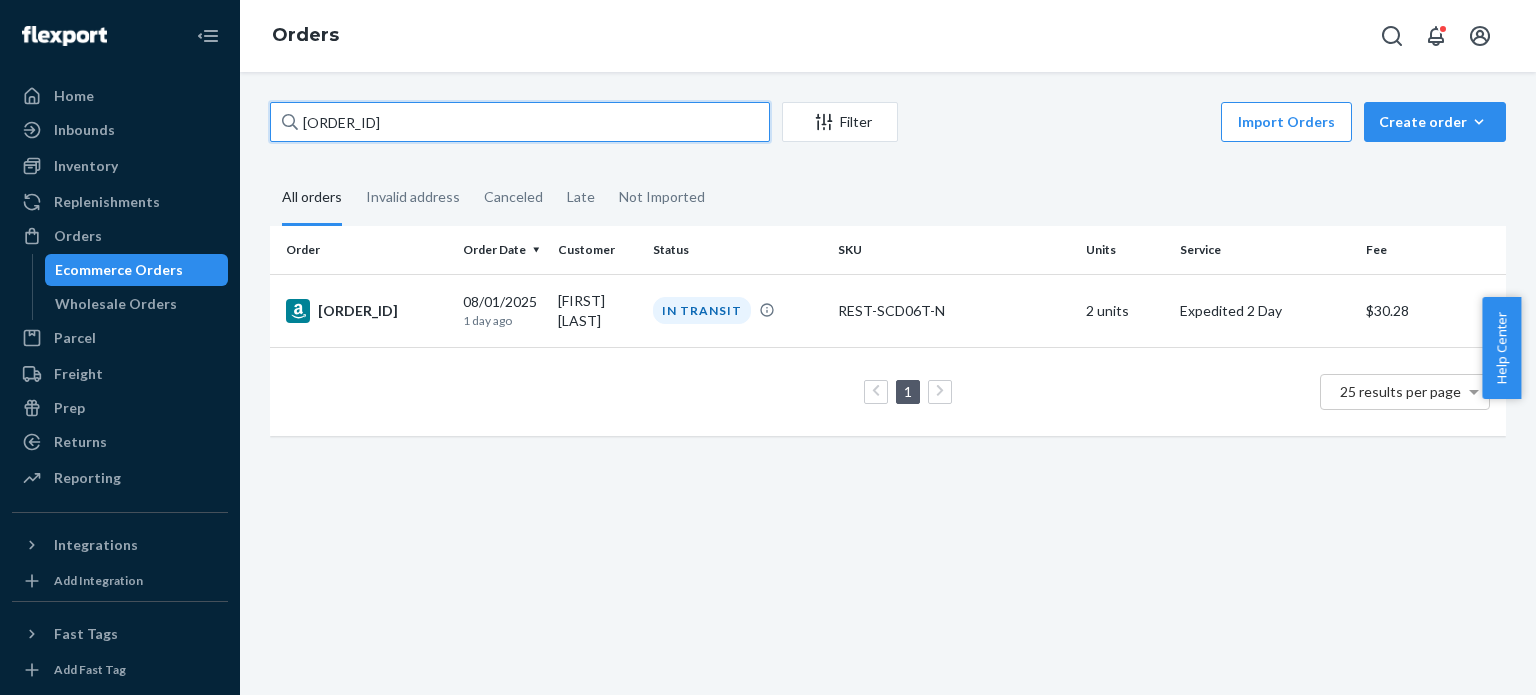 click on "[ORDER_ID]" at bounding box center [520, 122] 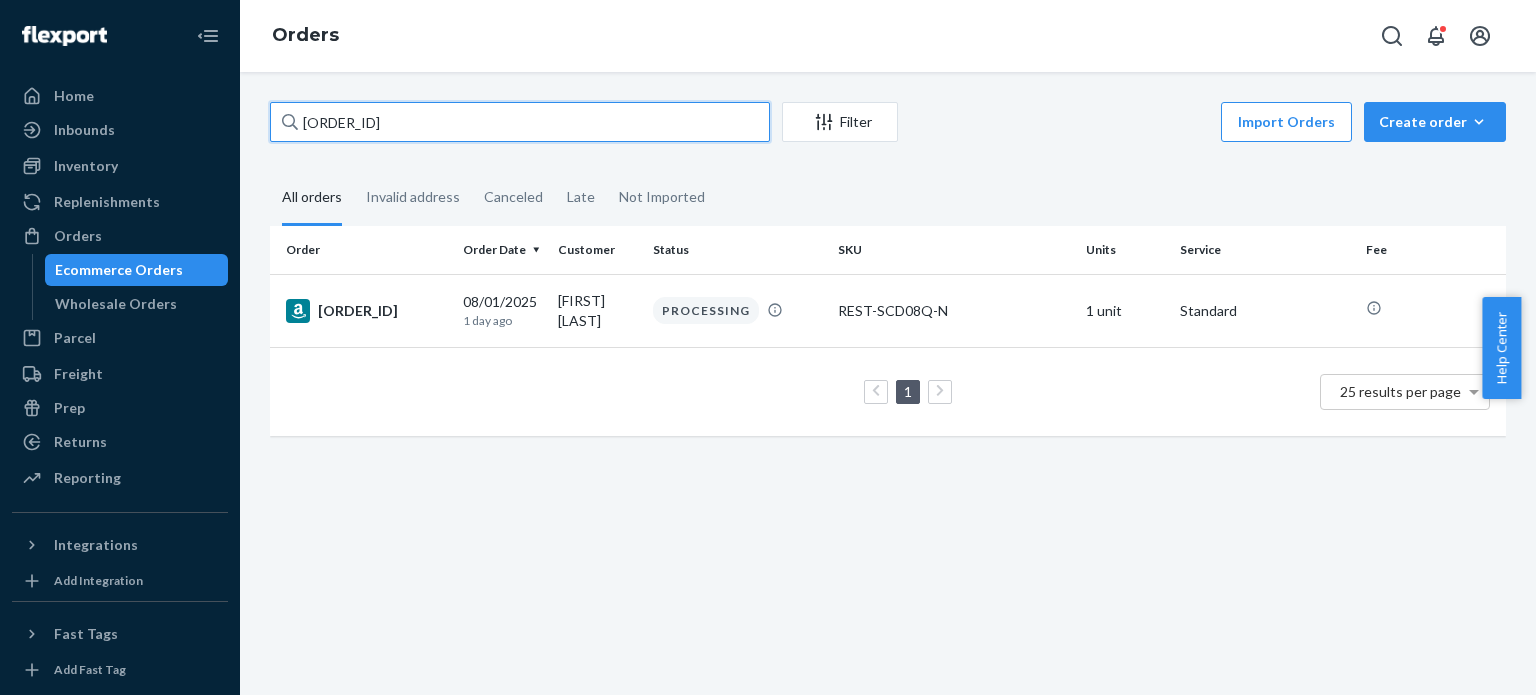 click on "[ORDER_ID]" at bounding box center (520, 122) 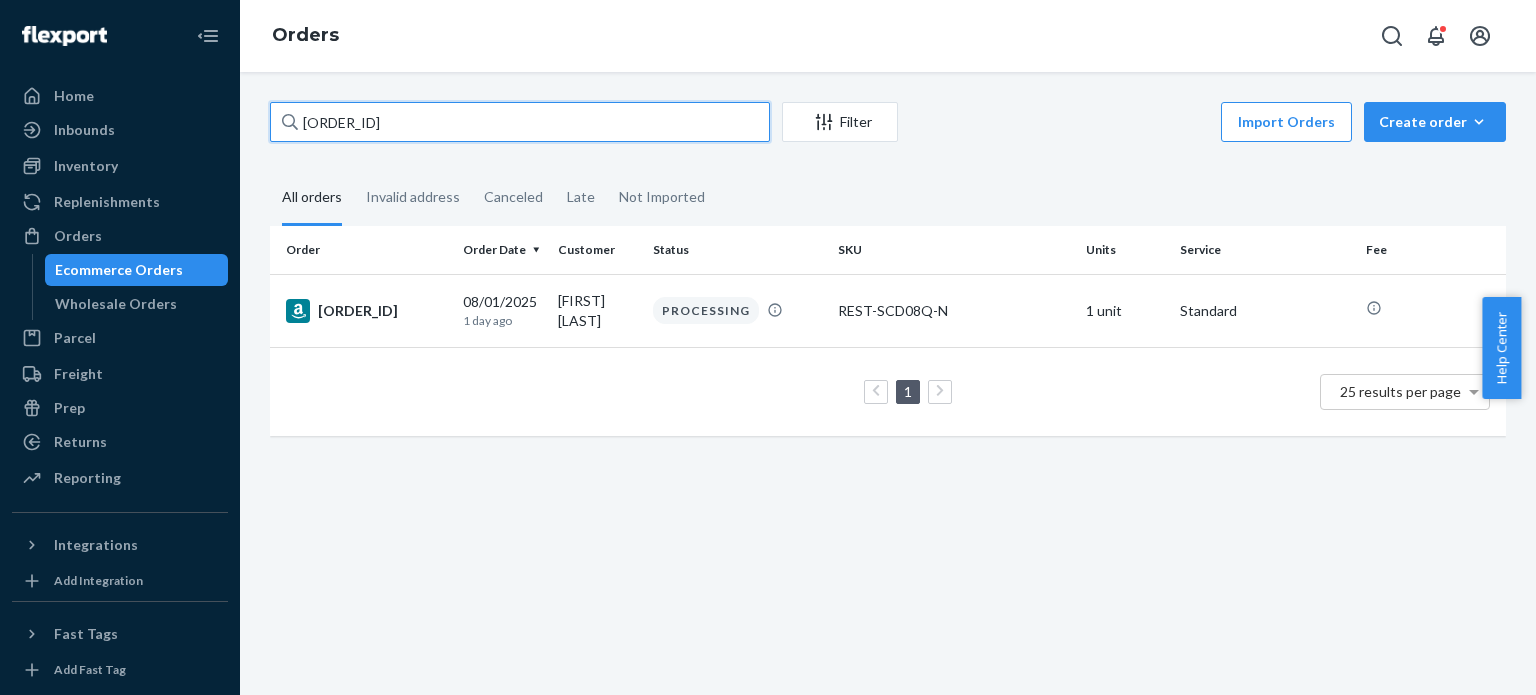 click on "[ORDER_ID]" at bounding box center [520, 122] 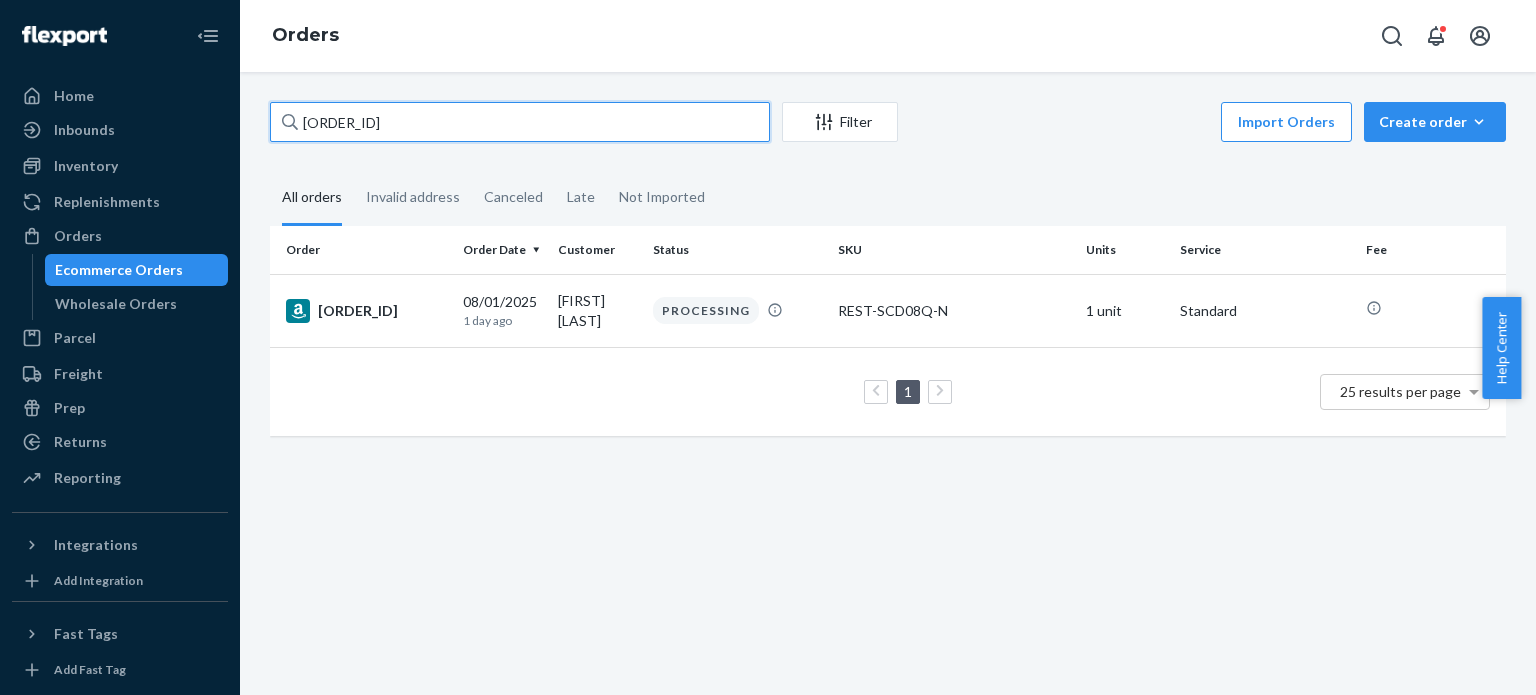 paste on "[ORDER_ID]" 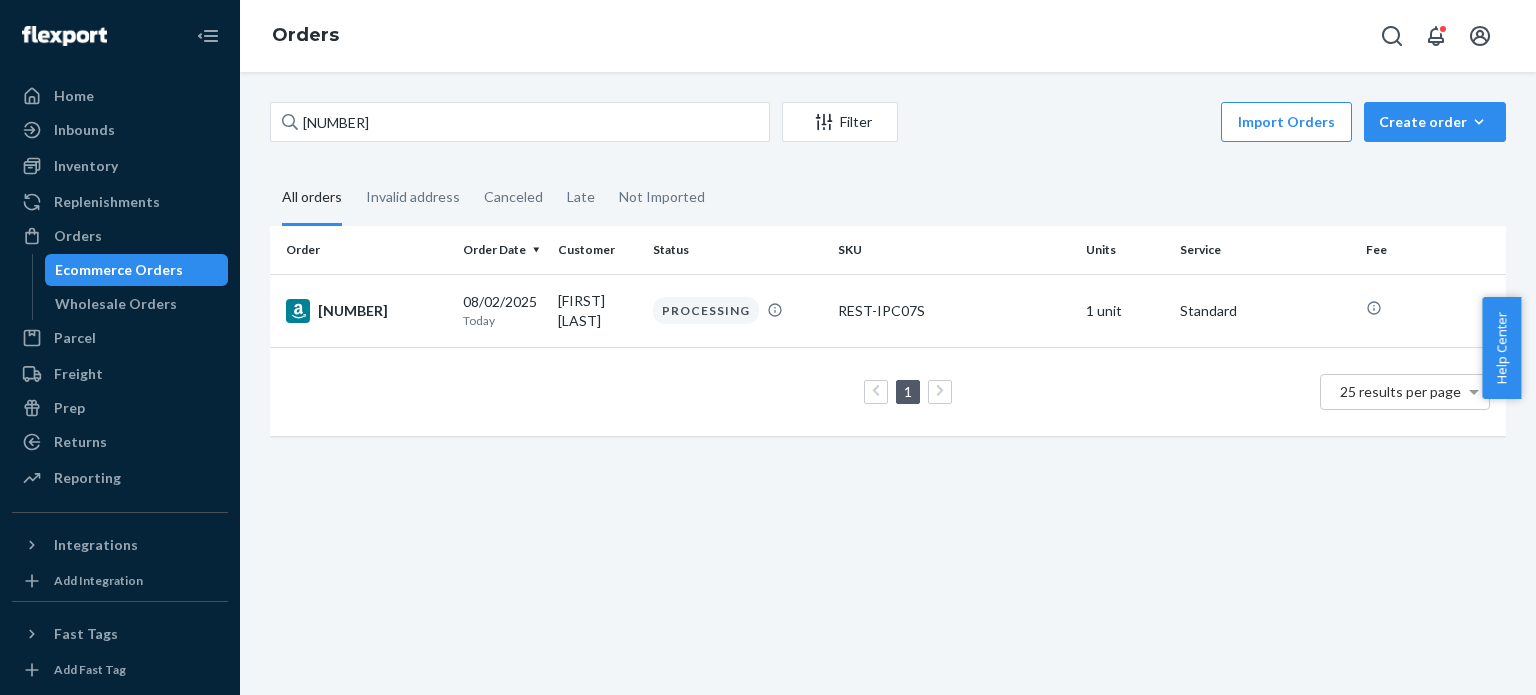 click on "[NUMBER] [DATE] Today [FIRST] [LAST] PROCESSING REST-IPC07S 1 unit Standard 1 25 results per page" at bounding box center [888, 279] 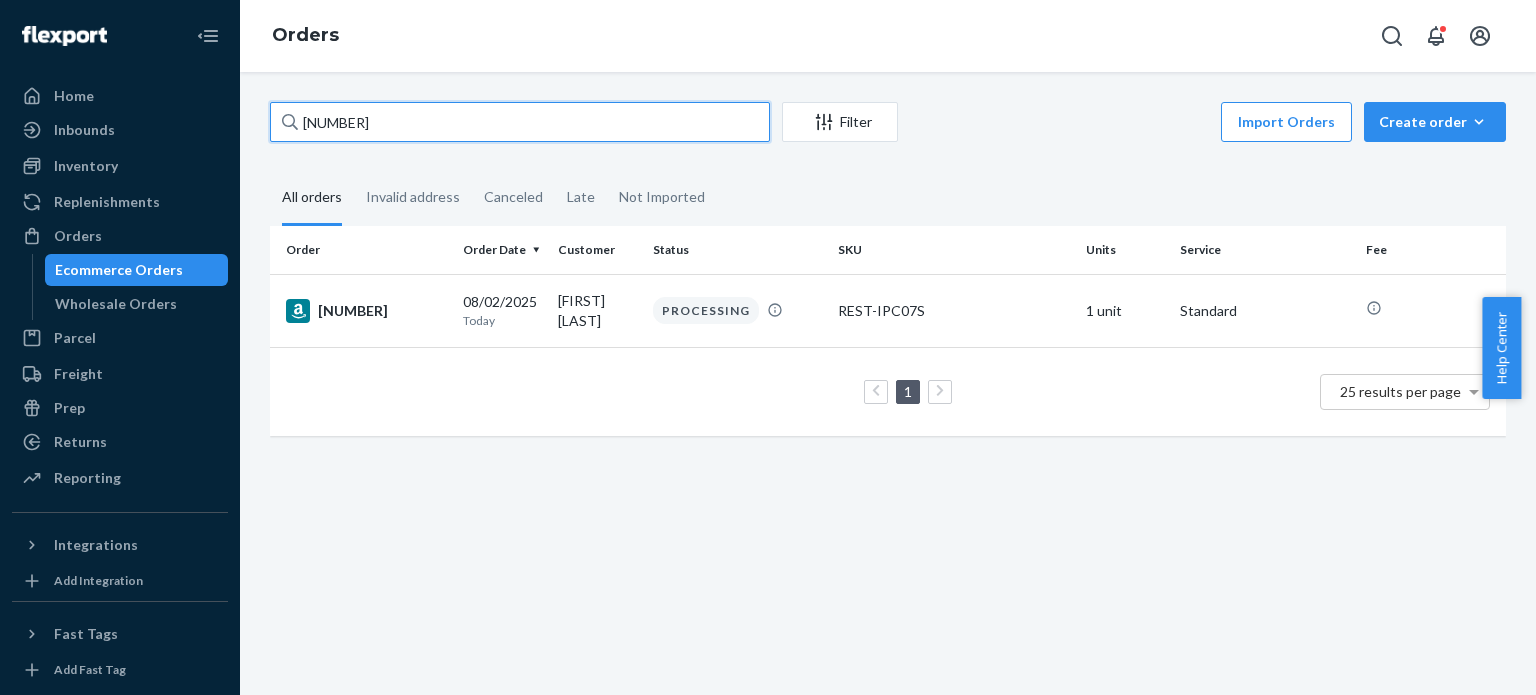 click on "[NUMBER]" at bounding box center (520, 122) 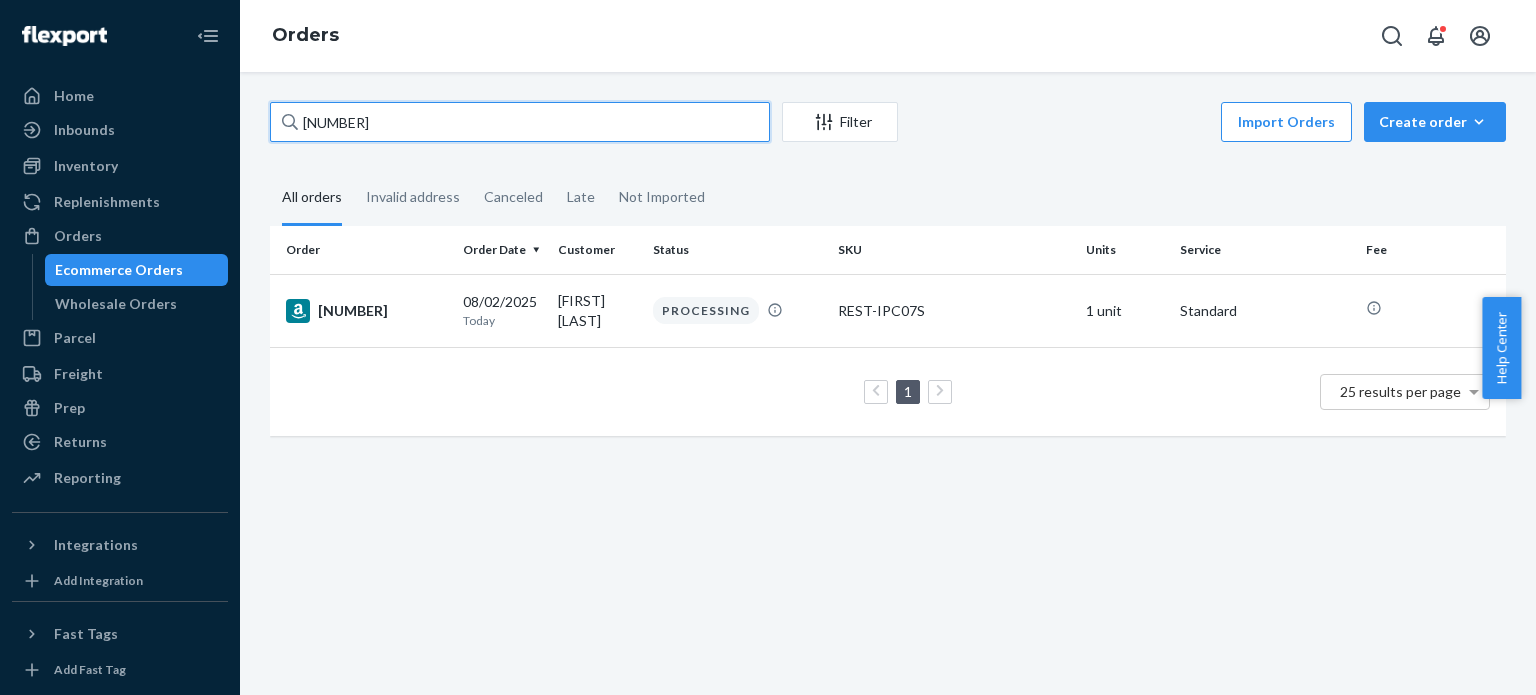 click on "[NUMBER]" at bounding box center [520, 122] 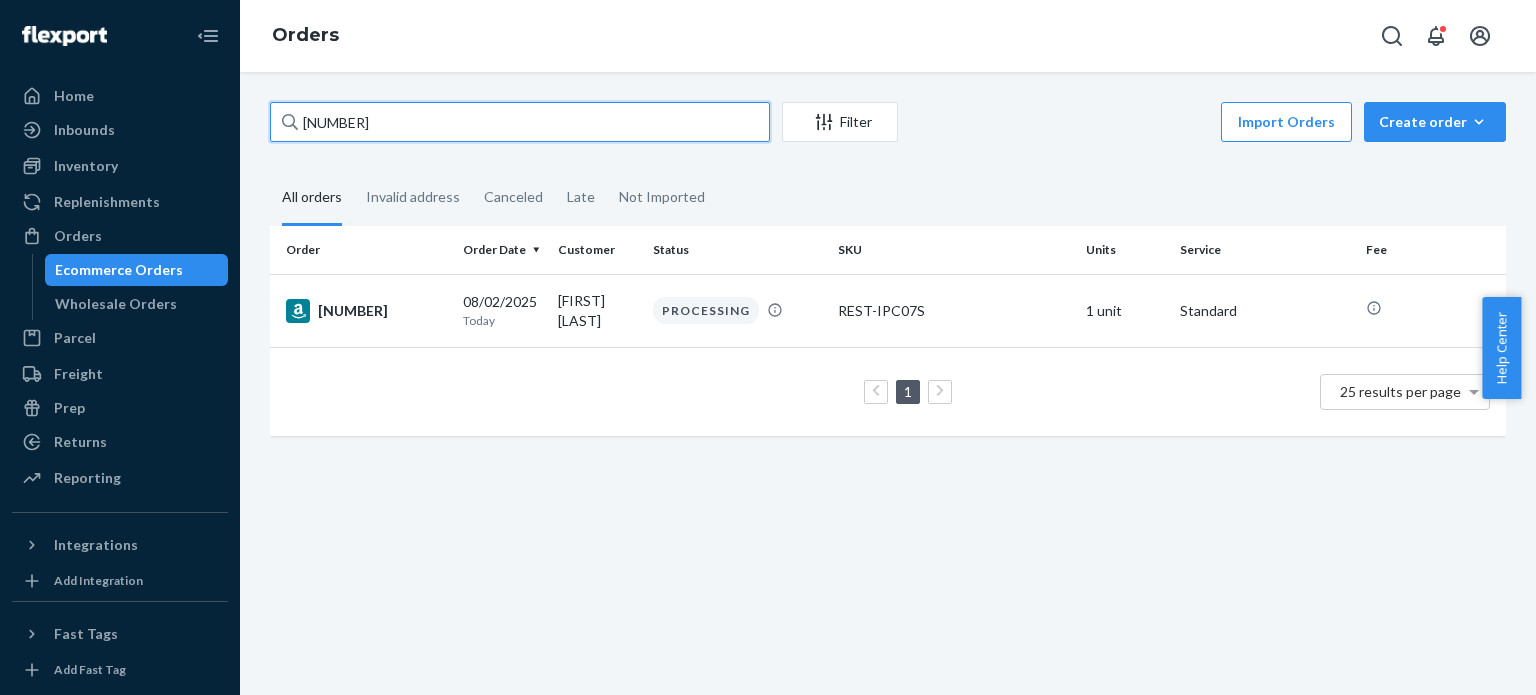 click on "[NUMBER]" at bounding box center [520, 122] 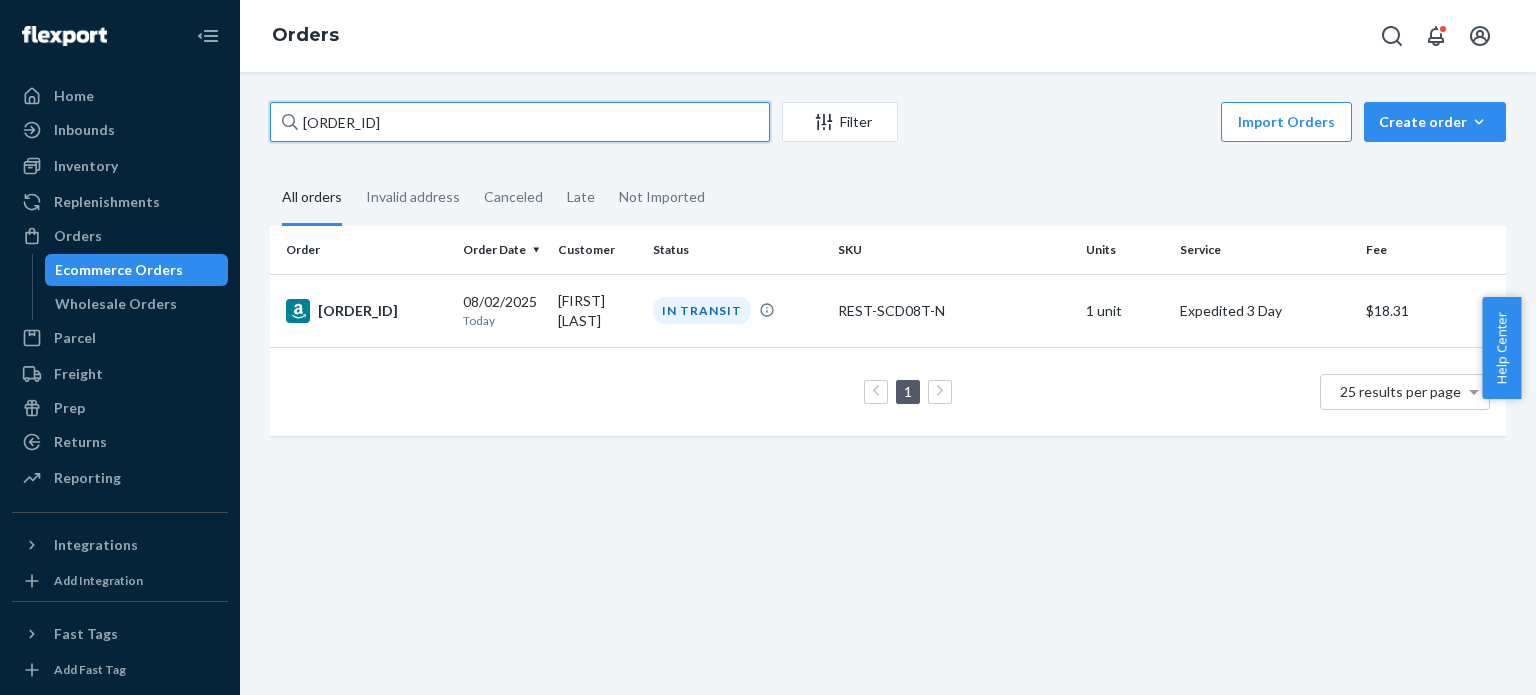 click on "[ORDER_ID]" at bounding box center [520, 122] 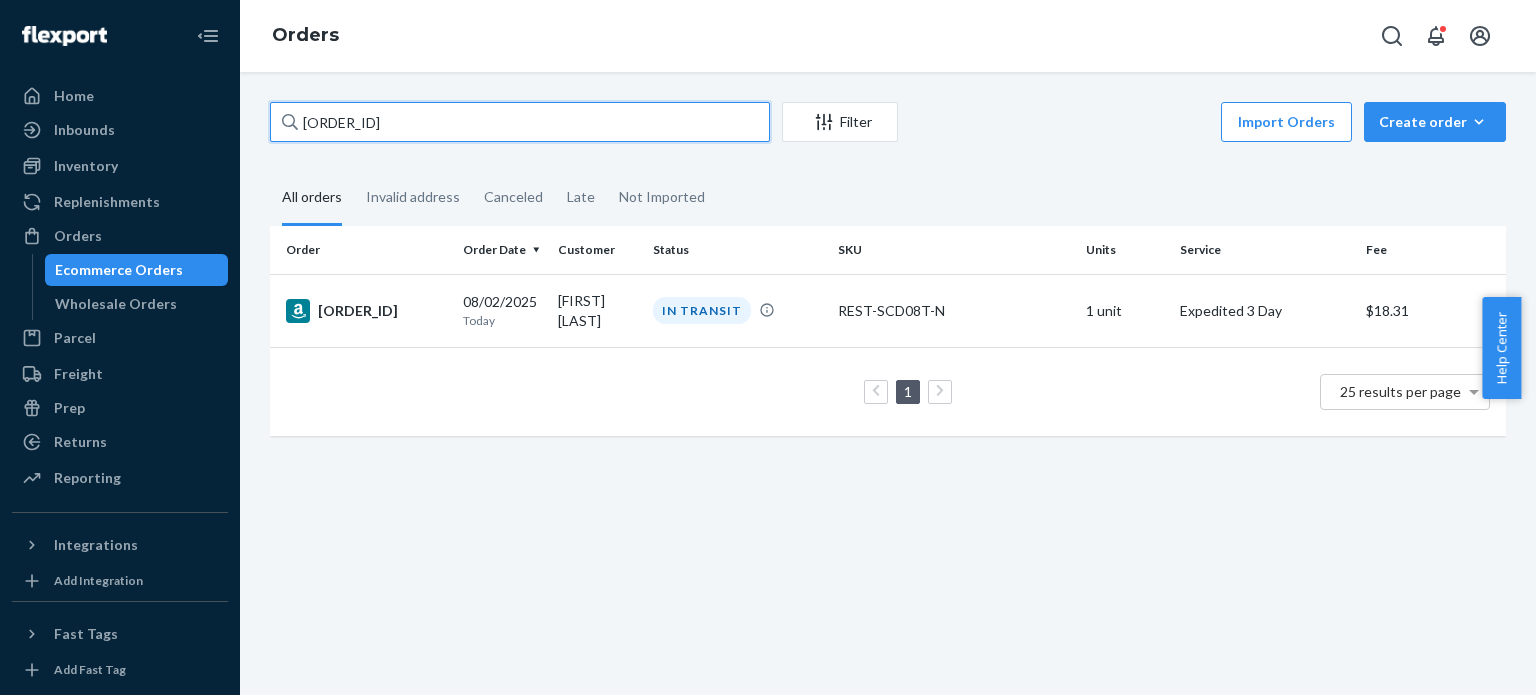 click on "[ORDER_ID]" at bounding box center (520, 122) 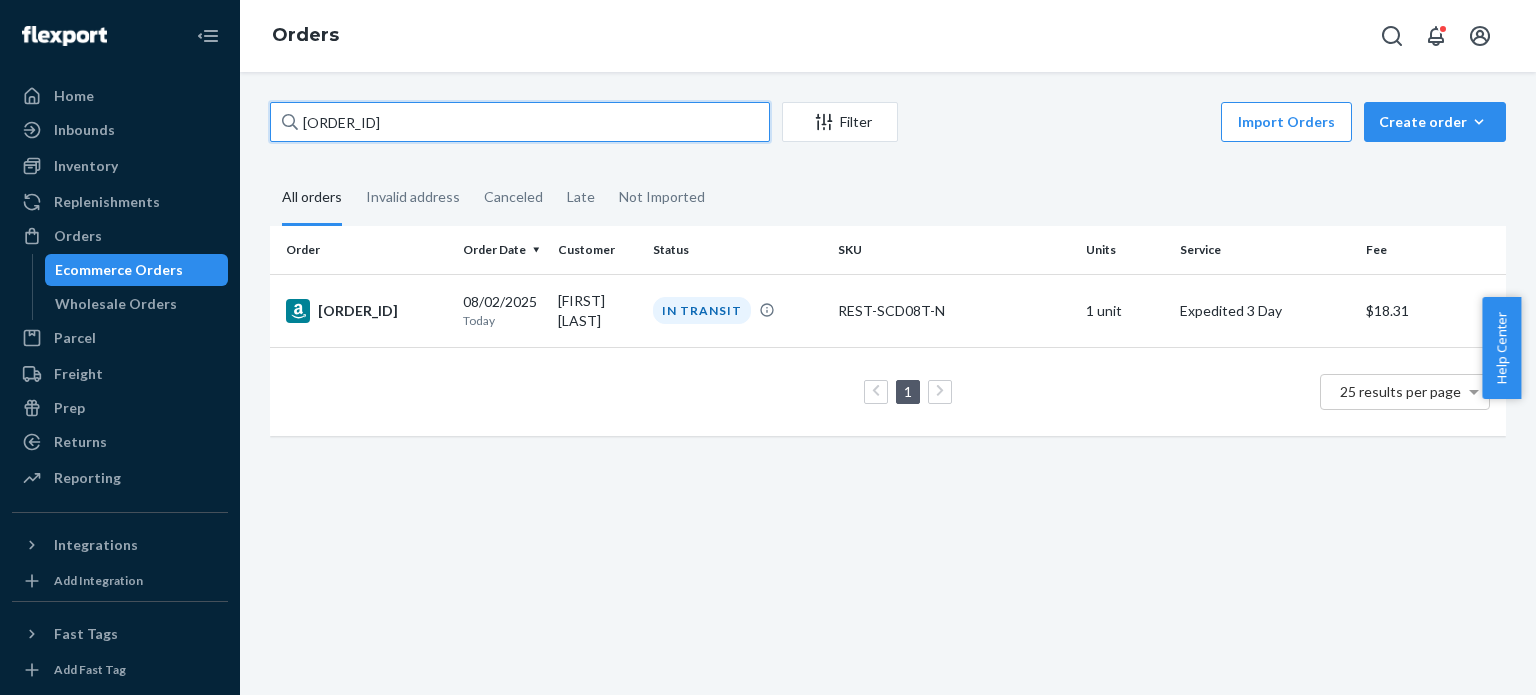 paste on "[ORDER_ID]" 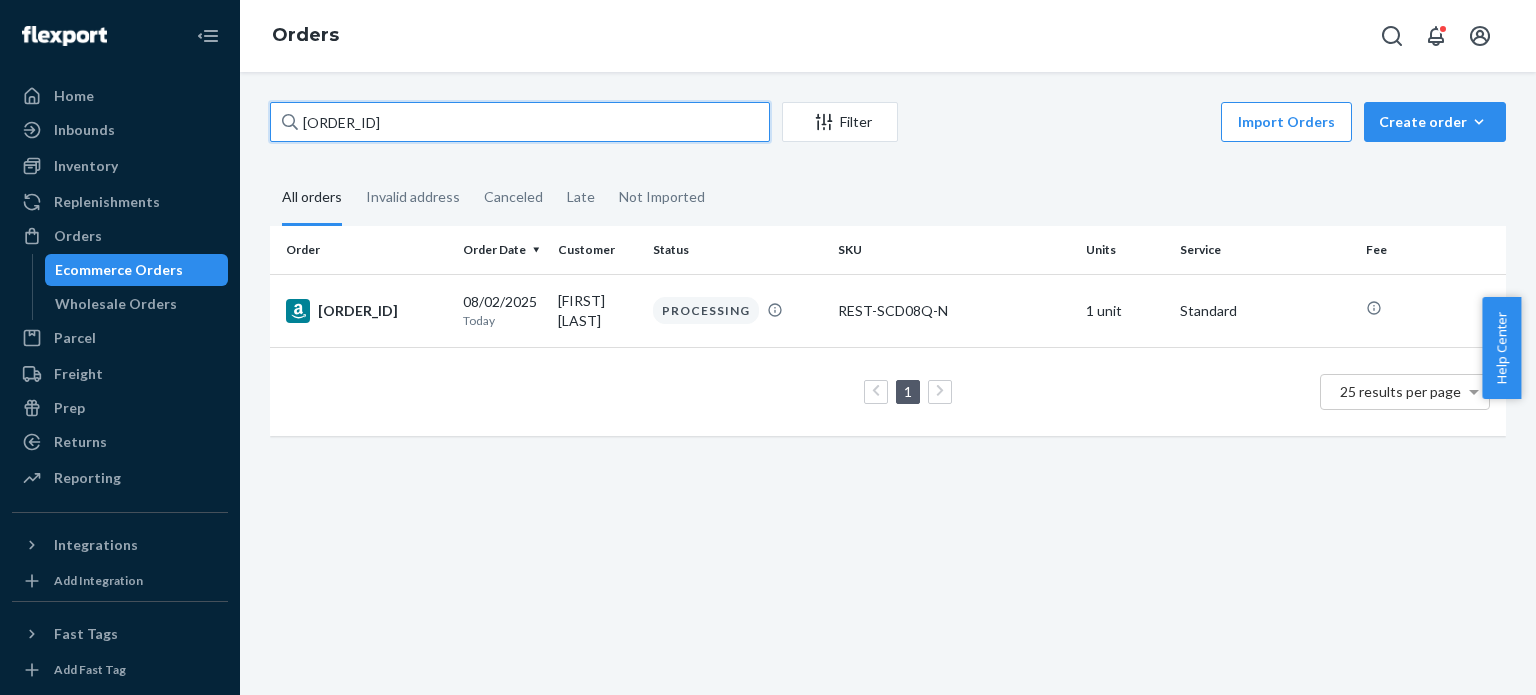 click on "[ORDER_ID]" at bounding box center [520, 122] 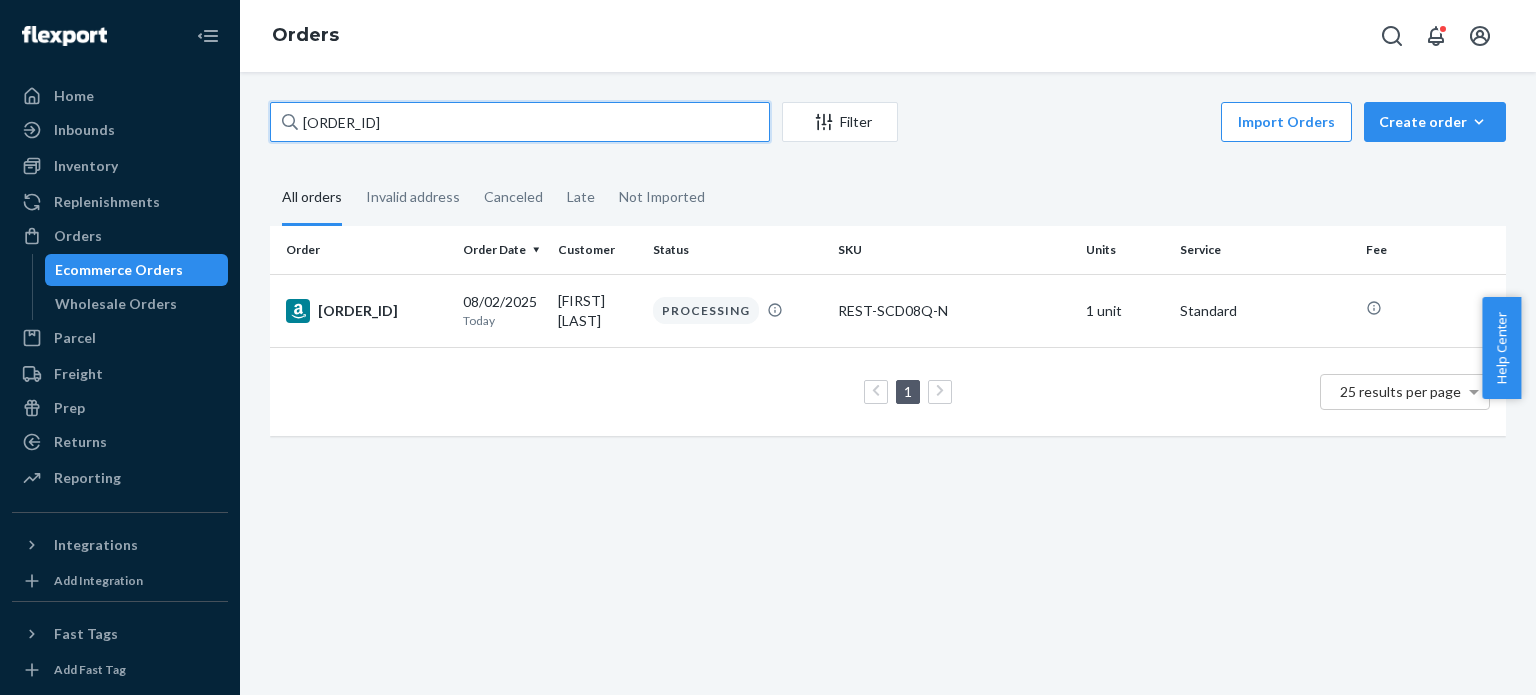 click on "[ORDER_ID]" at bounding box center [520, 122] 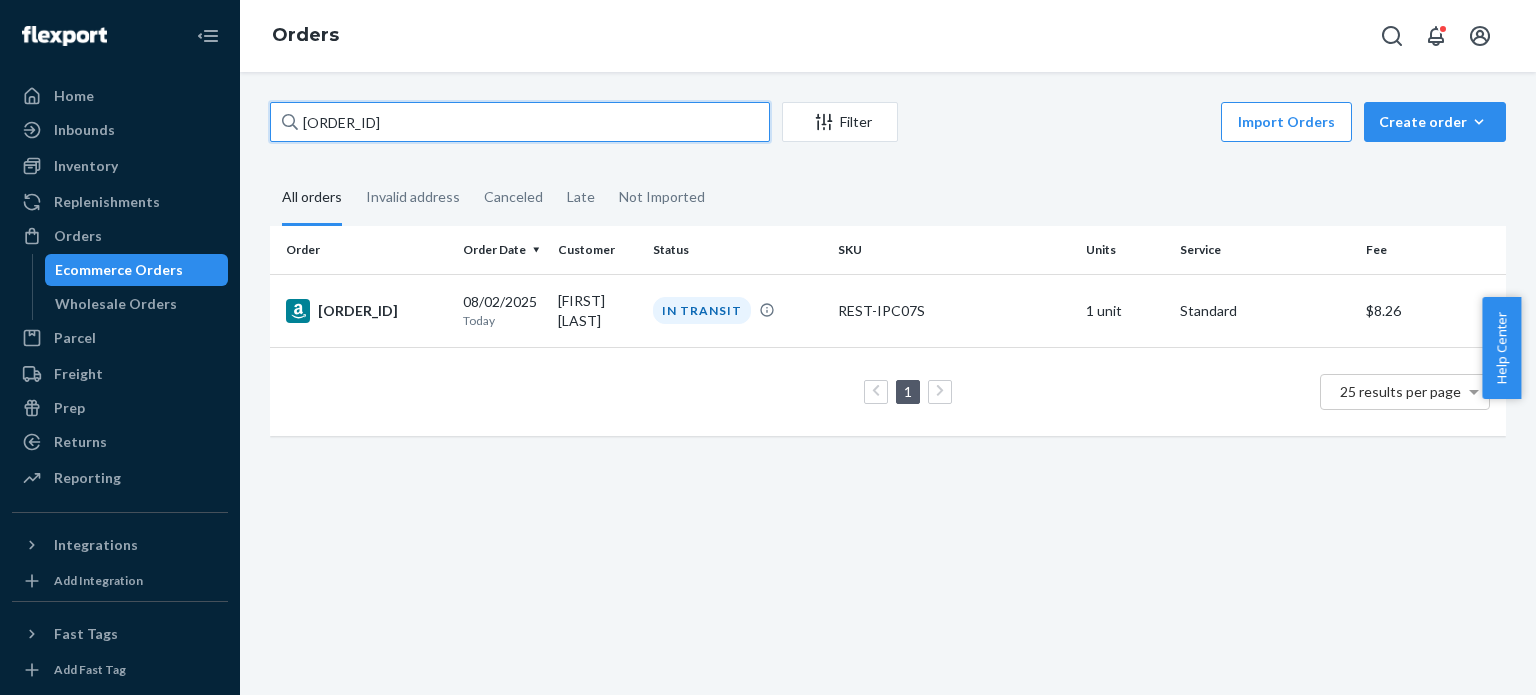 click on "[ORDER_ID]" at bounding box center [520, 122] 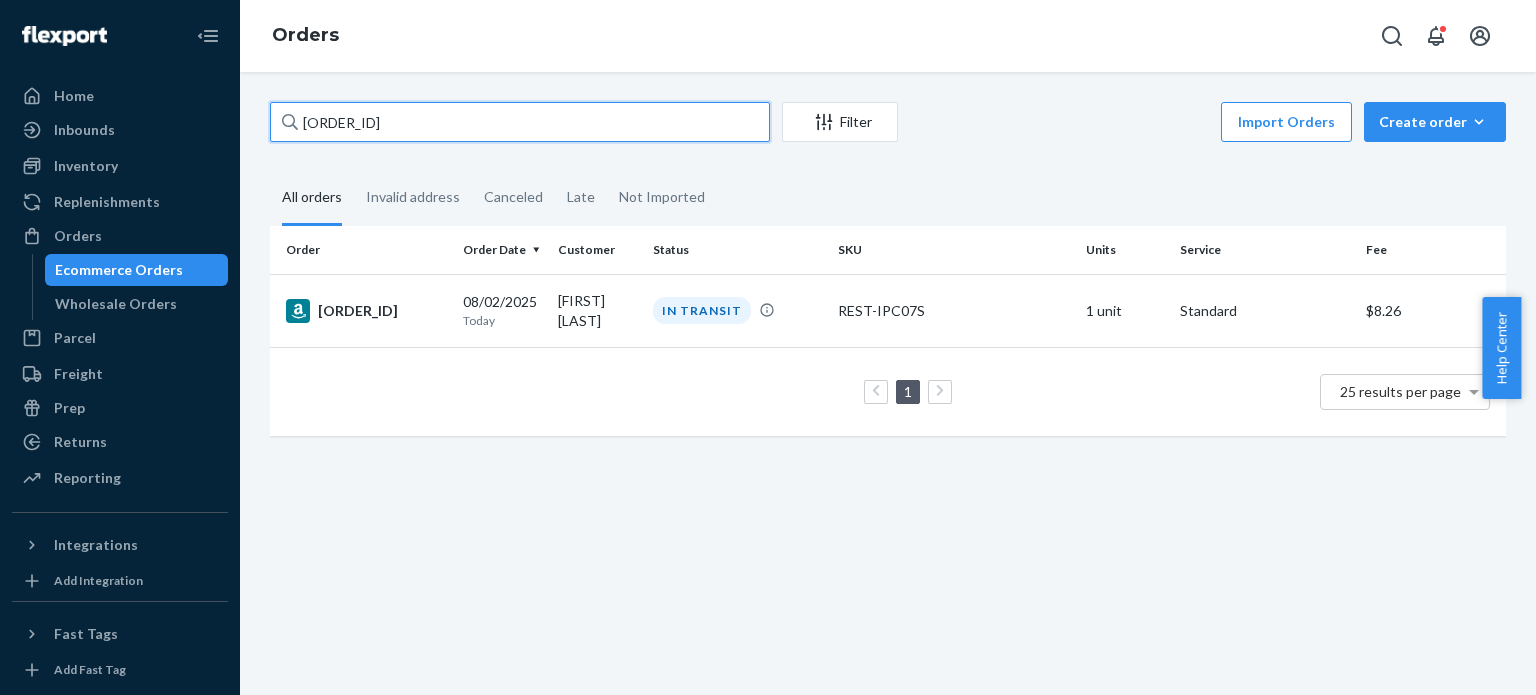 click on "[ORDER_ID]" at bounding box center [520, 122] 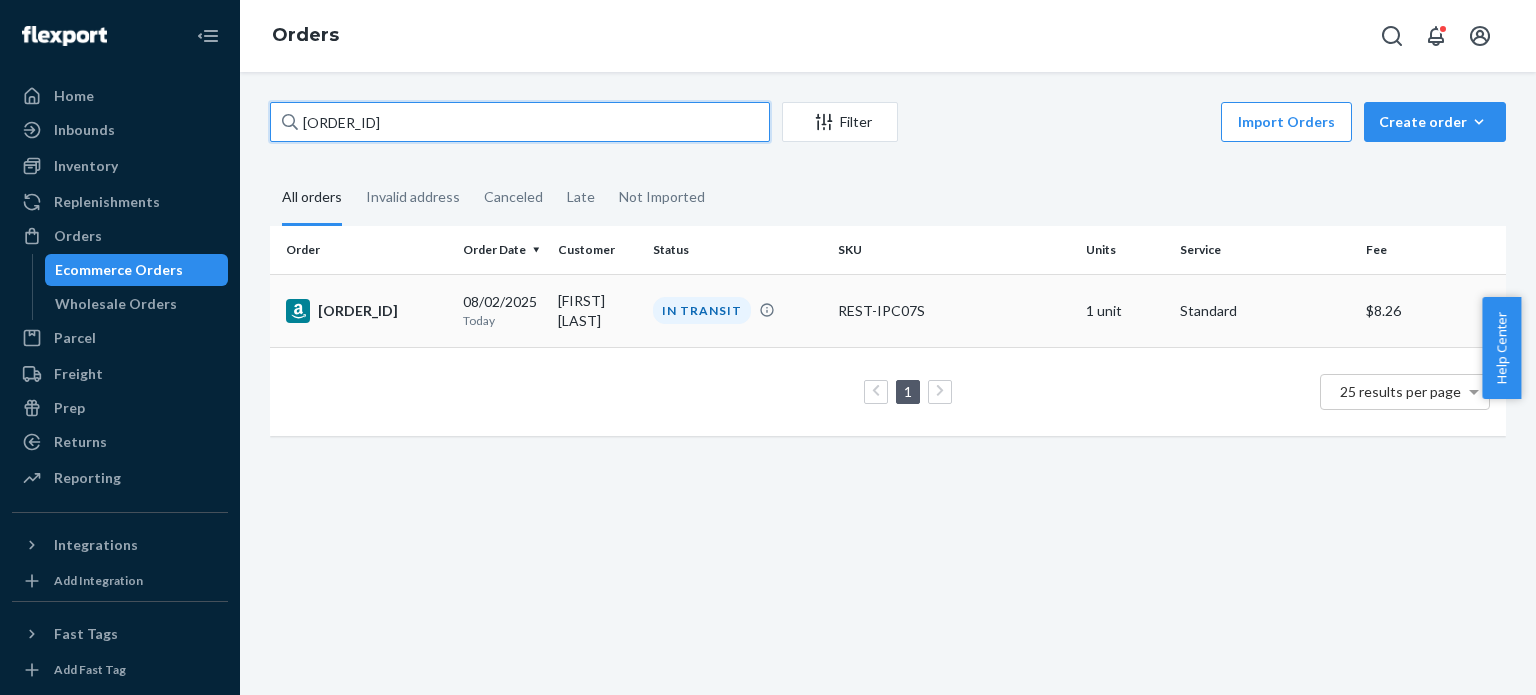 paste on "[ORDER_ID]" 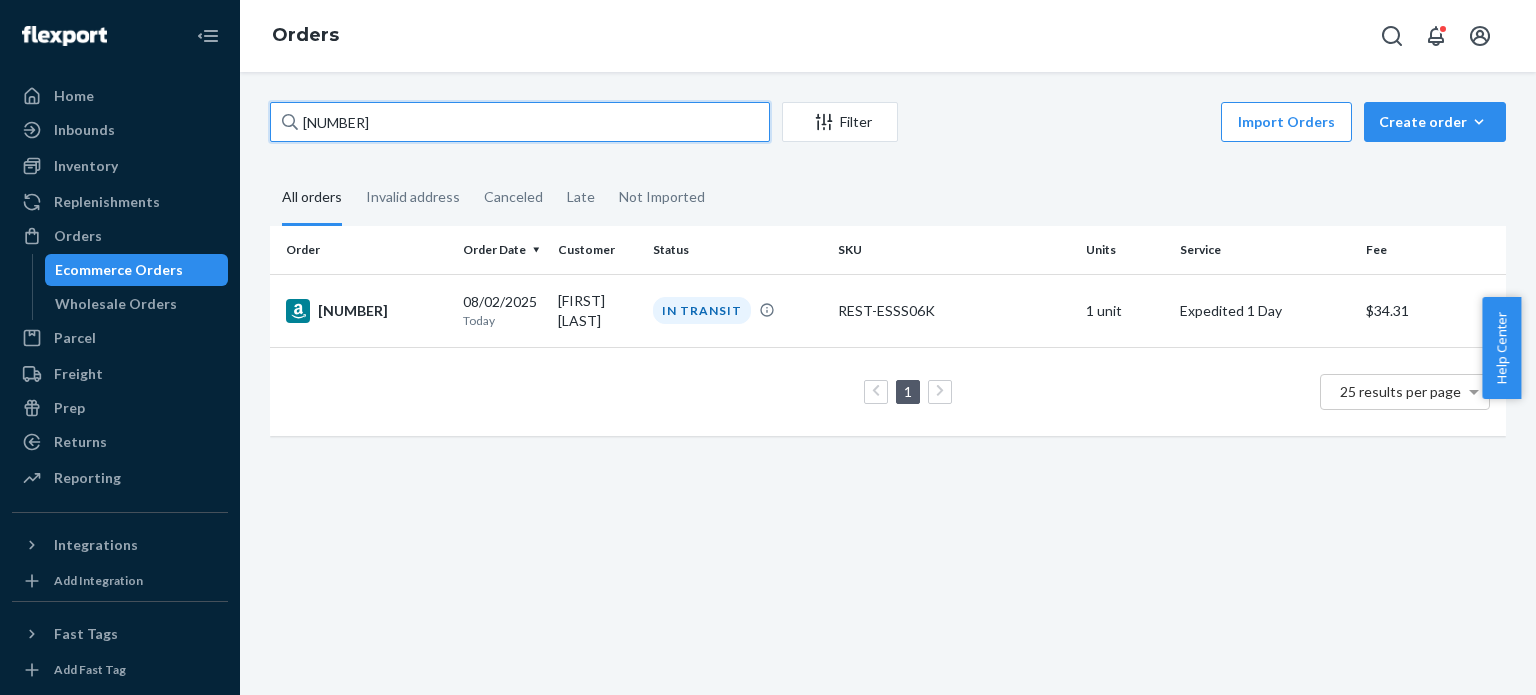 click on "[NUMBER]" at bounding box center [520, 122] 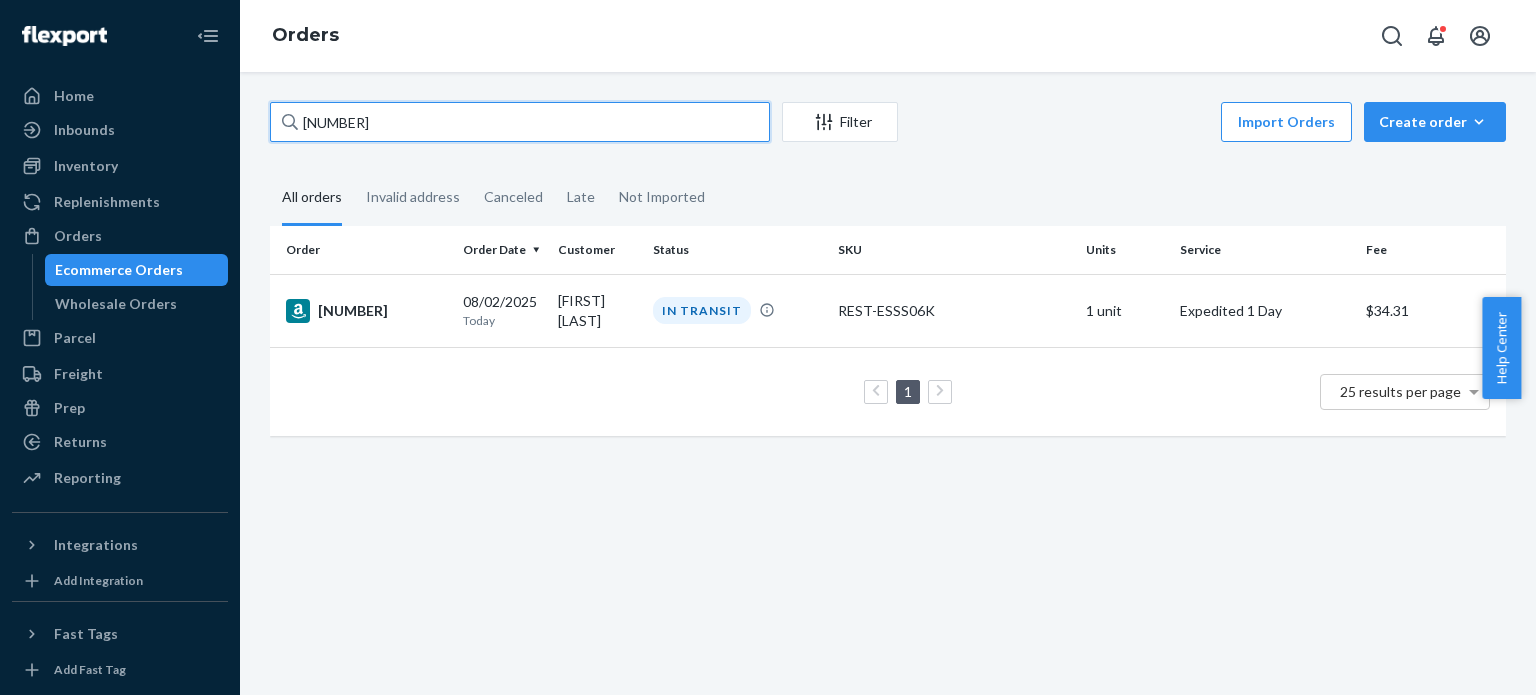 click on "[NUMBER]" at bounding box center (520, 122) 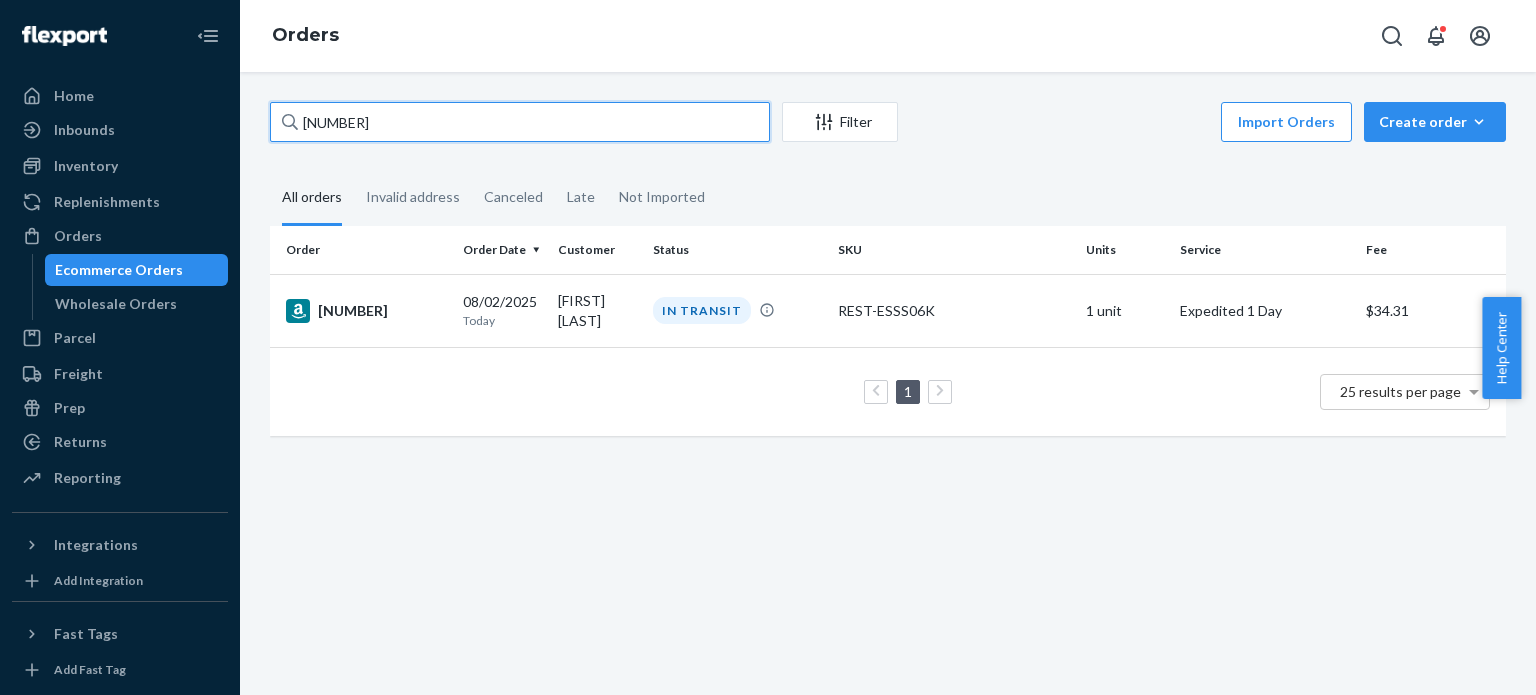 paste on "[ORDER_ID]" 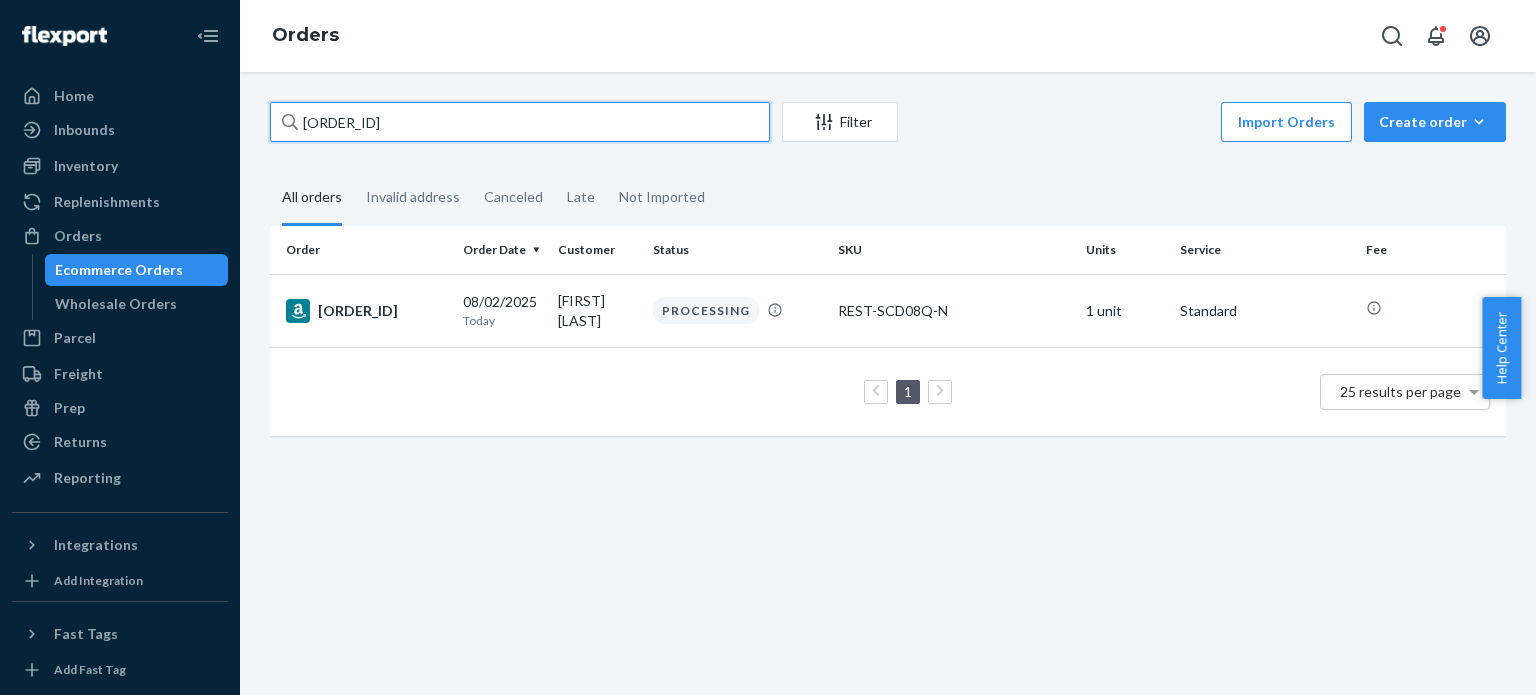 click on "[ORDER_ID]" at bounding box center (520, 122) 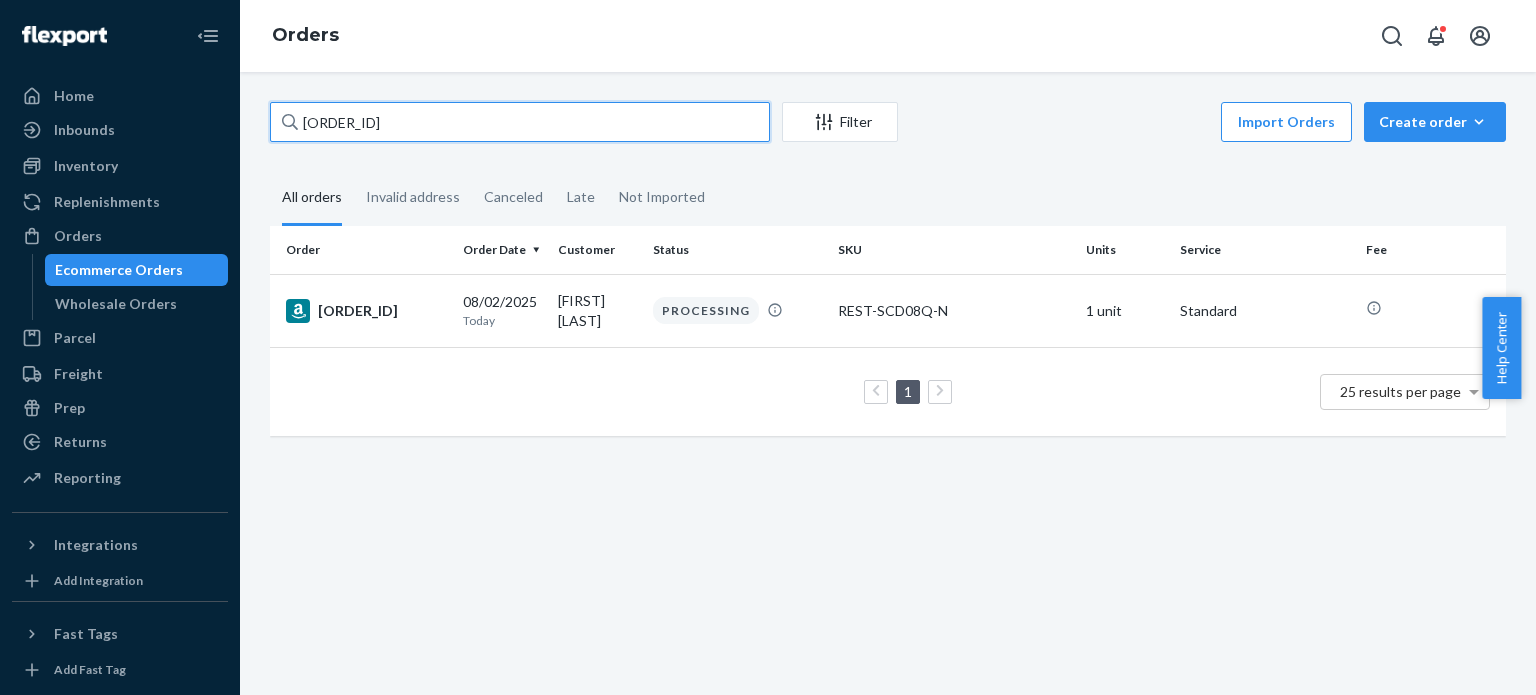paste on "[ORDER_ID]" 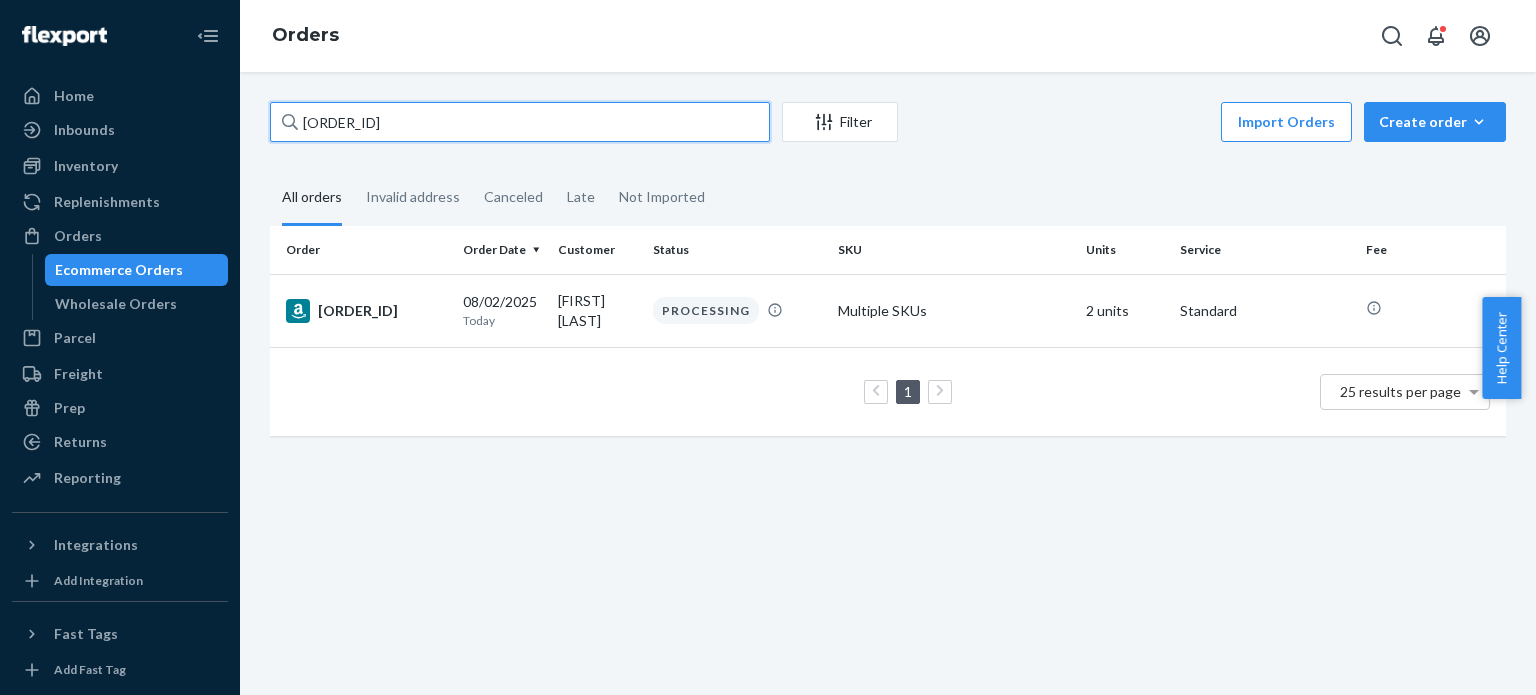click on "[ORDER_ID]" at bounding box center [520, 122] 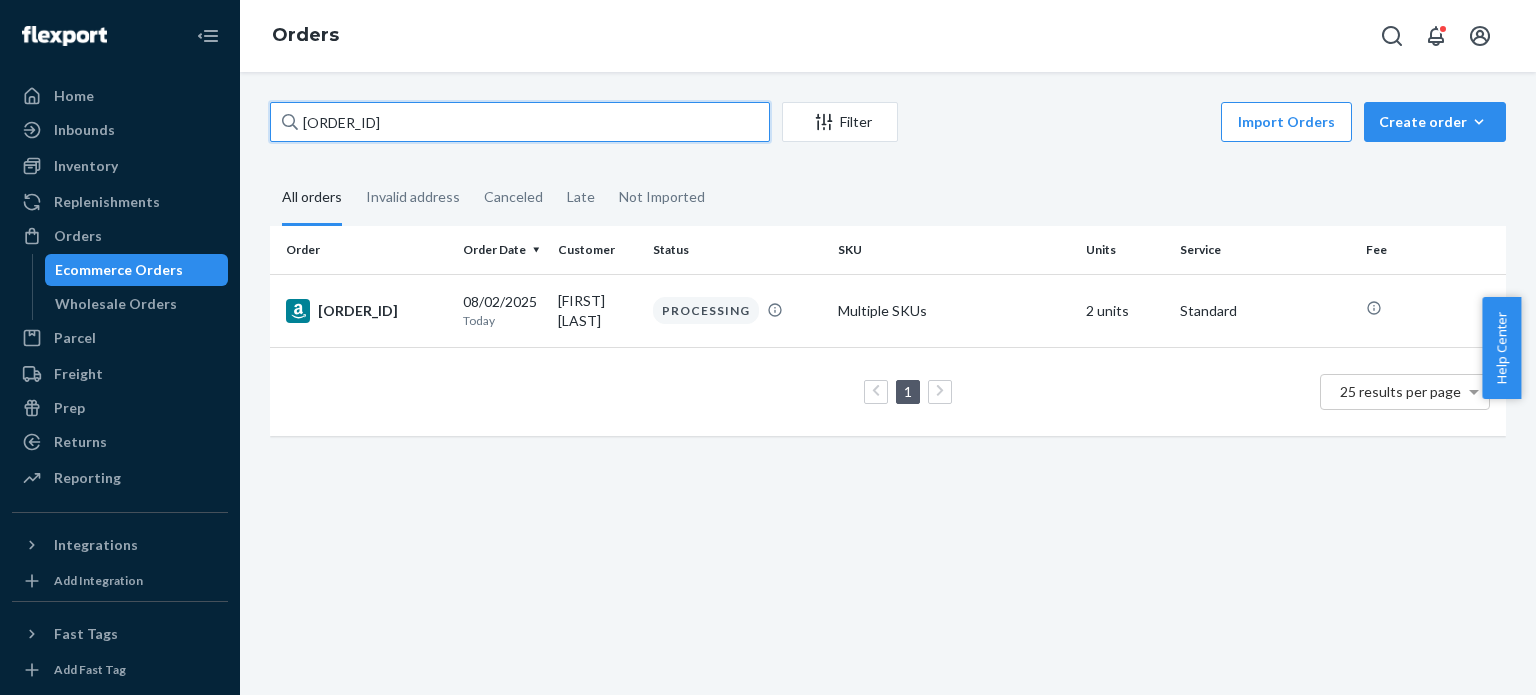 click on "[ORDER_ID]" at bounding box center [520, 122] 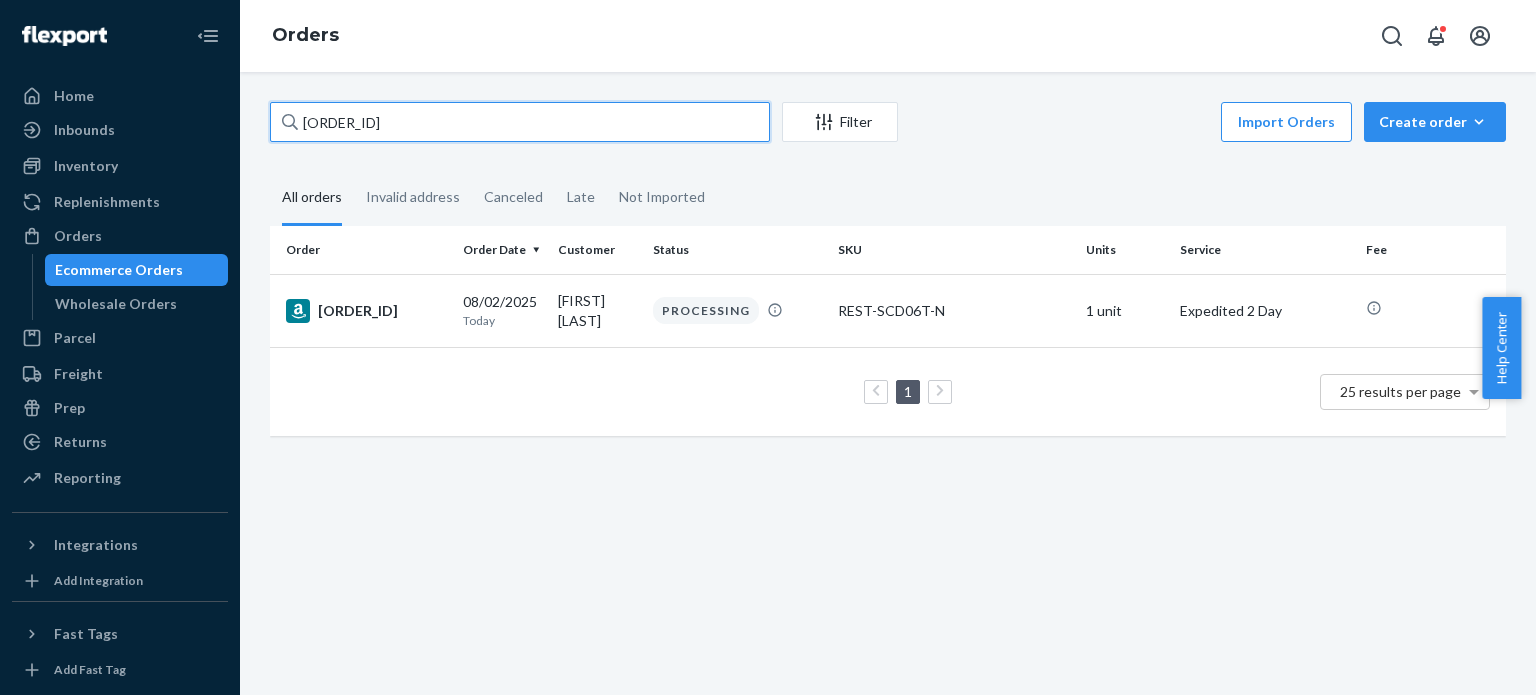 click on "[ORDER_ID]" at bounding box center [520, 122] 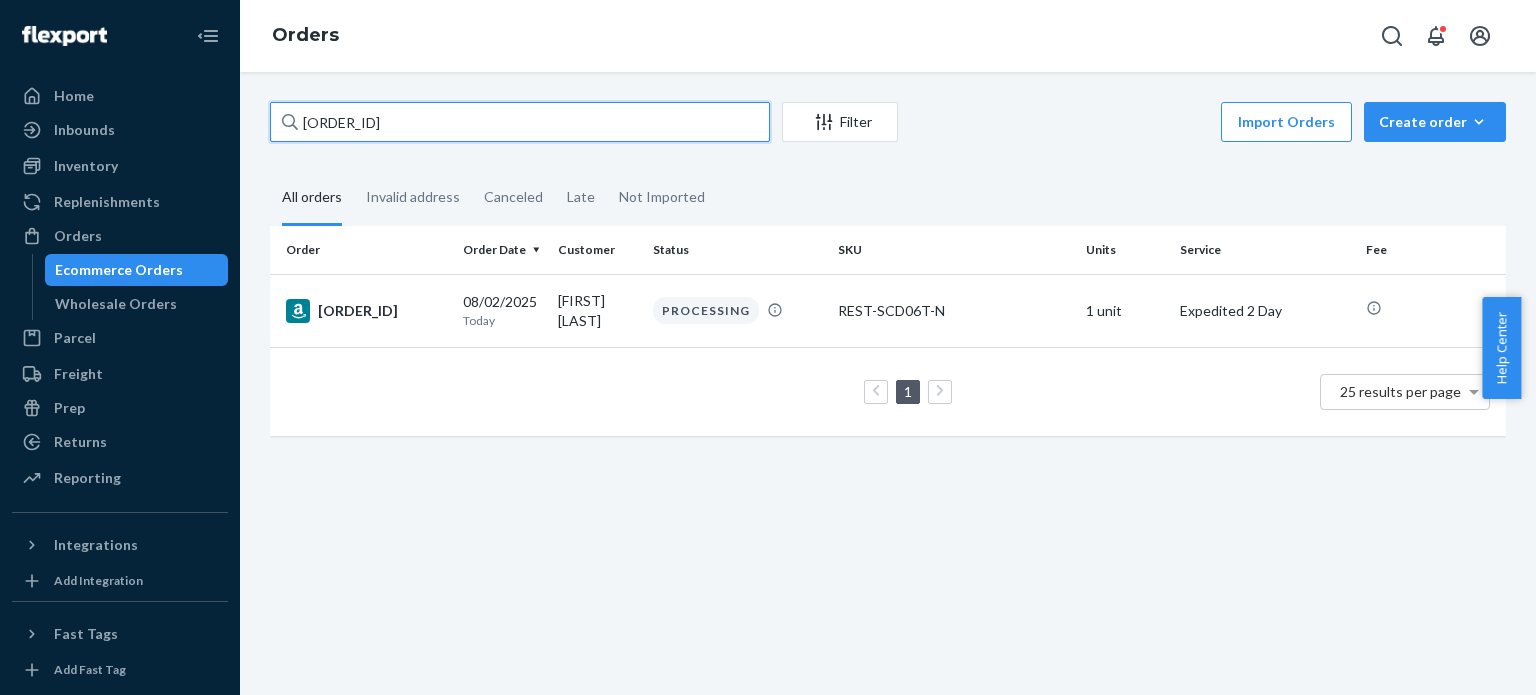 click on "[ORDER_ID]" at bounding box center (520, 122) 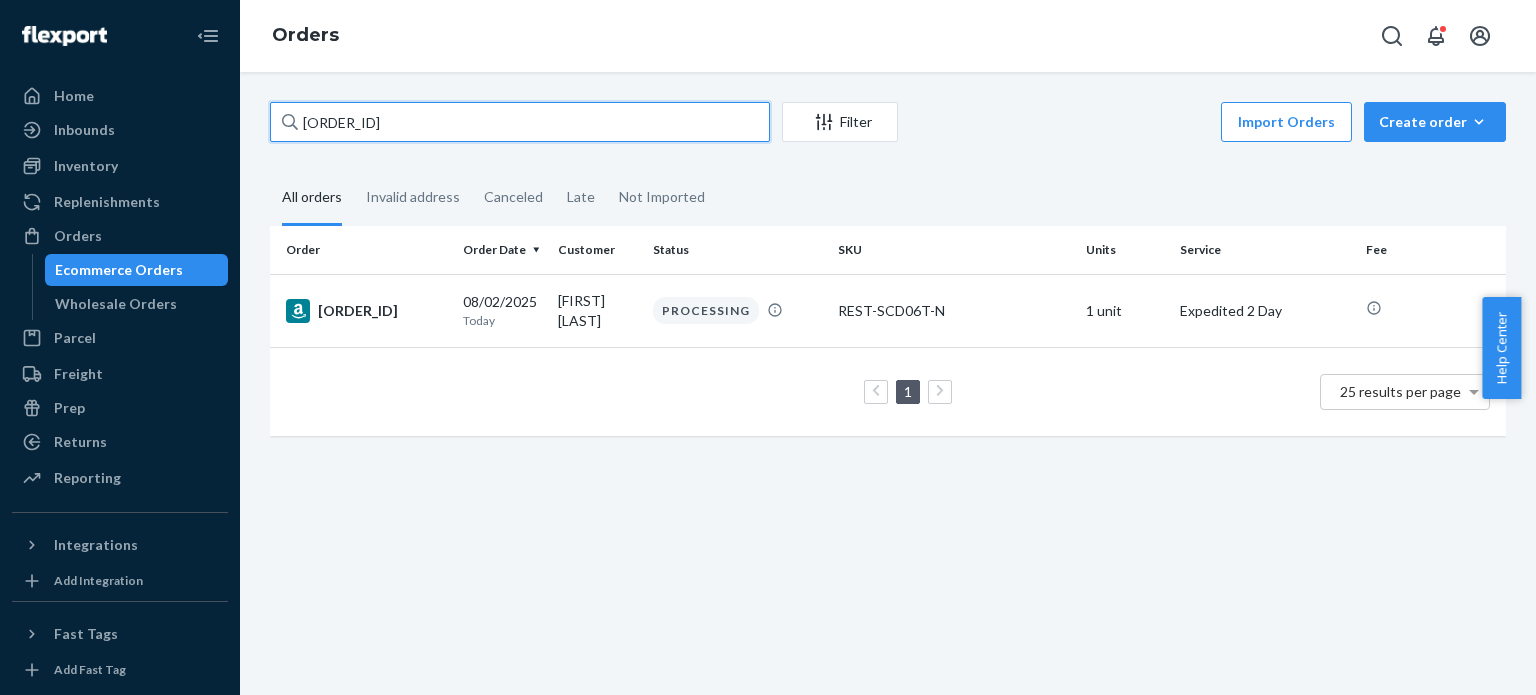 paste on "[ORDER_ID]" 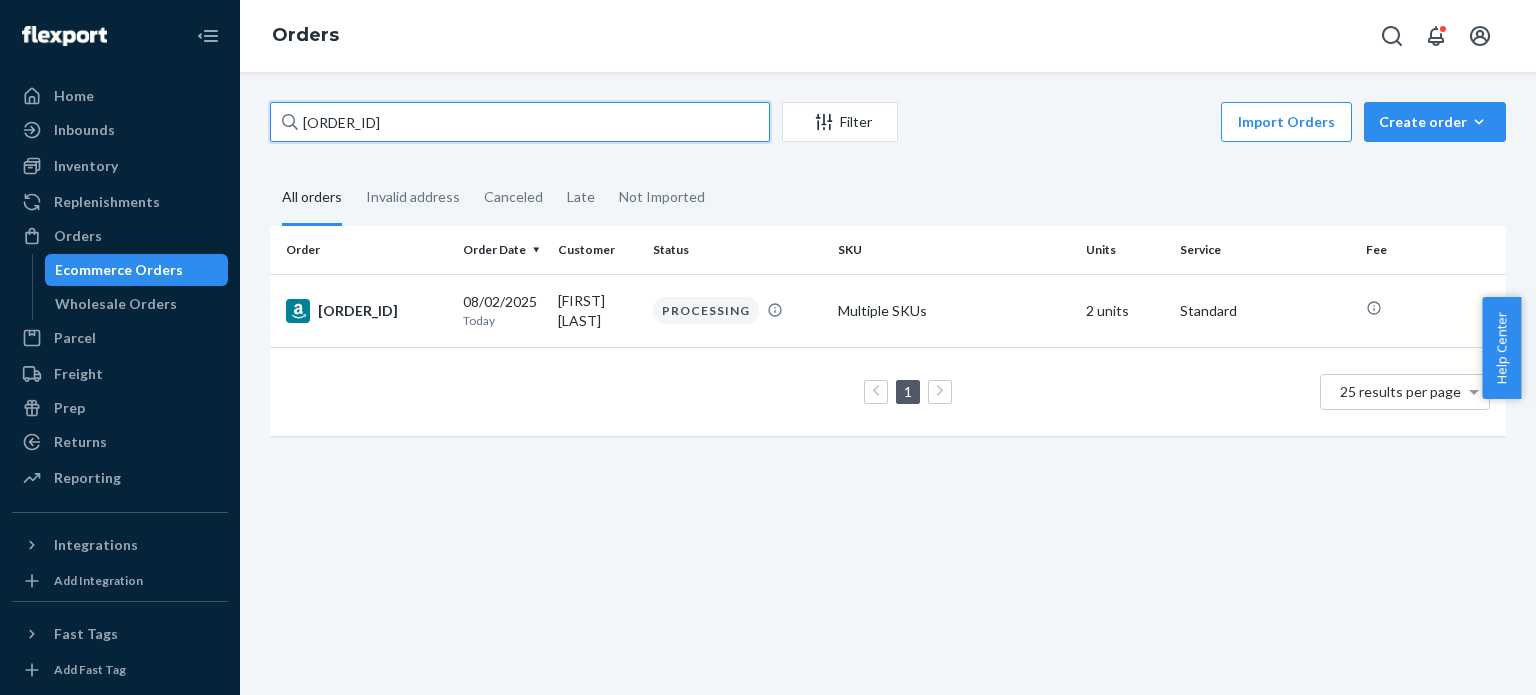 click on "[ORDER_ID]" at bounding box center [520, 122] 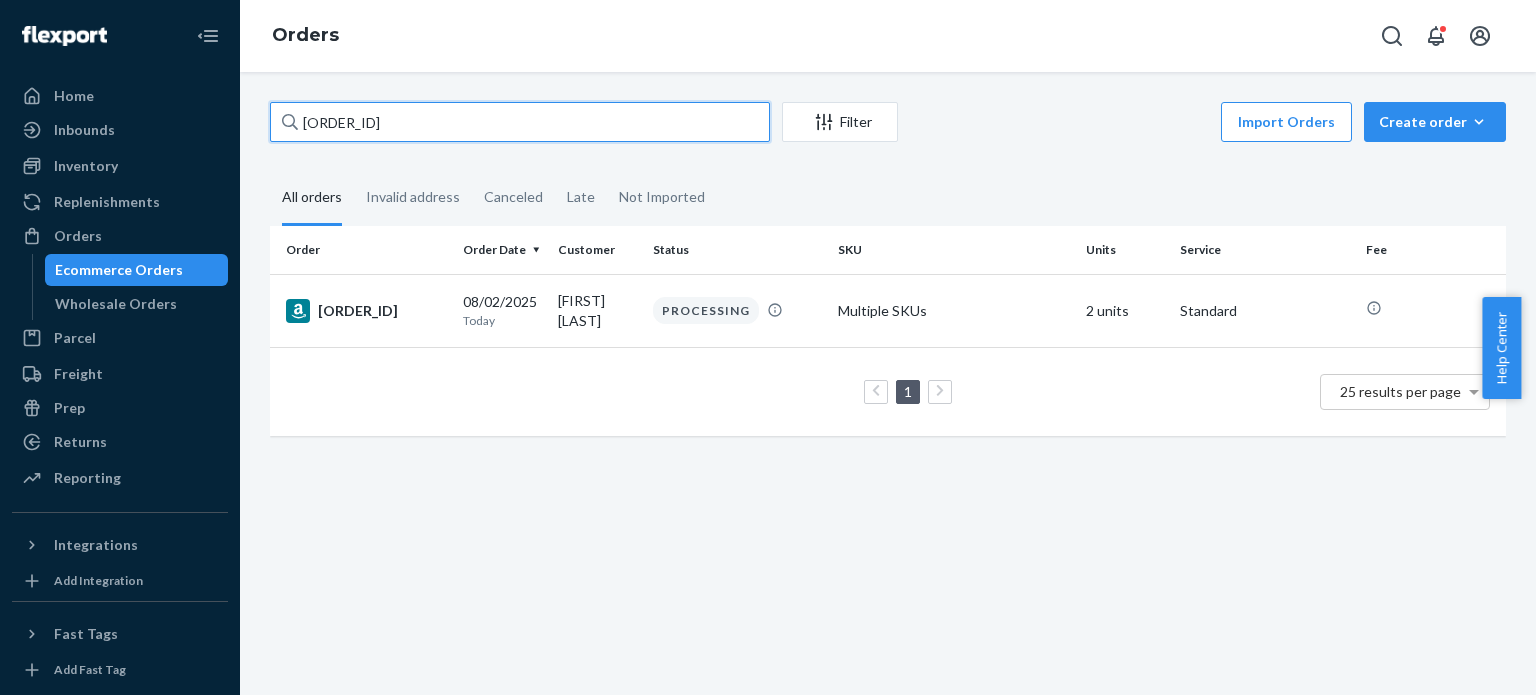 click on "[ORDER_ID]" at bounding box center [520, 122] 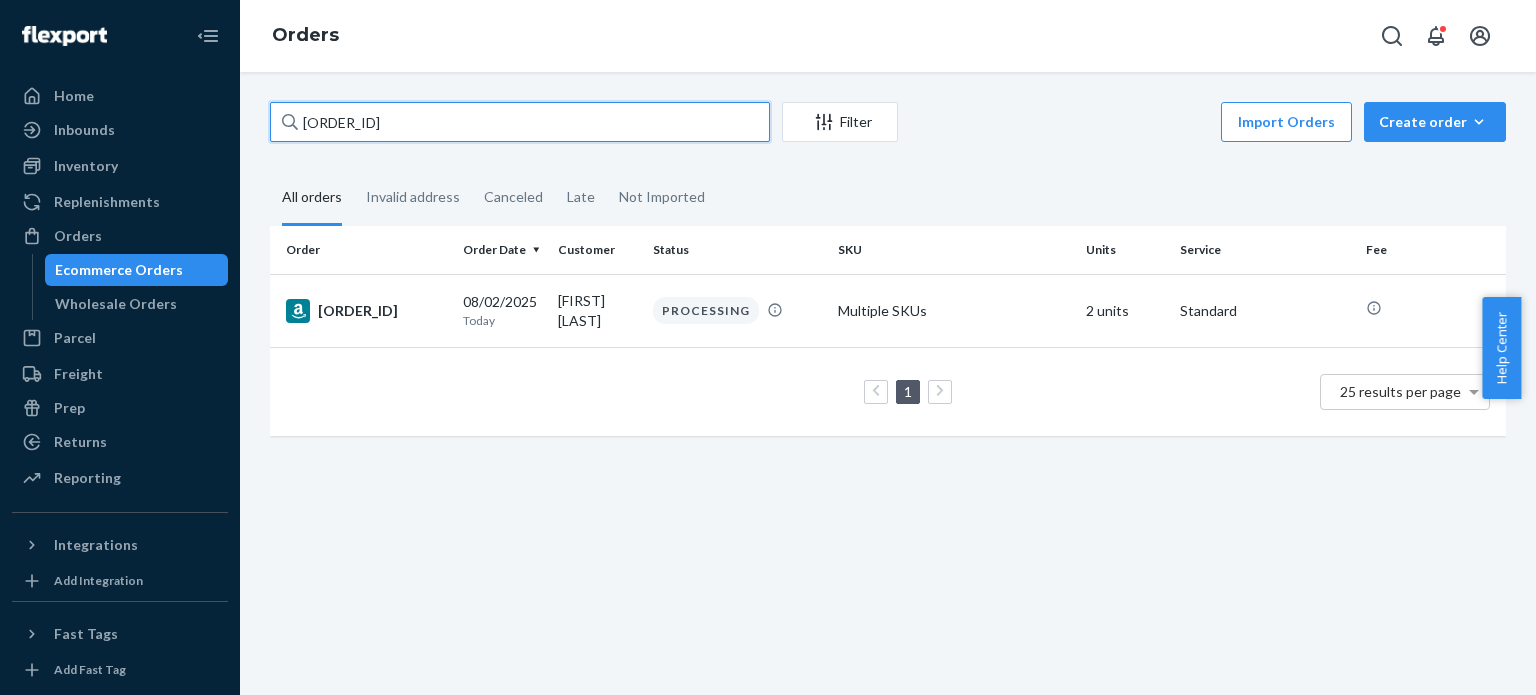 paste on "[ORDER_ID]" 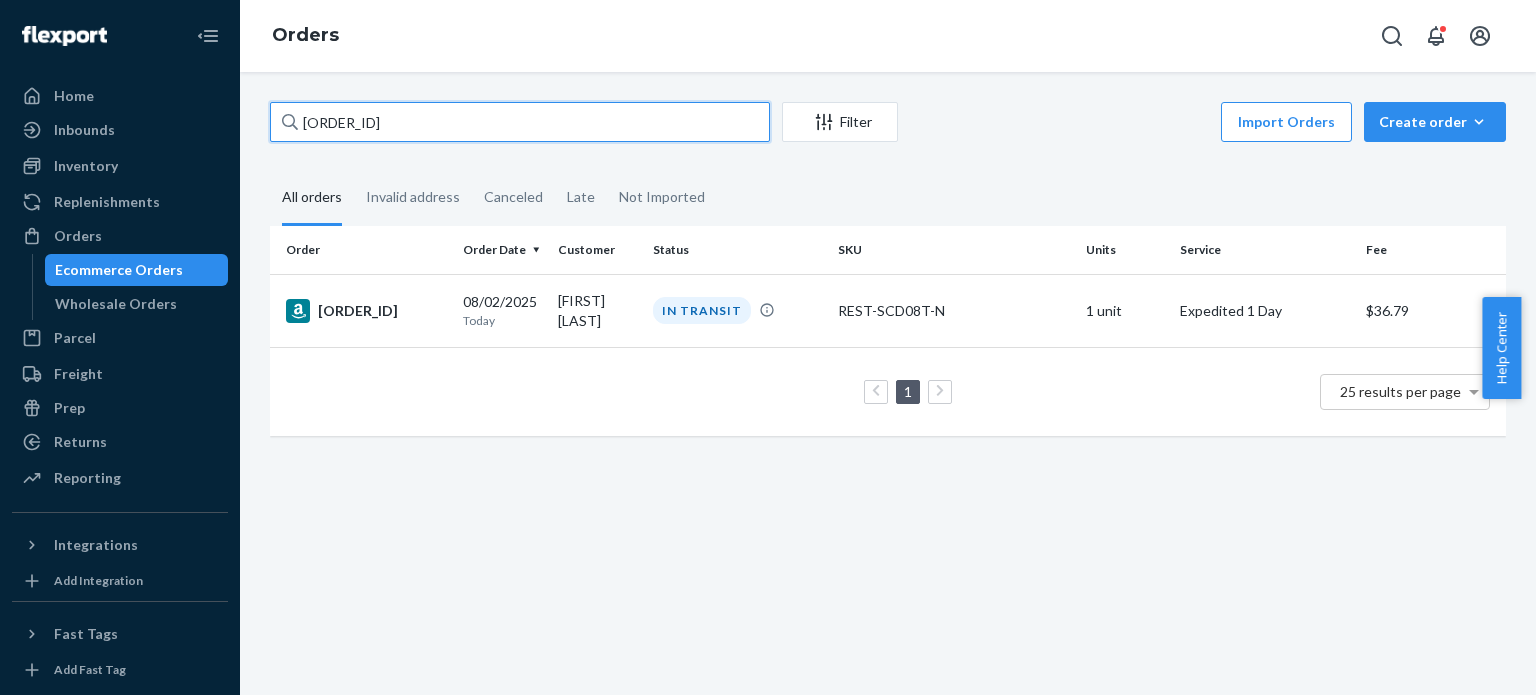 click on "[ORDER_ID]" at bounding box center [520, 122] 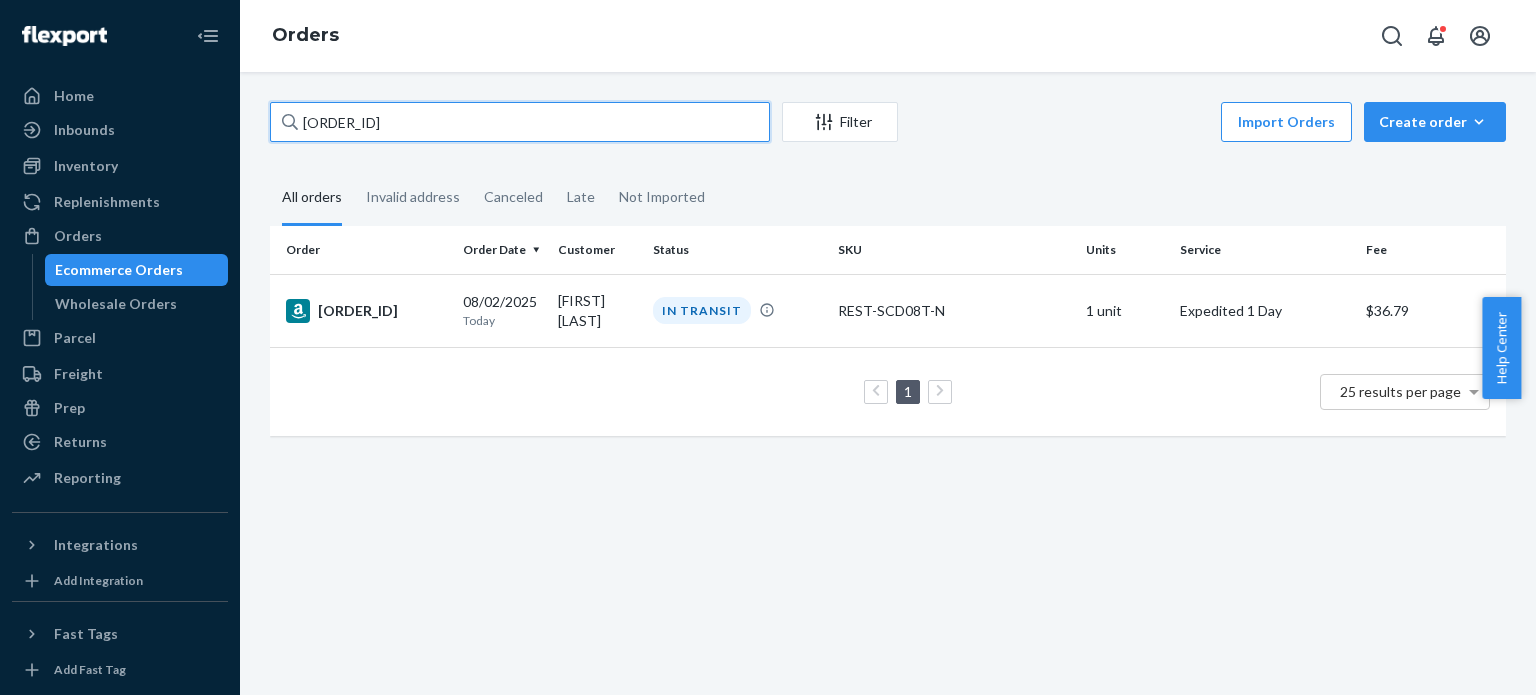 click on "[ORDER_ID]" at bounding box center (520, 122) 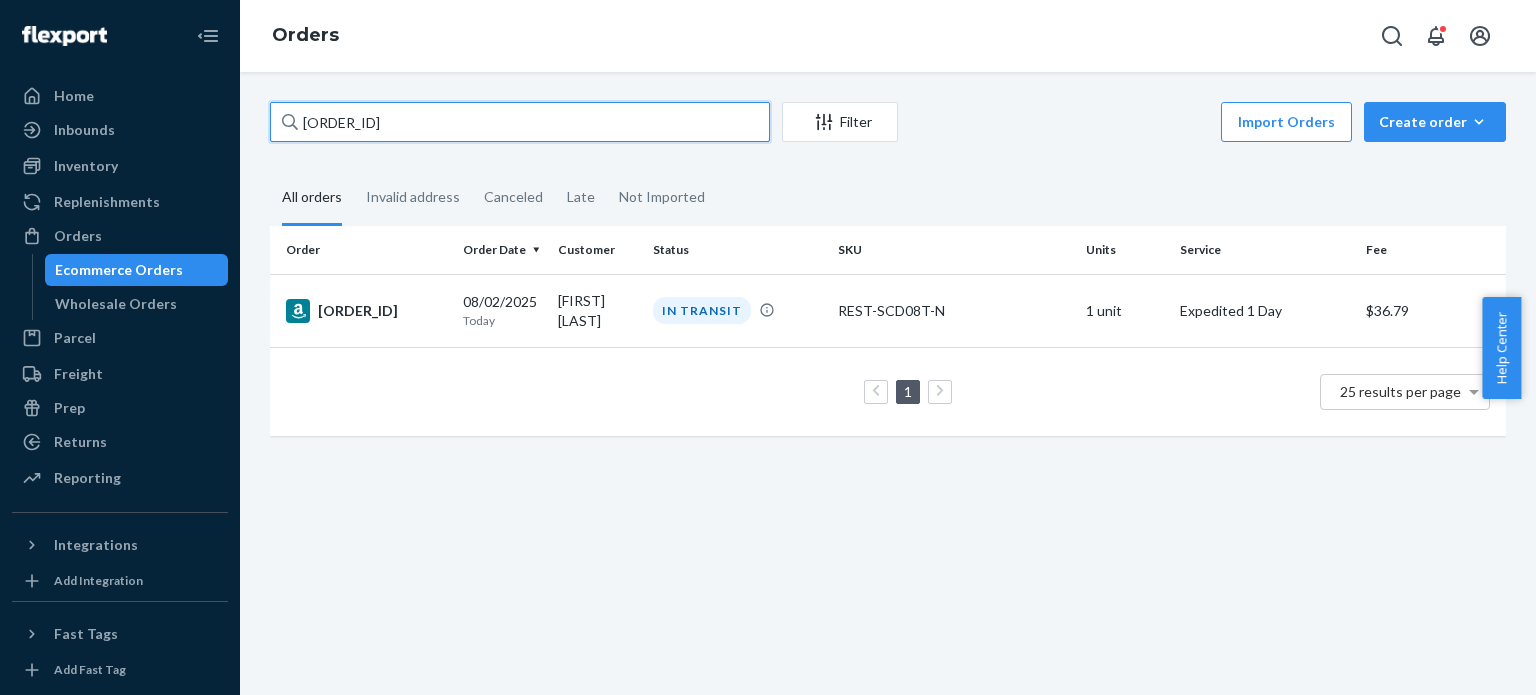 click on "[ORDER_ID]" at bounding box center [520, 122] 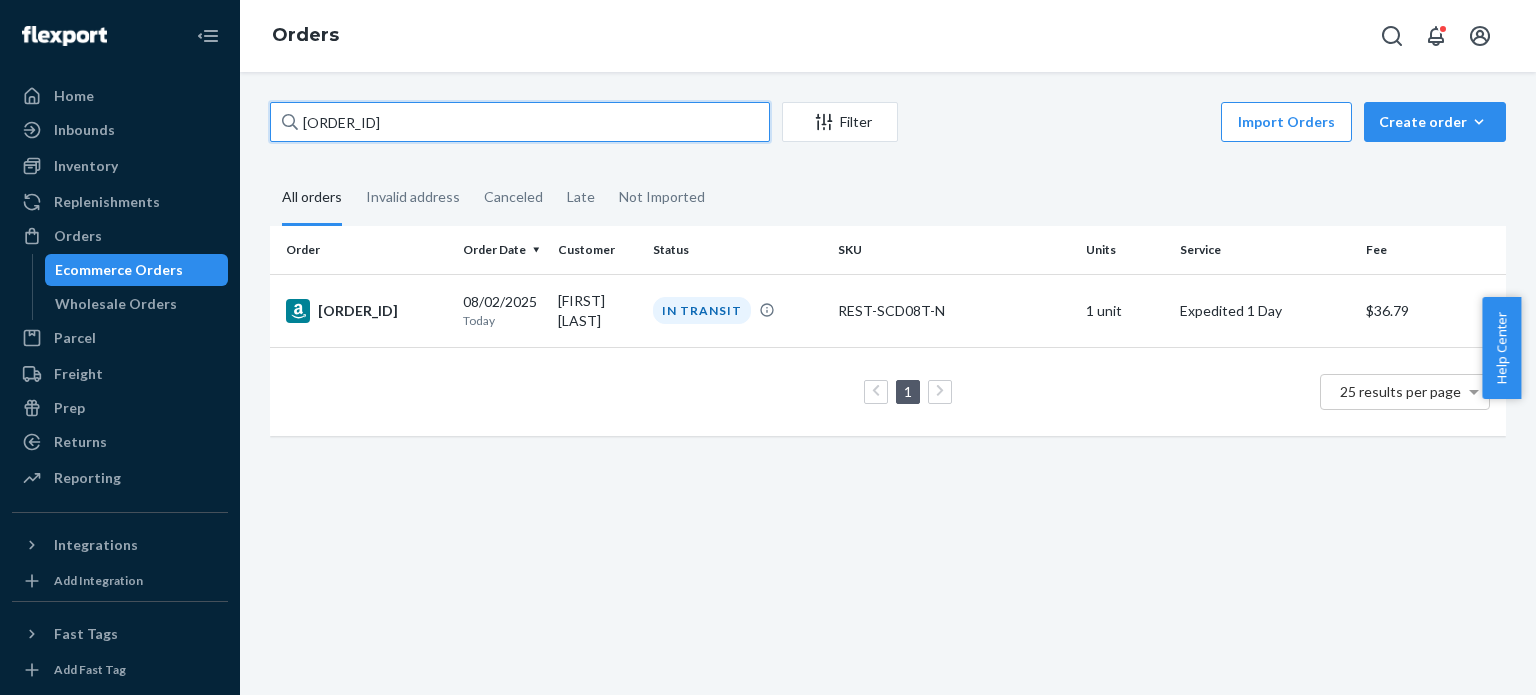 paste on "[ORDER_ID]" 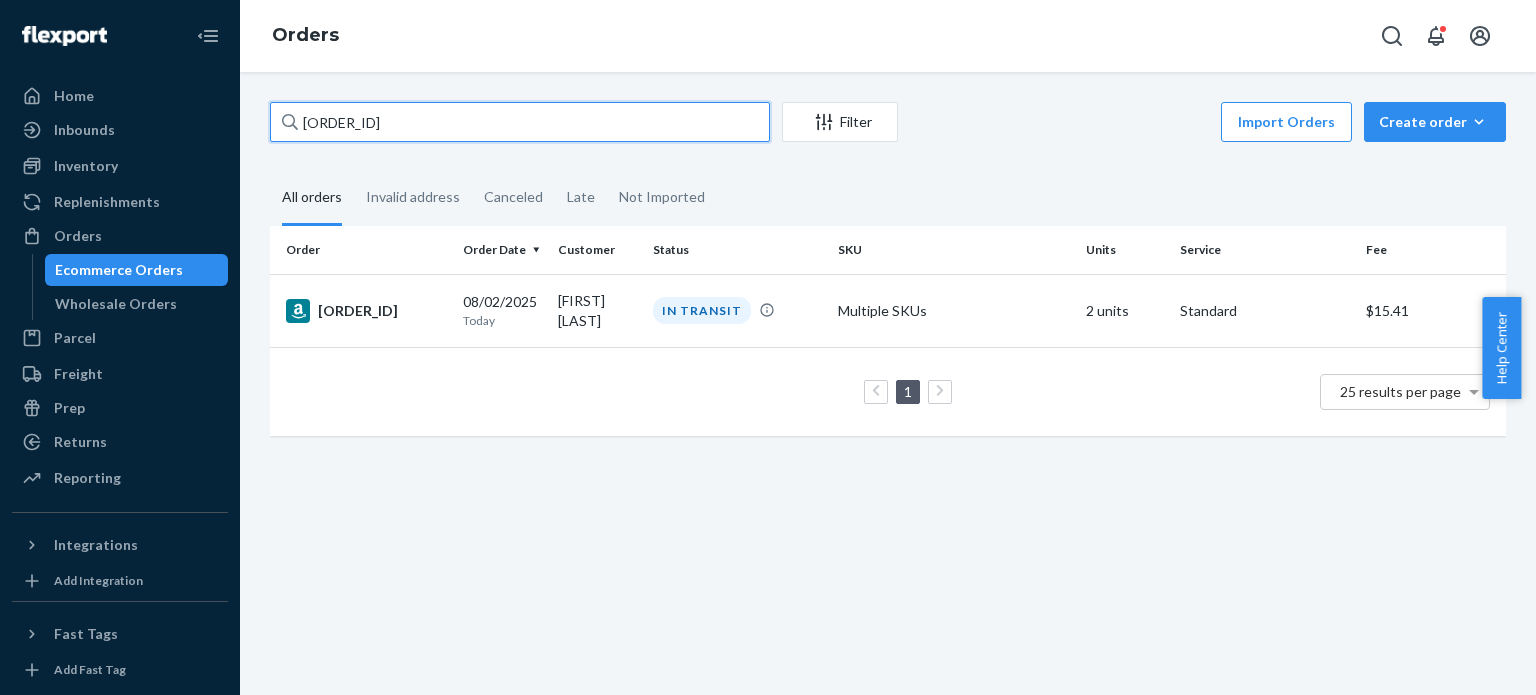 click on "[ORDER_ID]" at bounding box center (520, 122) 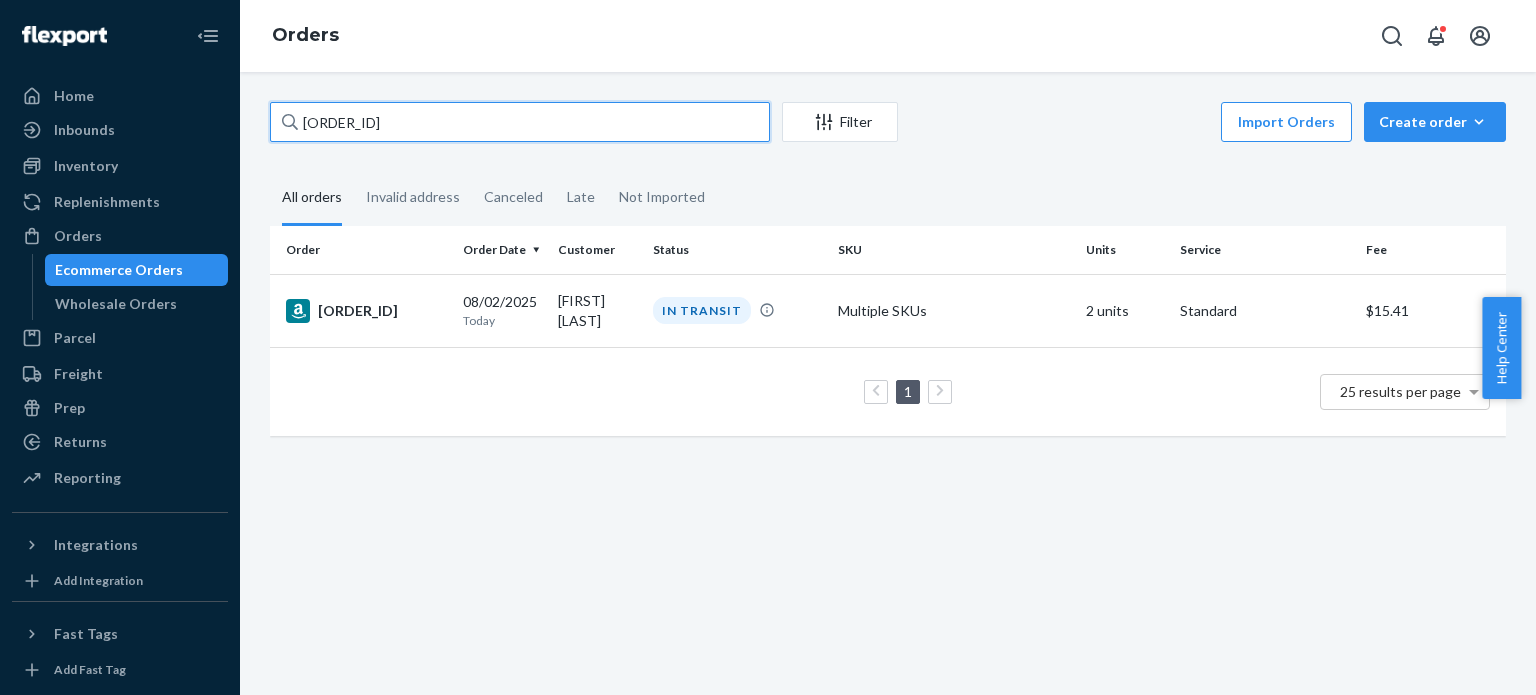 click on "[ORDER_ID]" at bounding box center [520, 122] 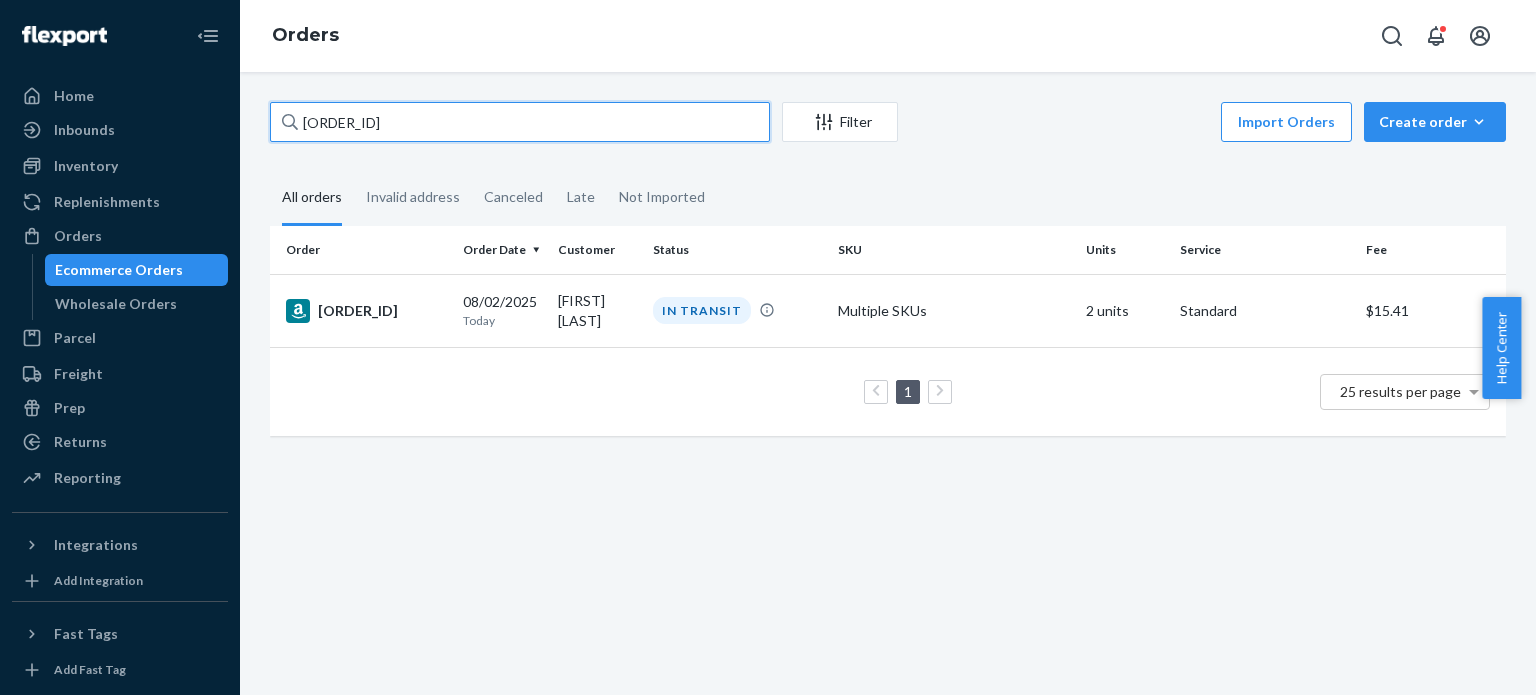 click on "[ORDER_ID]" at bounding box center [520, 122] 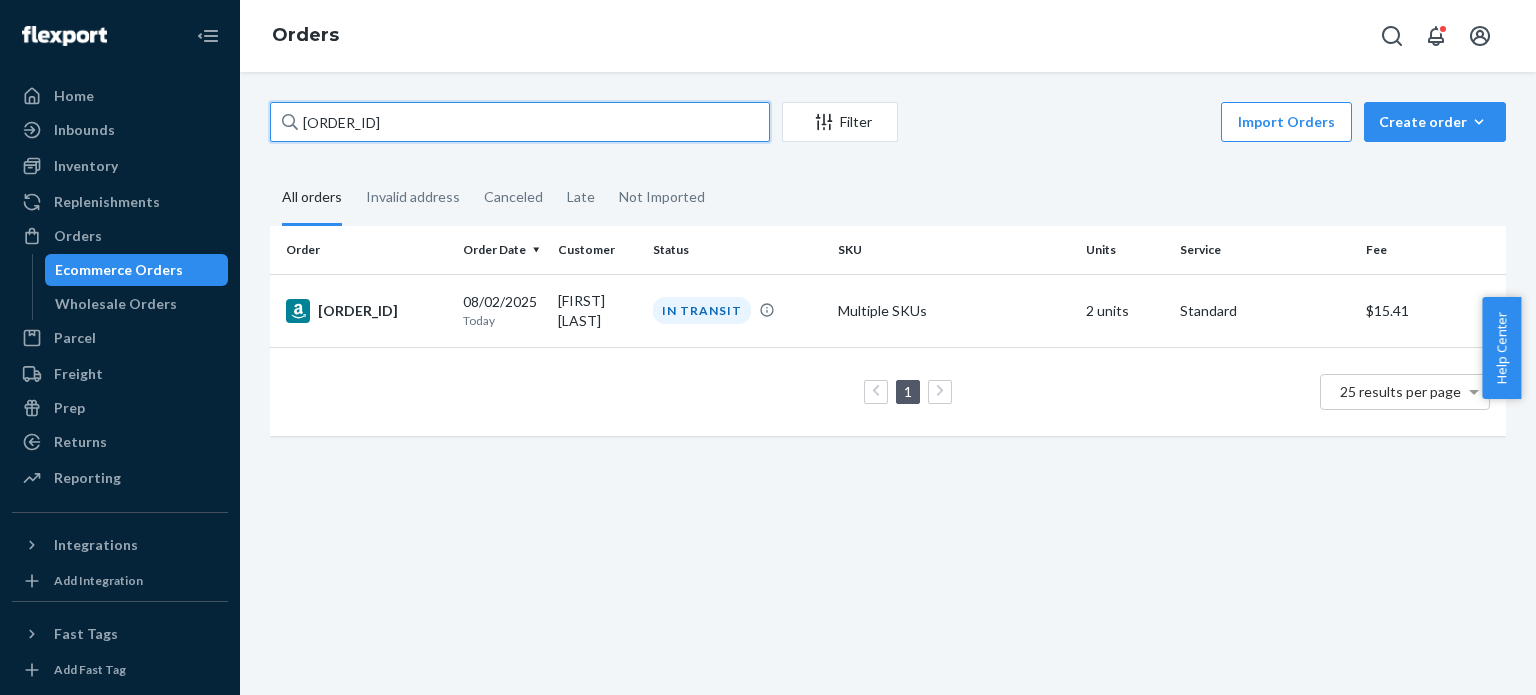 paste on "[ORDER_ID]" 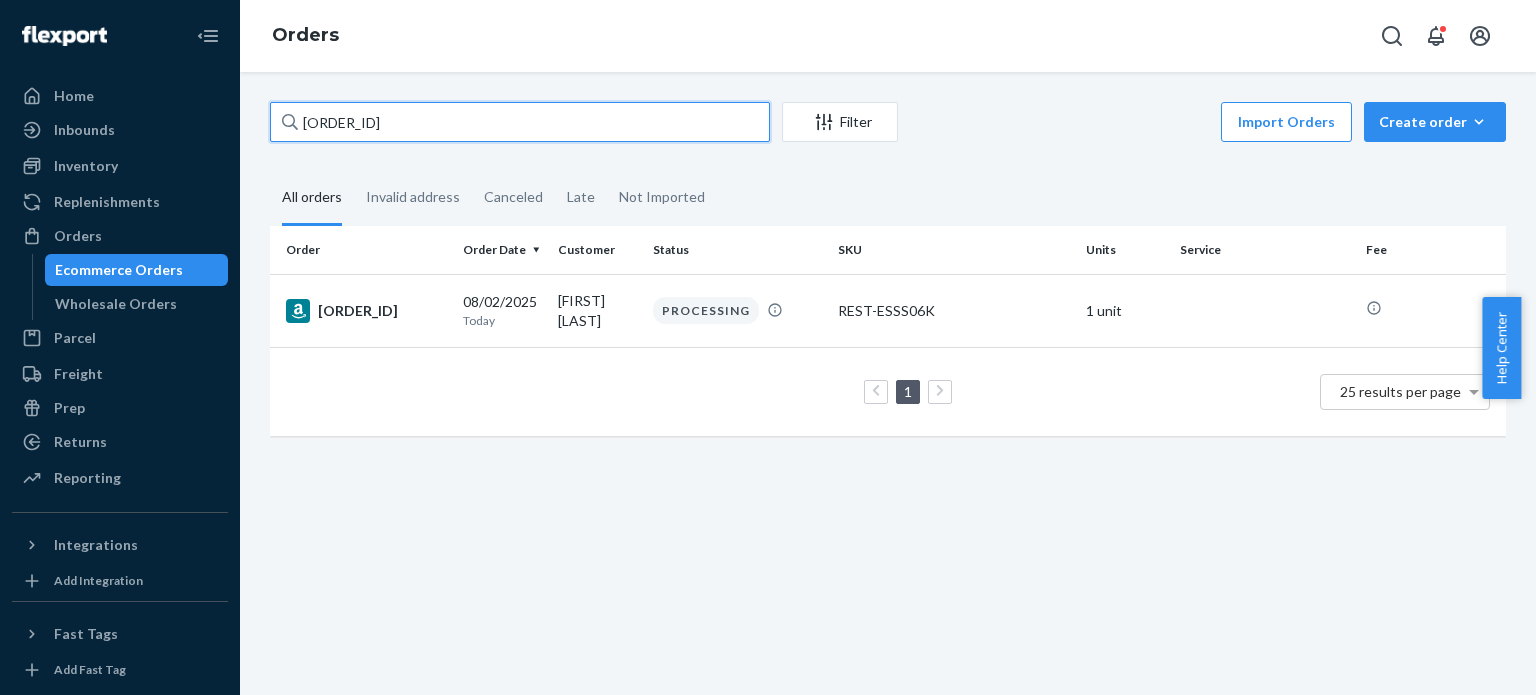 click on "[ORDER_ID]" at bounding box center [520, 122] 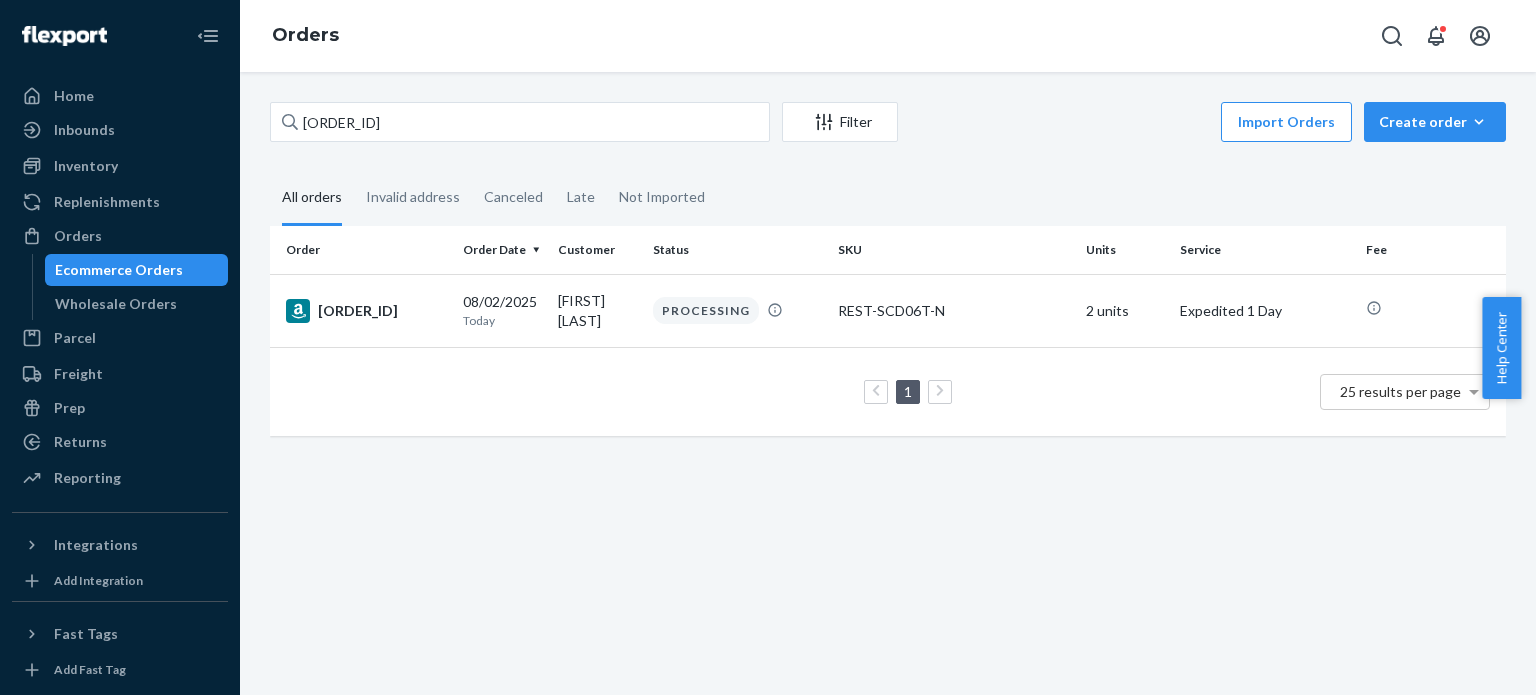 click on "[ORDER_ID] [DATE] [FIRST] [LAST] PROCESSING REST-SCD06T-N 2 units Expedited 1 Day 1 25 results per page" at bounding box center (888, 383) 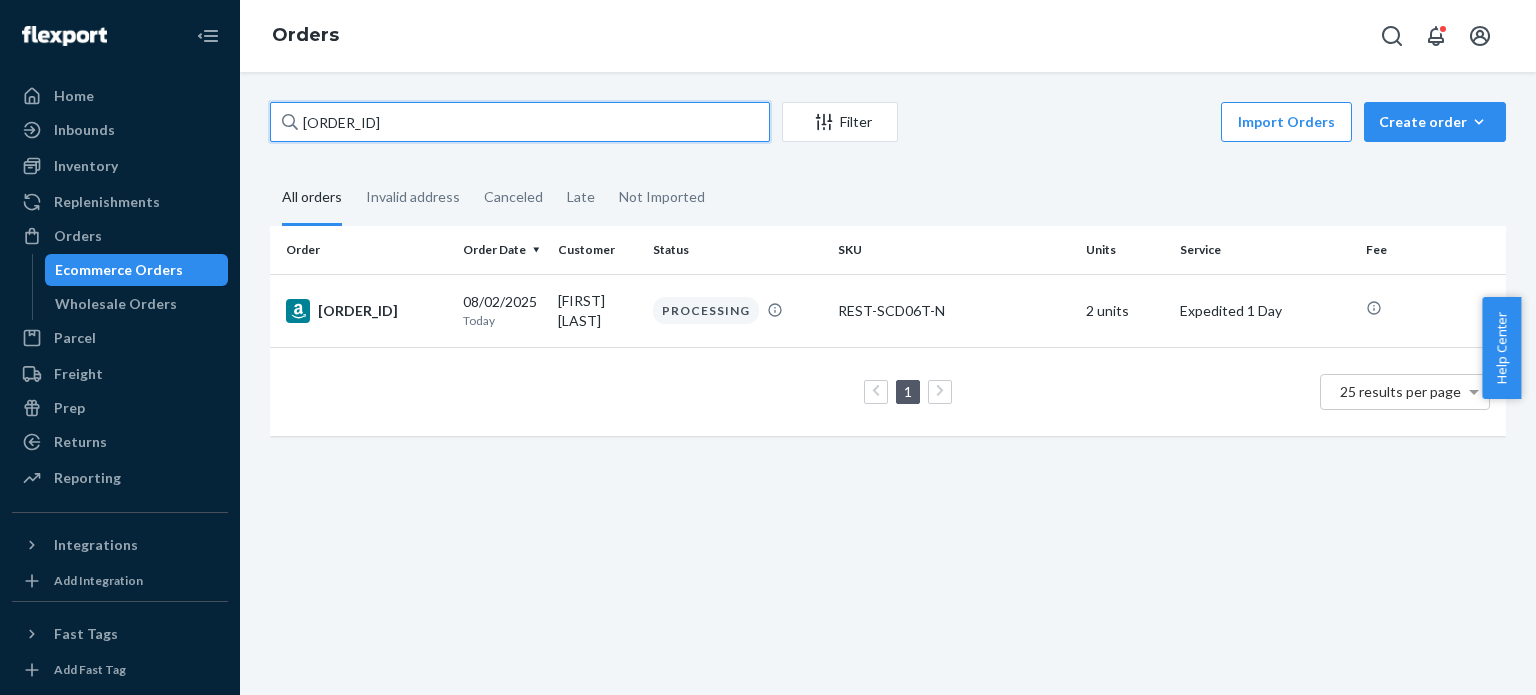 click on "[ORDER_ID]" at bounding box center [520, 122] 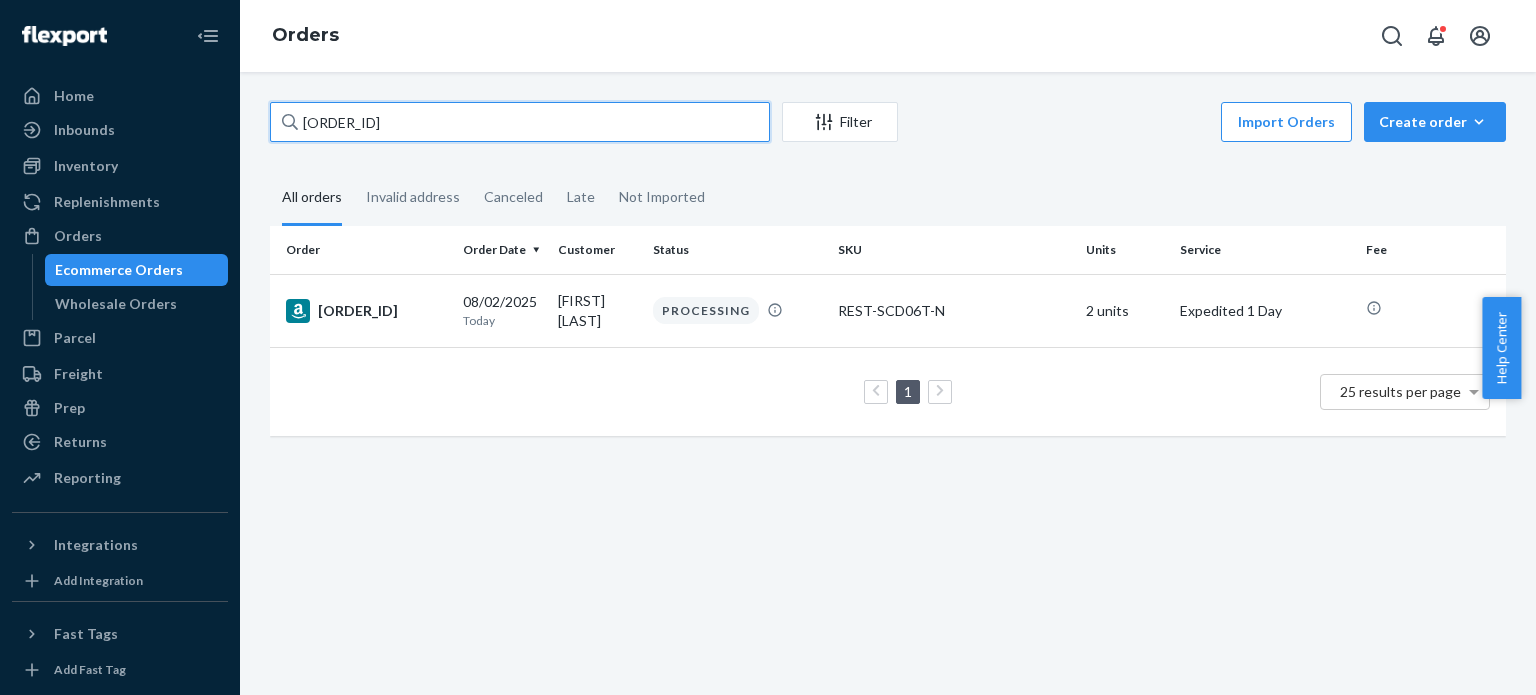 click on "[ORDER_ID]" at bounding box center (520, 122) 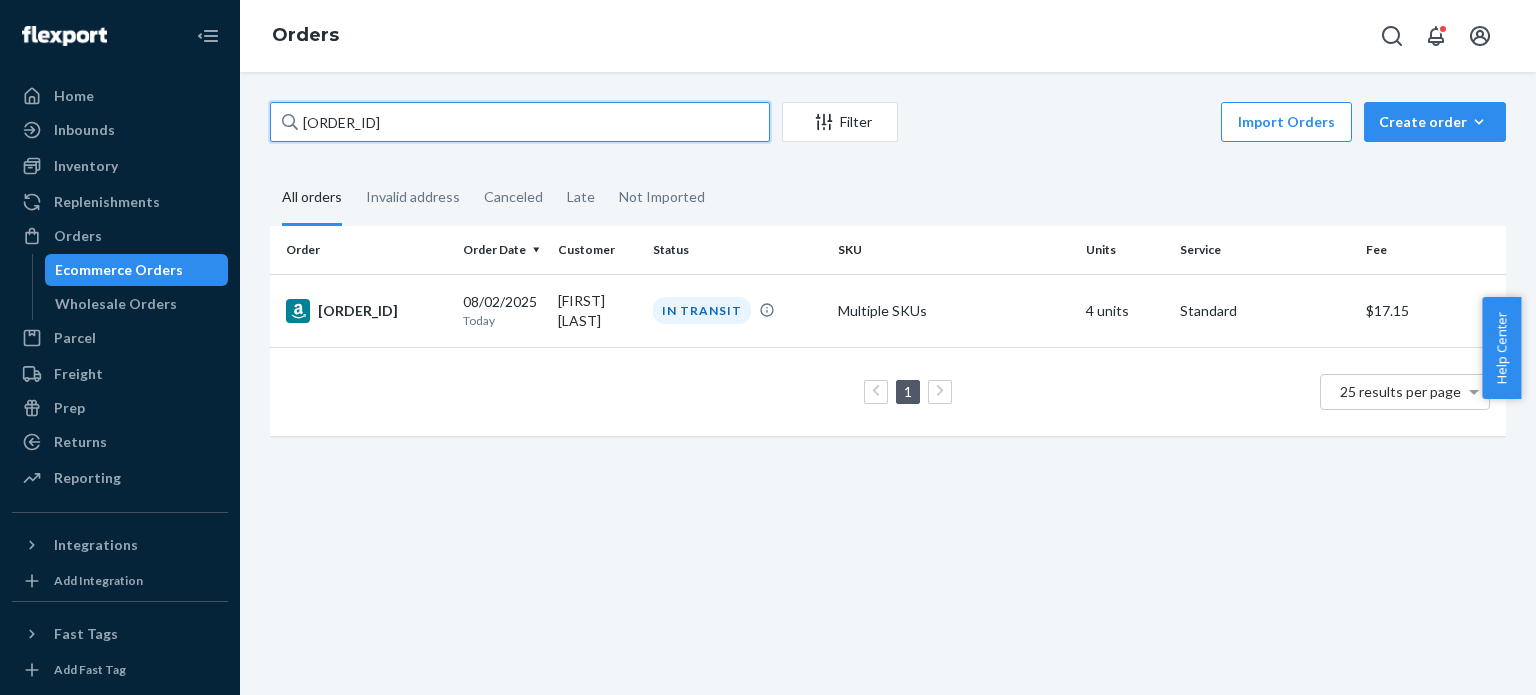 click on "[ORDER_ID]" at bounding box center (520, 122) 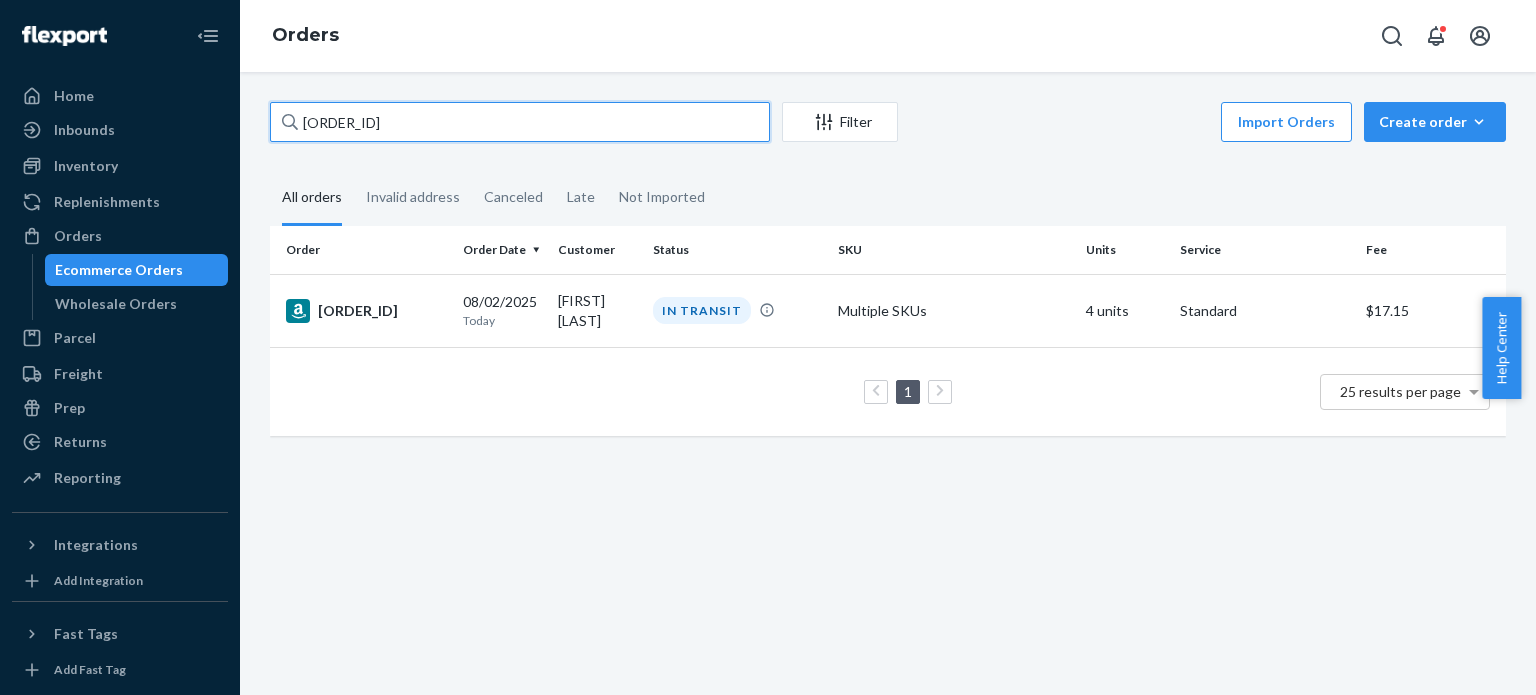 click on "[ORDER_ID]" at bounding box center (520, 122) 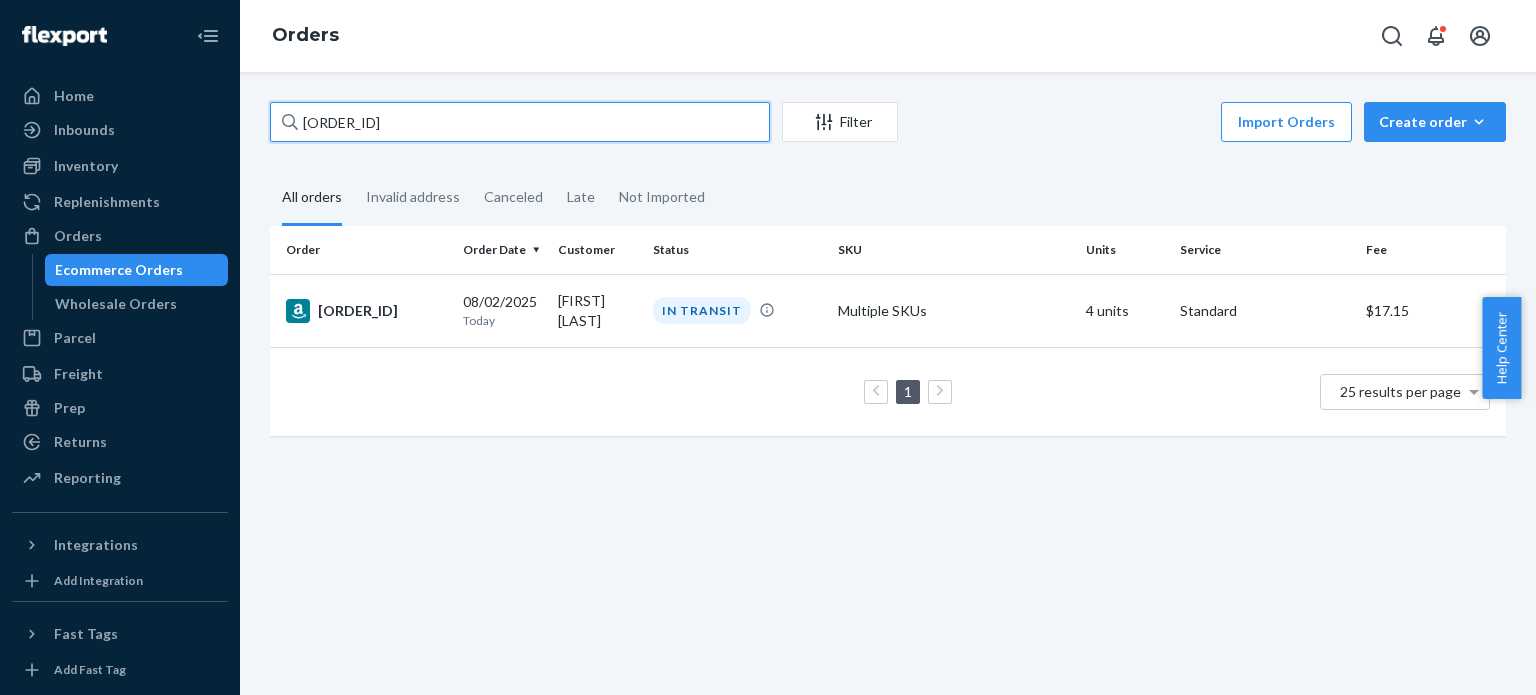 click on "[ORDER_ID]" at bounding box center (520, 122) 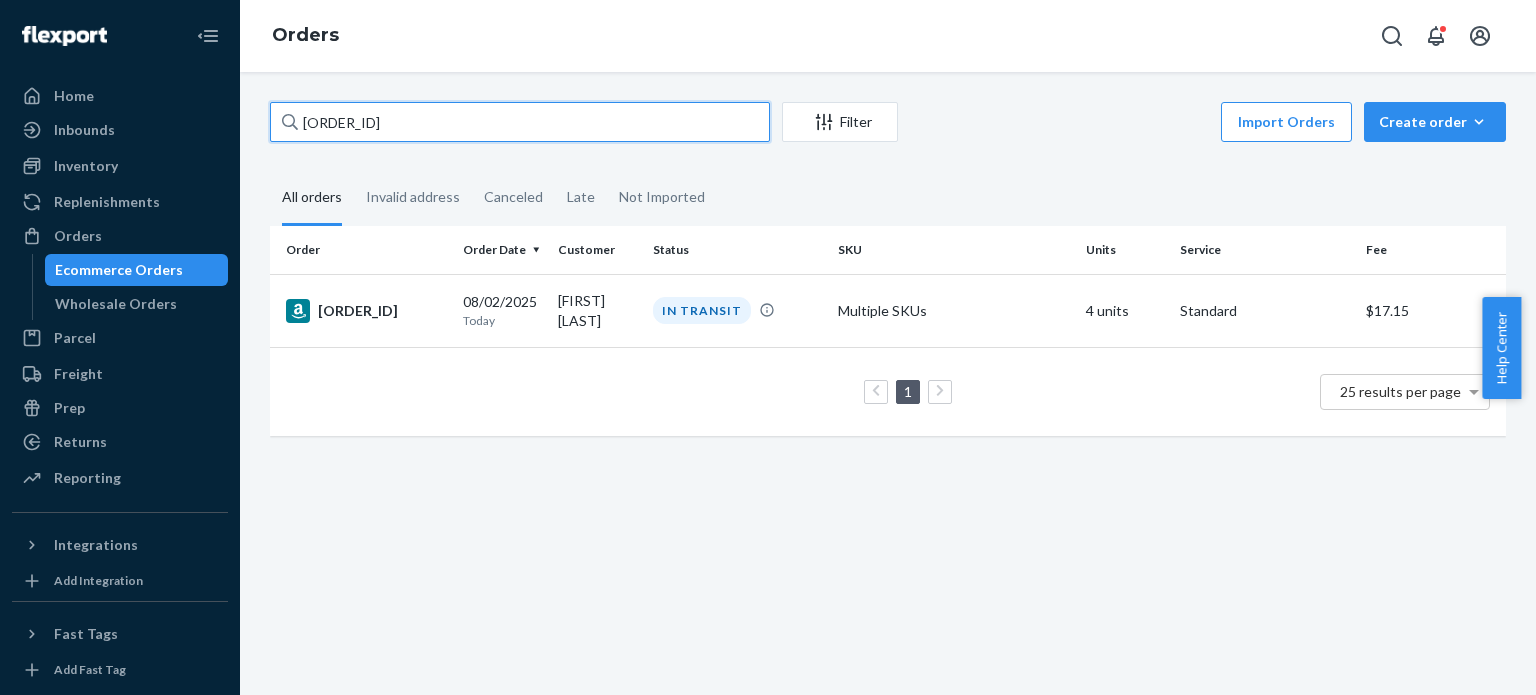 paste on "[ORDER_ID]" 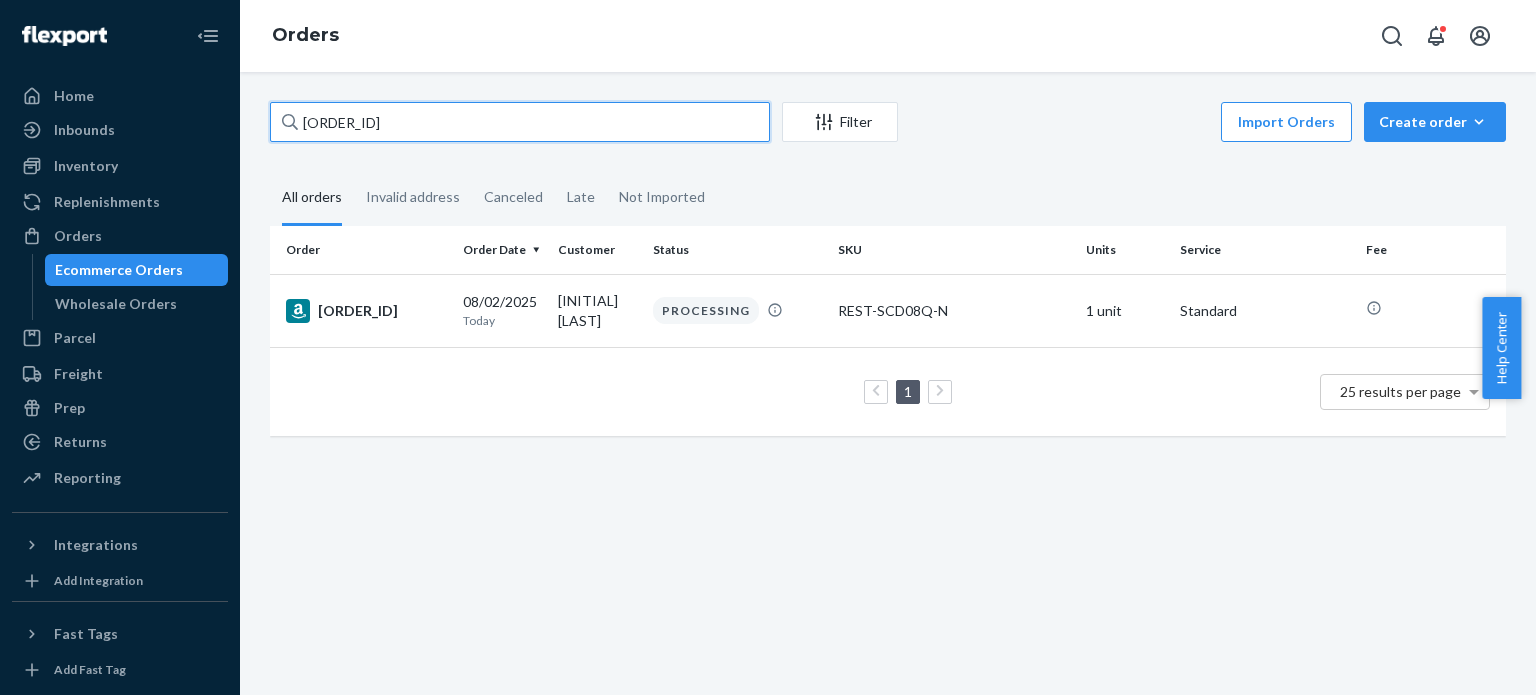click on "[ORDER_ID]" at bounding box center (520, 122) 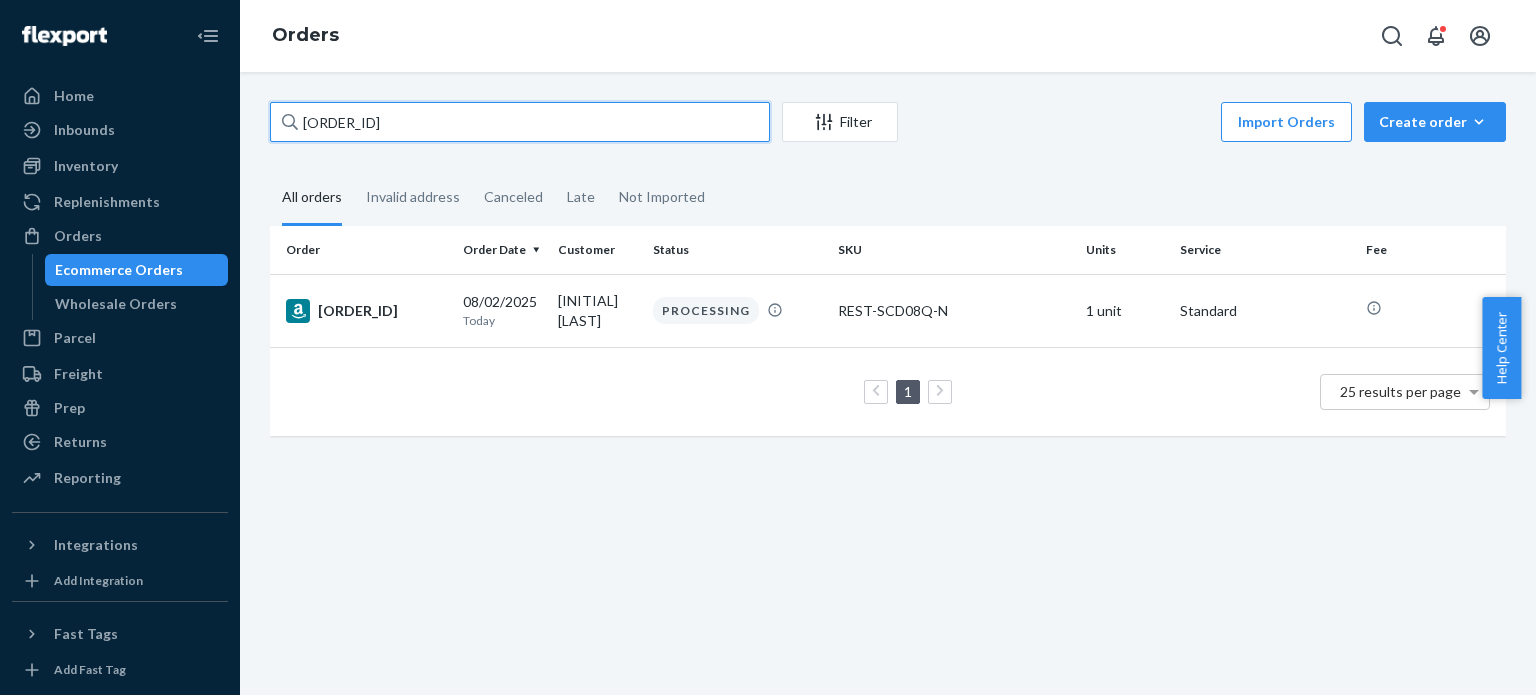 click on "[ORDER_ID]" at bounding box center (520, 122) 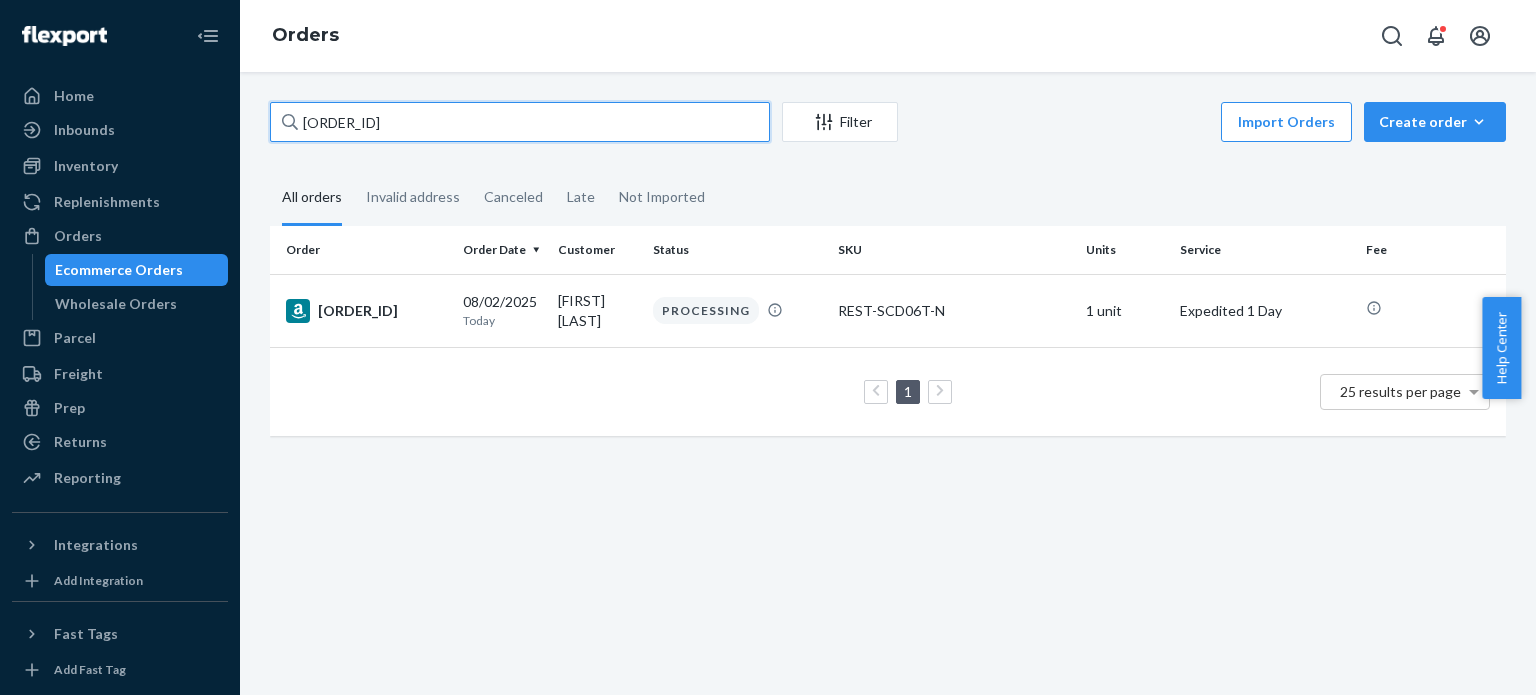 click on "[ORDER_ID]" at bounding box center (520, 122) 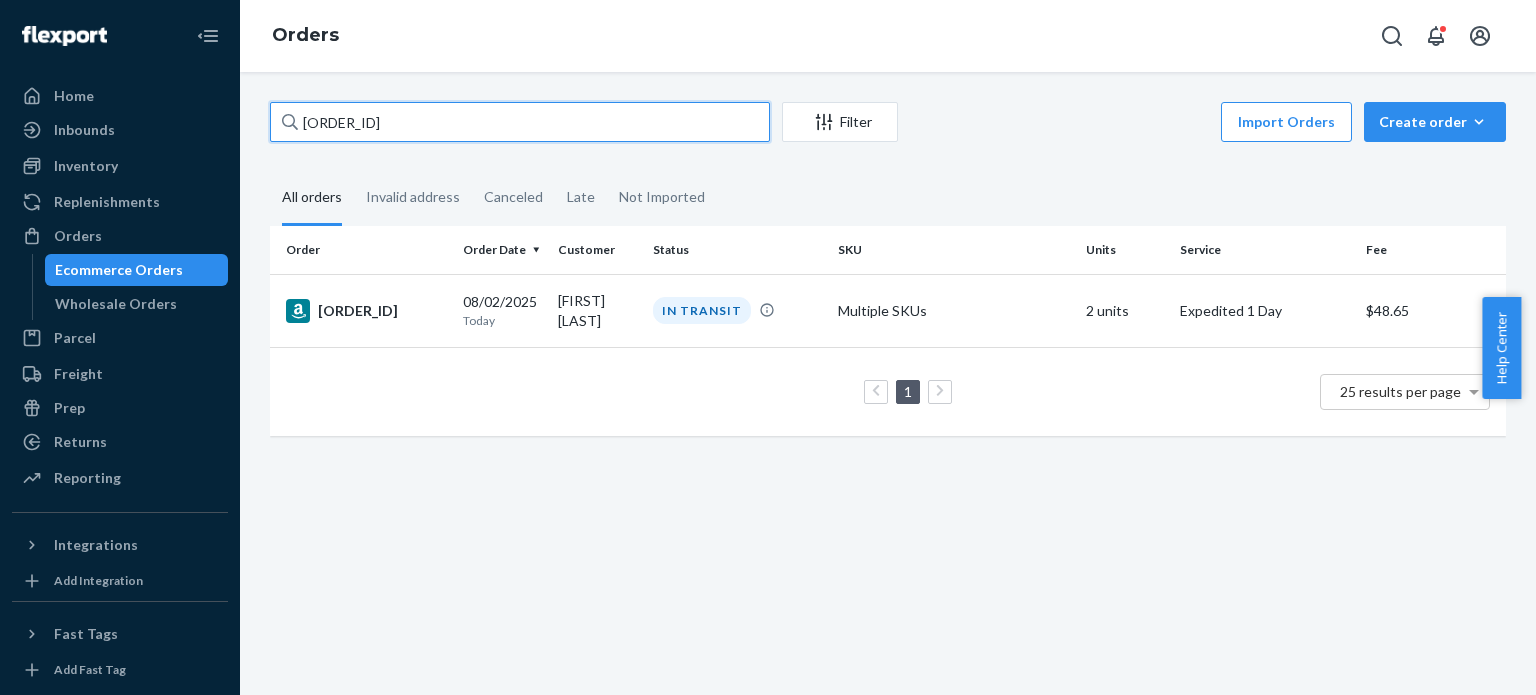 click on "[ORDER_ID]" at bounding box center (520, 122) 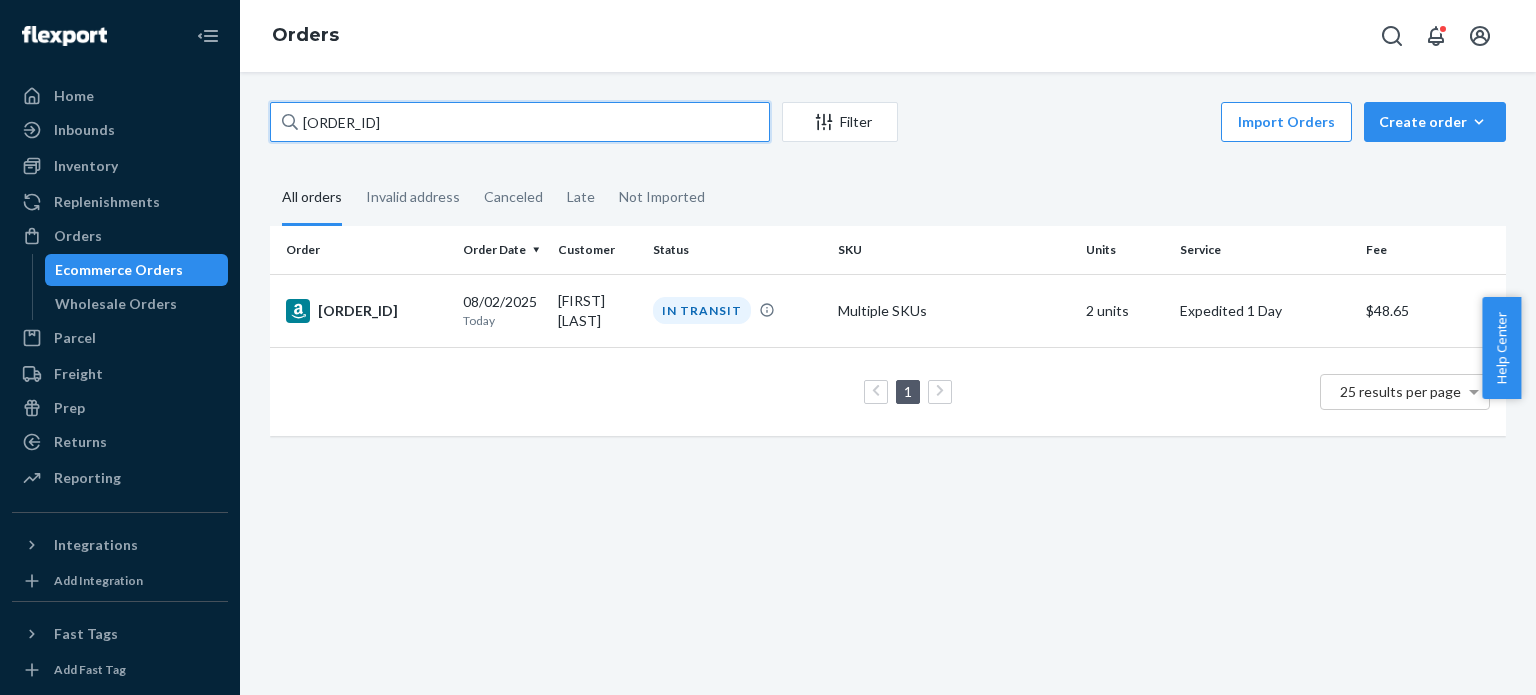 click on "[ORDER_ID]" at bounding box center [520, 122] 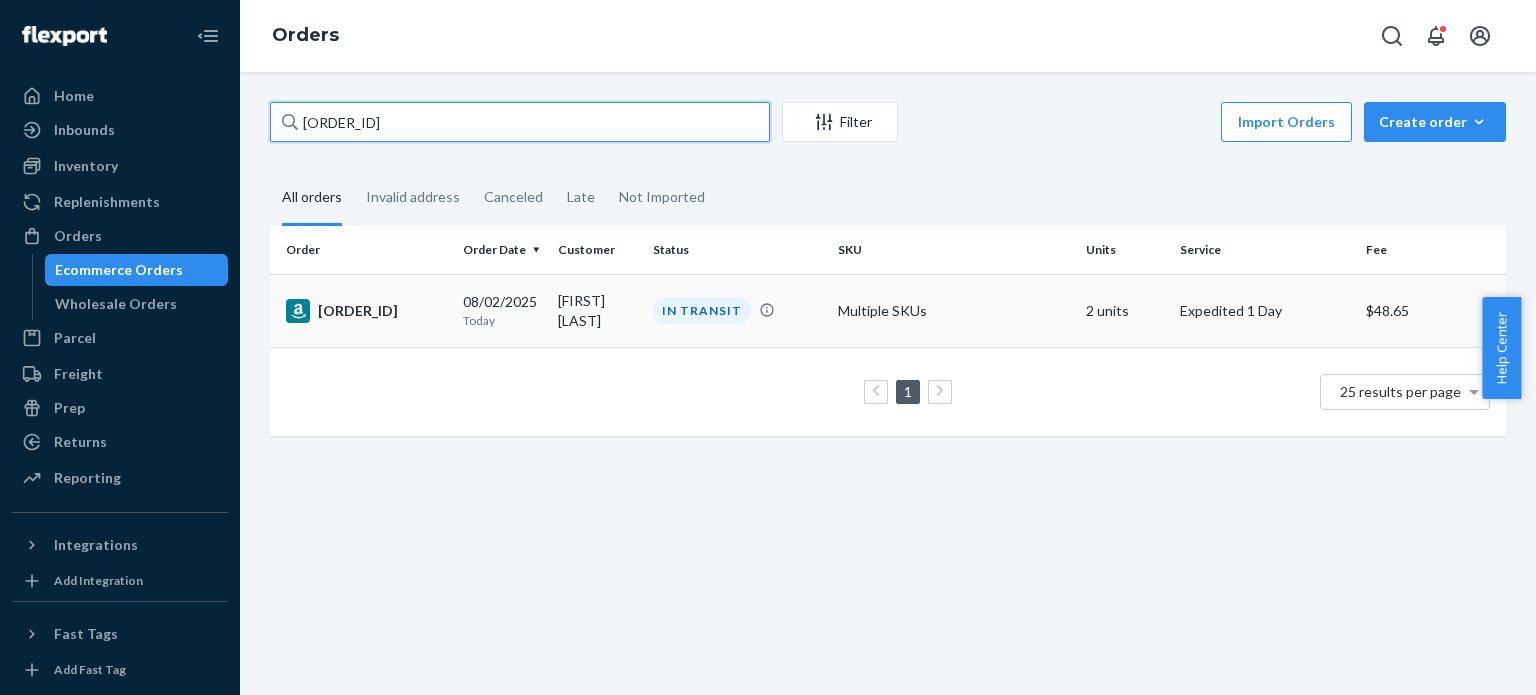 paste on "[ORDER_ID]" 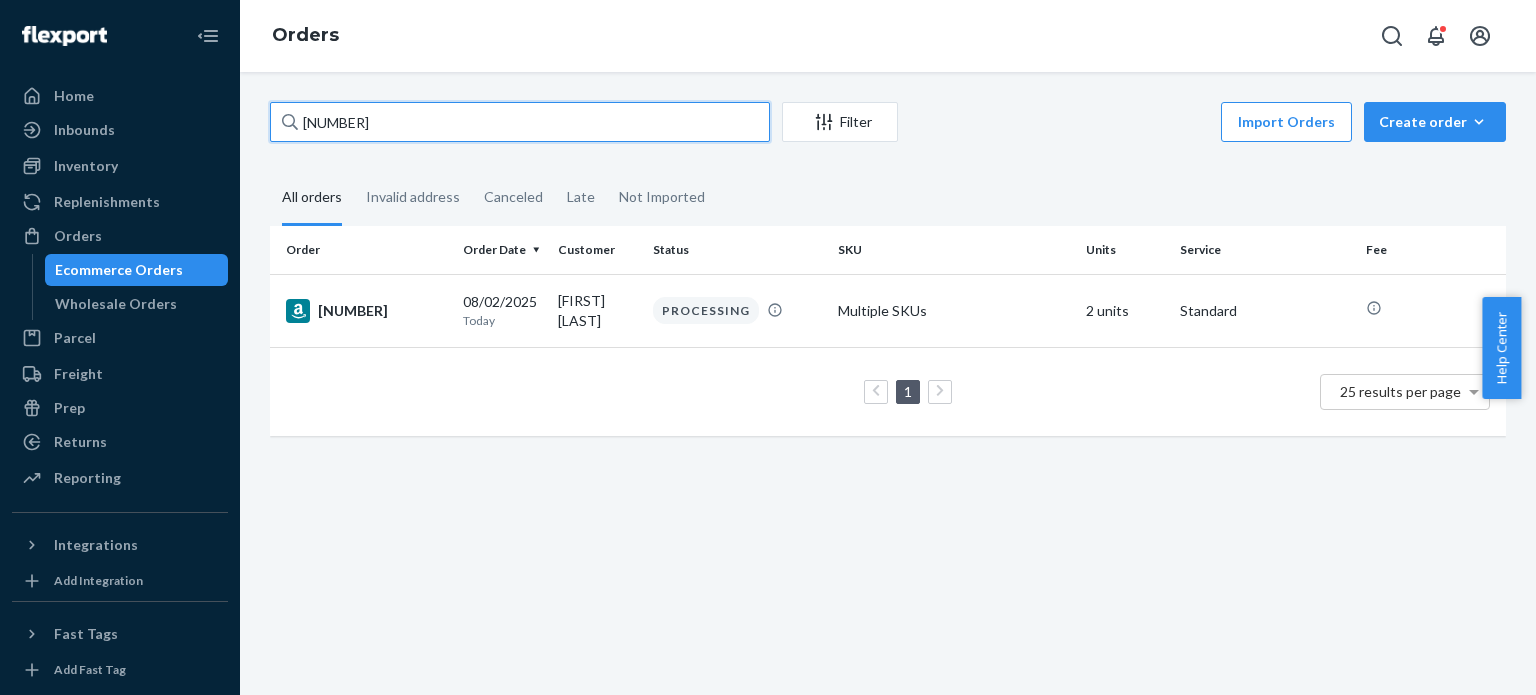 click on "[NUMBER]" at bounding box center [520, 122] 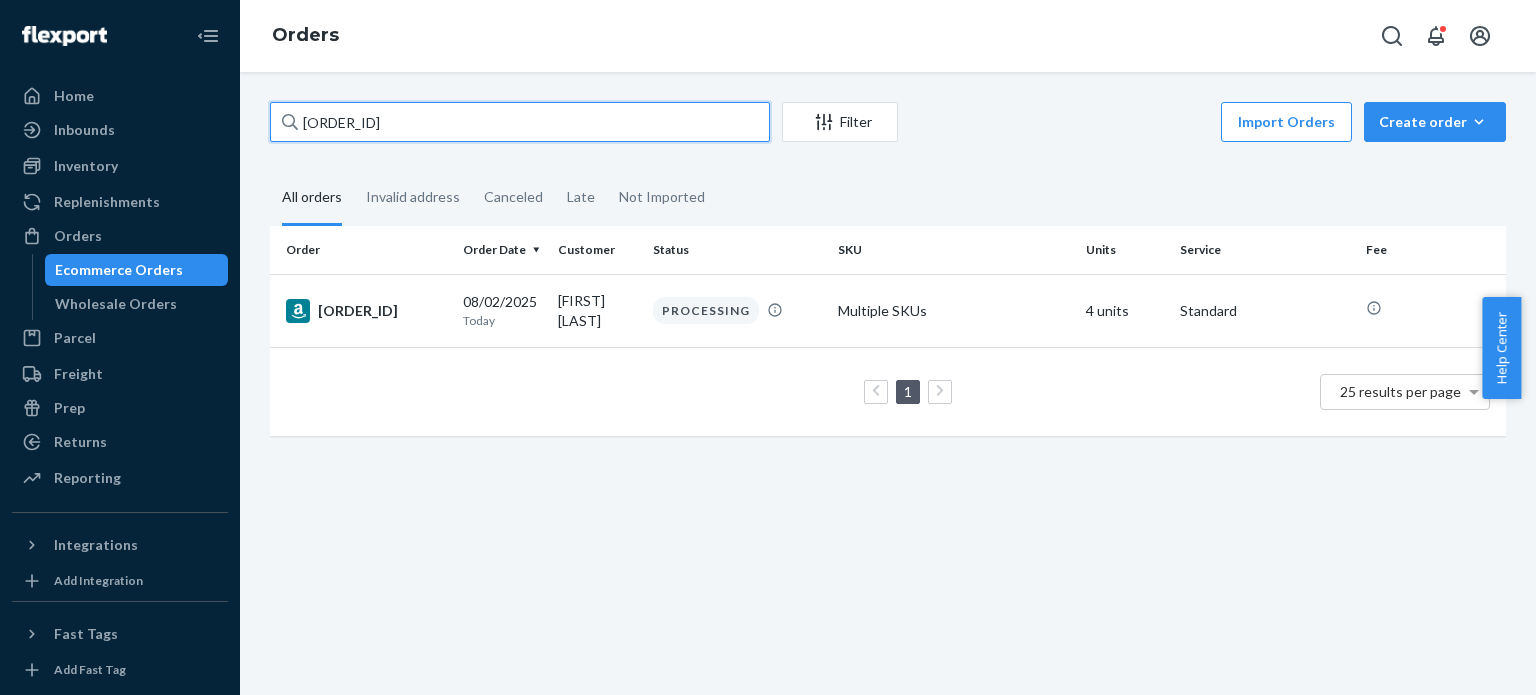 click on "[ORDER_ID]" at bounding box center [520, 122] 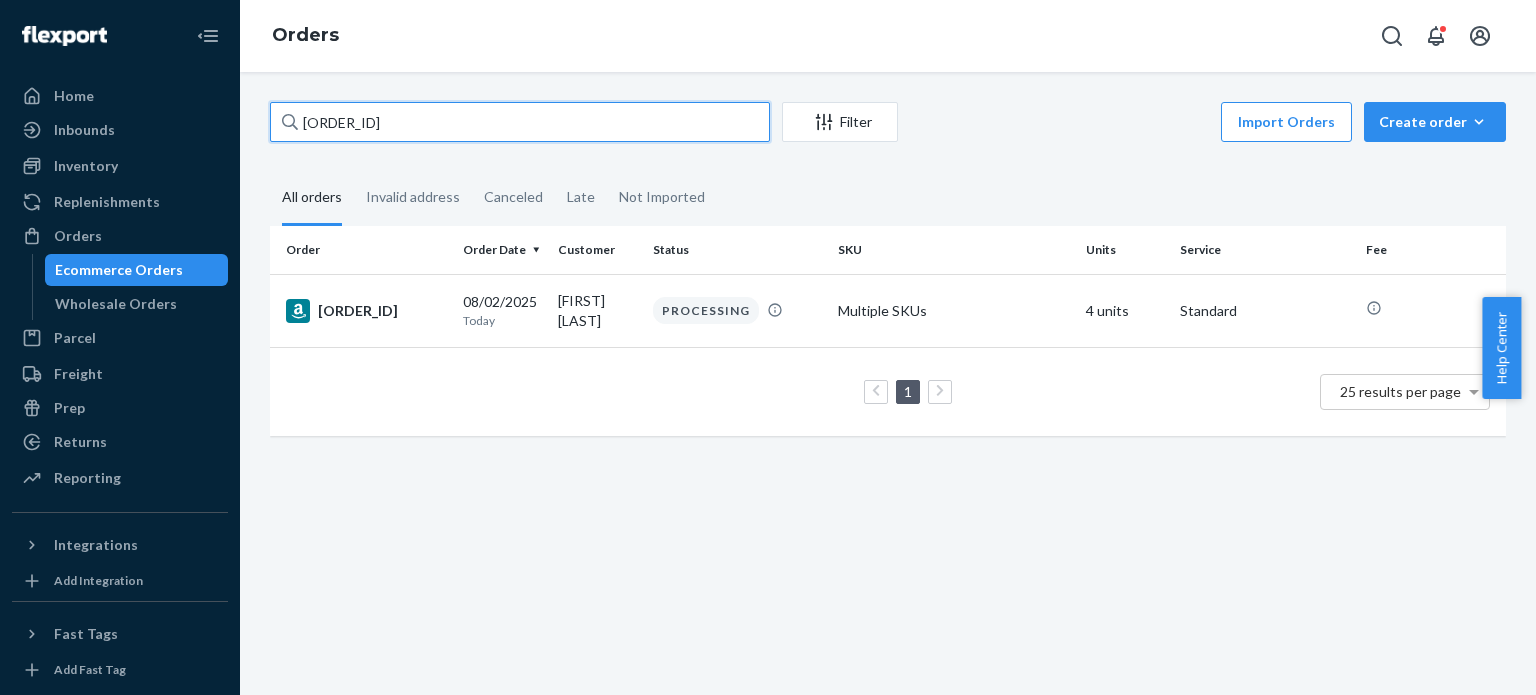 paste on "[NUMBER]" 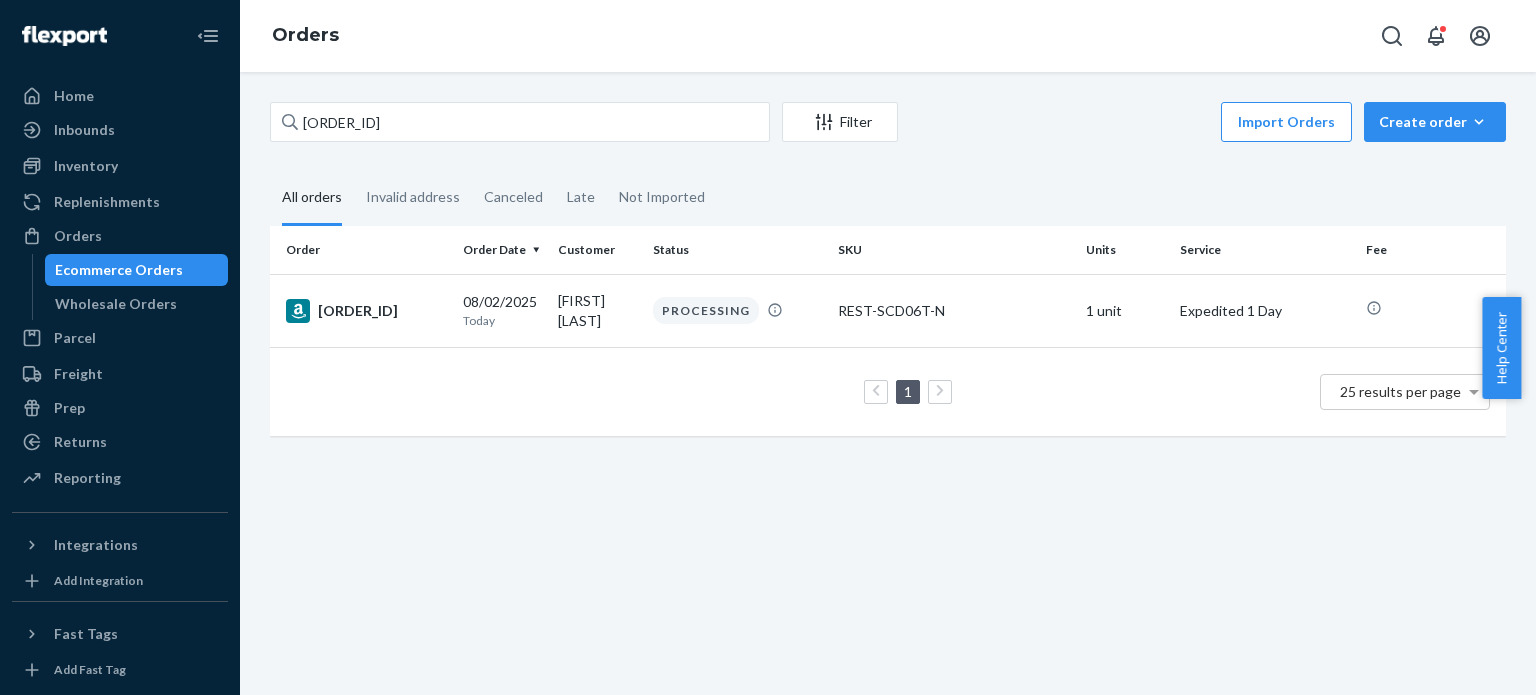 drag, startPoint x: 581, startPoint y: 147, endPoint x: 584, endPoint y: 131, distance: 16.27882 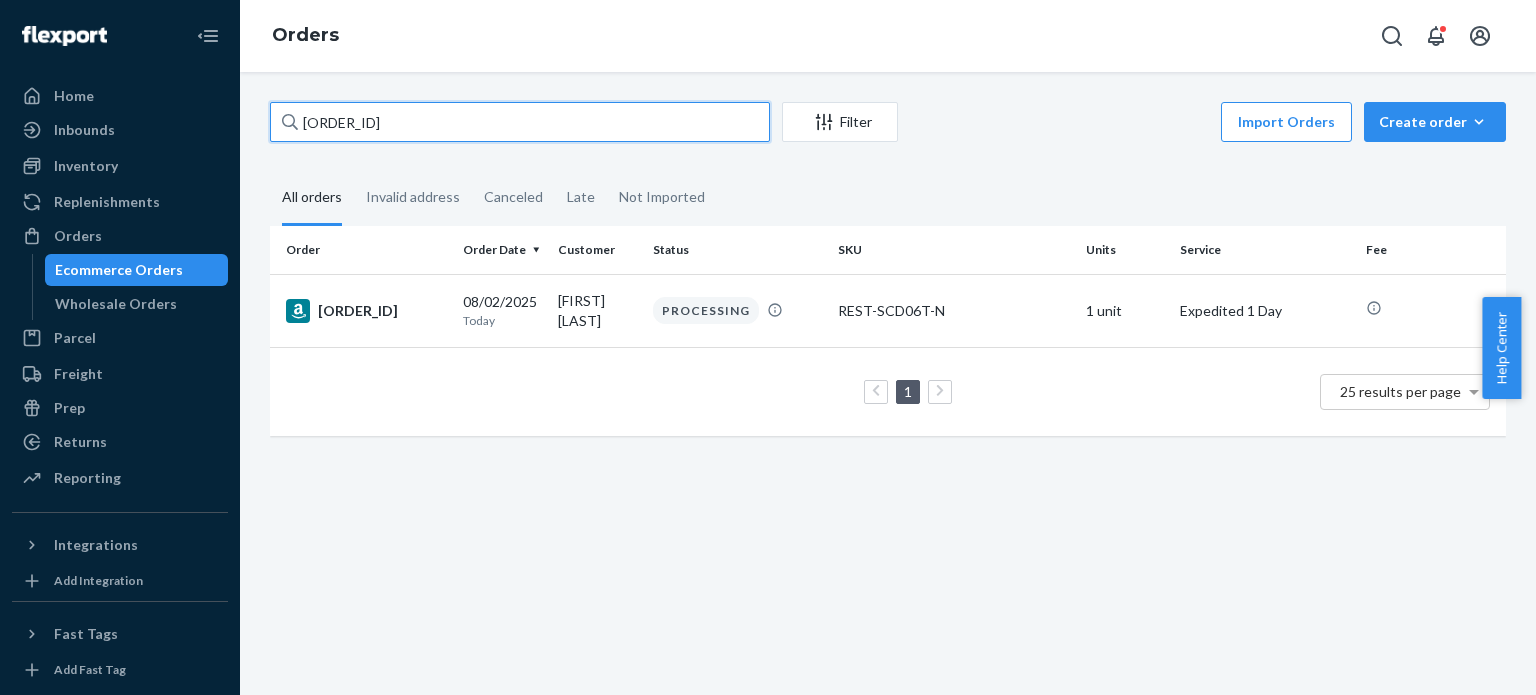 click on "[ORDER_ID]" at bounding box center [520, 122] 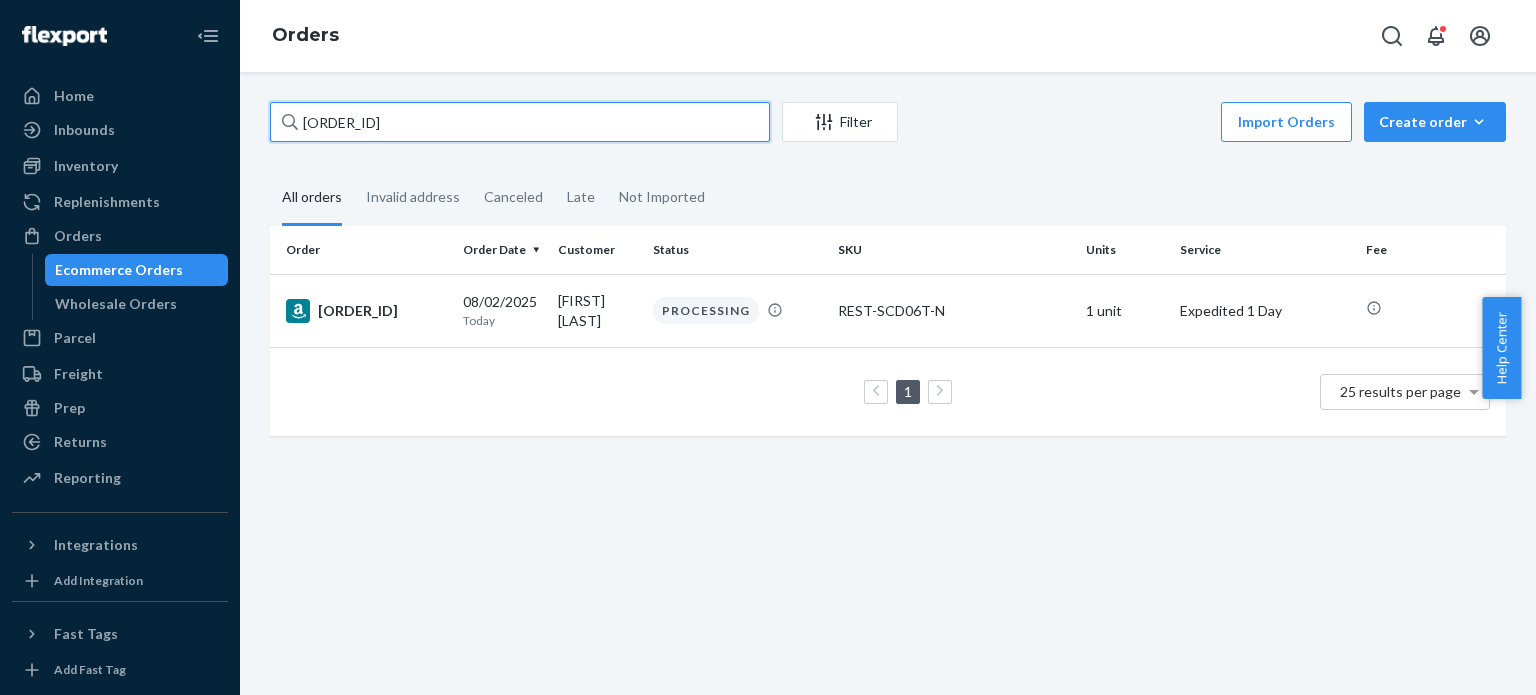 click on "[ORDER_ID]" at bounding box center (520, 122) 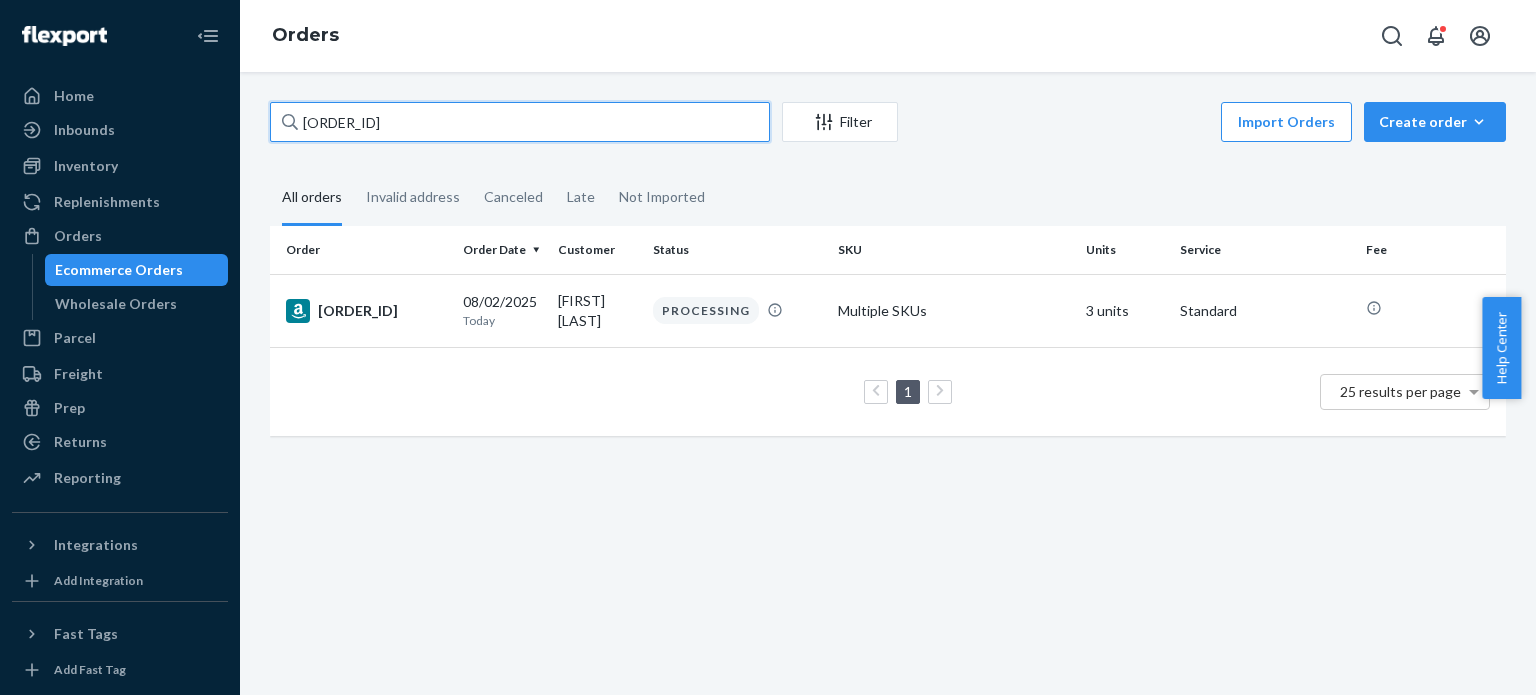 click on "[ORDER_ID]" at bounding box center (520, 122) 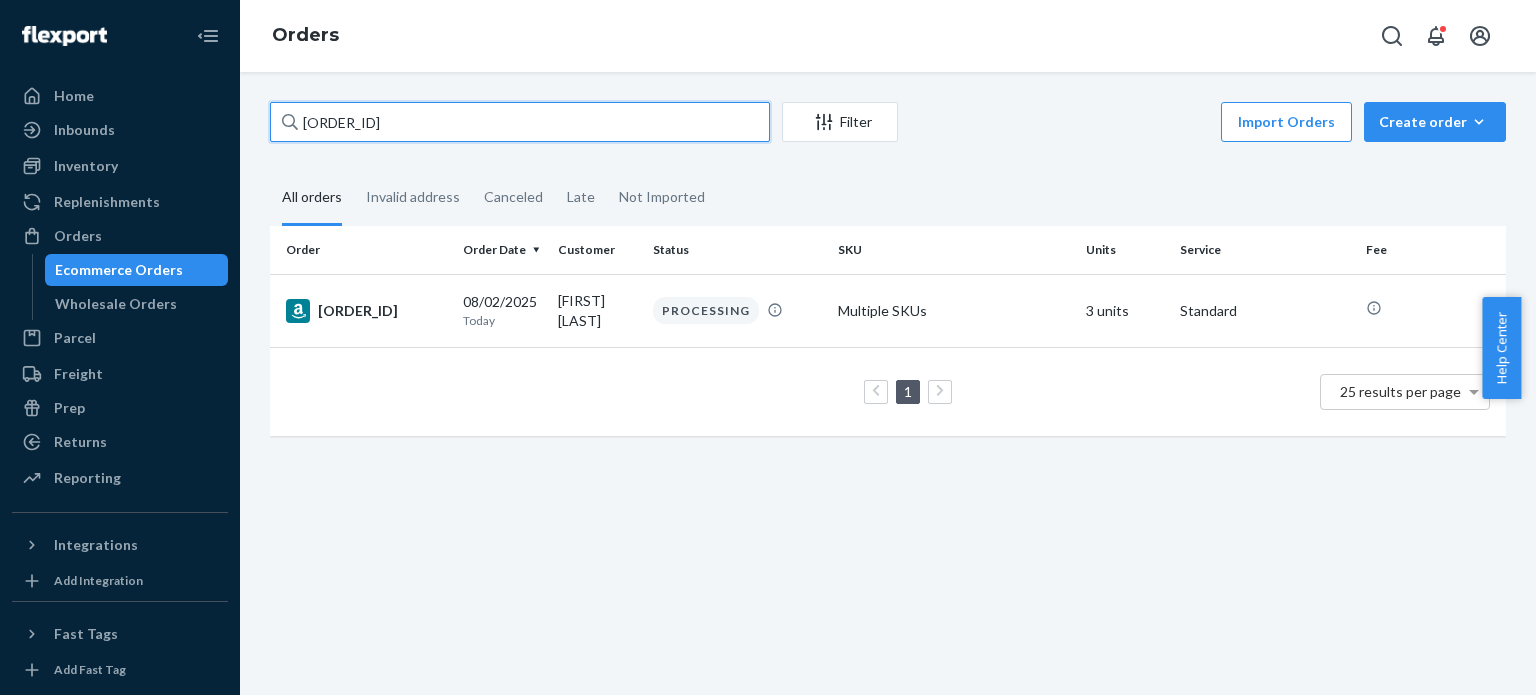 click on "[ORDER_ID]" at bounding box center [520, 122] 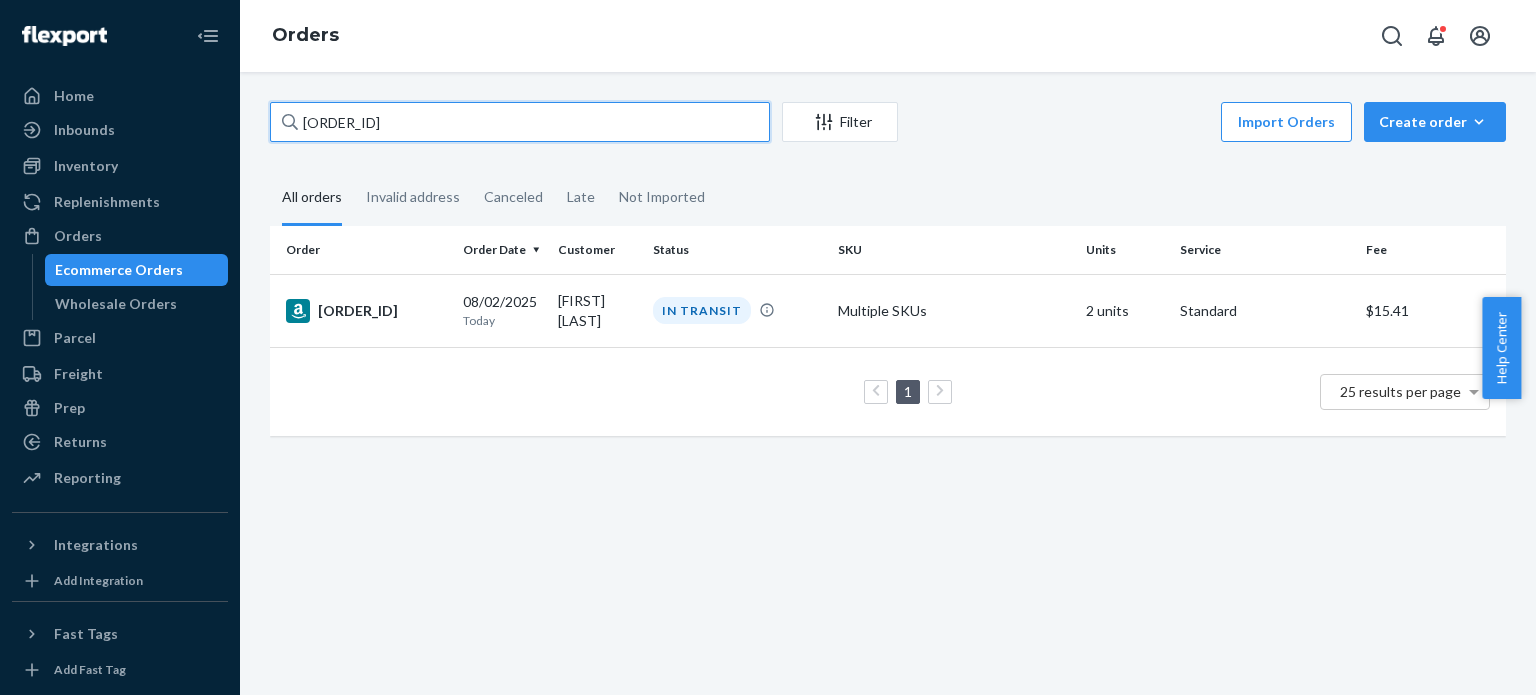 click on "[ORDER_ID]" at bounding box center (520, 122) 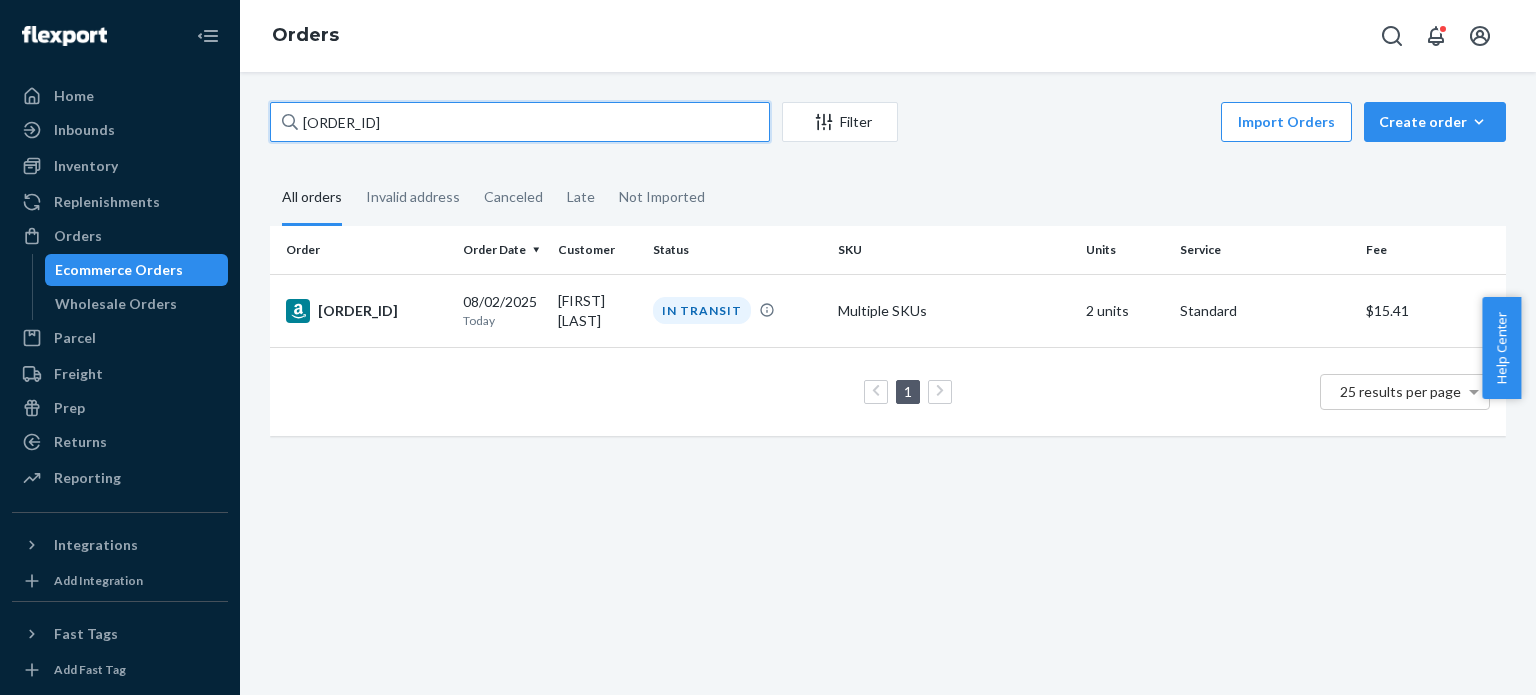click on "[ORDER_ID]" at bounding box center [520, 122] 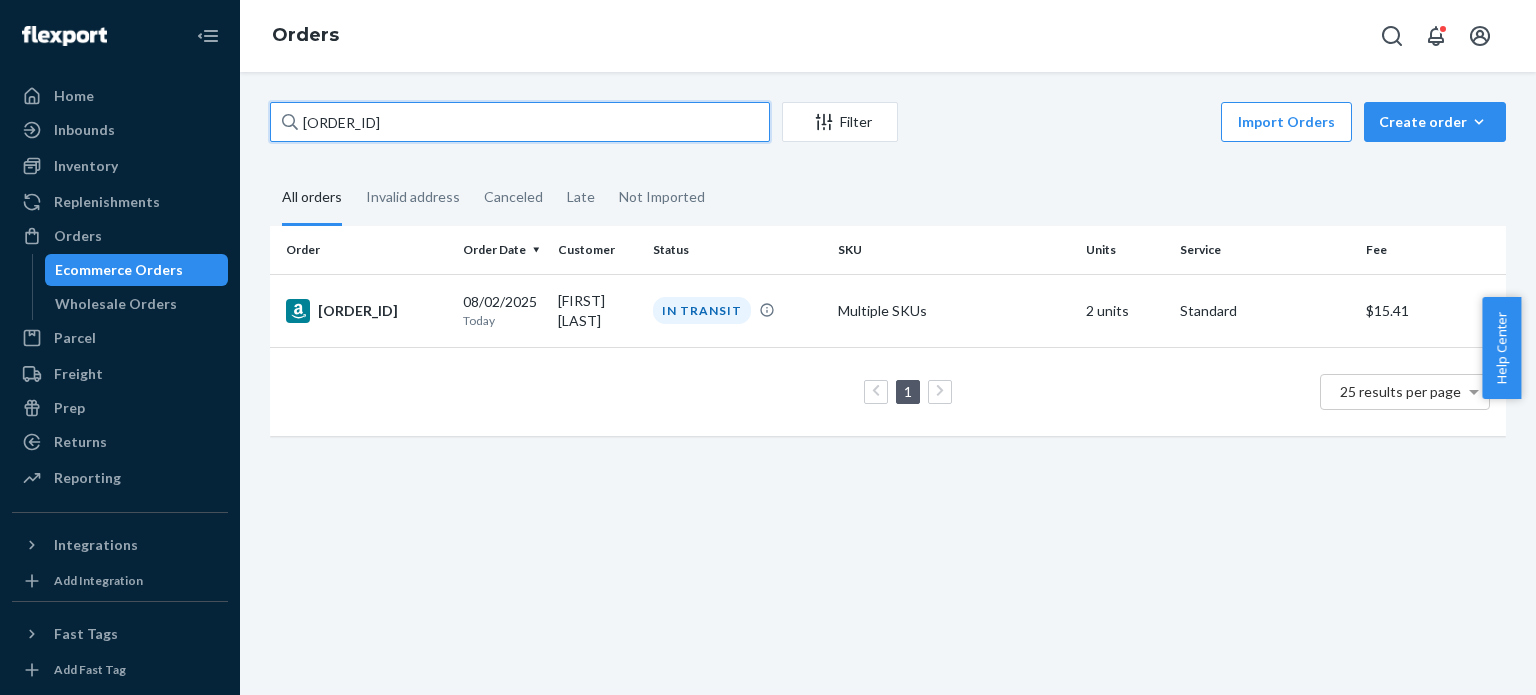 paste on "[ORDER_ID]" 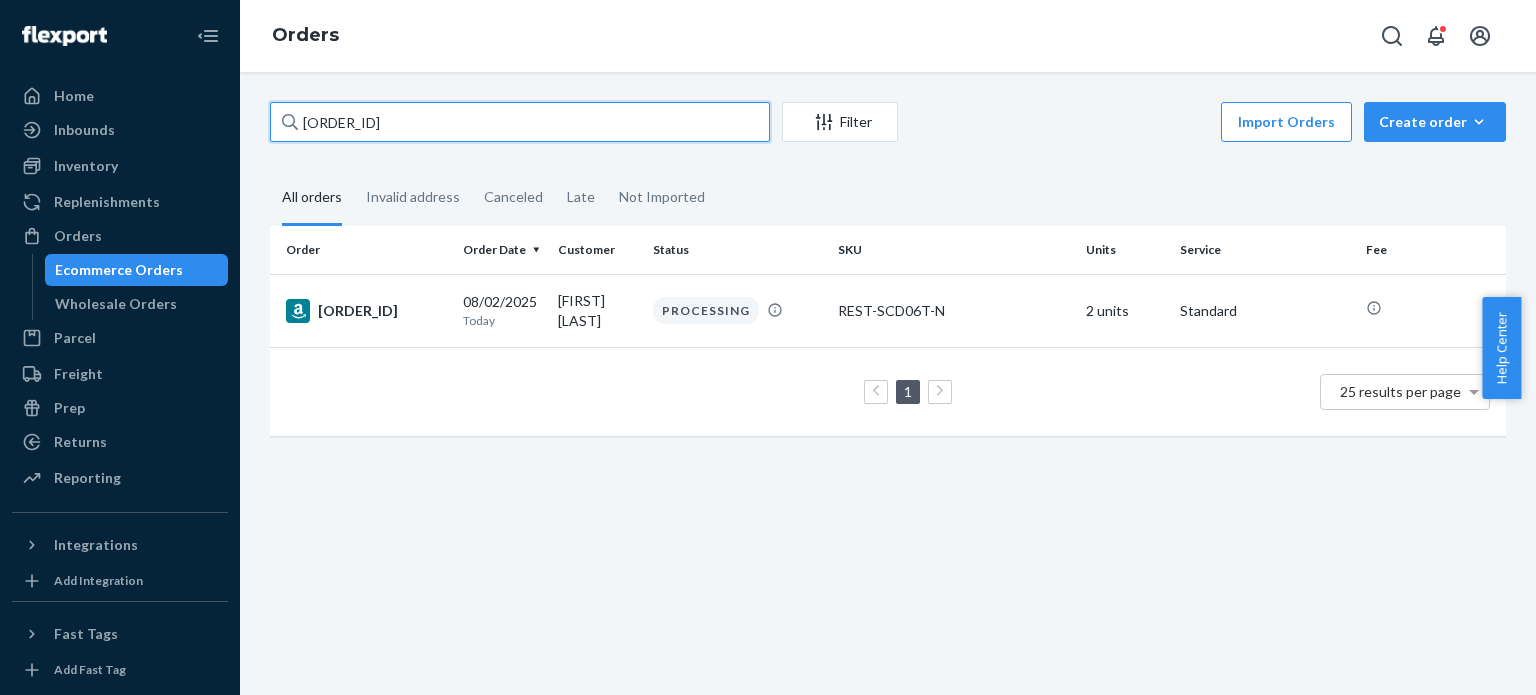 click on "[ORDER_ID]" at bounding box center [520, 122] 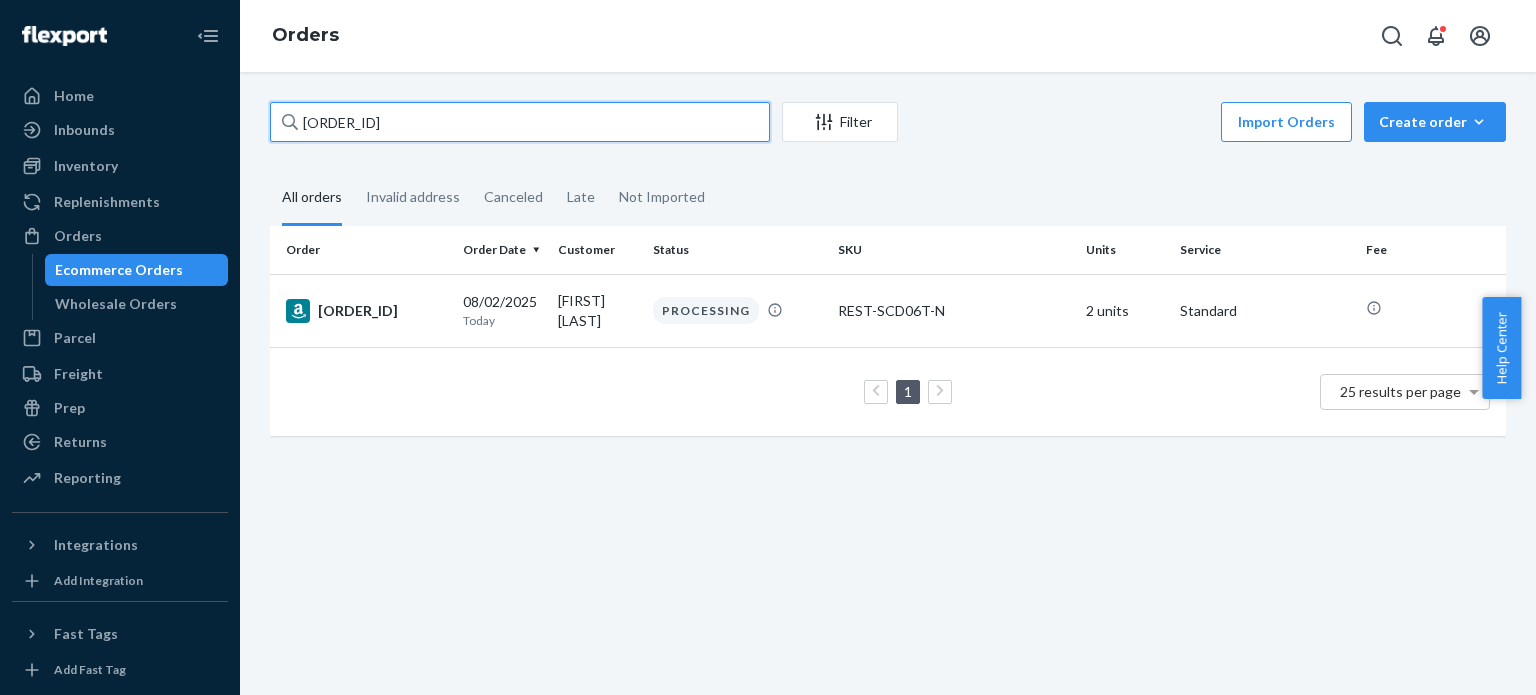 click on "[ORDER_ID]" at bounding box center (520, 122) 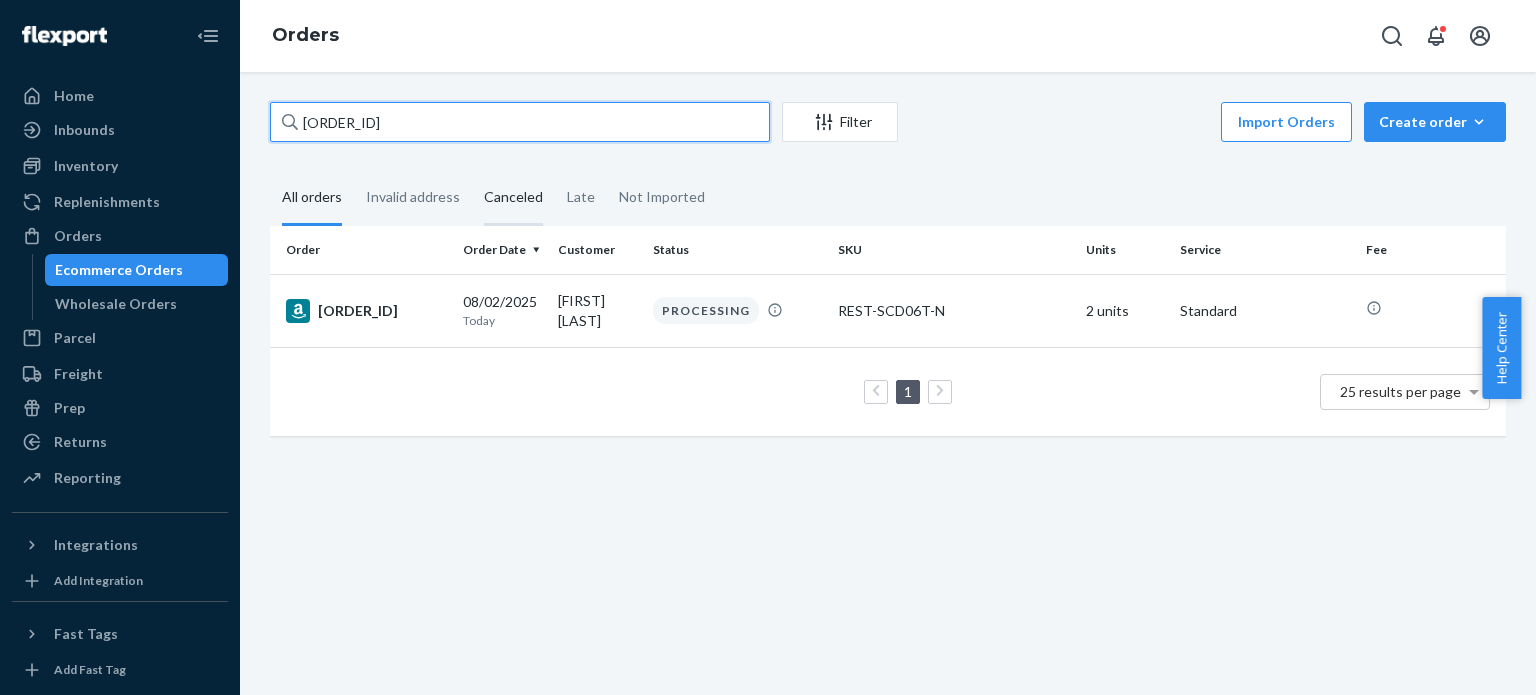 paste on "[ORDER_ID]" 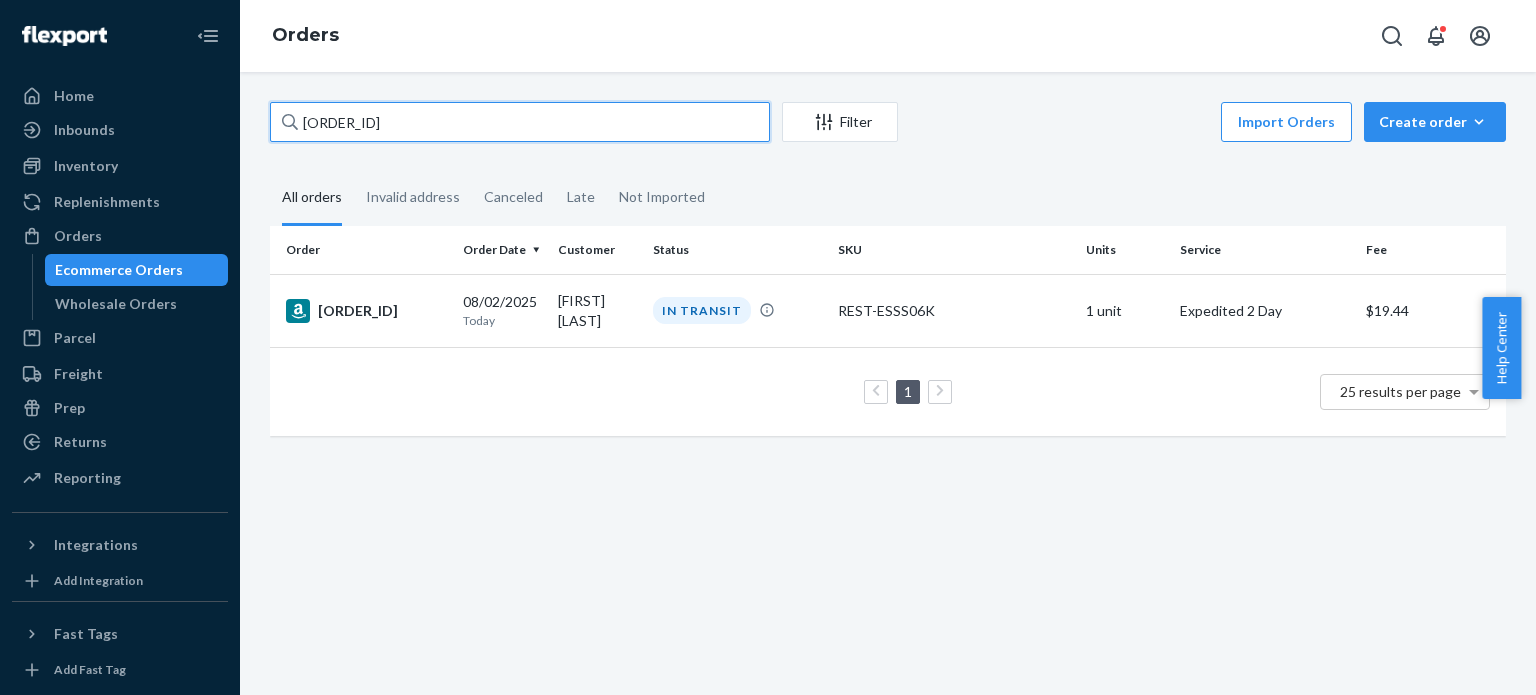 click on "[ORDER_ID]" at bounding box center [520, 122] 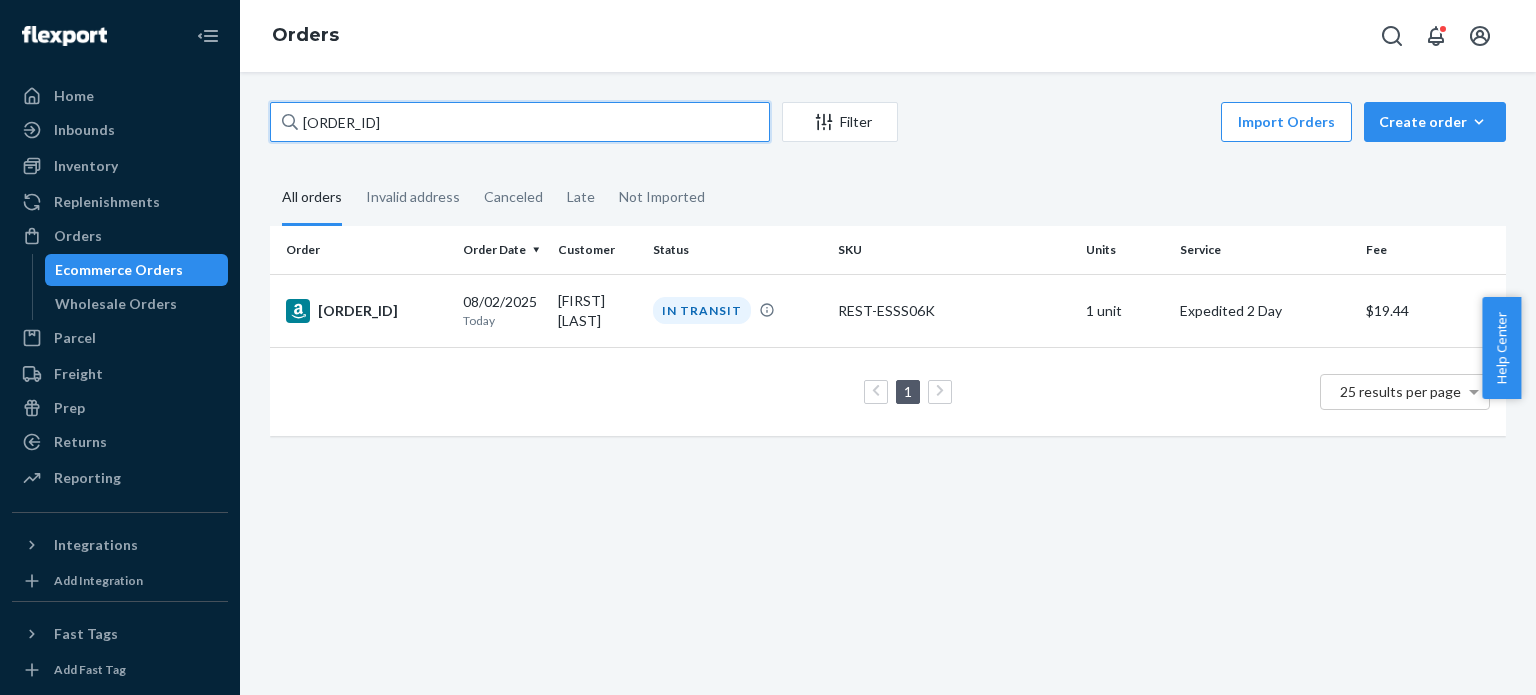 click on "[ORDER_ID]" at bounding box center [520, 122] 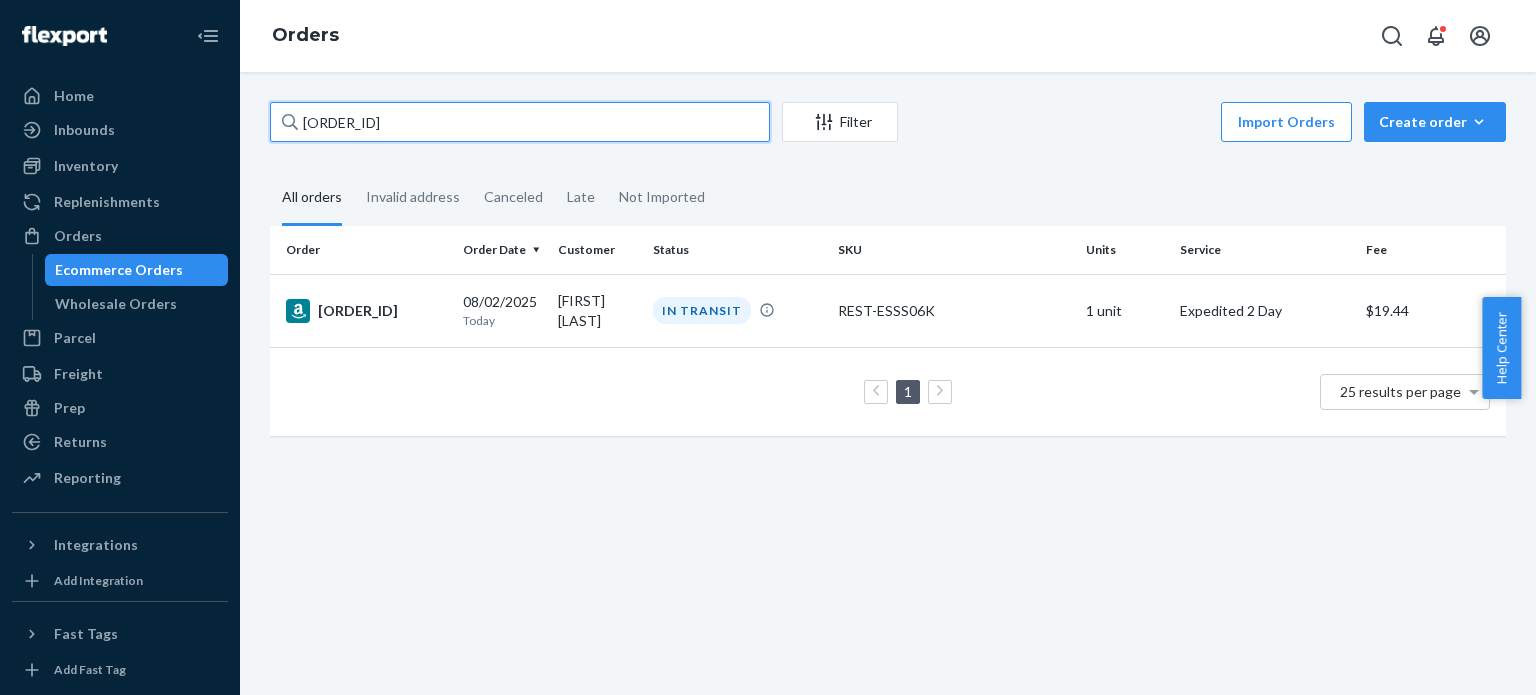 click on "[ORDER_ID]" at bounding box center [520, 122] 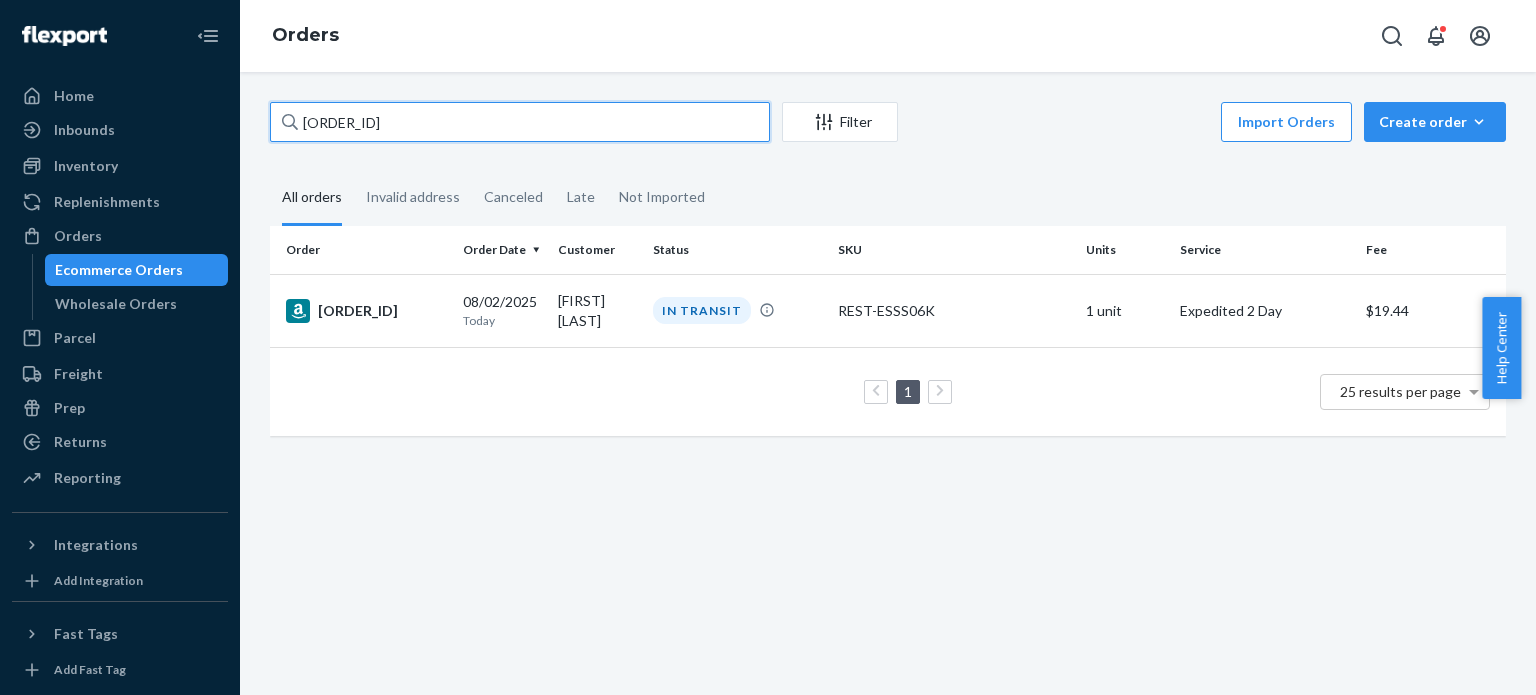 paste on "[ORDER_ID]" 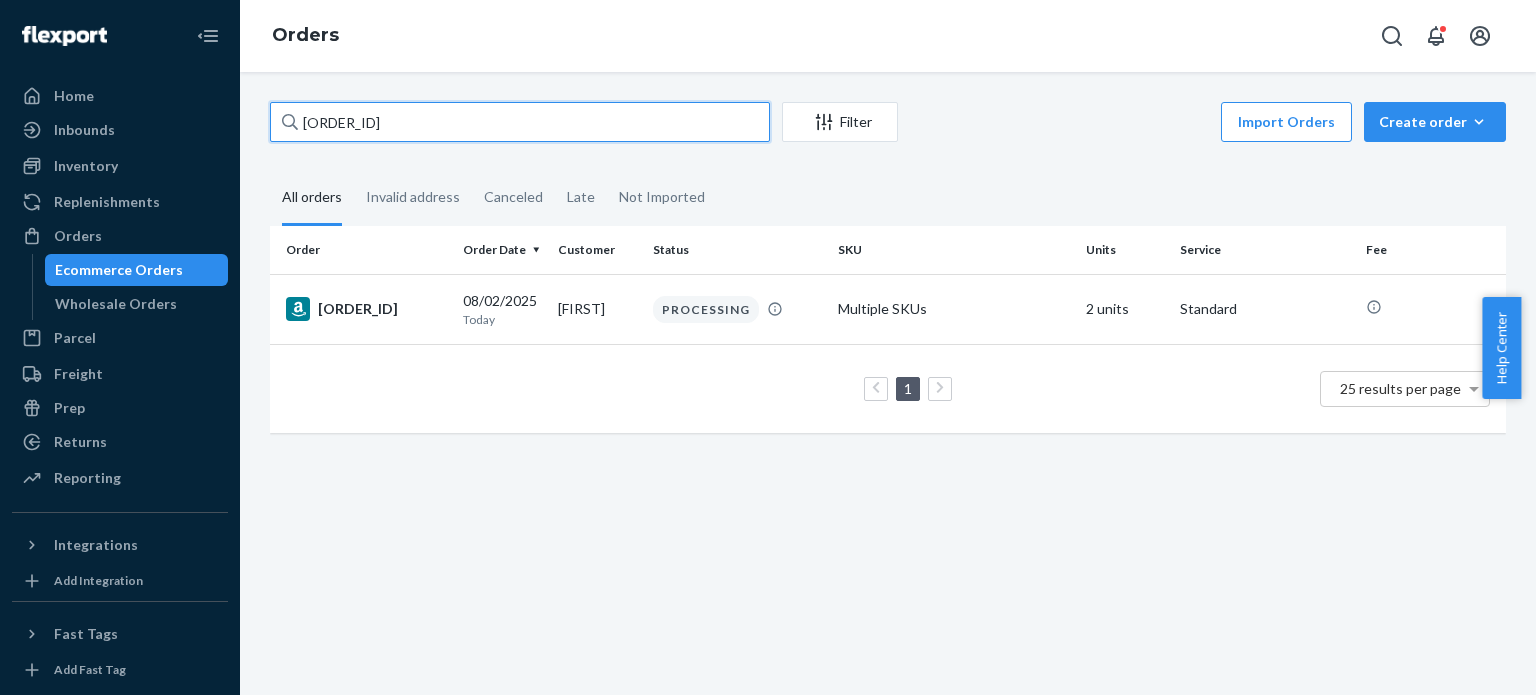 click on "[ORDER_ID]" at bounding box center (520, 122) 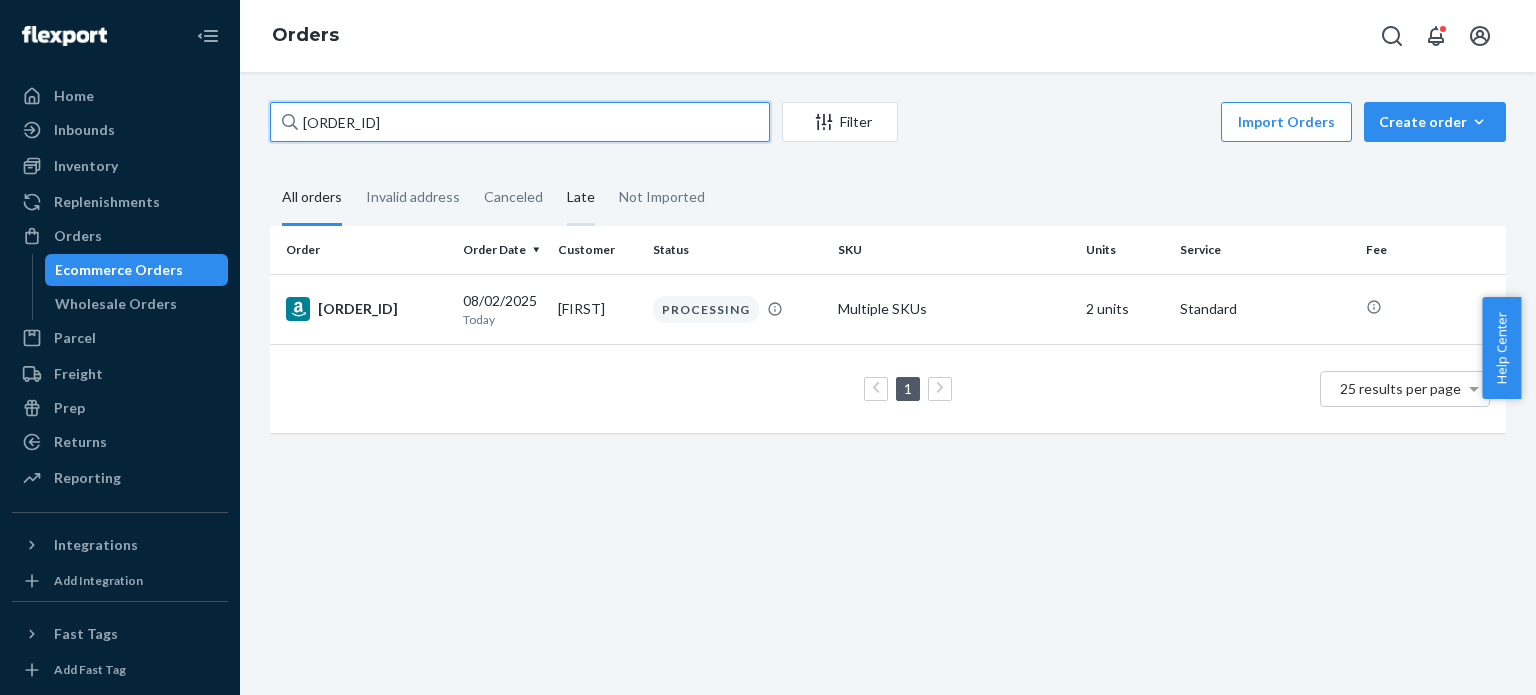 paste on "[ORDER_ID]" 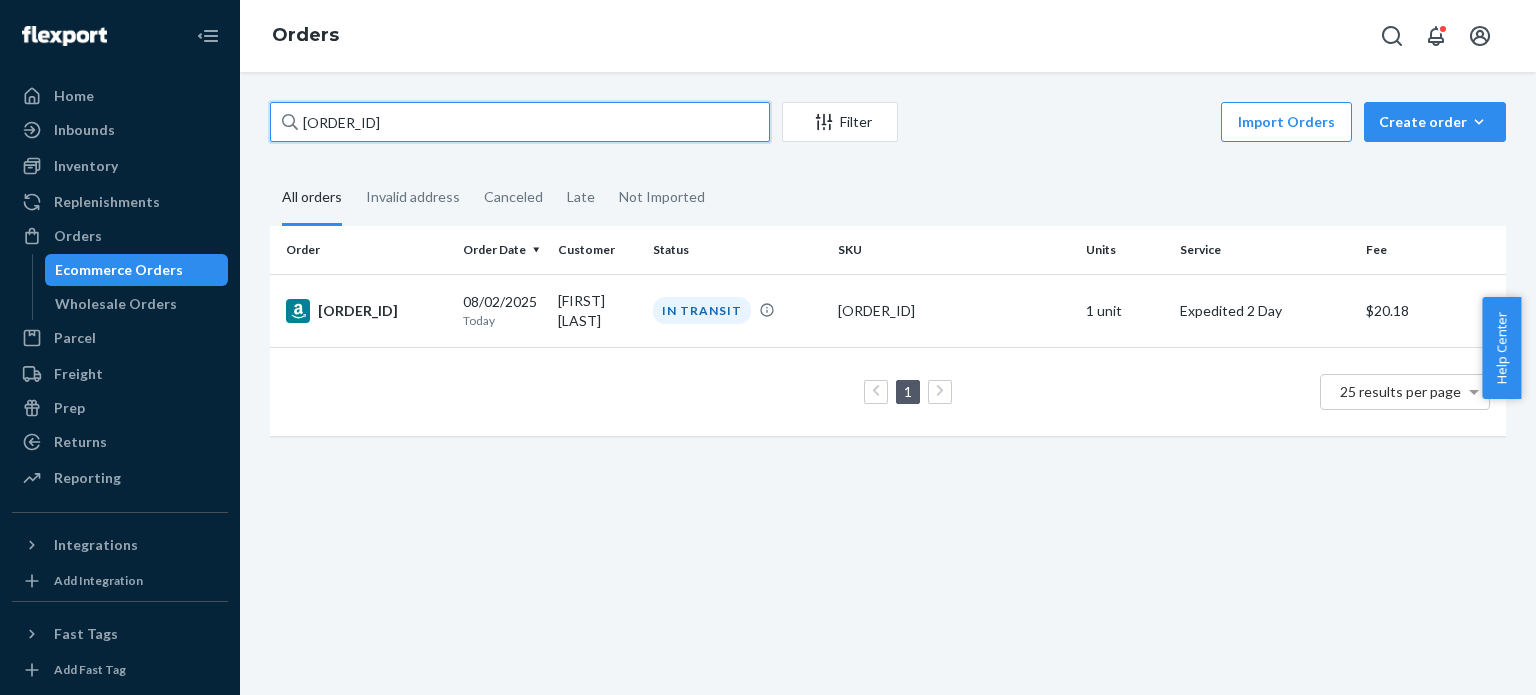click on "[ORDER_ID]" at bounding box center (520, 122) 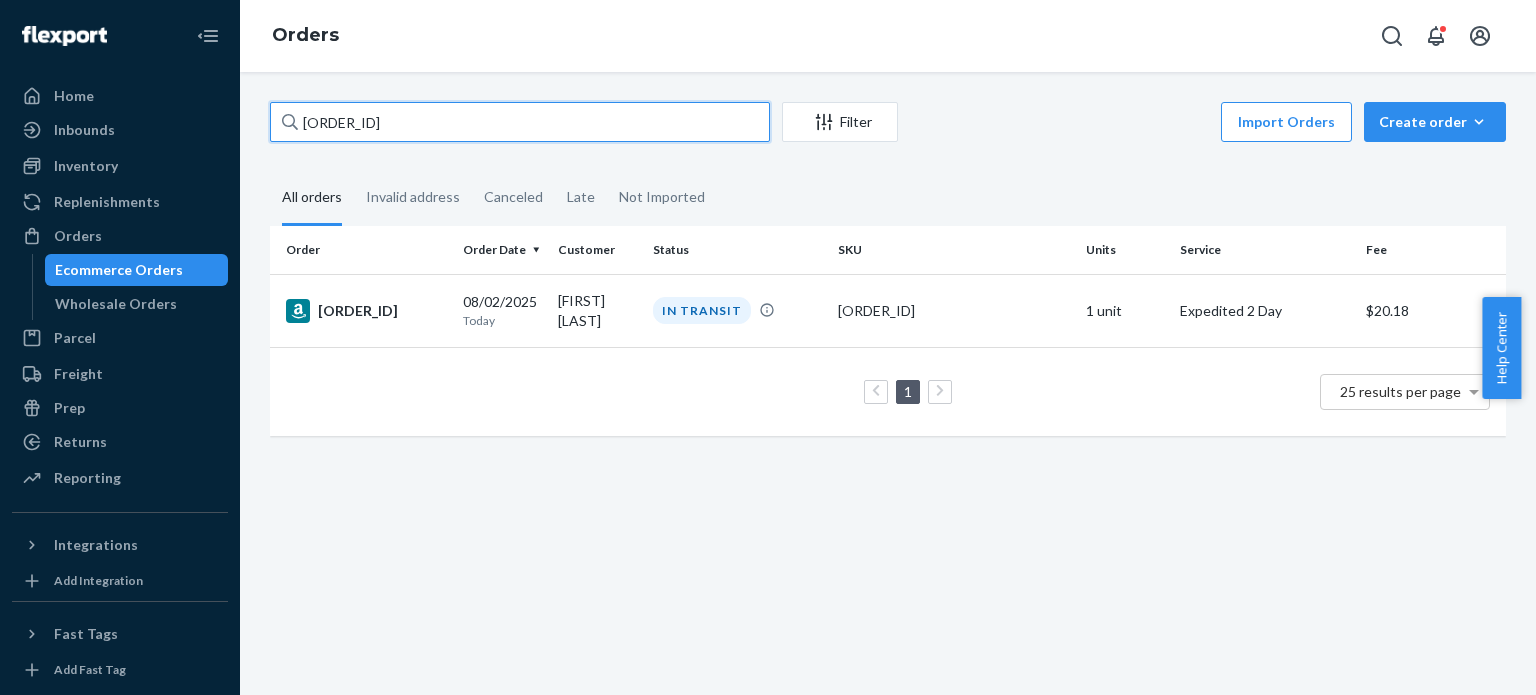 click on "[ORDER_ID]" at bounding box center [520, 122] 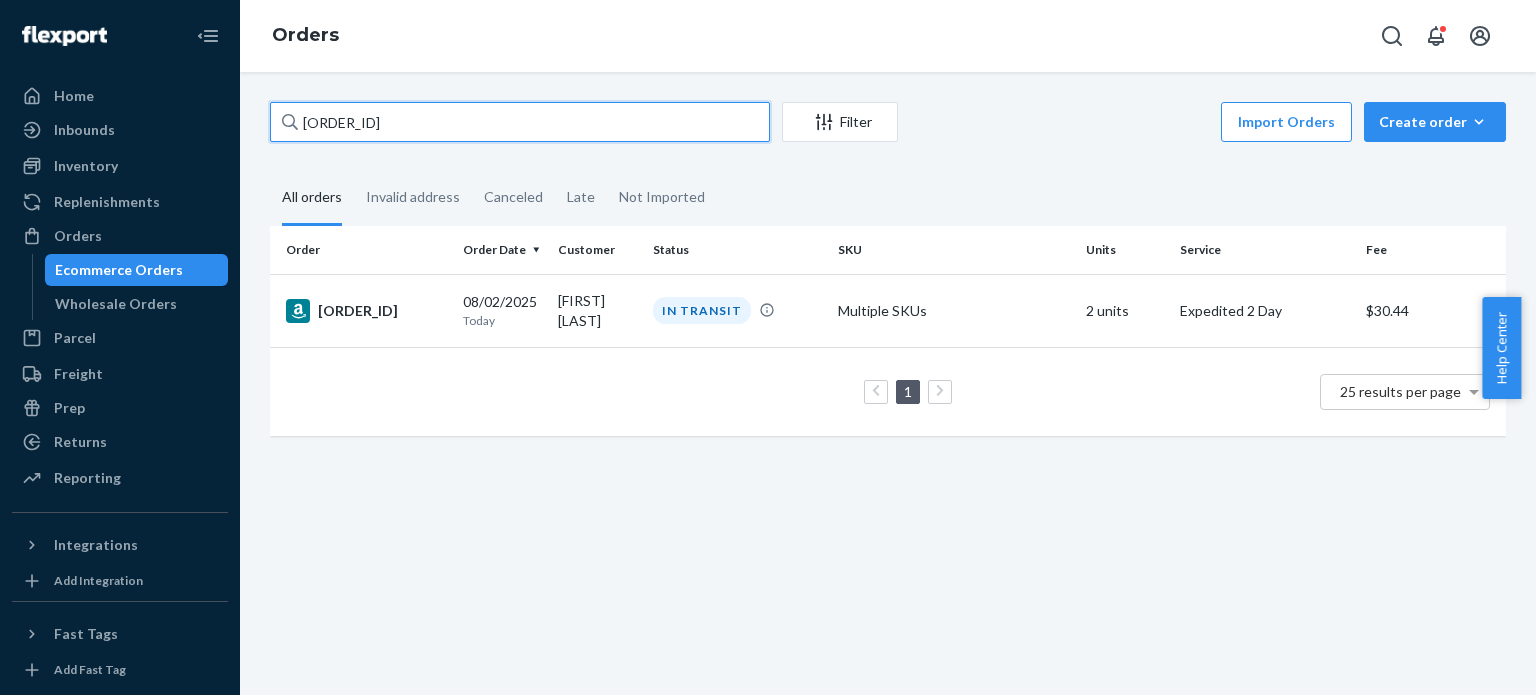 click on "[ORDER_ID]" at bounding box center [520, 122] 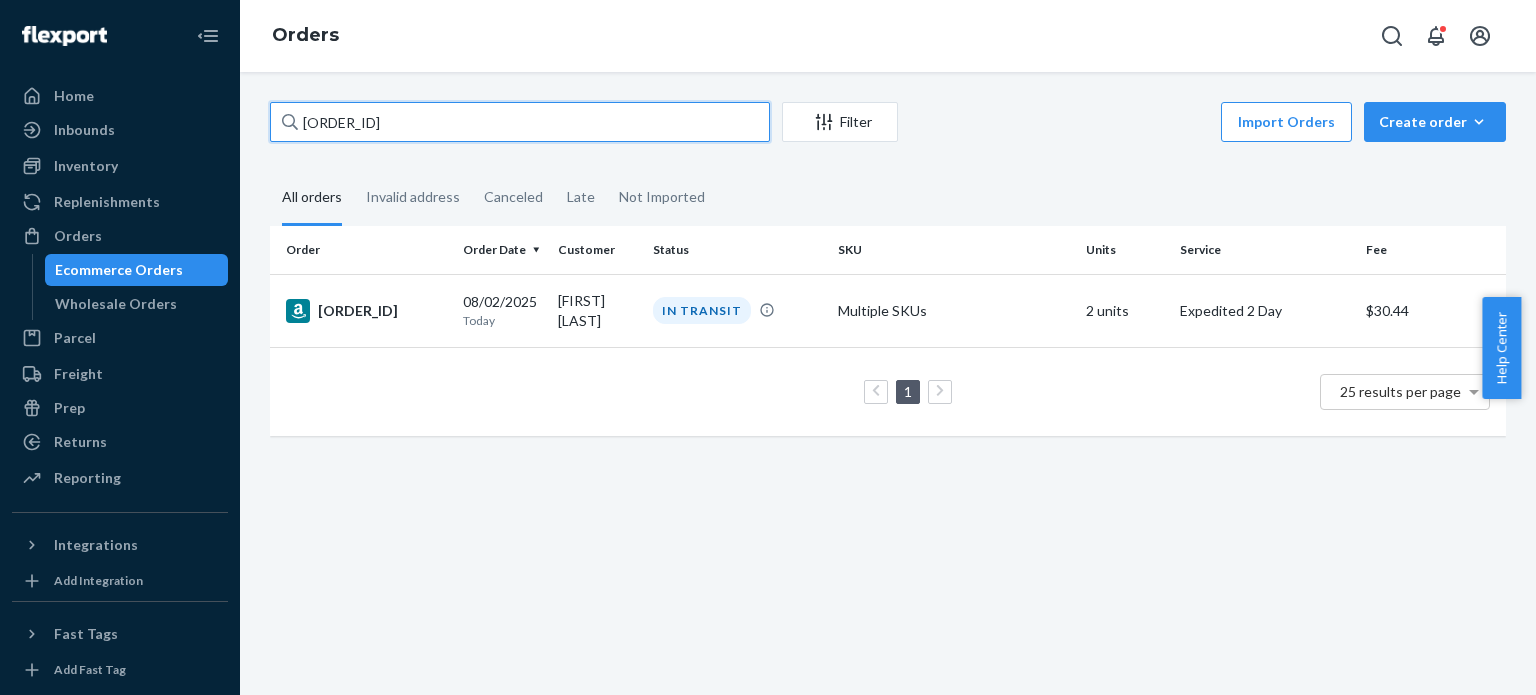 click on "[ORDER_ID]" at bounding box center [520, 122] 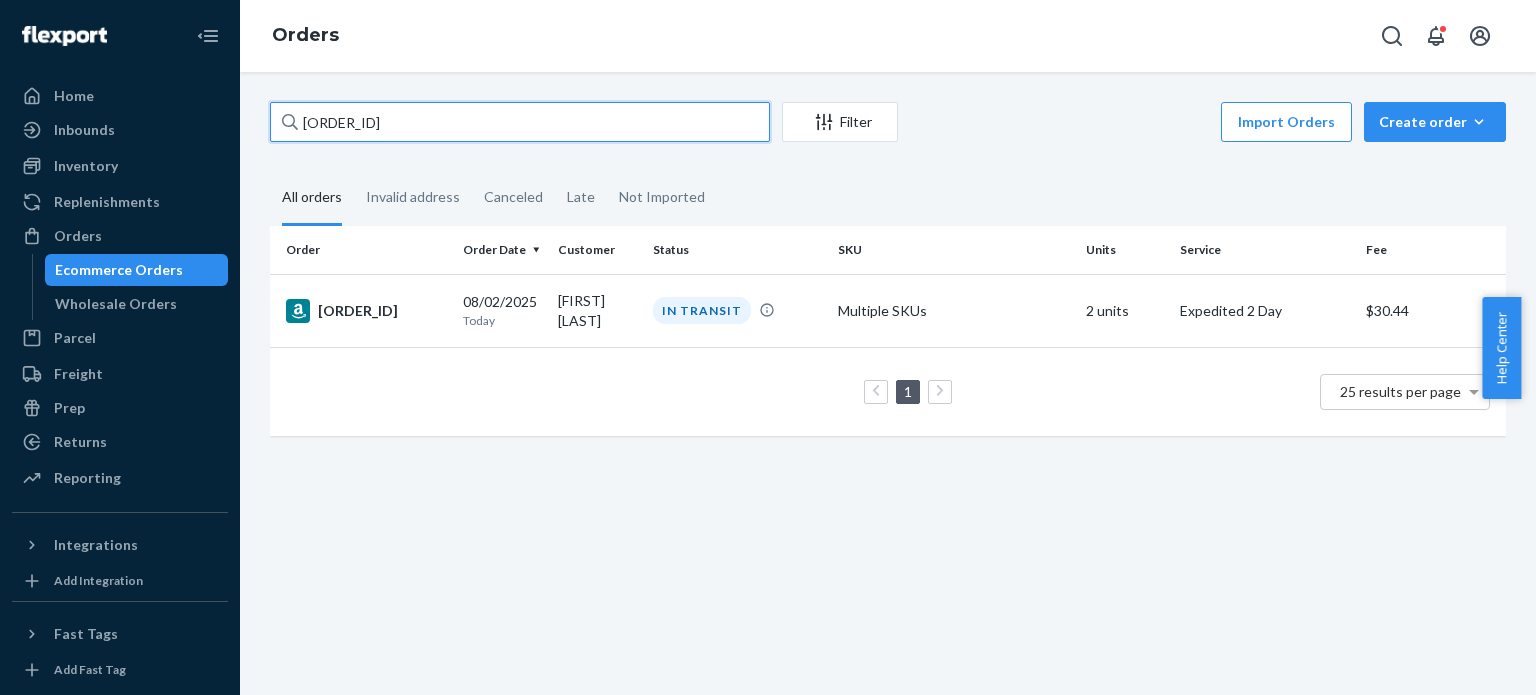 click on "[ORDER_ID]" at bounding box center (520, 122) 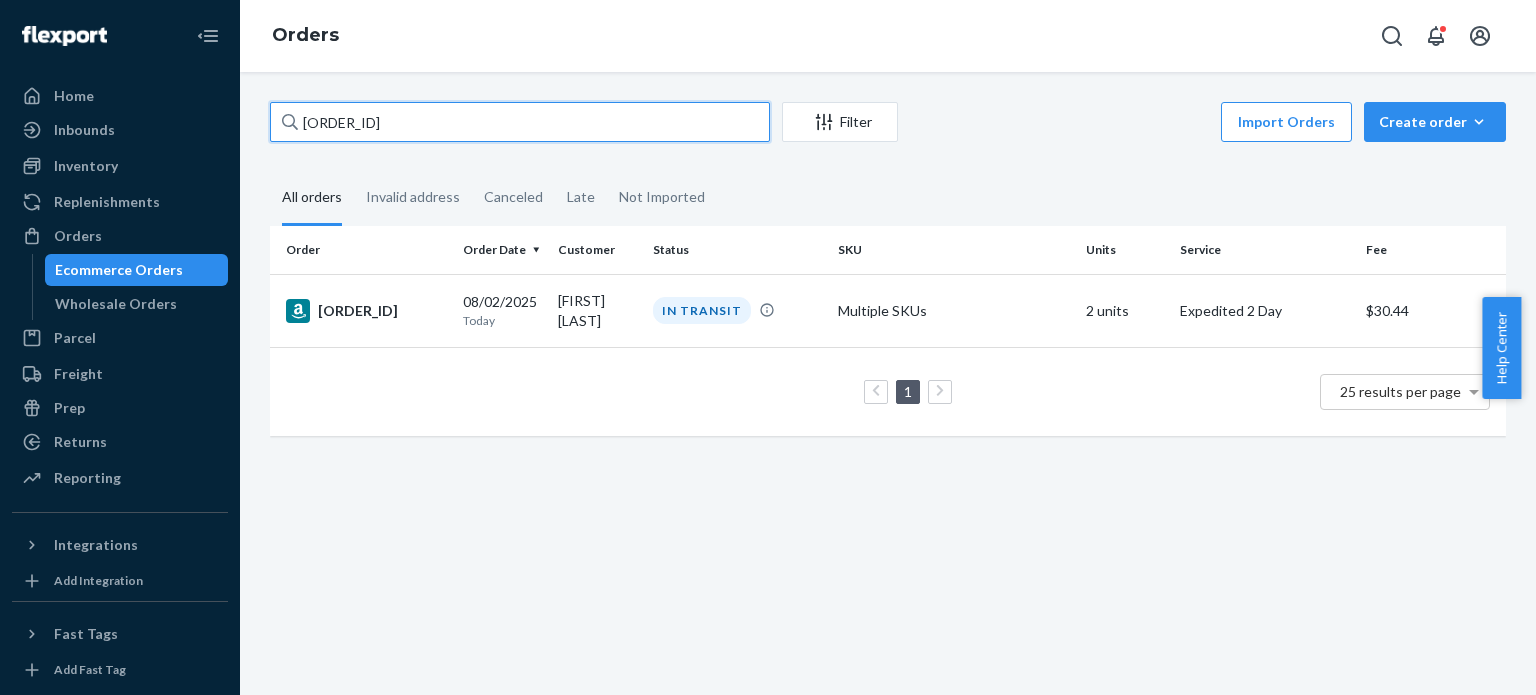 paste on "[ORDER_ID]" 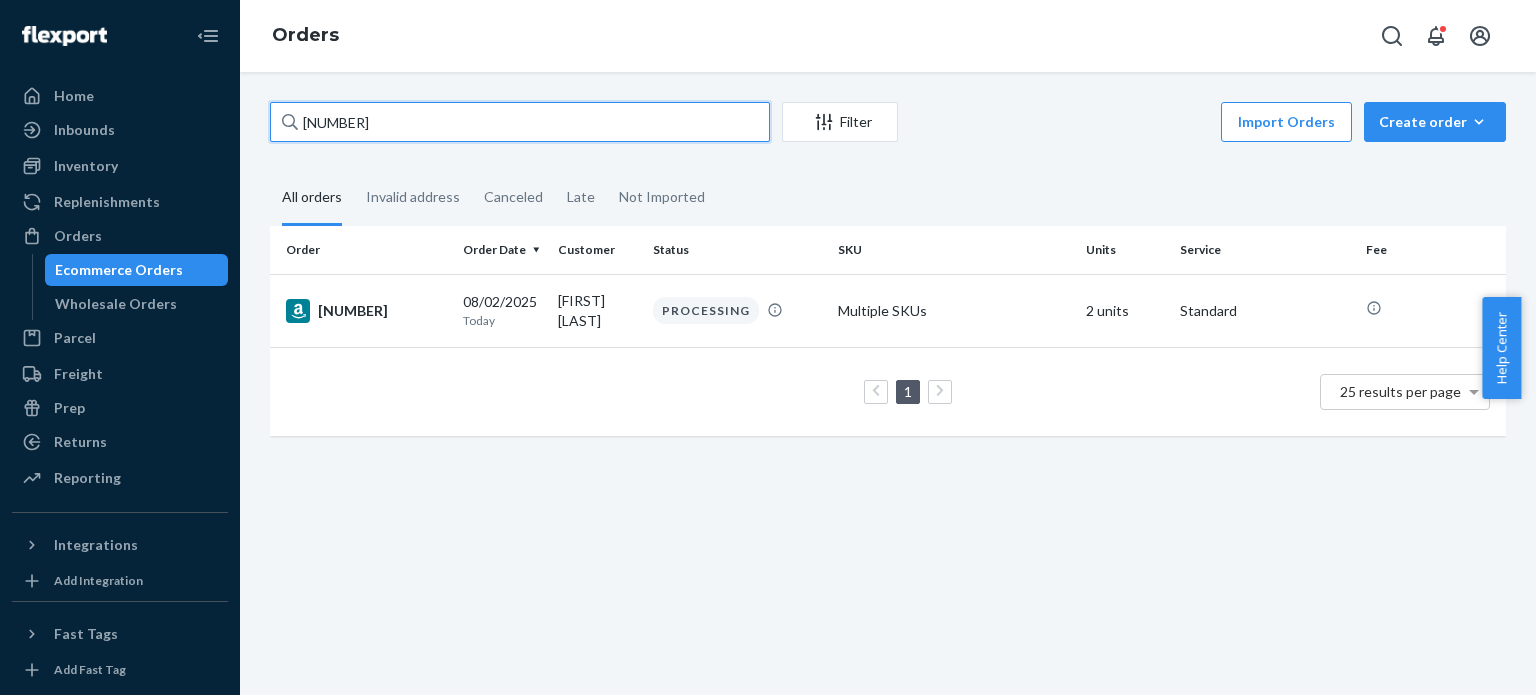 click on "[NUMBER]" at bounding box center (520, 122) 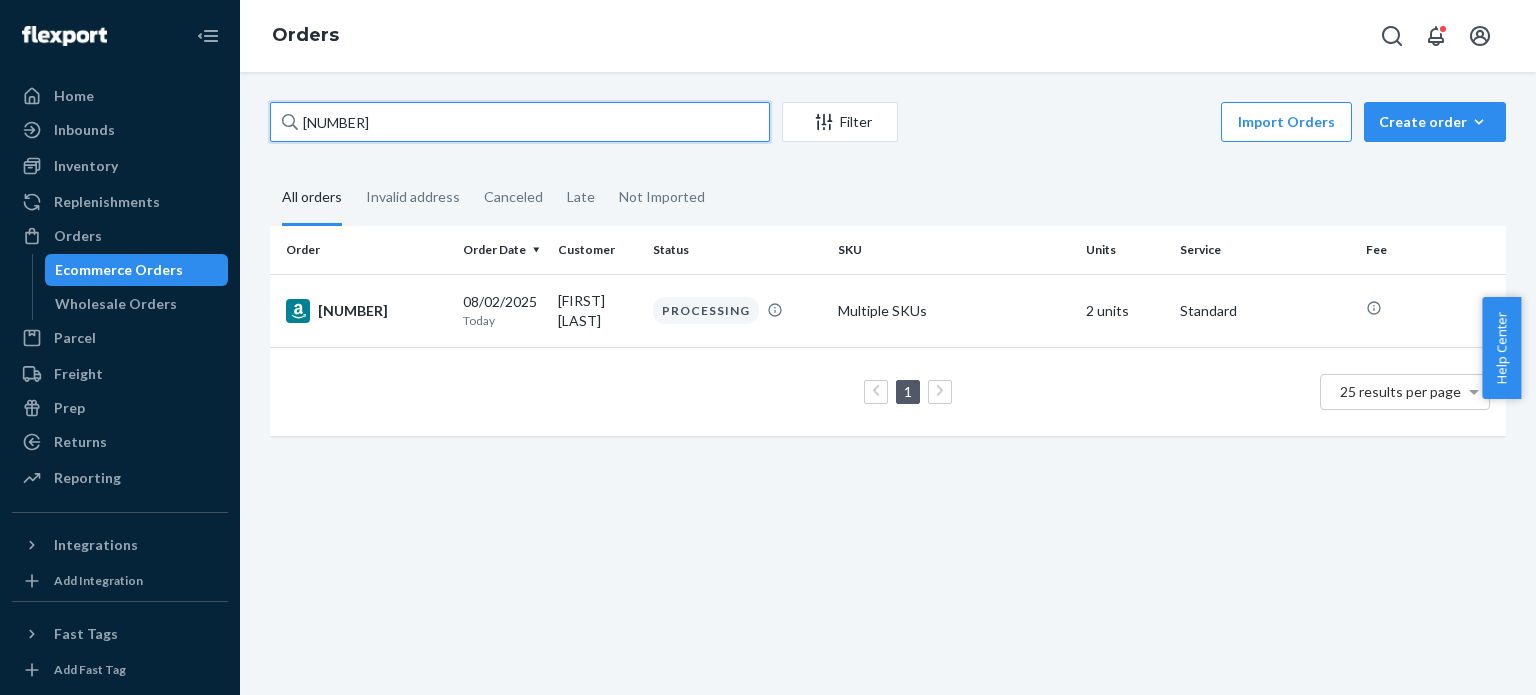 click on "[NUMBER]" at bounding box center [520, 122] 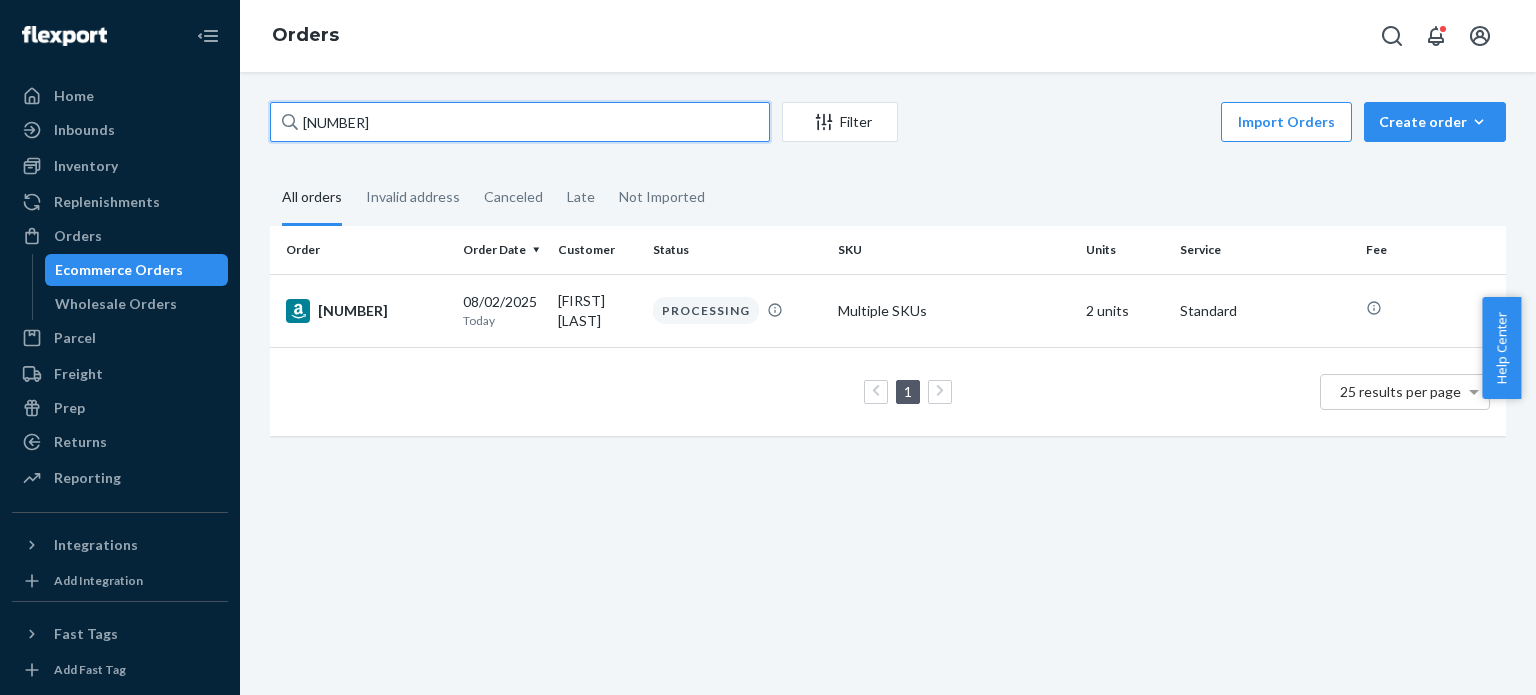 click on "[NUMBER]" at bounding box center [520, 122] 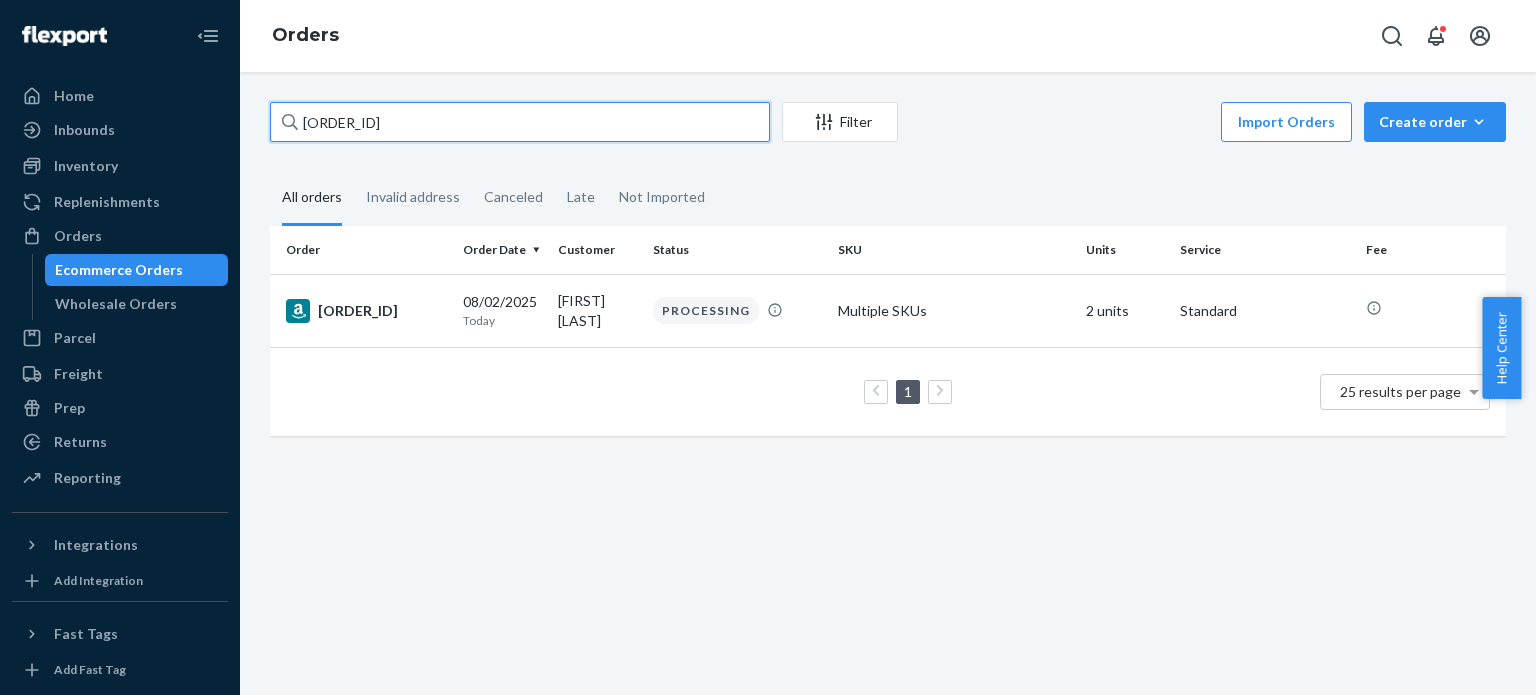 click on "[ORDER_ID]" at bounding box center (520, 122) 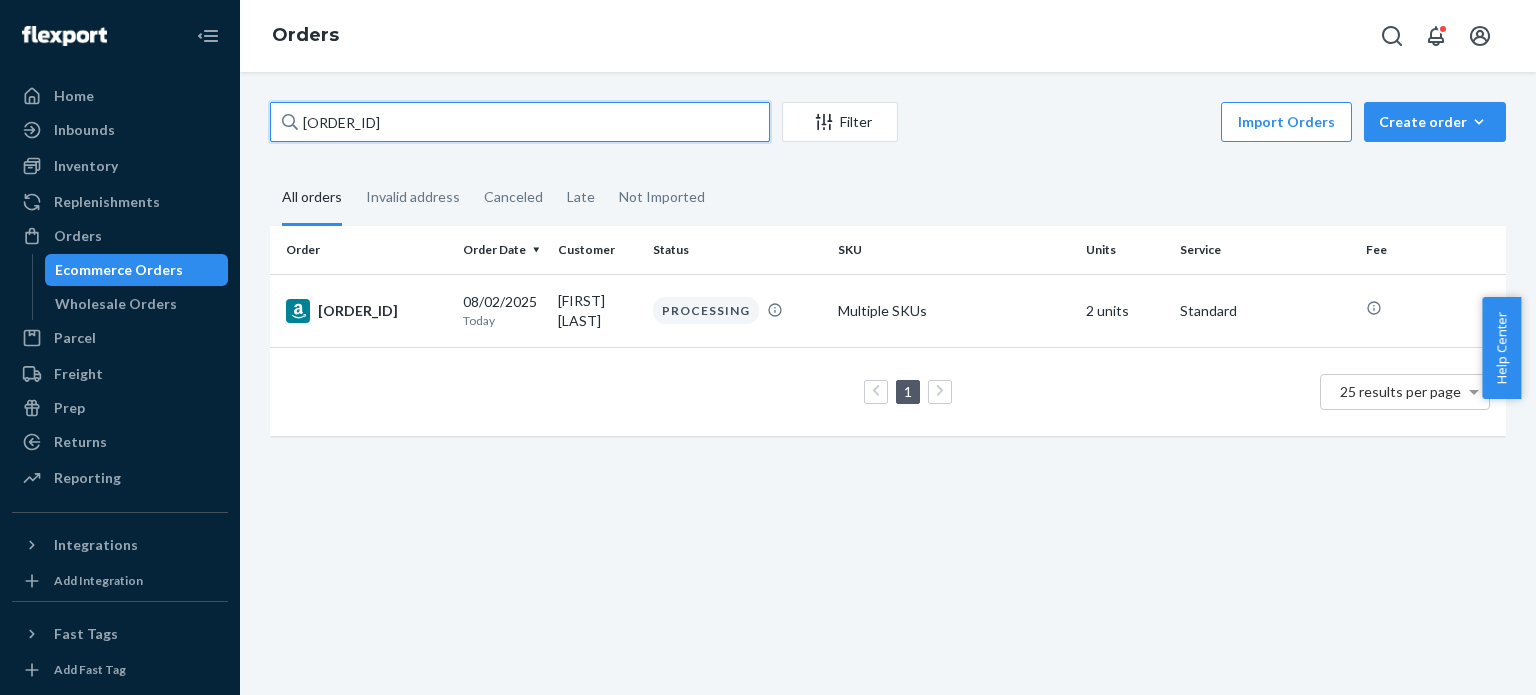 paste on "[ORDER_ID]" 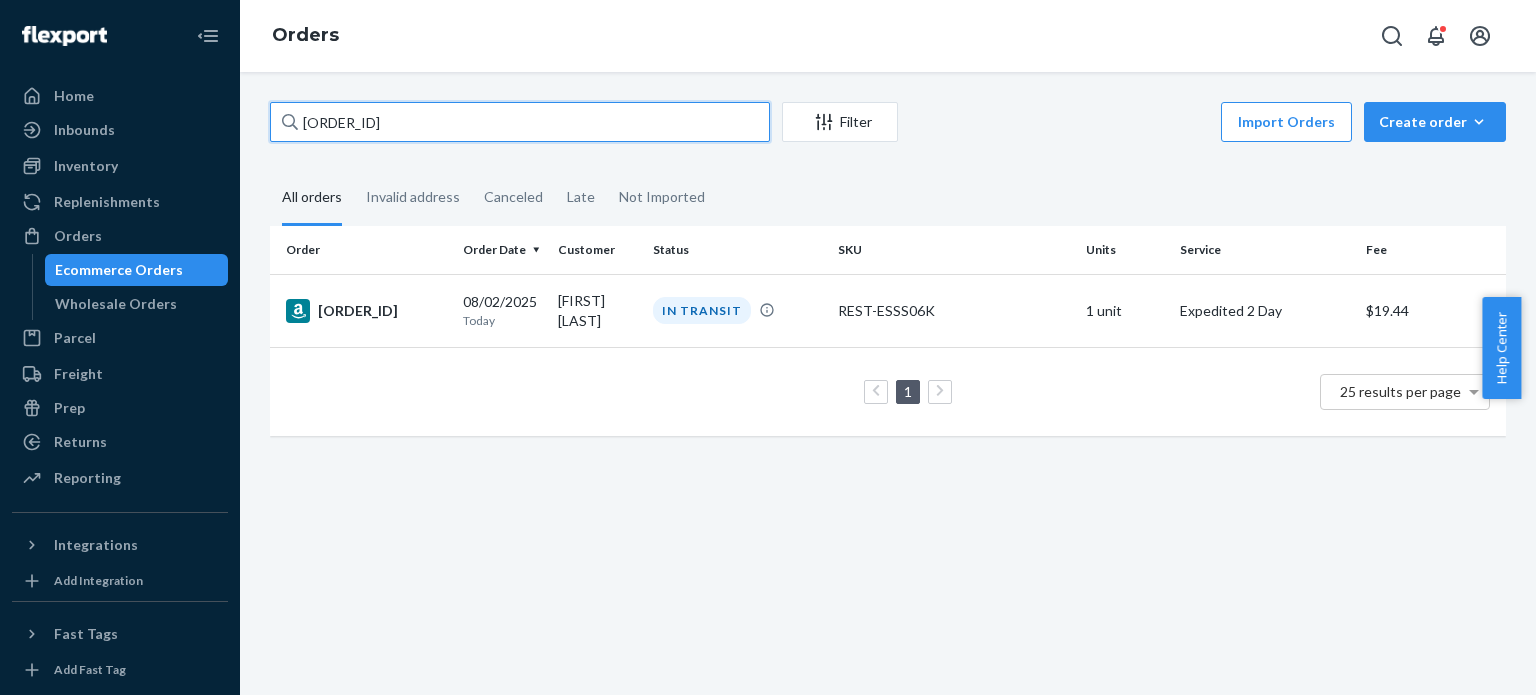 click on "[ORDER_ID]" at bounding box center [520, 122] 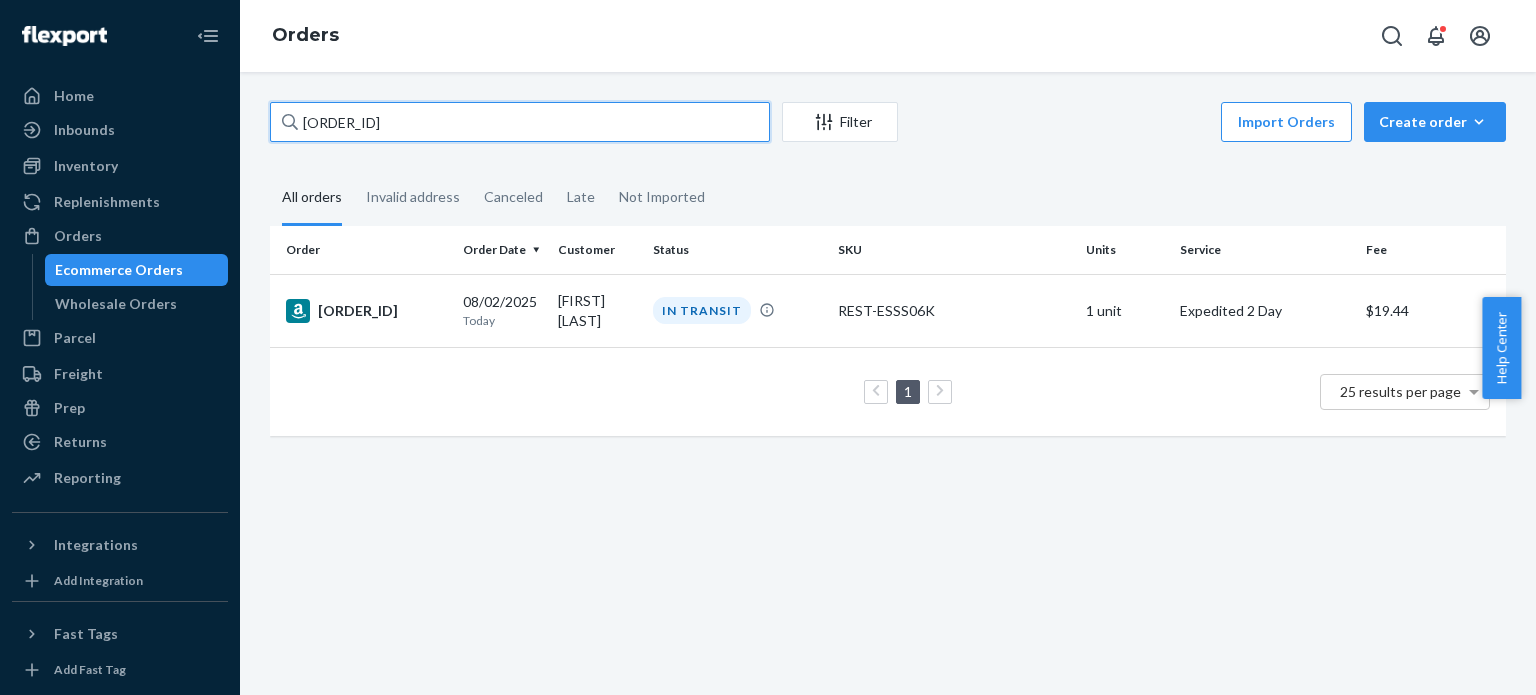 click on "[ORDER_ID]" at bounding box center [520, 122] 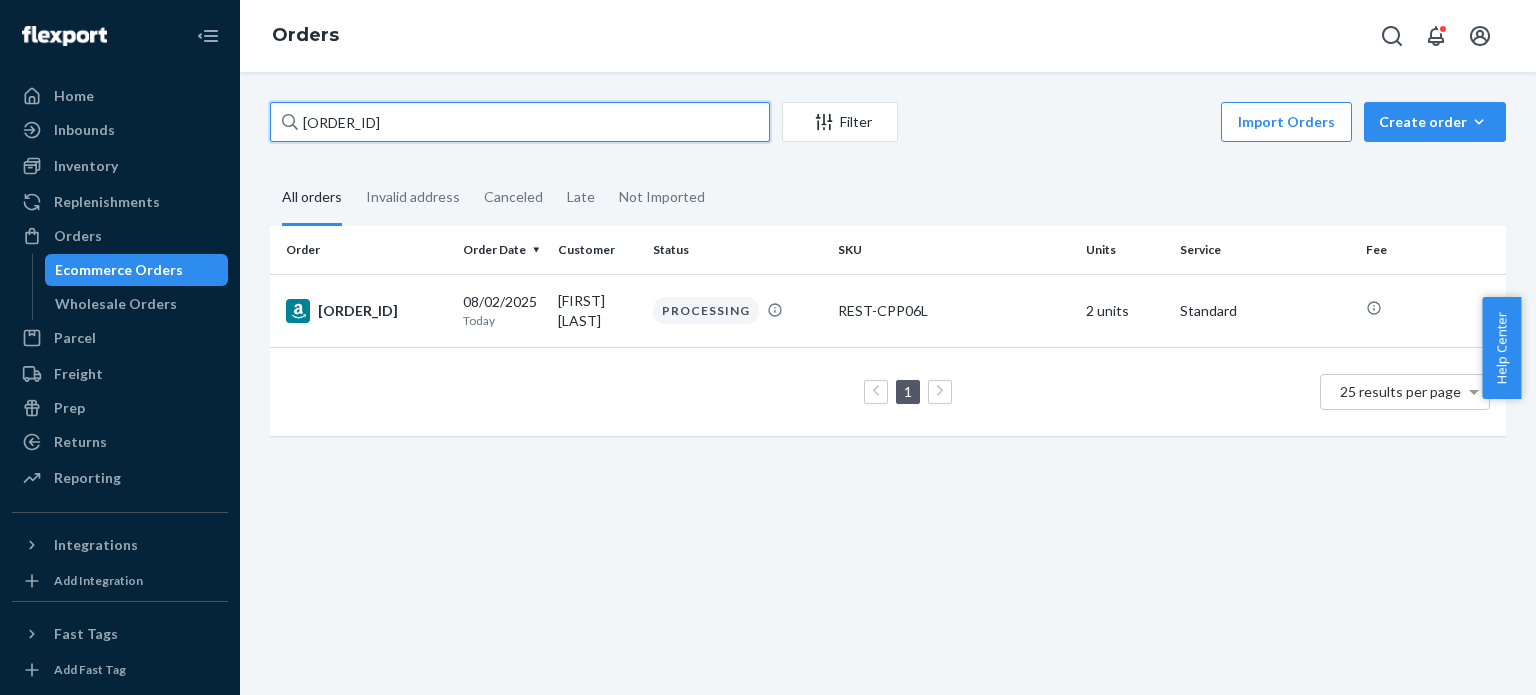 click on "[ORDER_ID]" at bounding box center [520, 122] 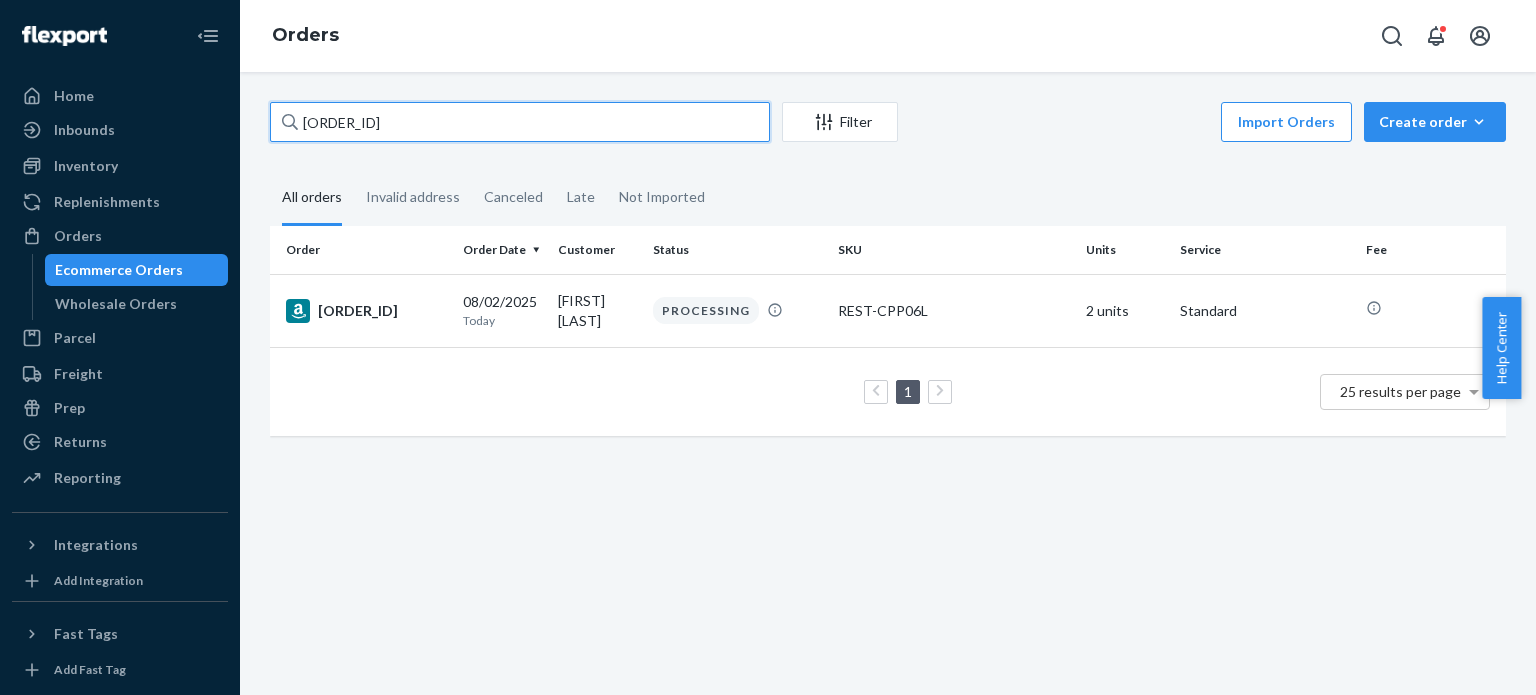 click on "[ORDER_ID]" at bounding box center (520, 122) 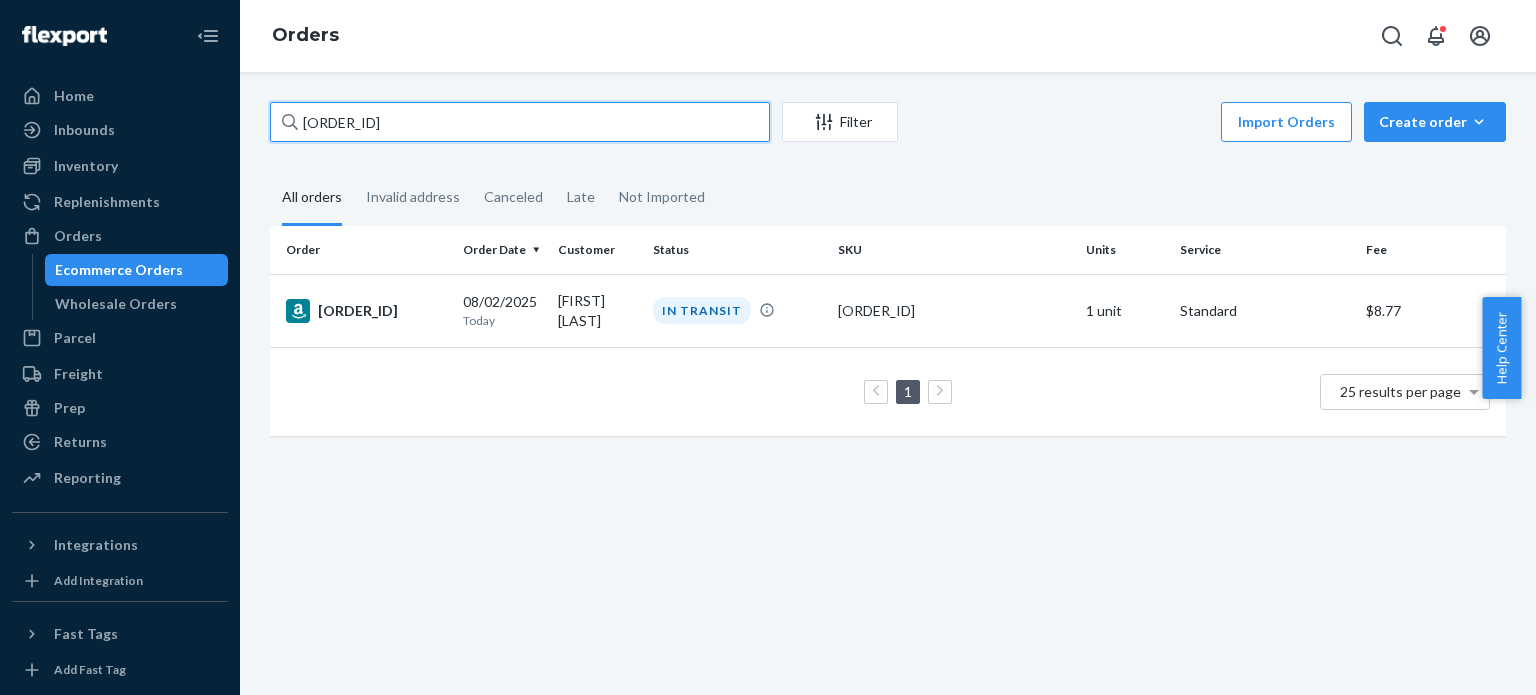 click on "[ORDER_ID]" at bounding box center (520, 122) 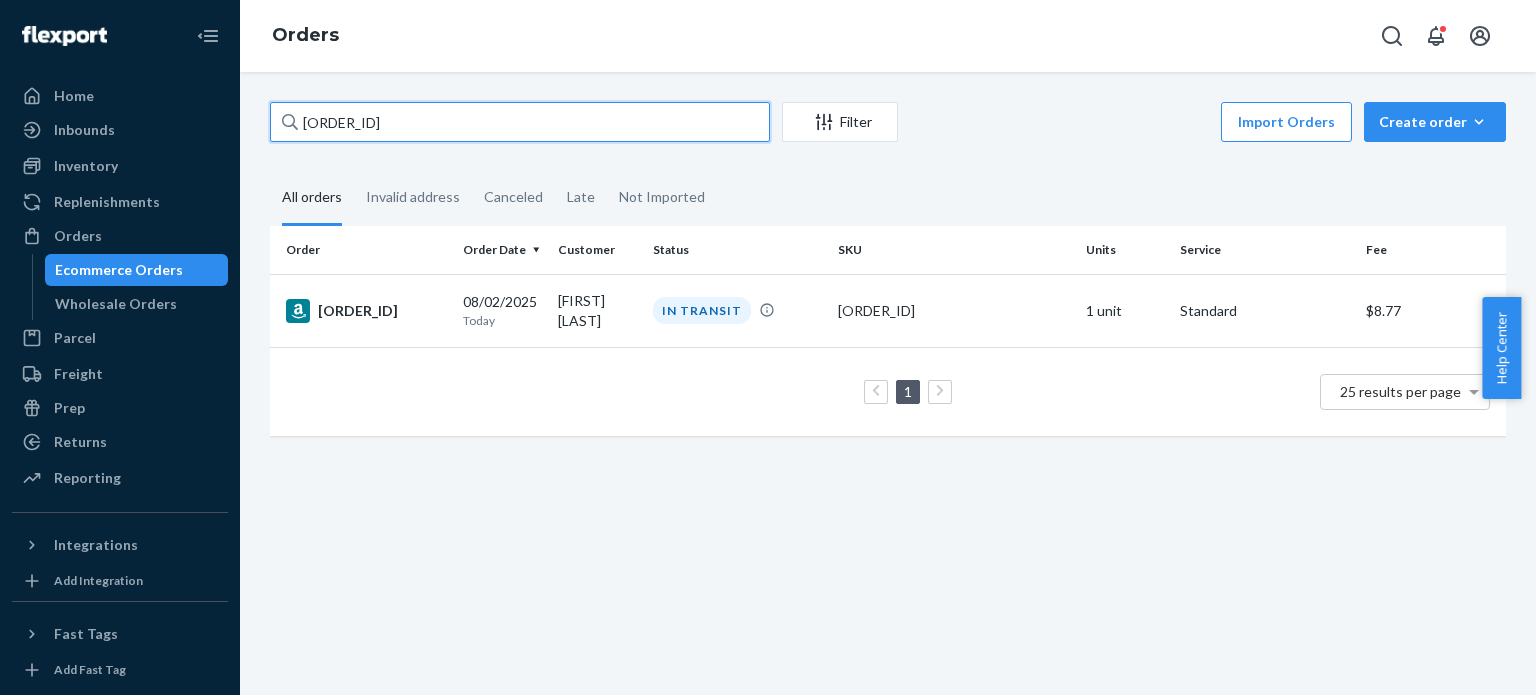 click on "[ORDER_ID]" at bounding box center (520, 122) 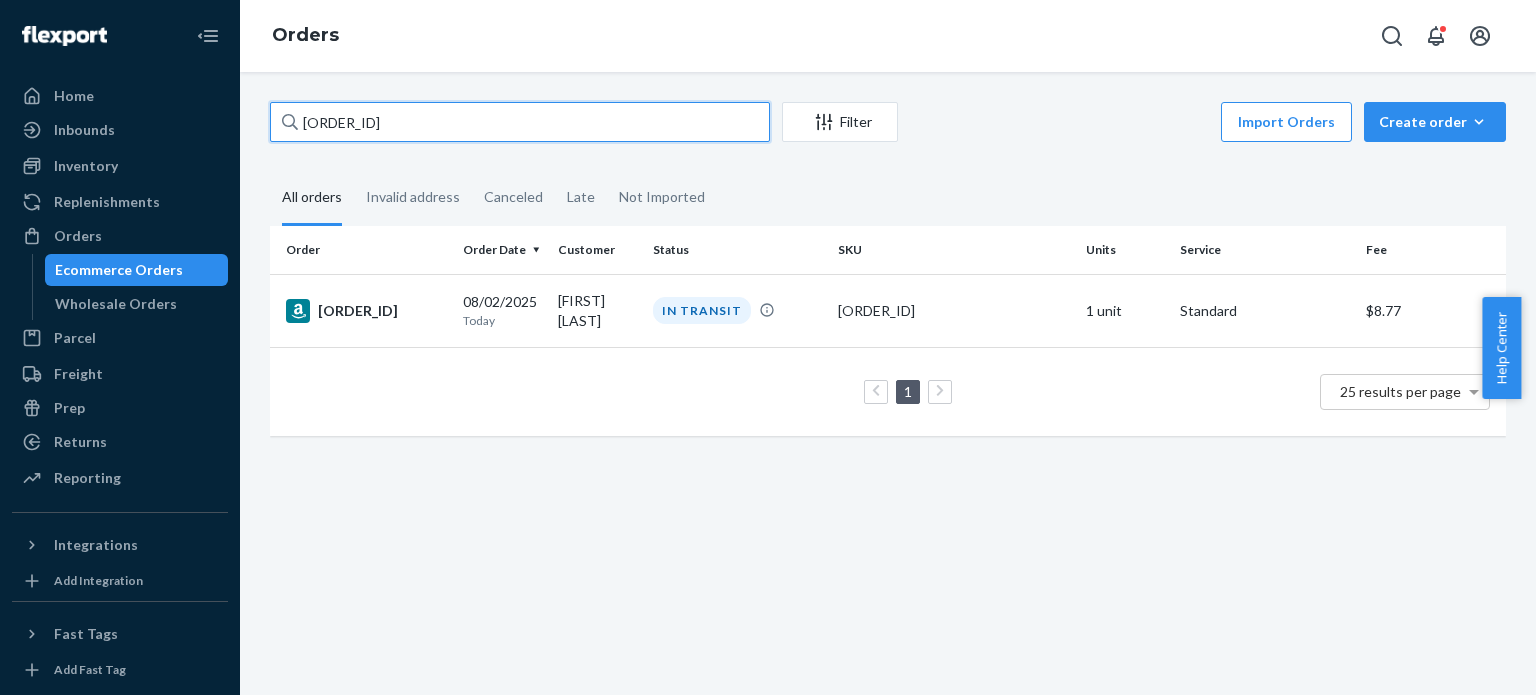 click on "[ORDER_ID]" at bounding box center [520, 122] 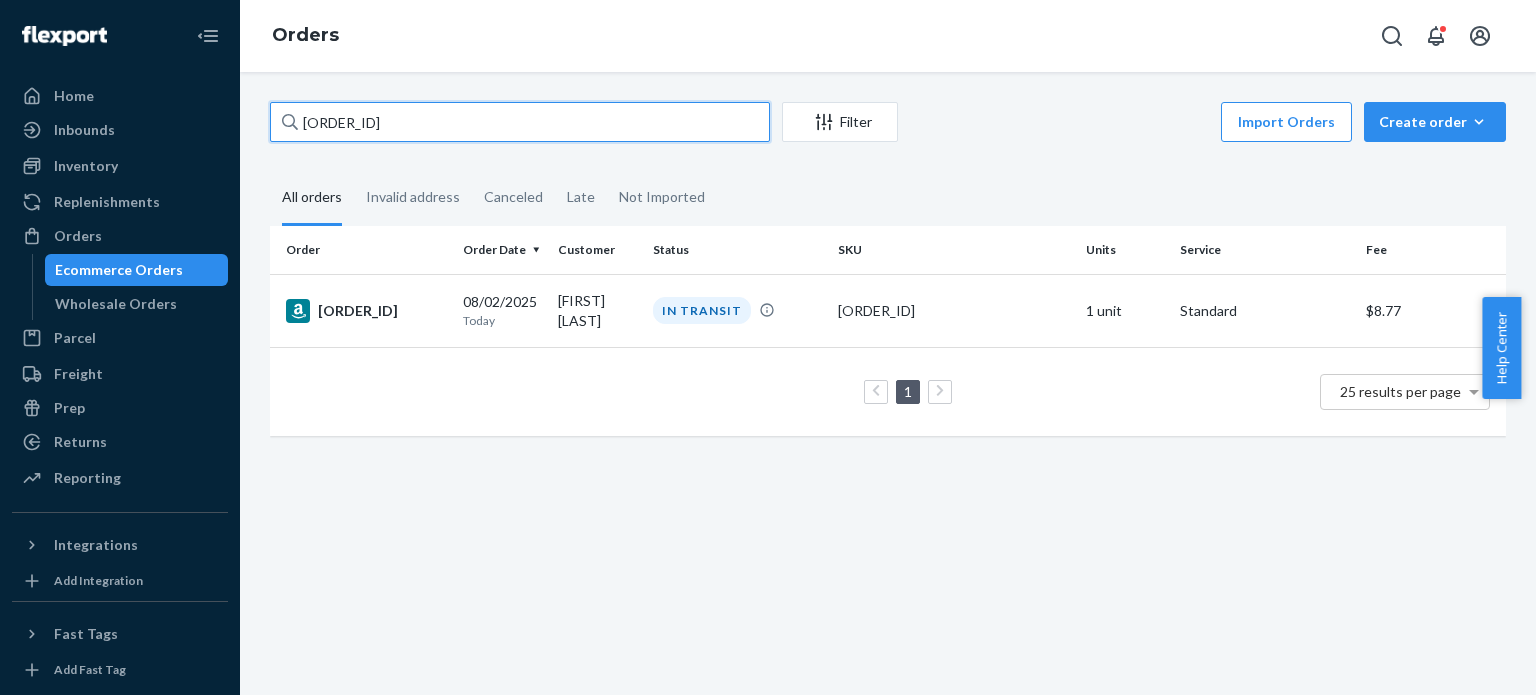paste on "[ORDER_ID]" 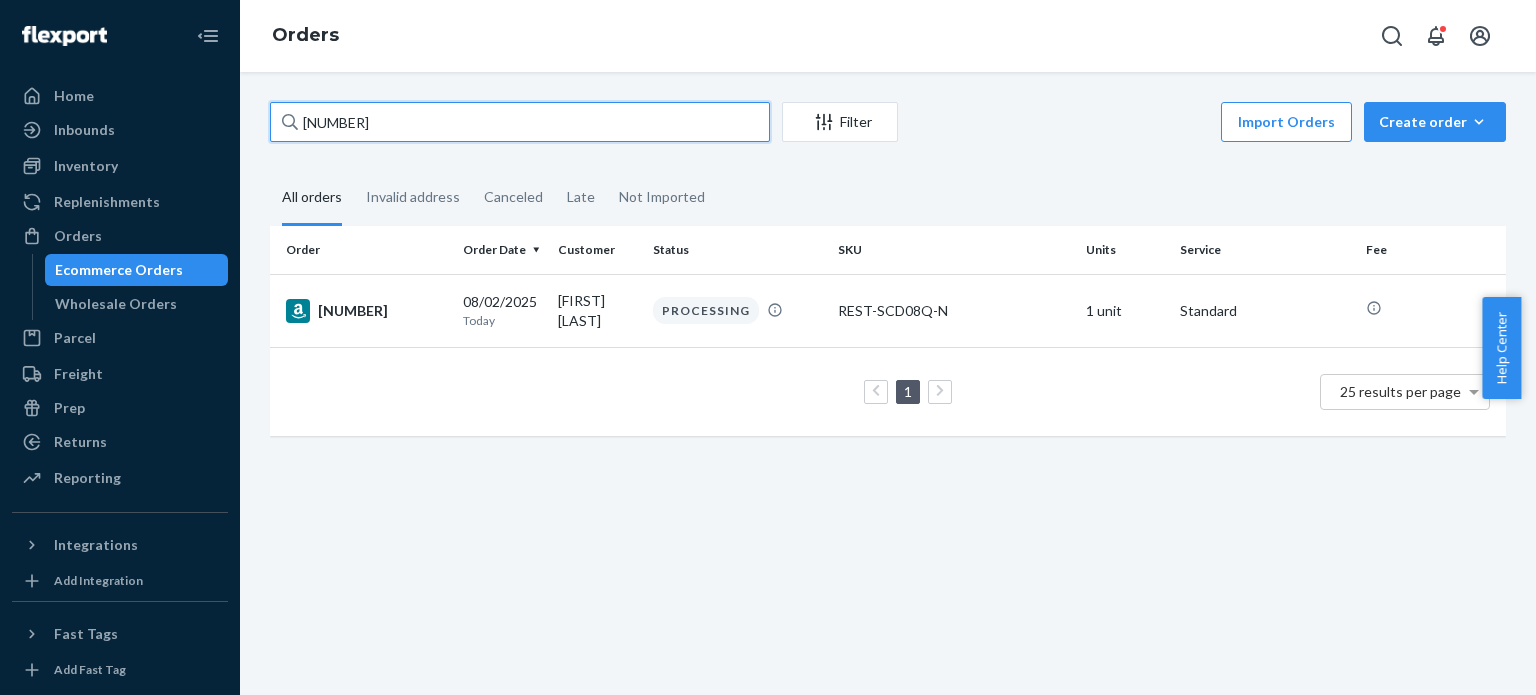 click on "[NUMBER]" at bounding box center (520, 122) 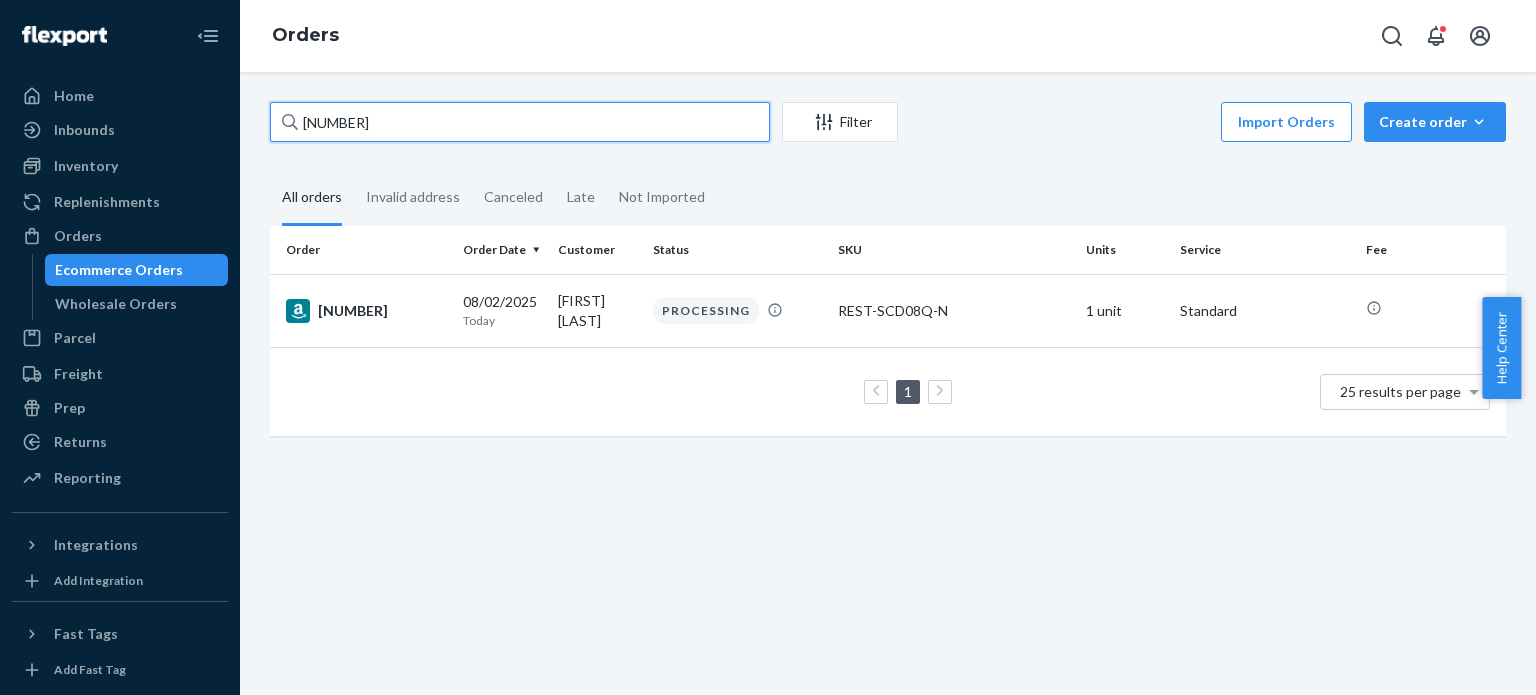 click on "[NUMBER]" at bounding box center [520, 122] 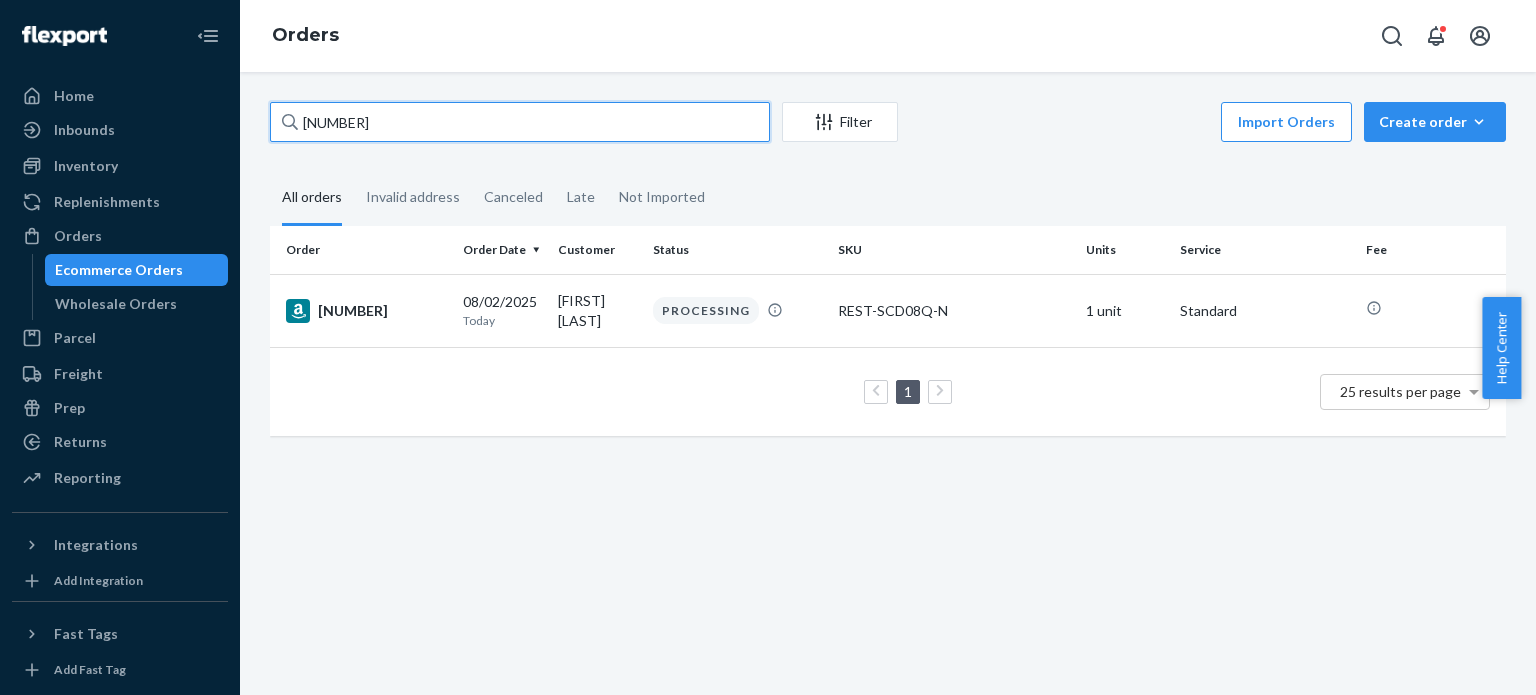 click on "[NUMBER]" at bounding box center (520, 122) 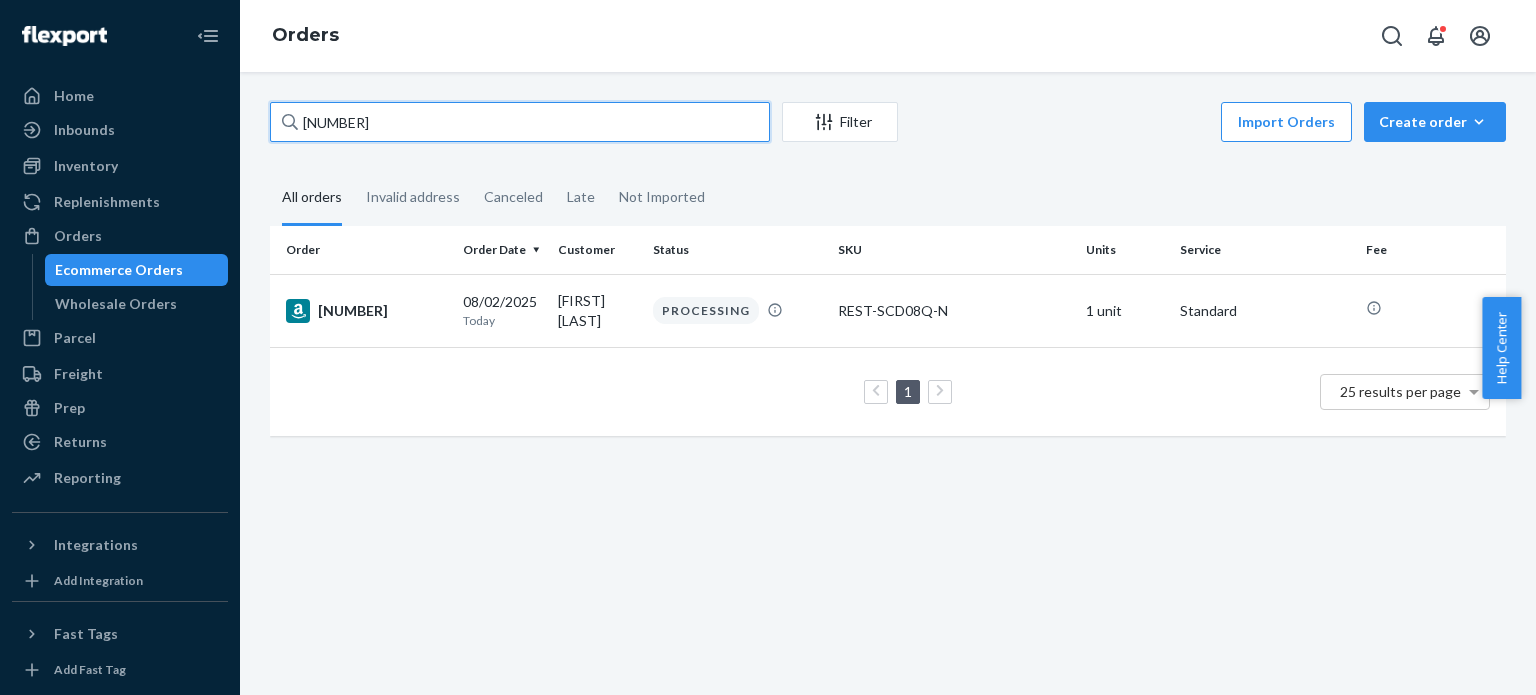 paste on "[ORDER_ID]" 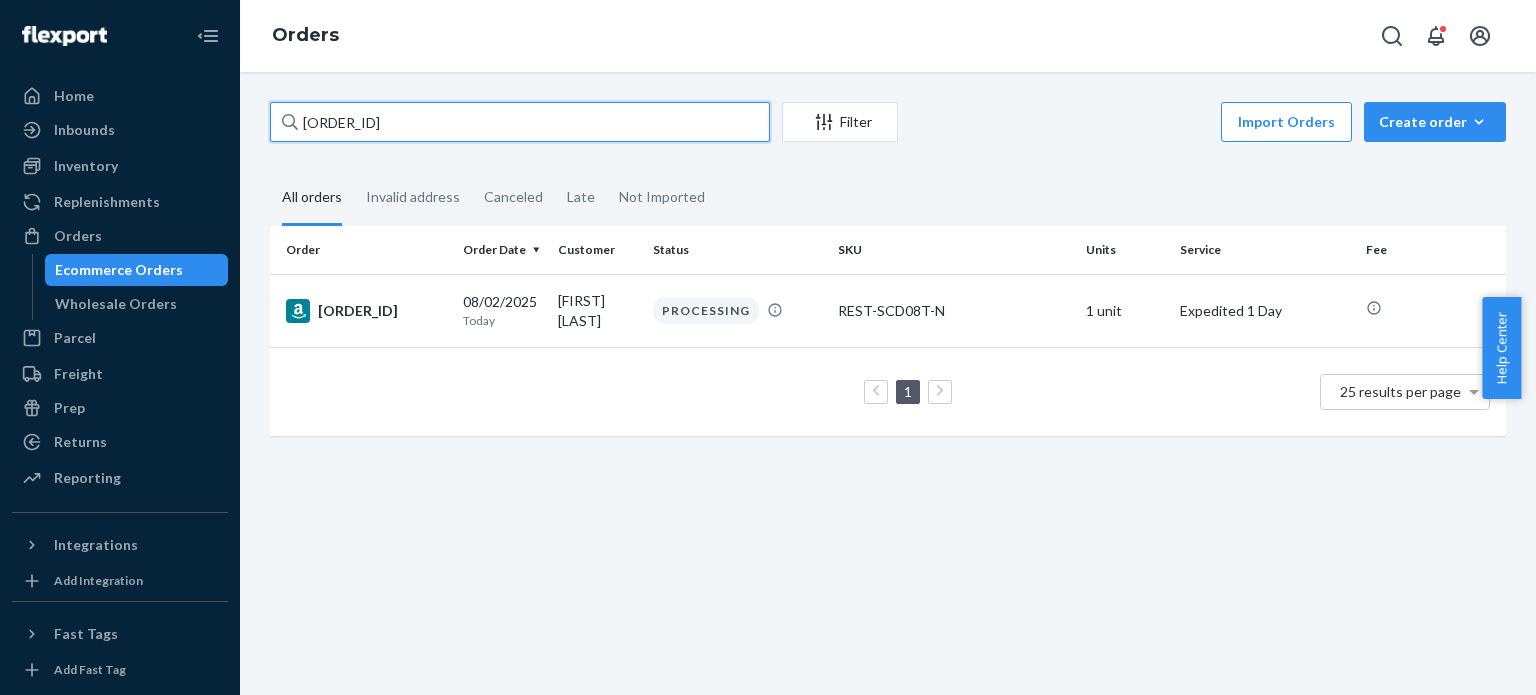 click on "[ORDER_ID]" at bounding box center [520, 122] 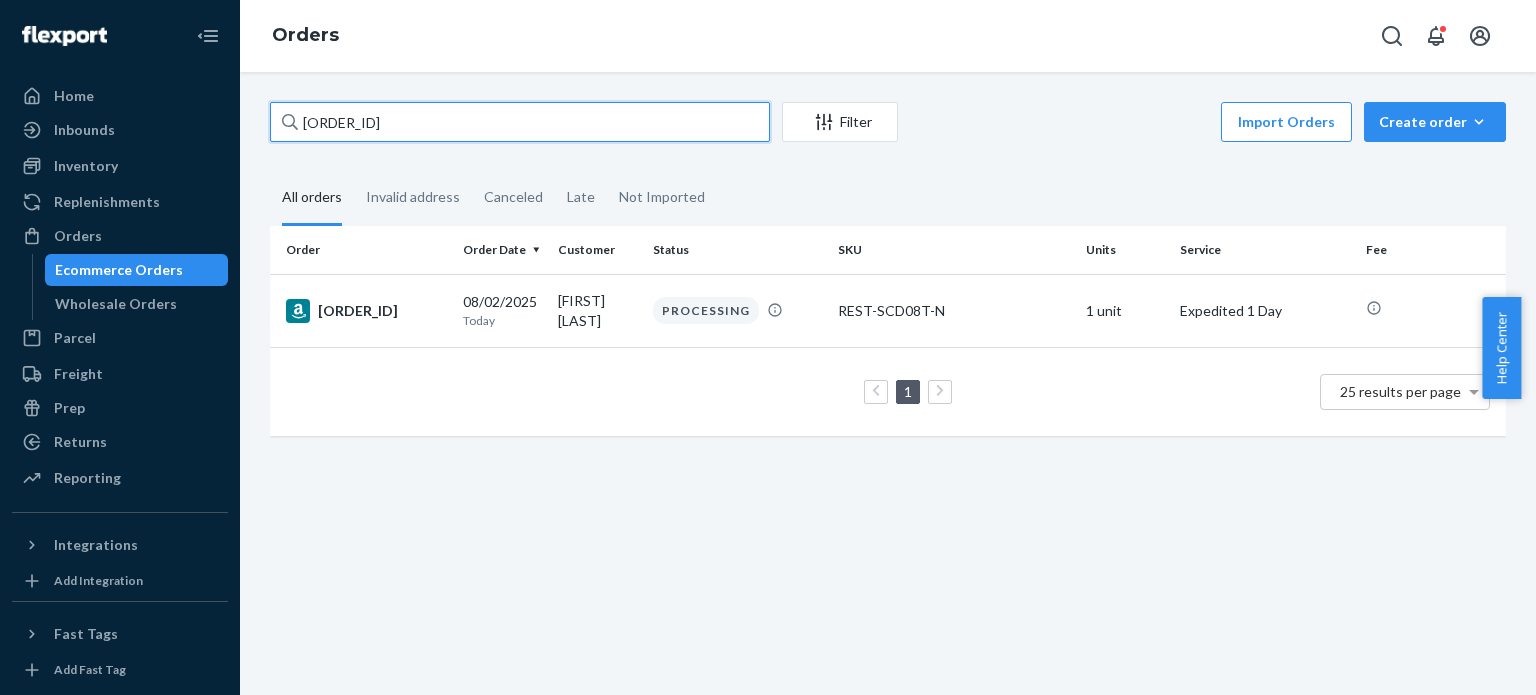 click on "[ORDER_ID]" at bounding box center [520, 122] 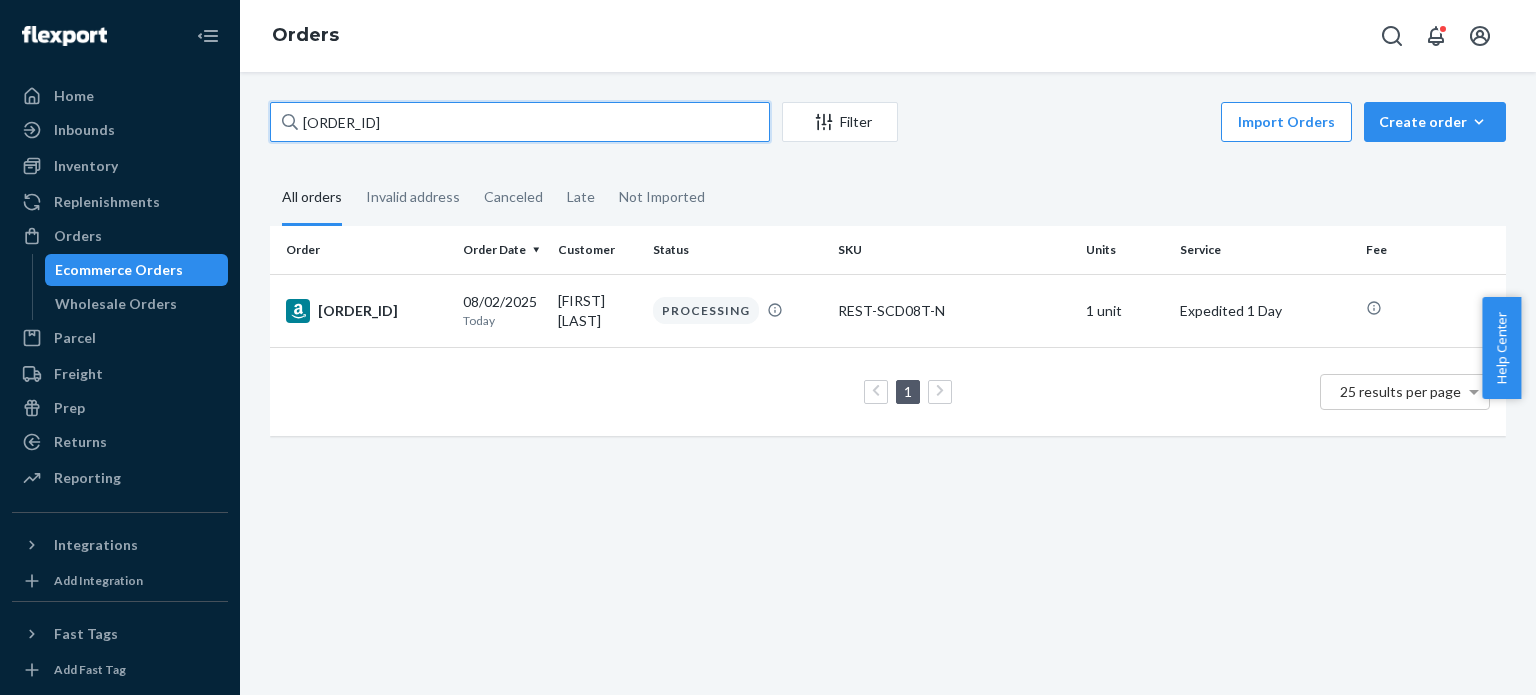 paste on "[ORDER_ID]" 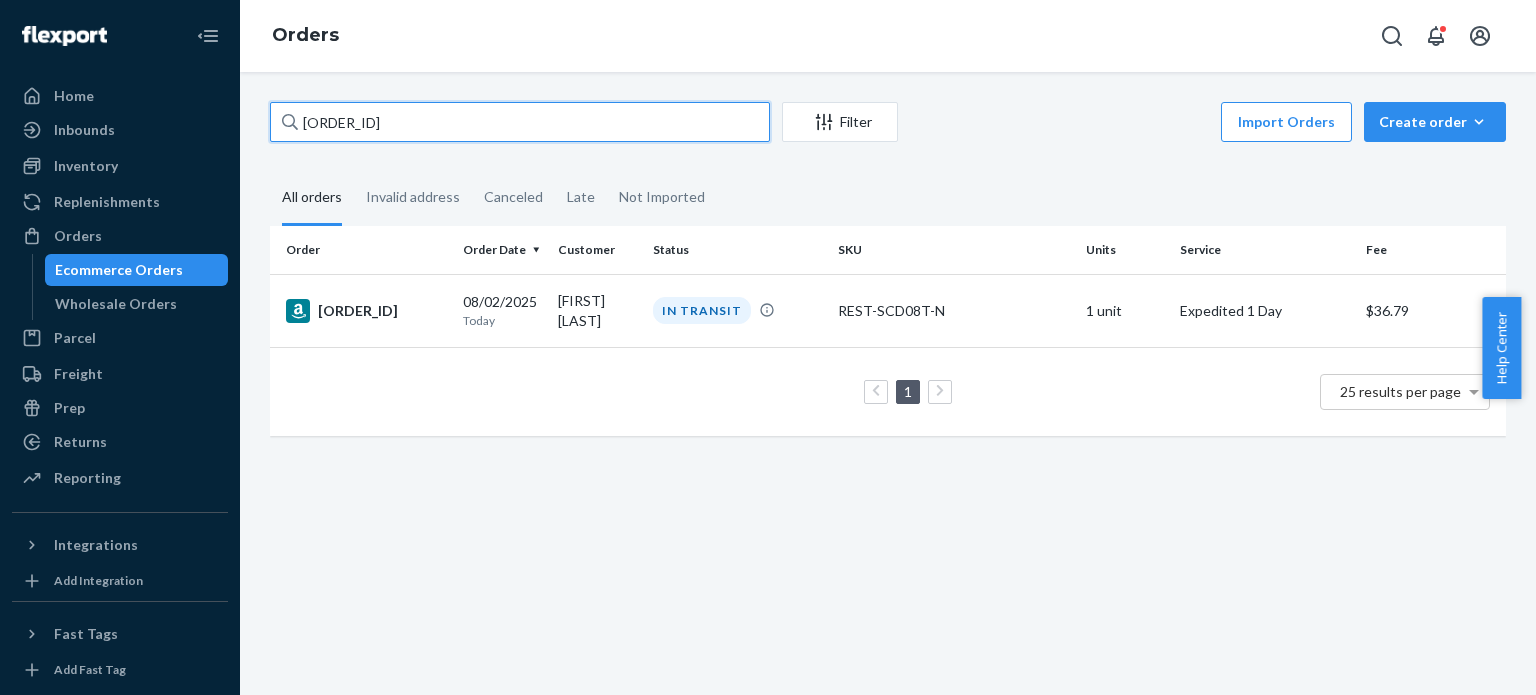 click on "[ORDER_ID]" at bounding box center (520, 122) 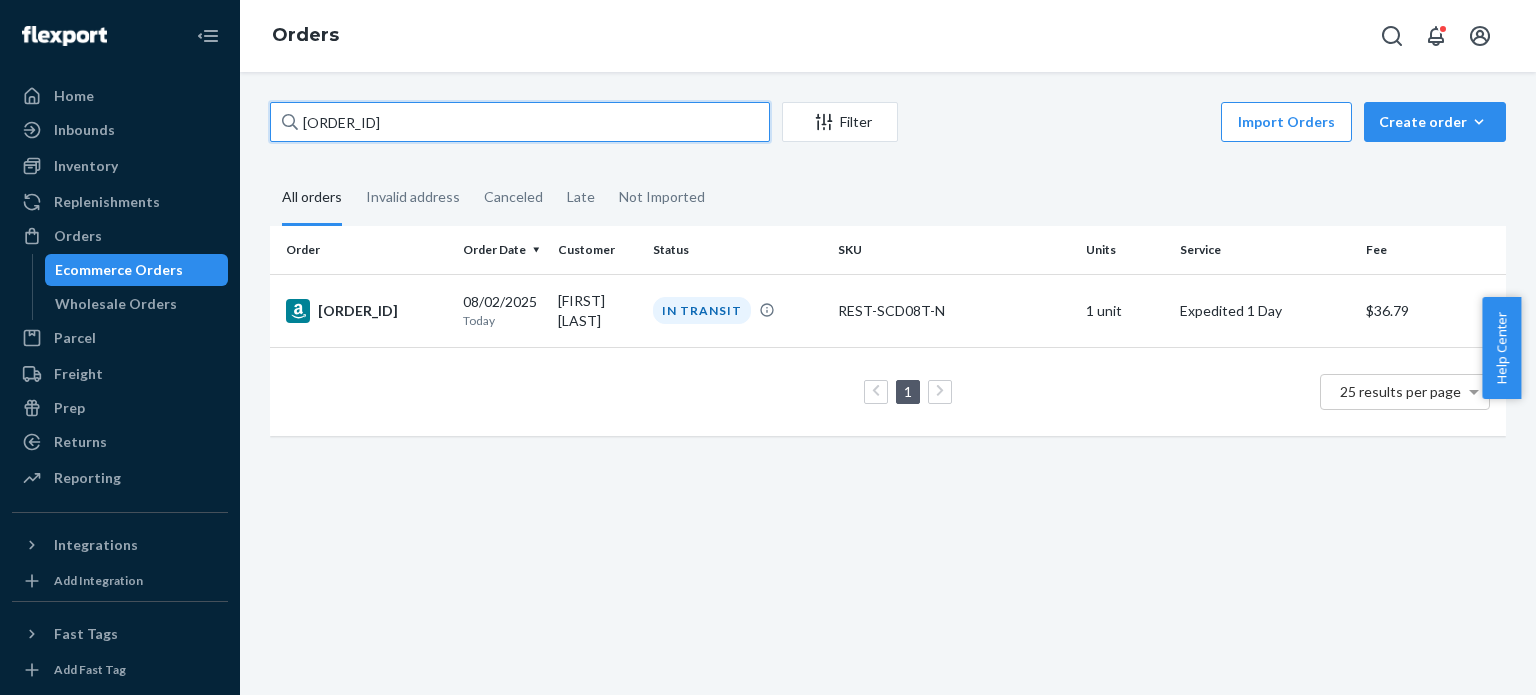 click on "[ORDER_ID]" at bounding box center [520, 122] 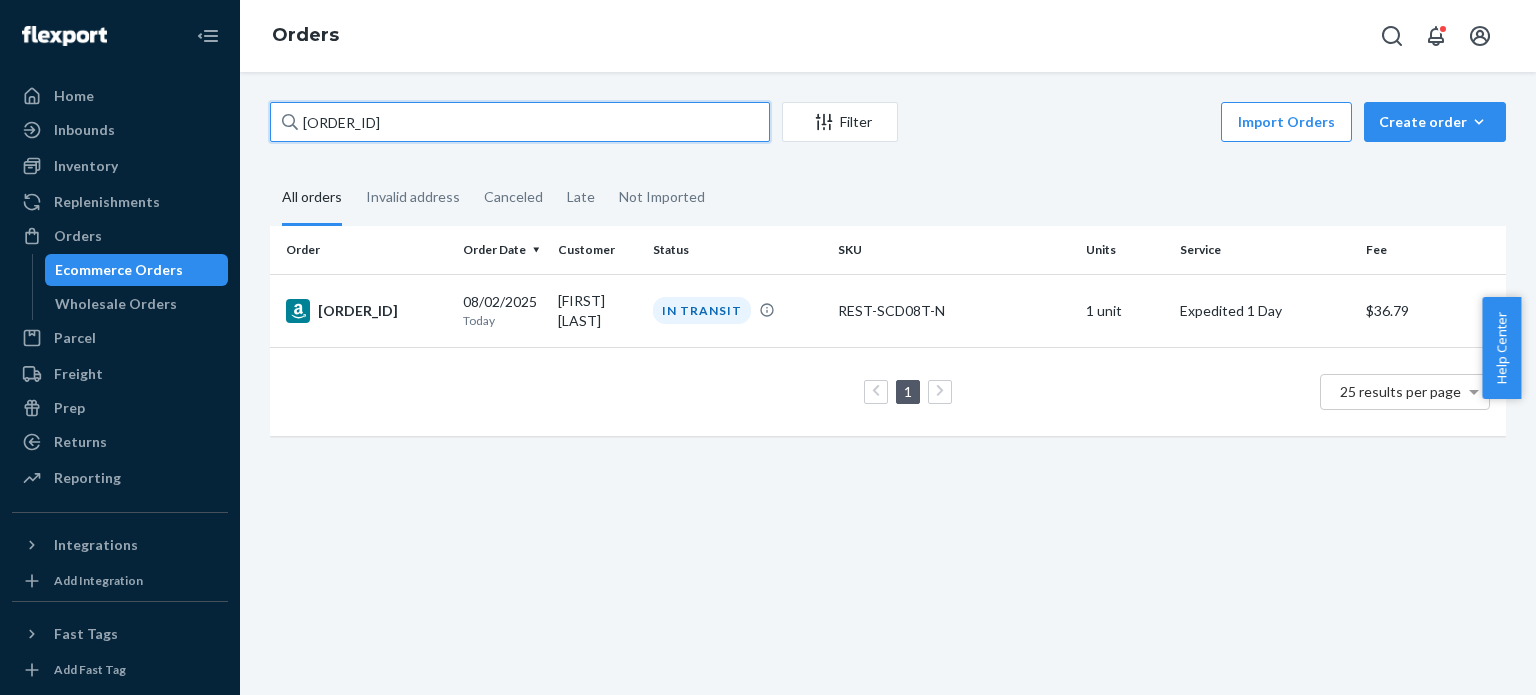 paste on "[ORDER_ID]" 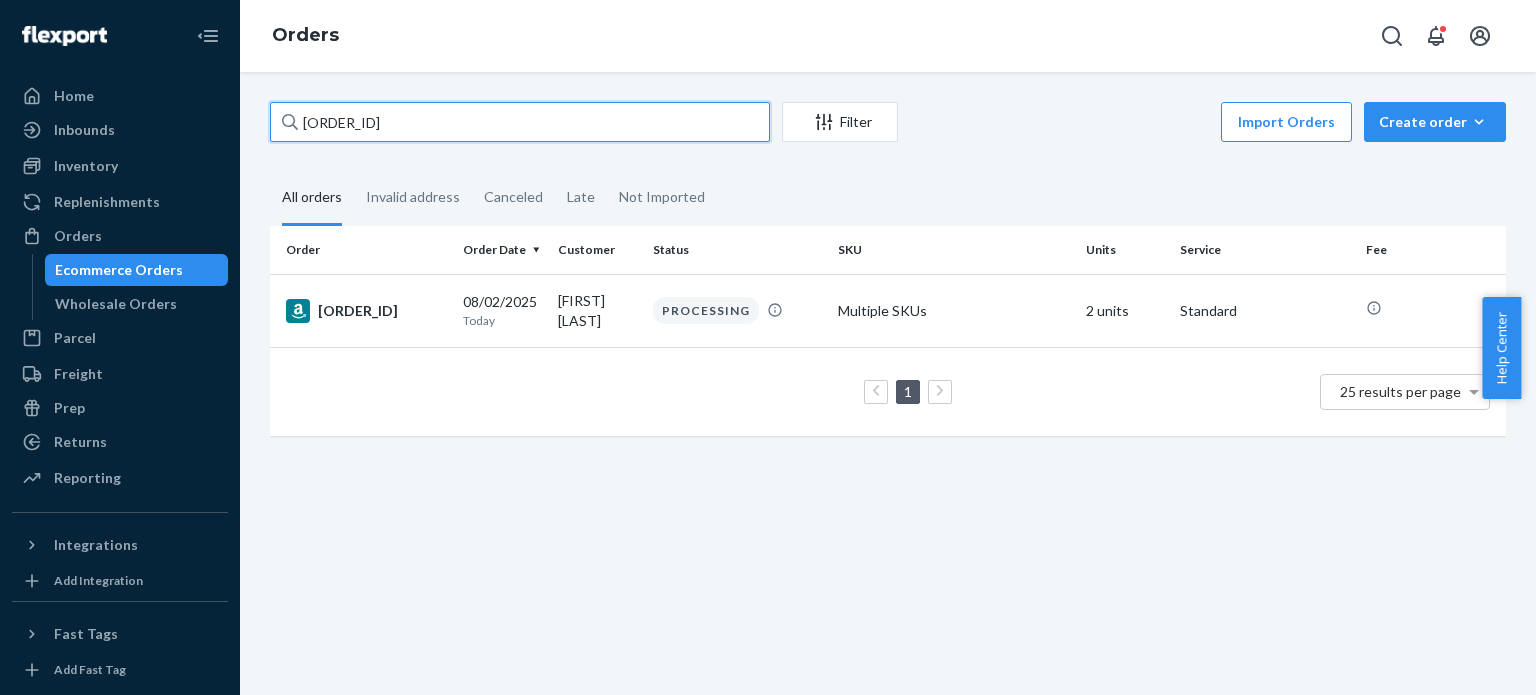 click on "[ORDER_ID]" at bounding box center (520, 122) 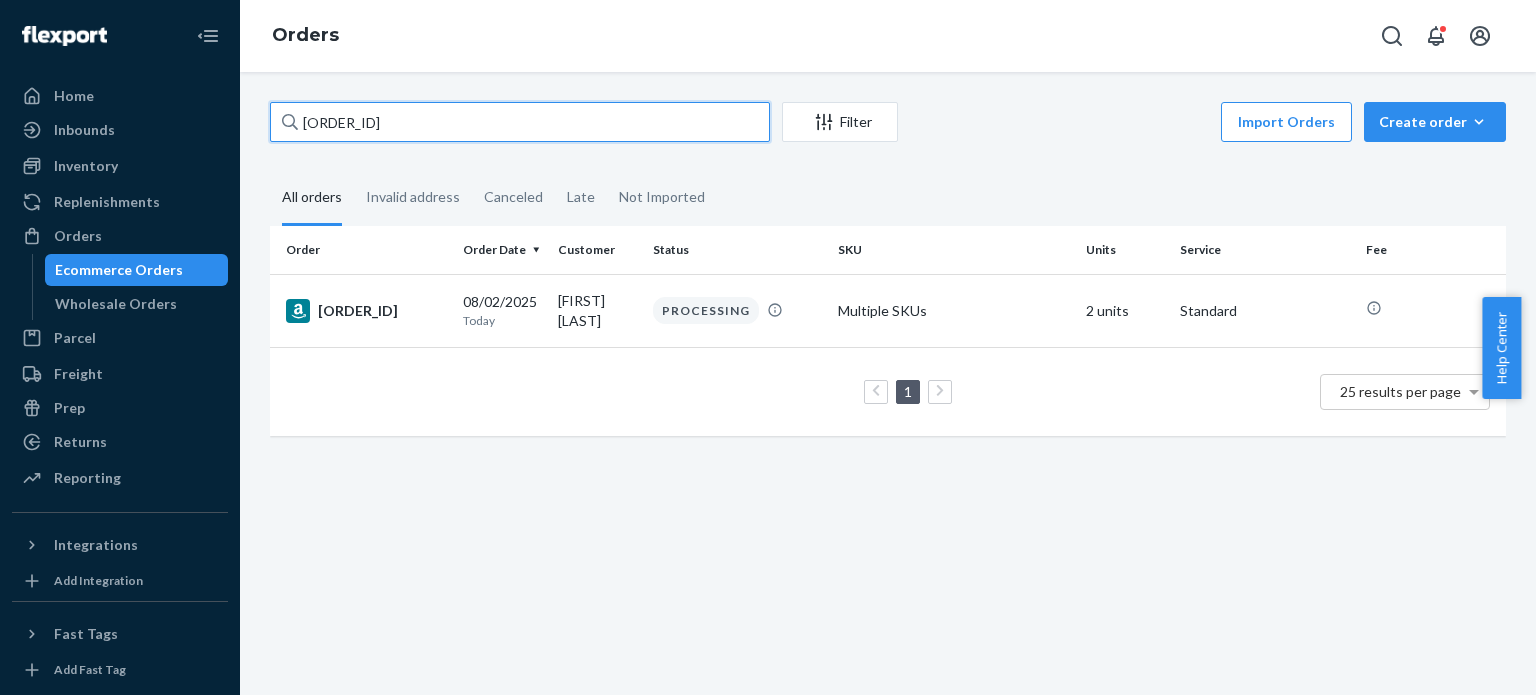 paste on "[ORDER_ID]" 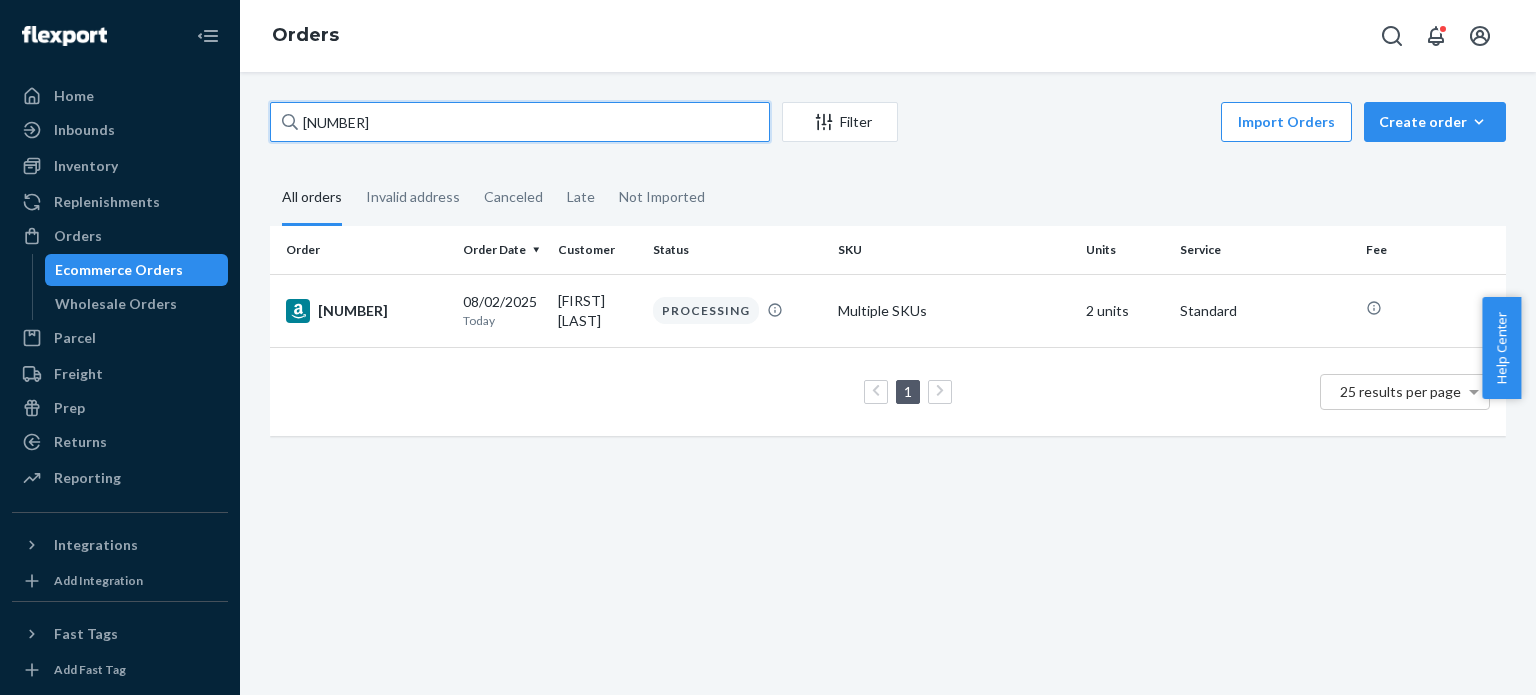 click on "[NUMBER]" at bounding box center (520, 122) 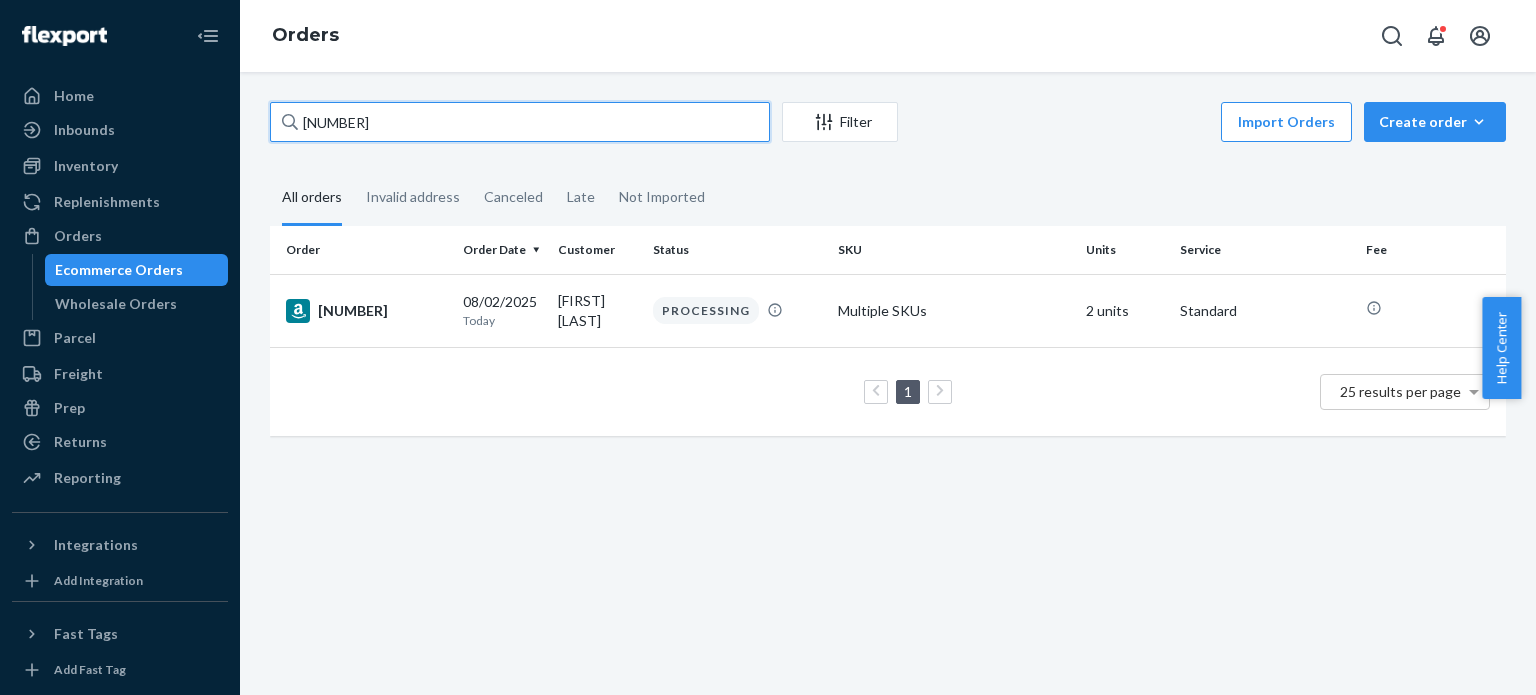 click on "[NUMBER]" at bounding box center (520, 122) 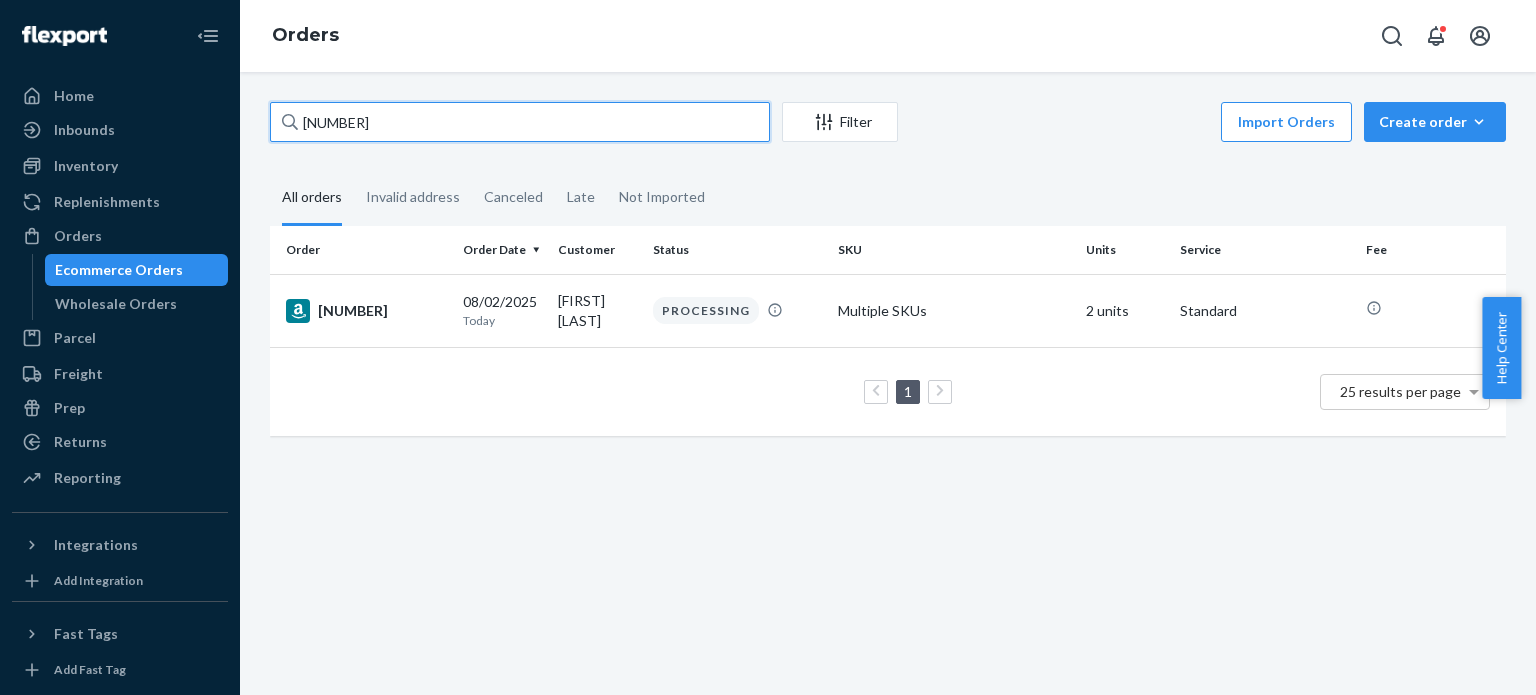 click on "[NUMBER]" at bounding box center [520, 122] 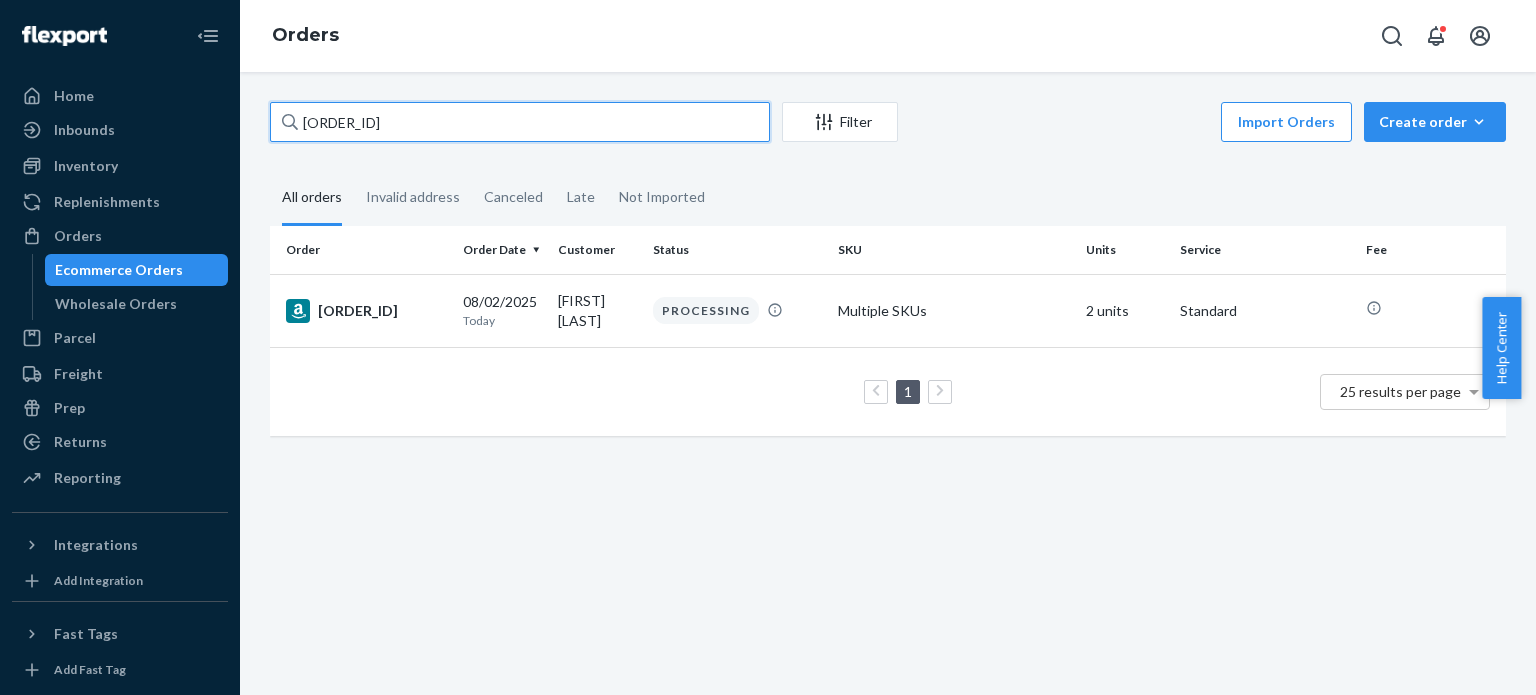 click on "[ORDER_ID]" at bounding box center (520, 122) 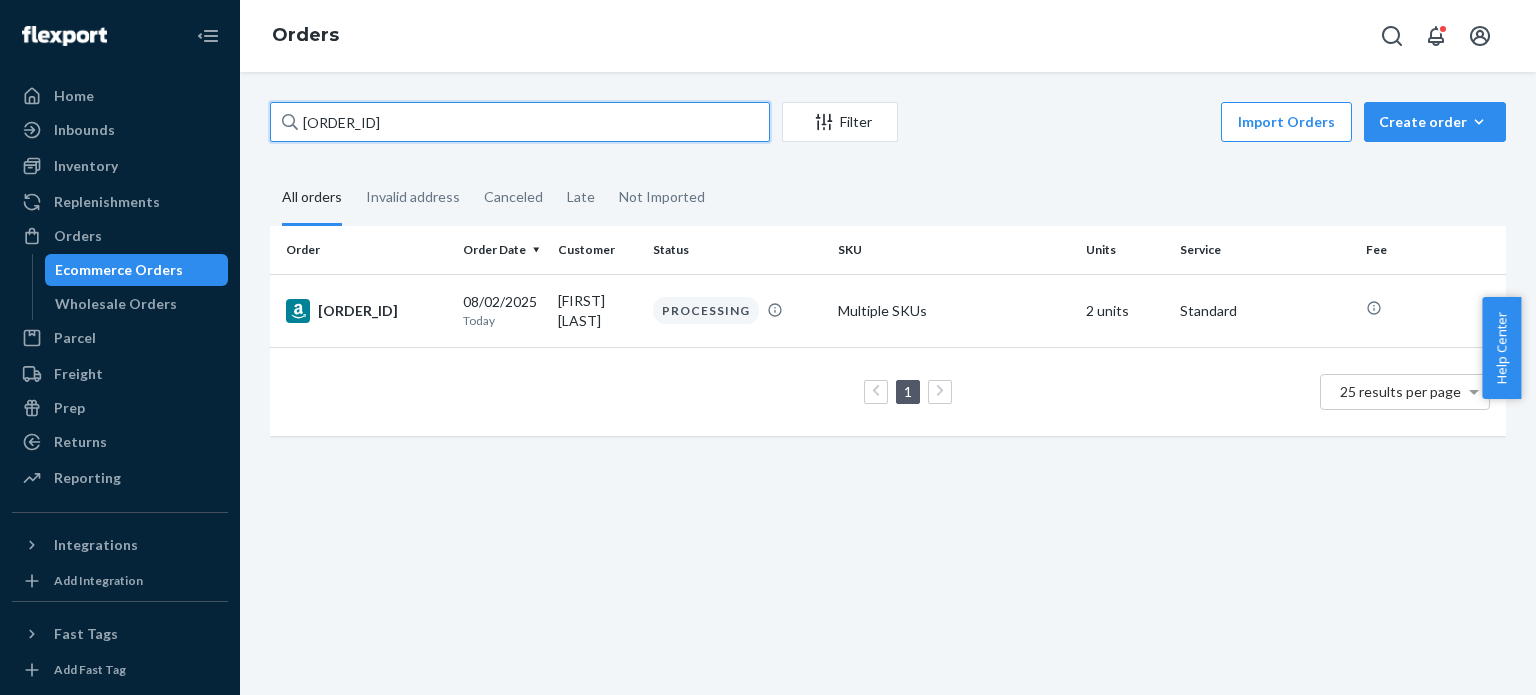 click on "[ORDER_ID]" at bounding box center (520, 122) 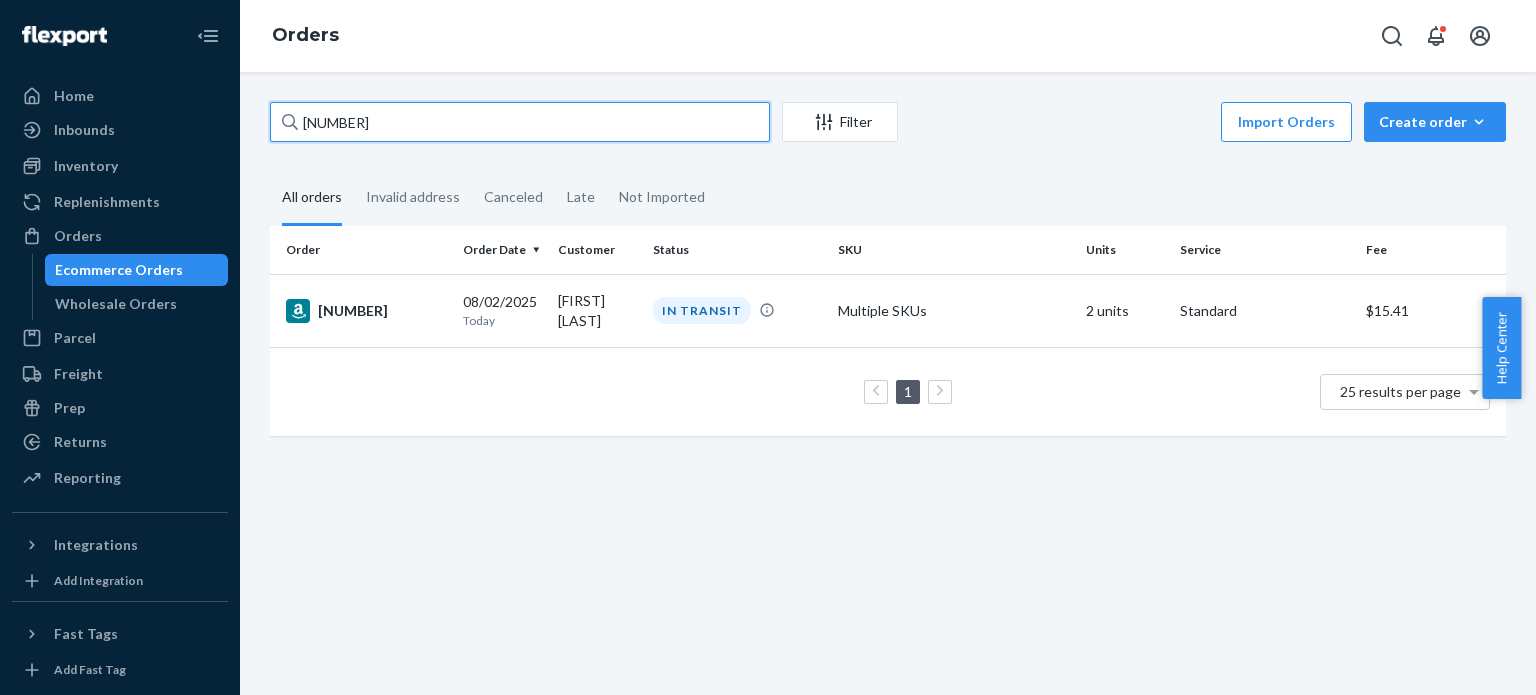 click on "[NUMBER]" at bounding box center [520, 122] 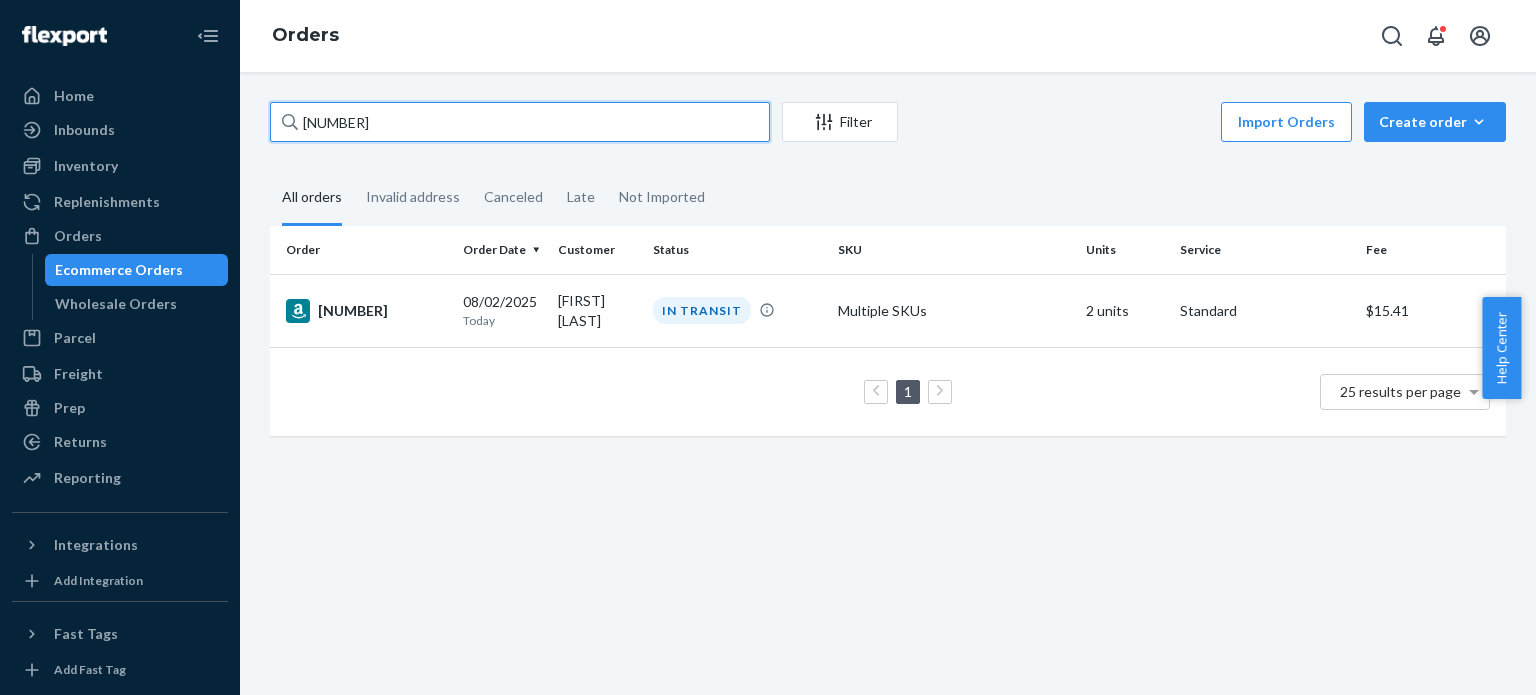 click on "[NUMBER]" at bounding box center [520, 122] 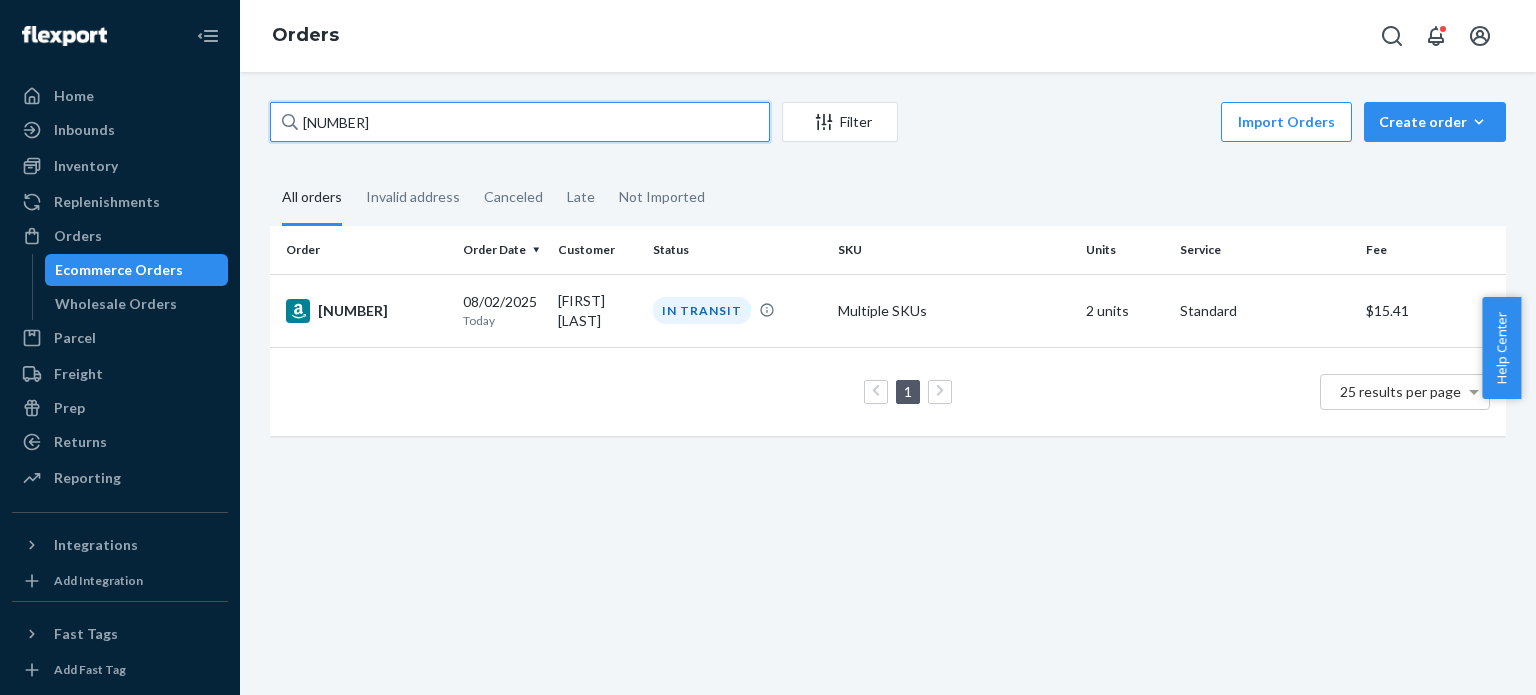 click on "[NUMBER]" at bounding box center [520, 122] 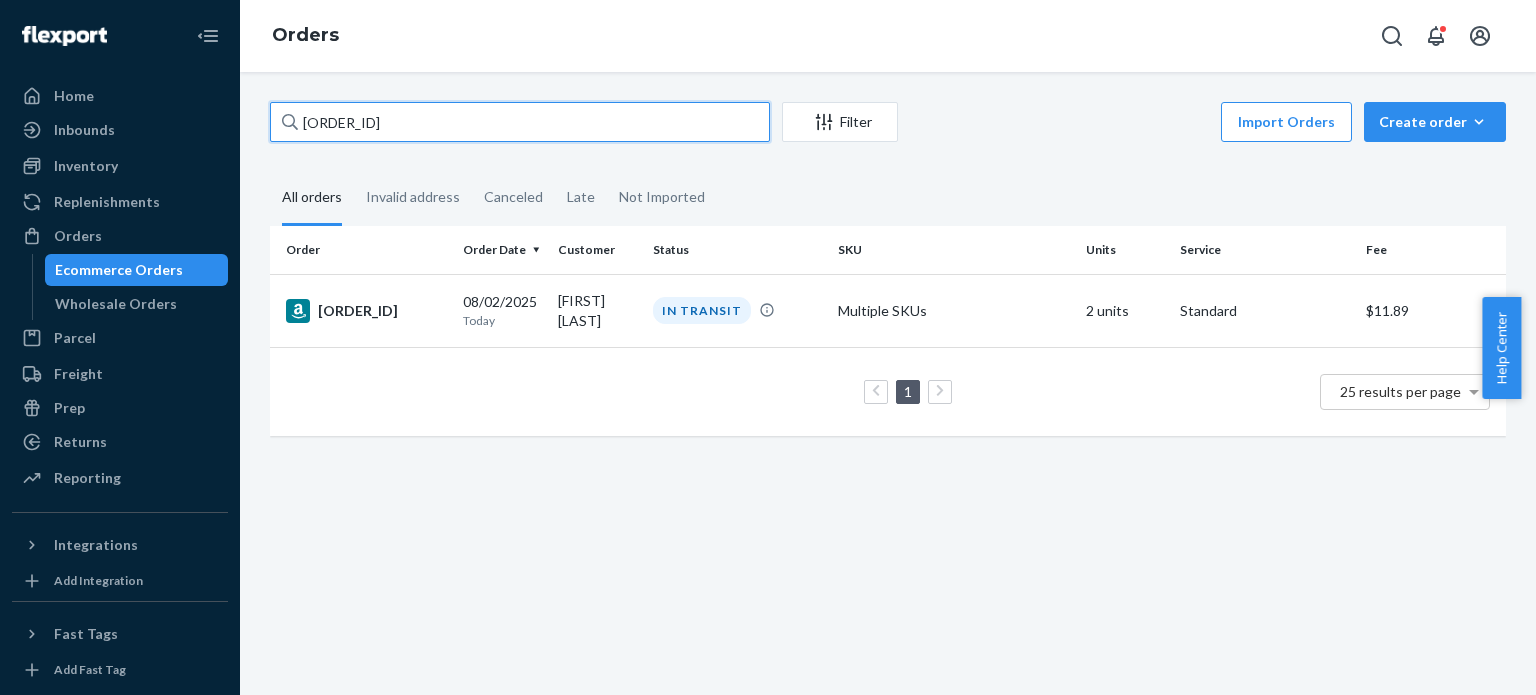 click on "[ORDER_ID]" at bounding box center (520, 122) 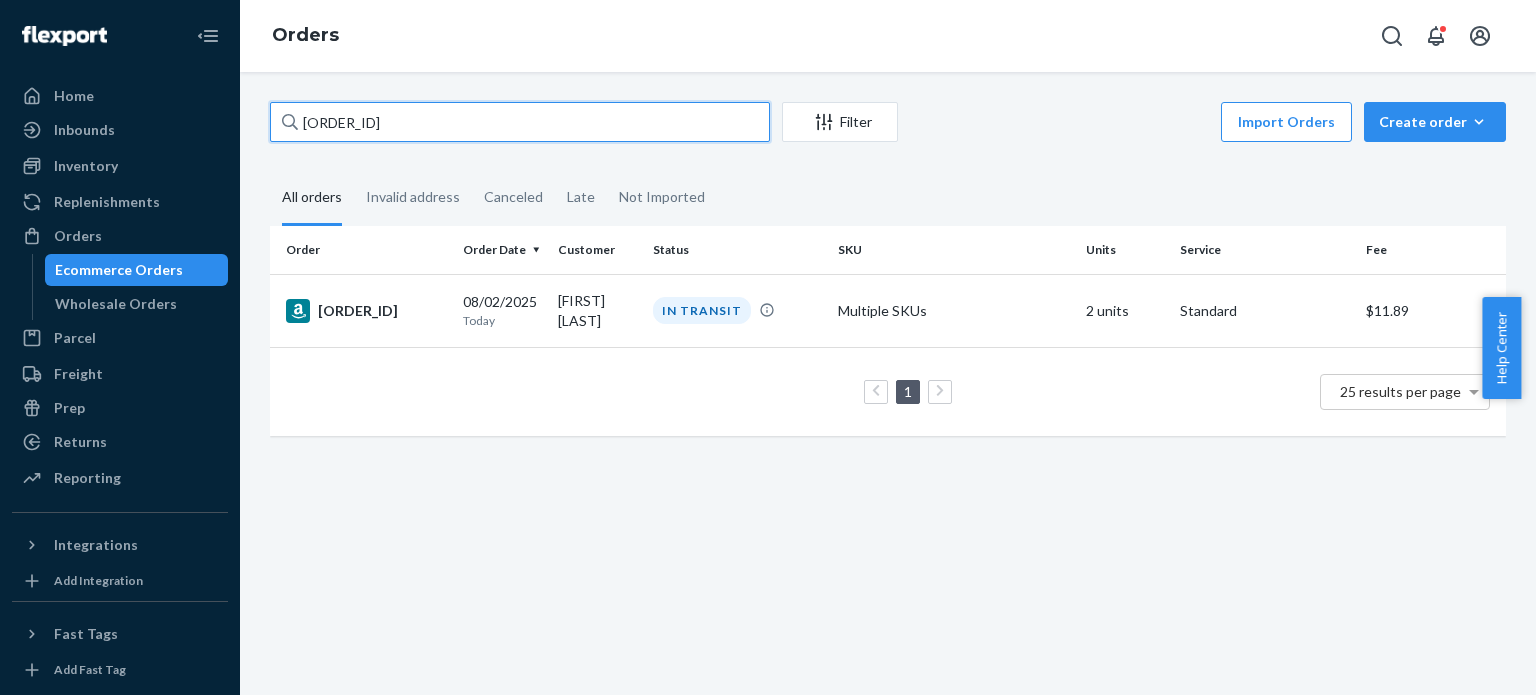 click on "[ORDER_ID]" at bounding box center [520, 122] 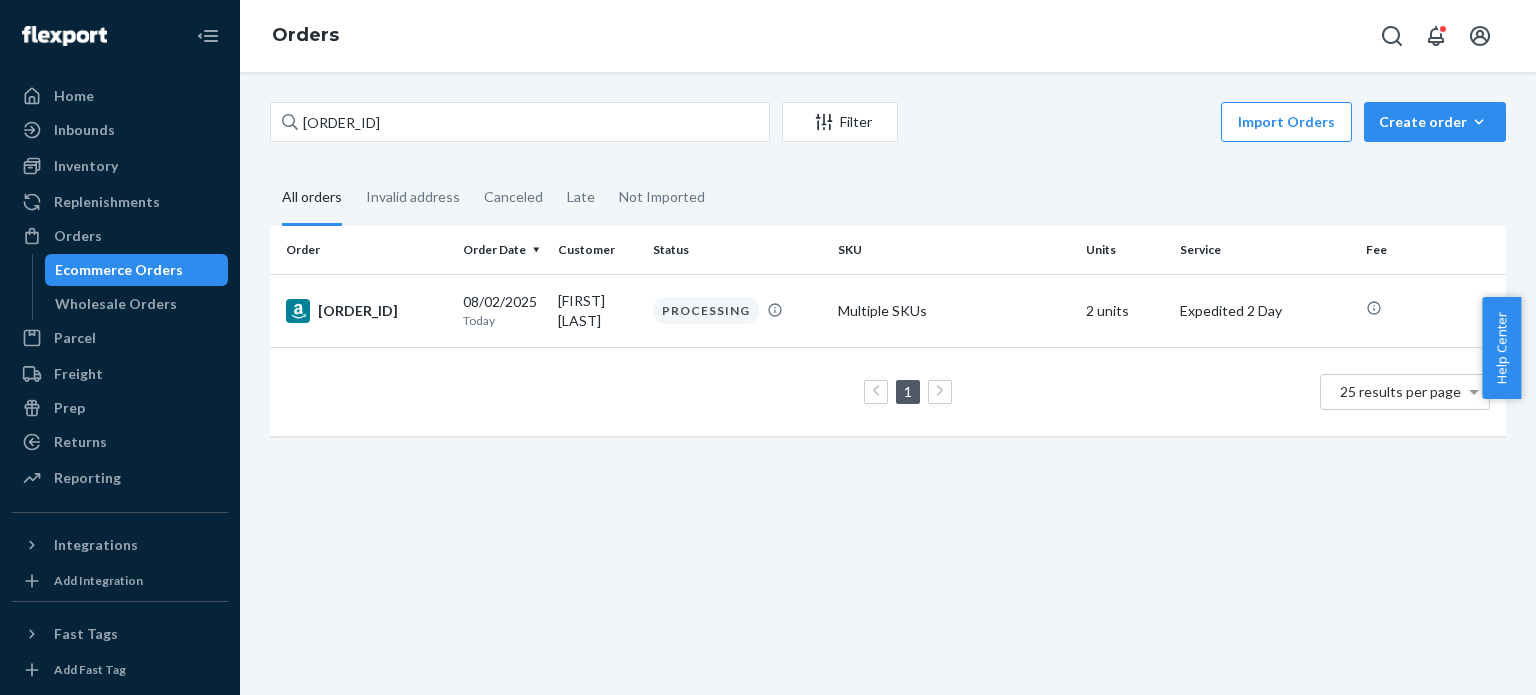 click on "[ORDER_ID] Create orderEcommerce order Removal order" at bounding box center (888, 124) 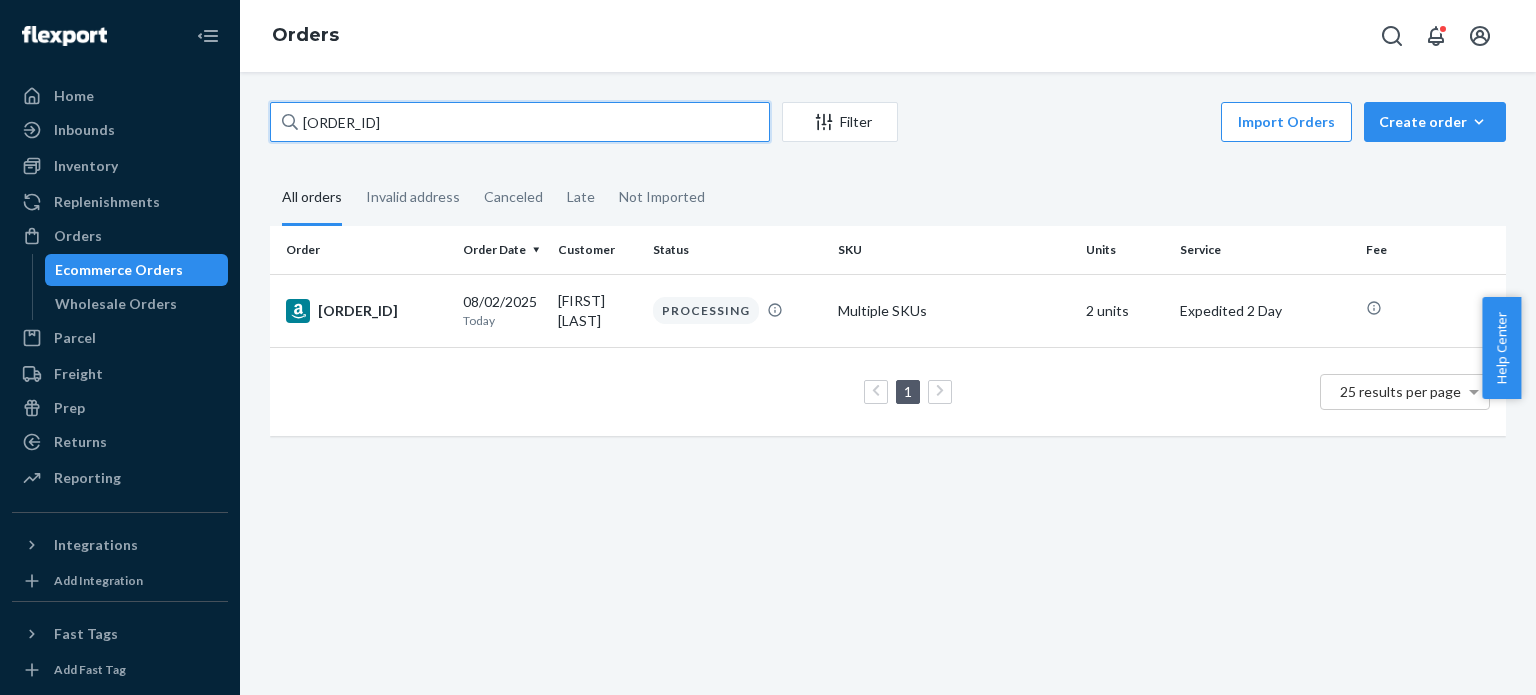 click on "[ORDER_ID]" at bounding box center [520, 122] 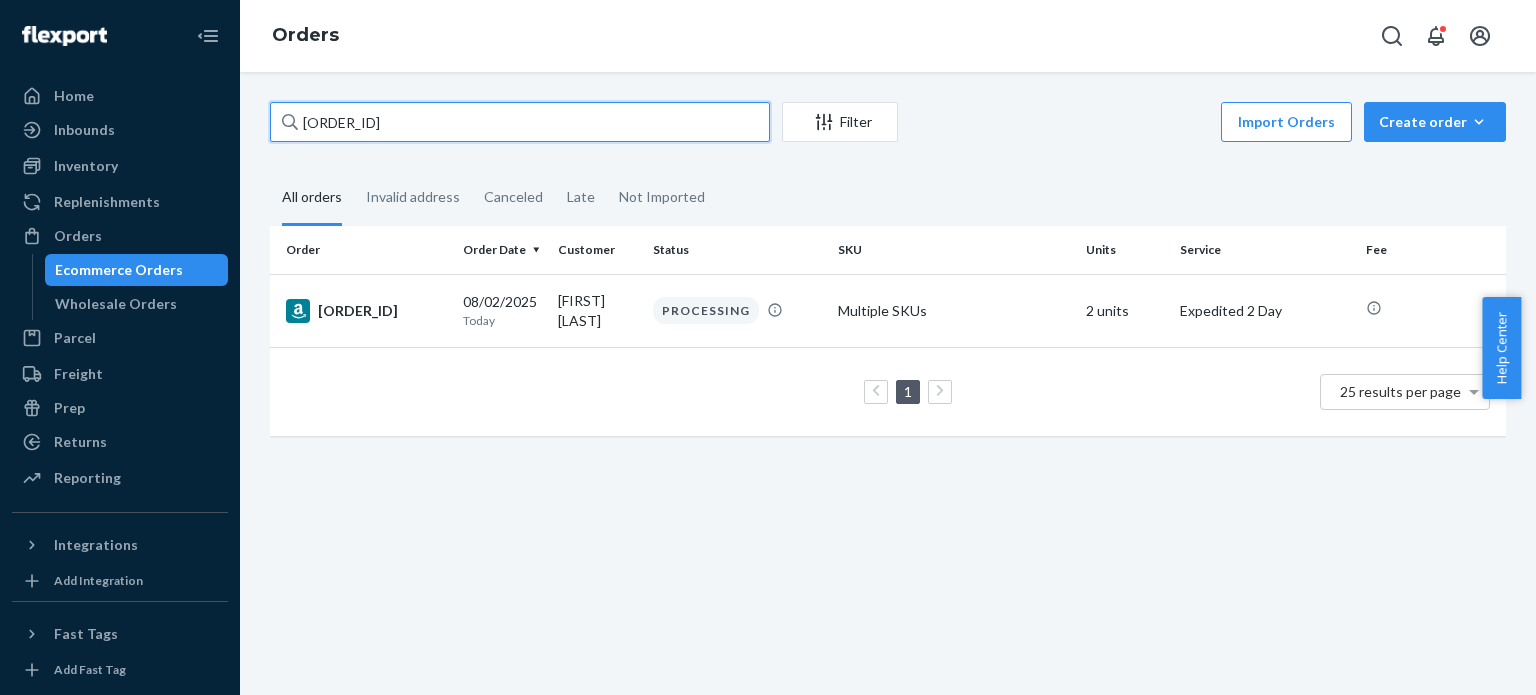 click on "[ORDER_ID]" at bounding box center (520, 122) 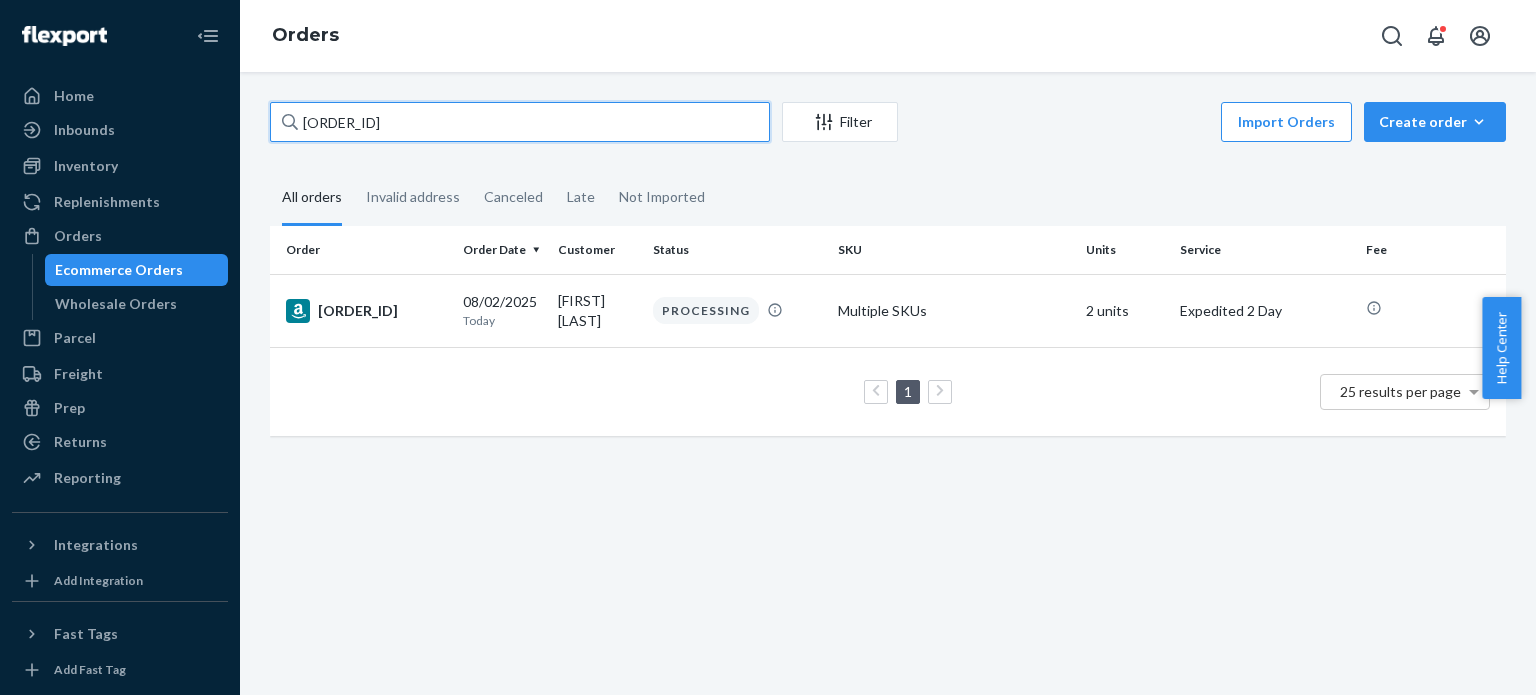 click on "[ORDER_ID]" at bounding box center [520, 122] 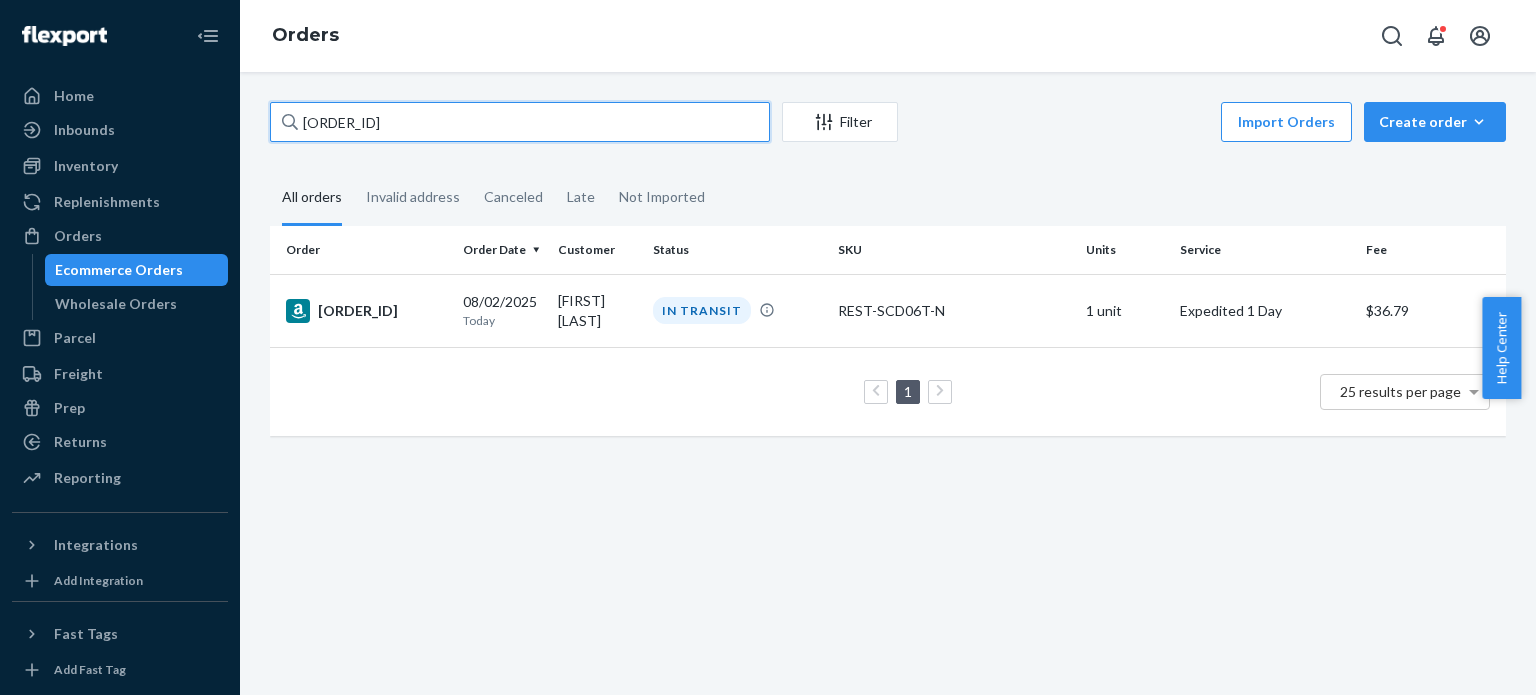click on "[ORDER_ID]" at bounding box center [520, 122] 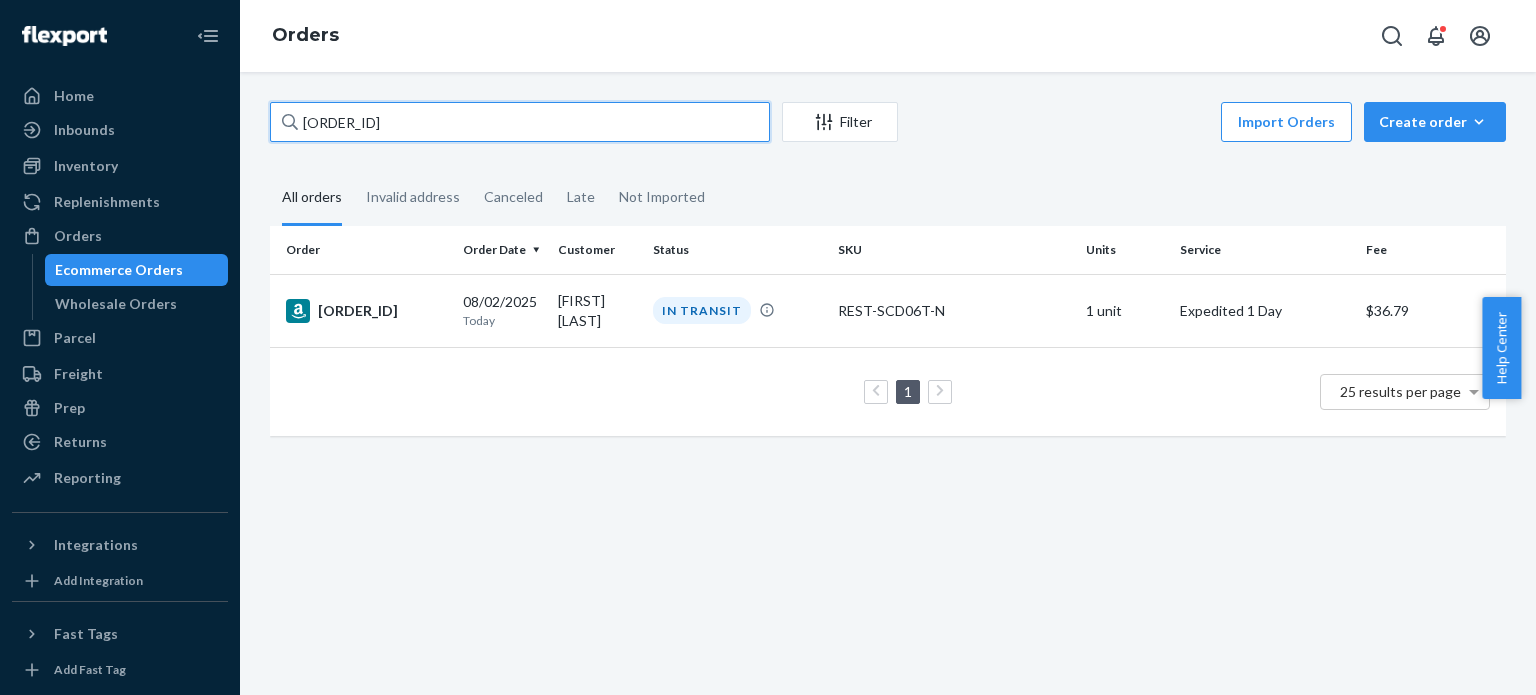 click on "[ORDER_ID]" at bounding box center [520, 122] 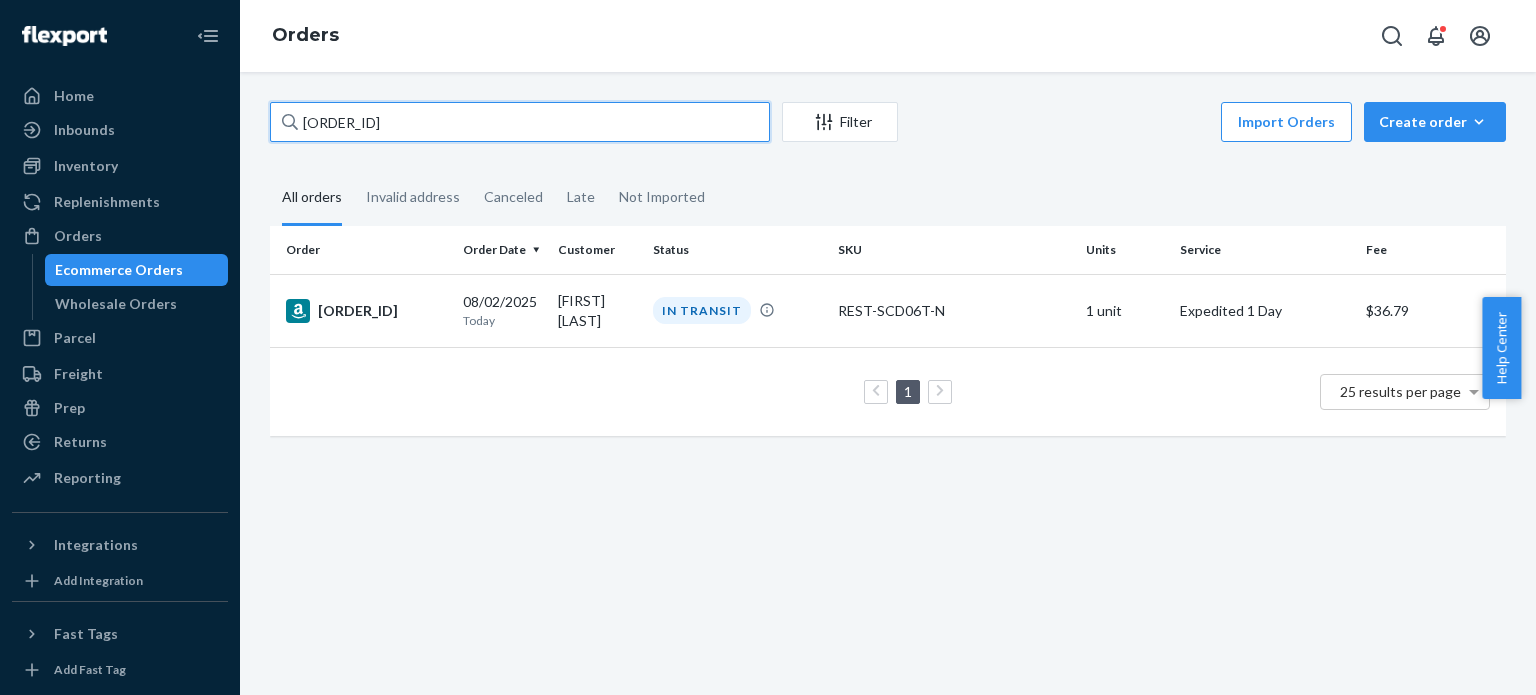 click on "[ORDER_ID]" at bounding box center [520, 122] 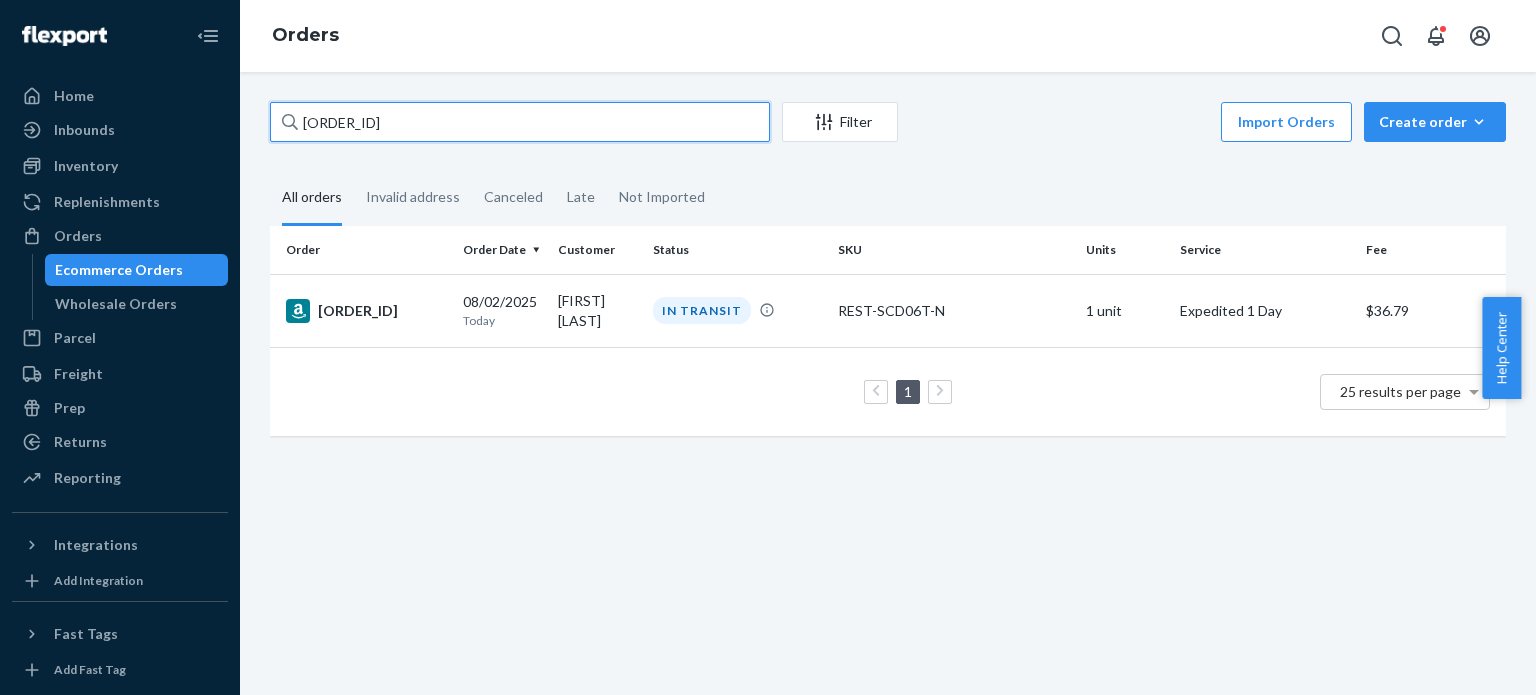 paste on "[ORDER_ID]" 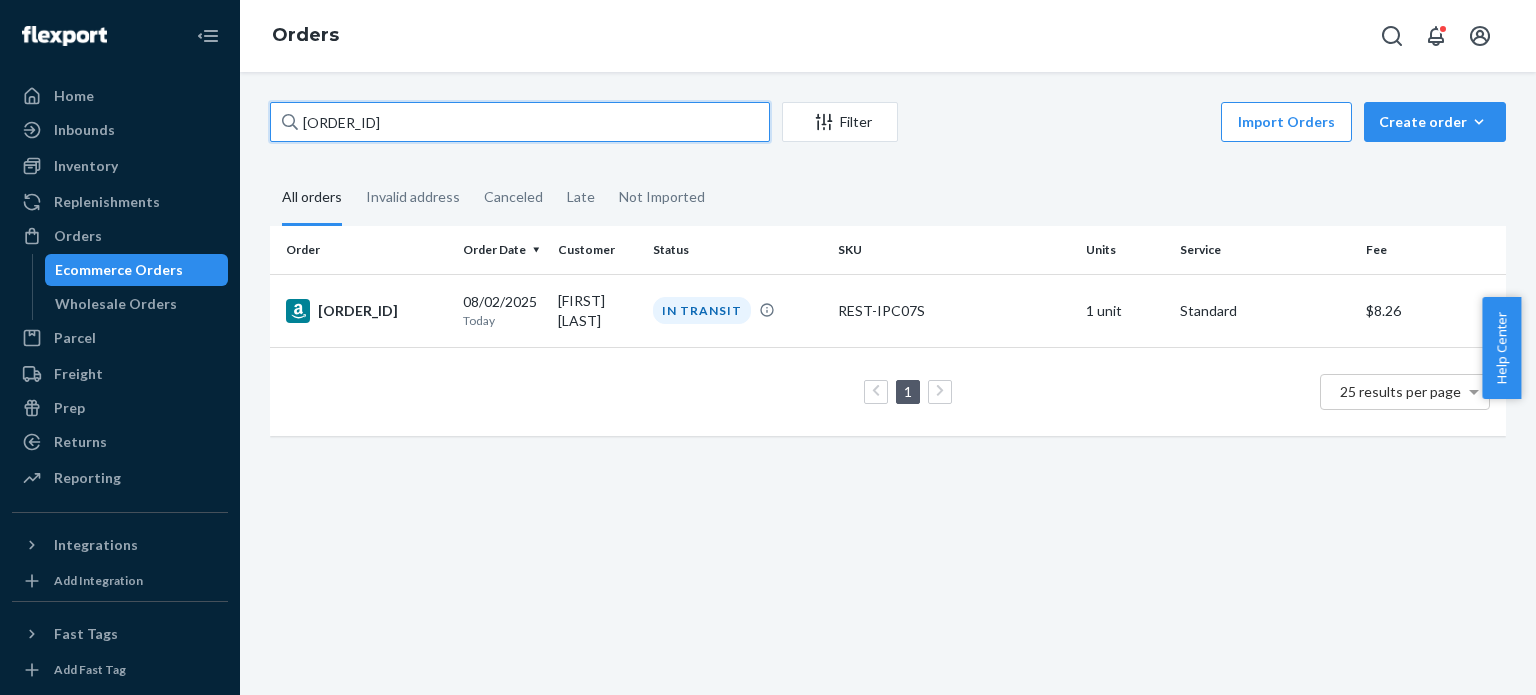 click on "[ORDER_ID]" at bounding box center (520, 122) 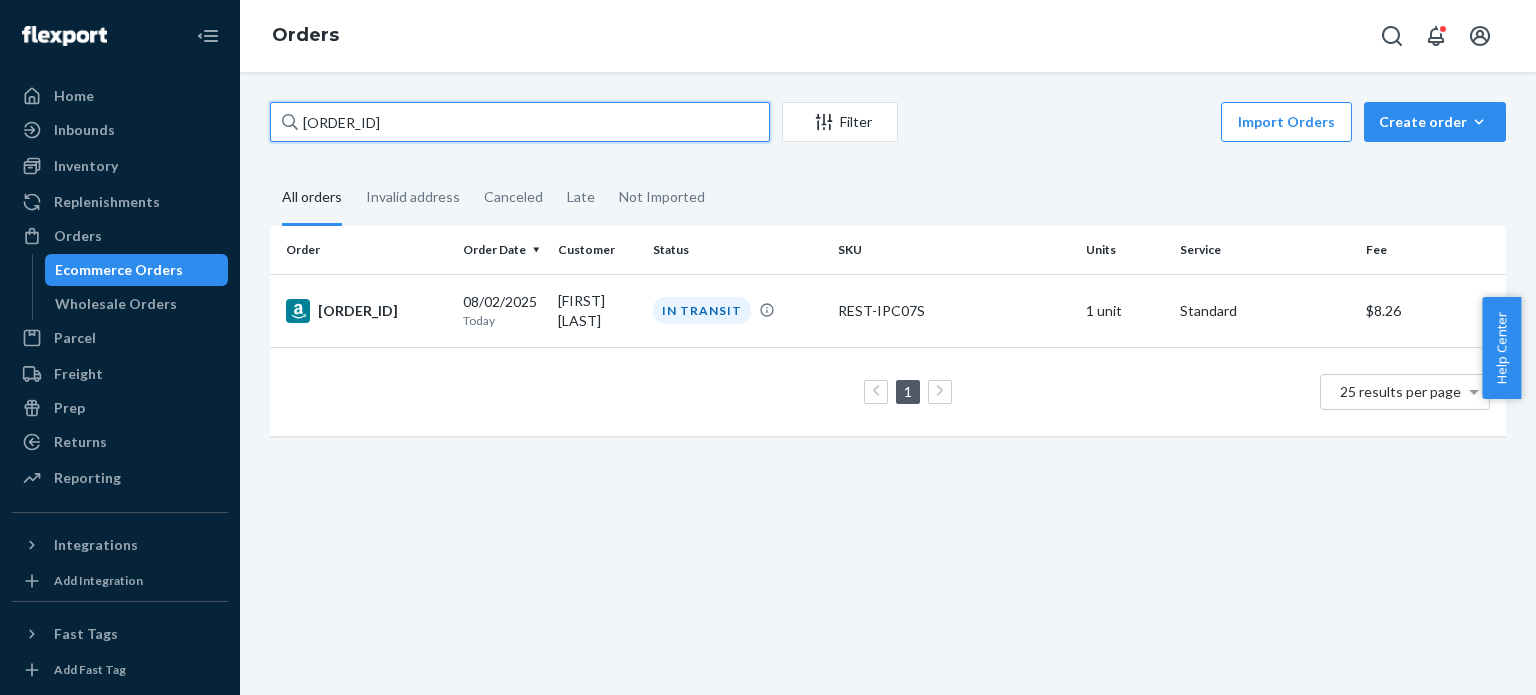 click on "[ORDER_ID]" at bounding box center [520, 122] 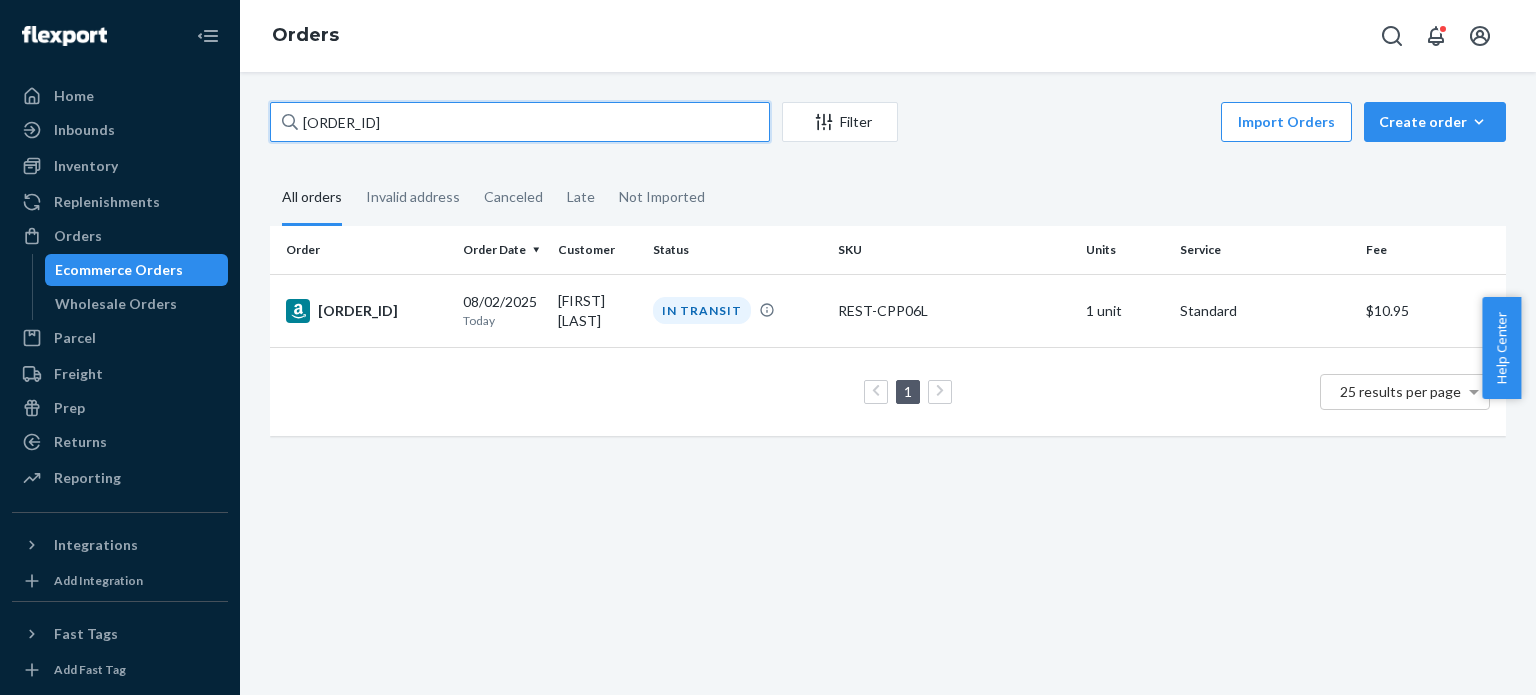 click on "[ORDER_ID]" at bounding box center (520, 122) 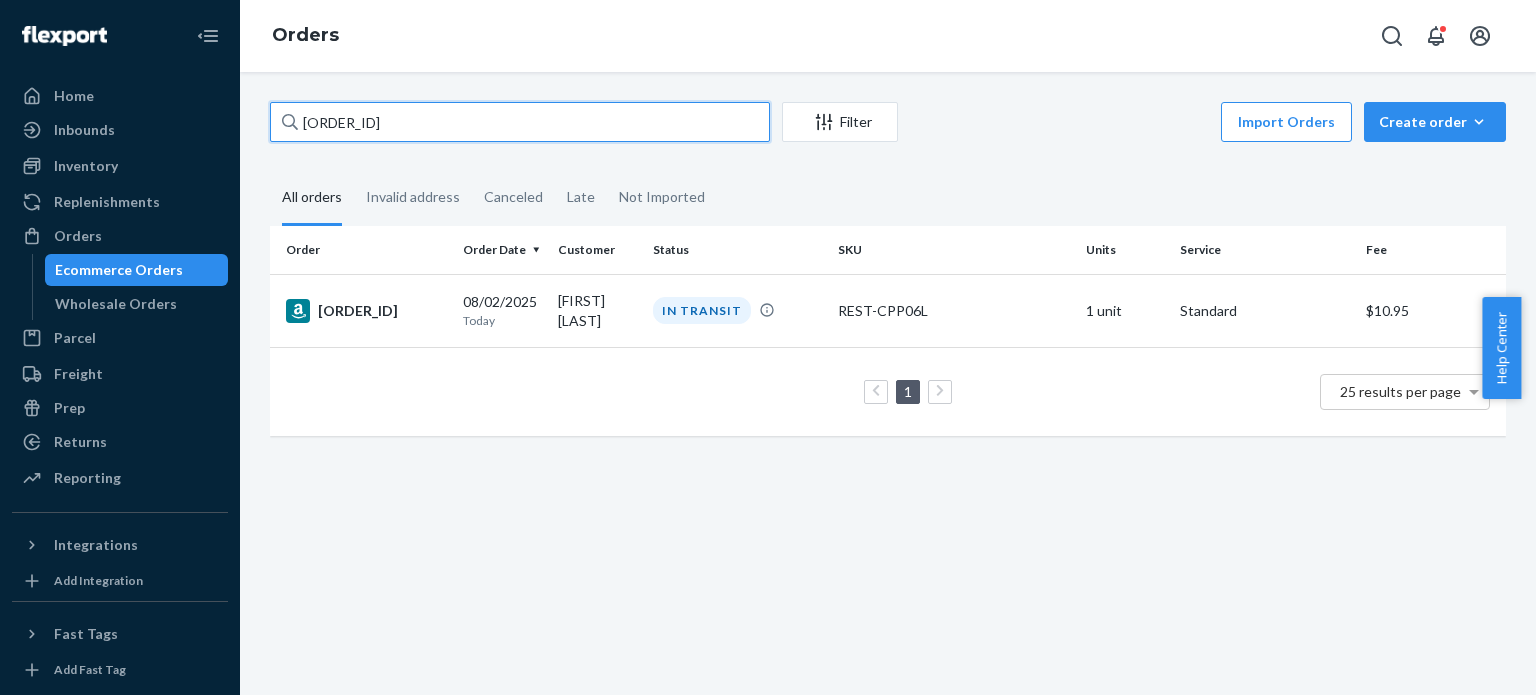 click on "[ORDER_ID]" at bounding box center [520, 122] 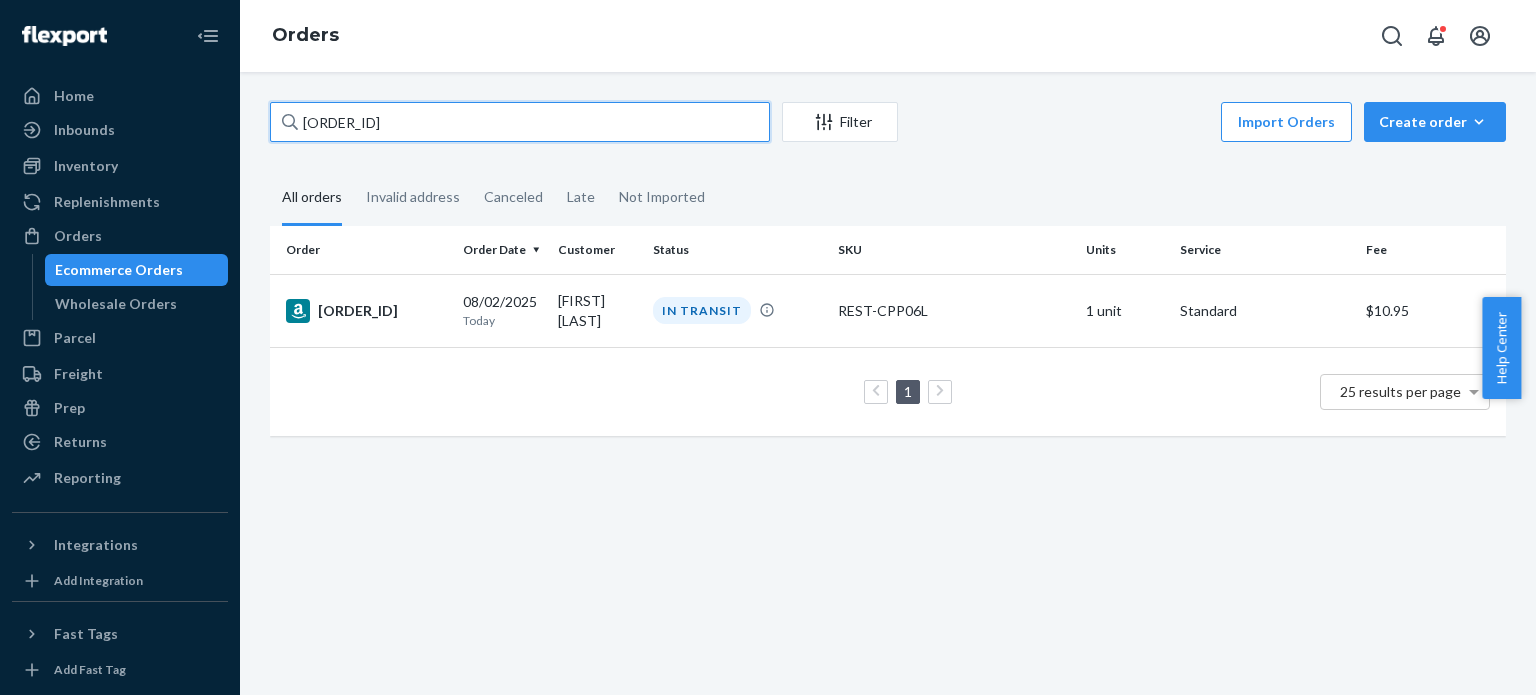 click on "[ORDER_ID]" at bounding box center (520, 122) 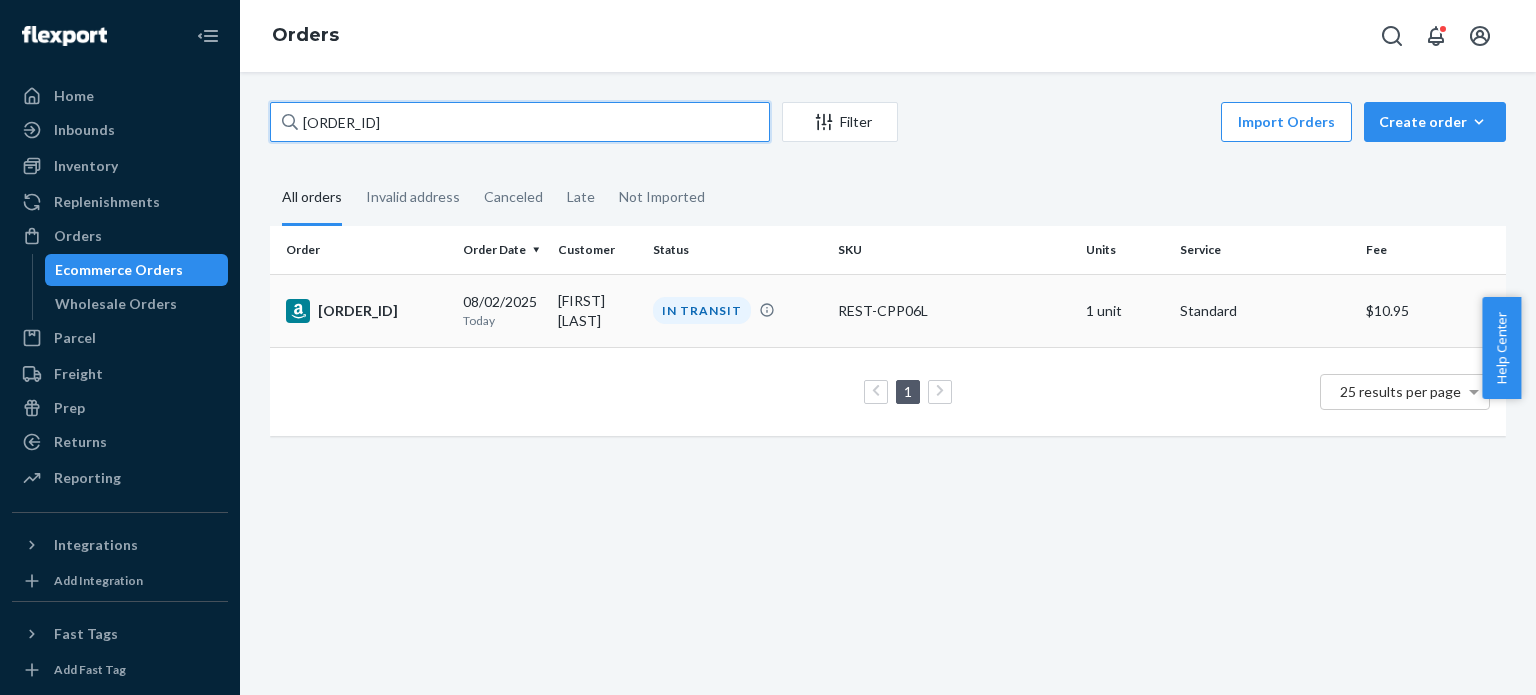 paste on "[ORDER_ID]" 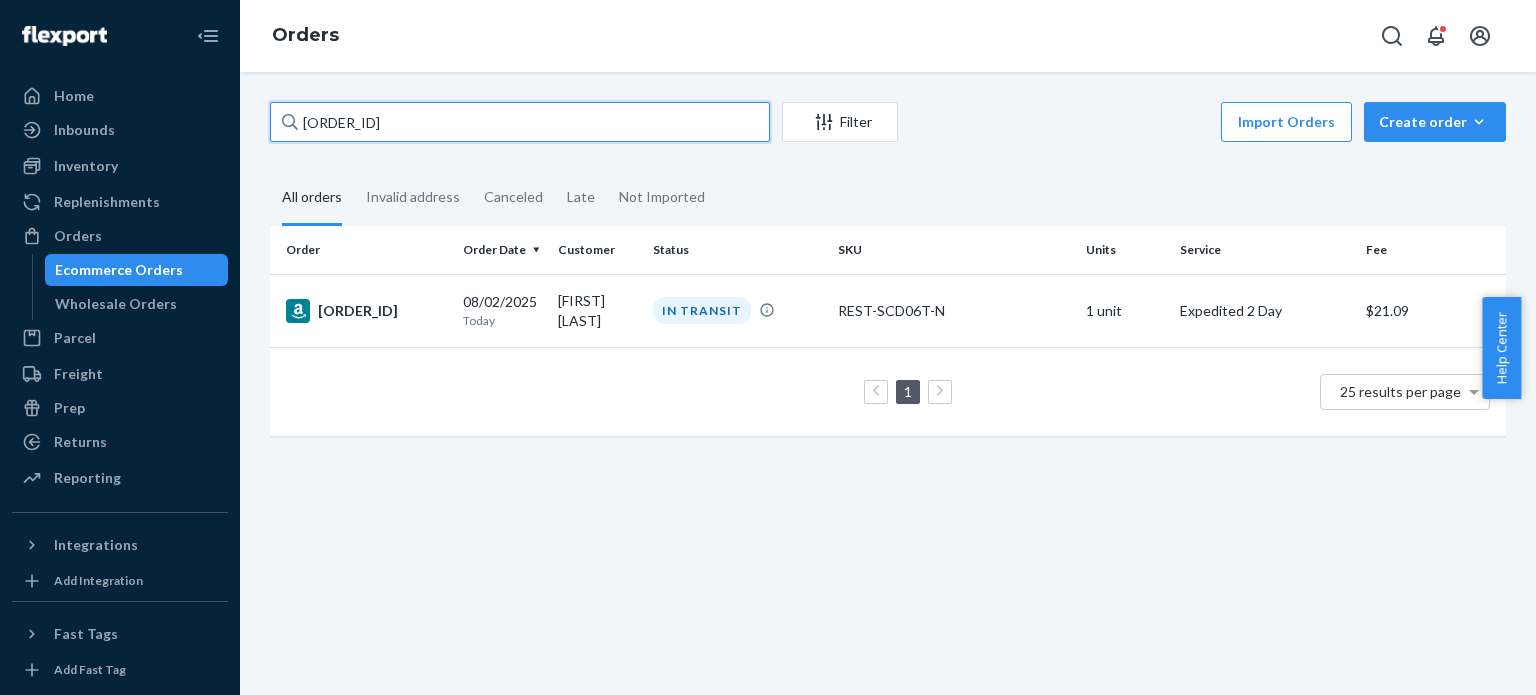 click on "[ORDER_ID]" at bounding box center (520, 122) 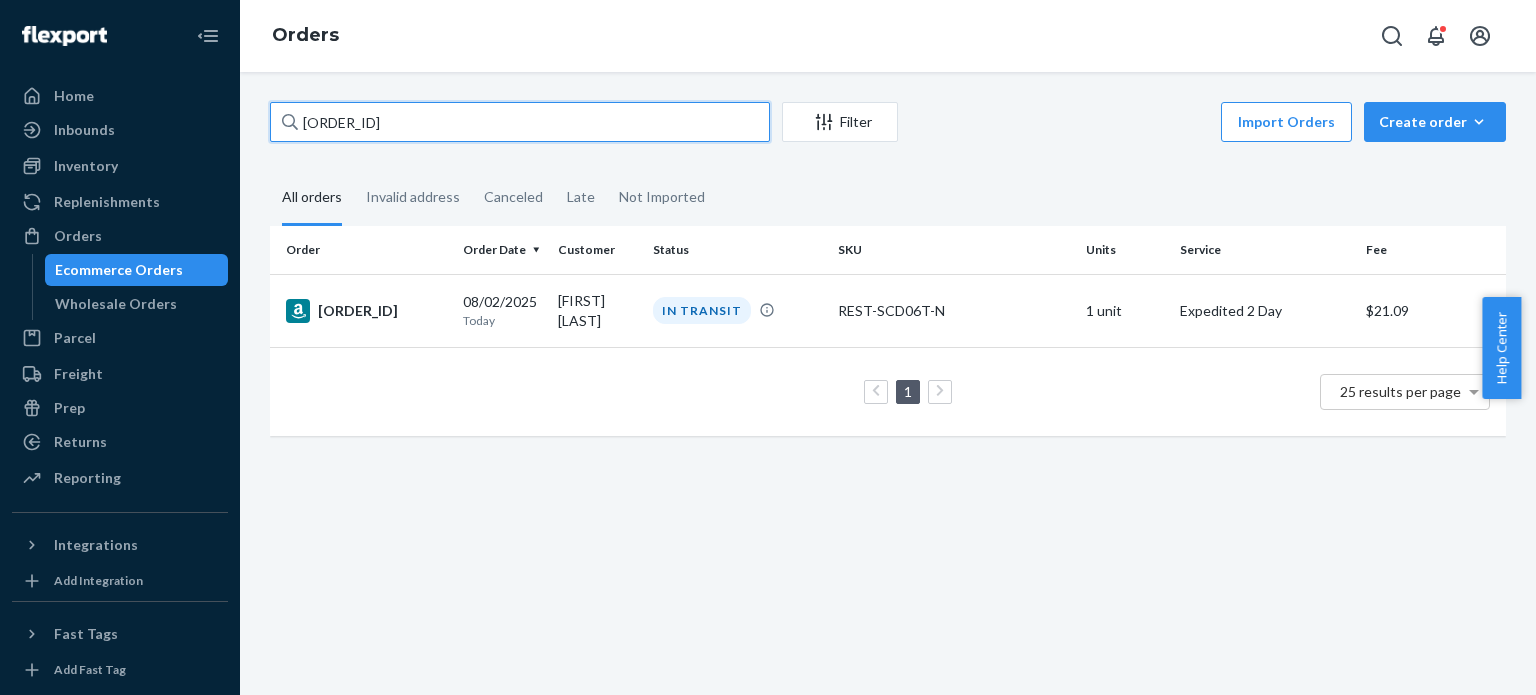 click on "[ORDER_ID]" at bounding box center [520, 122] 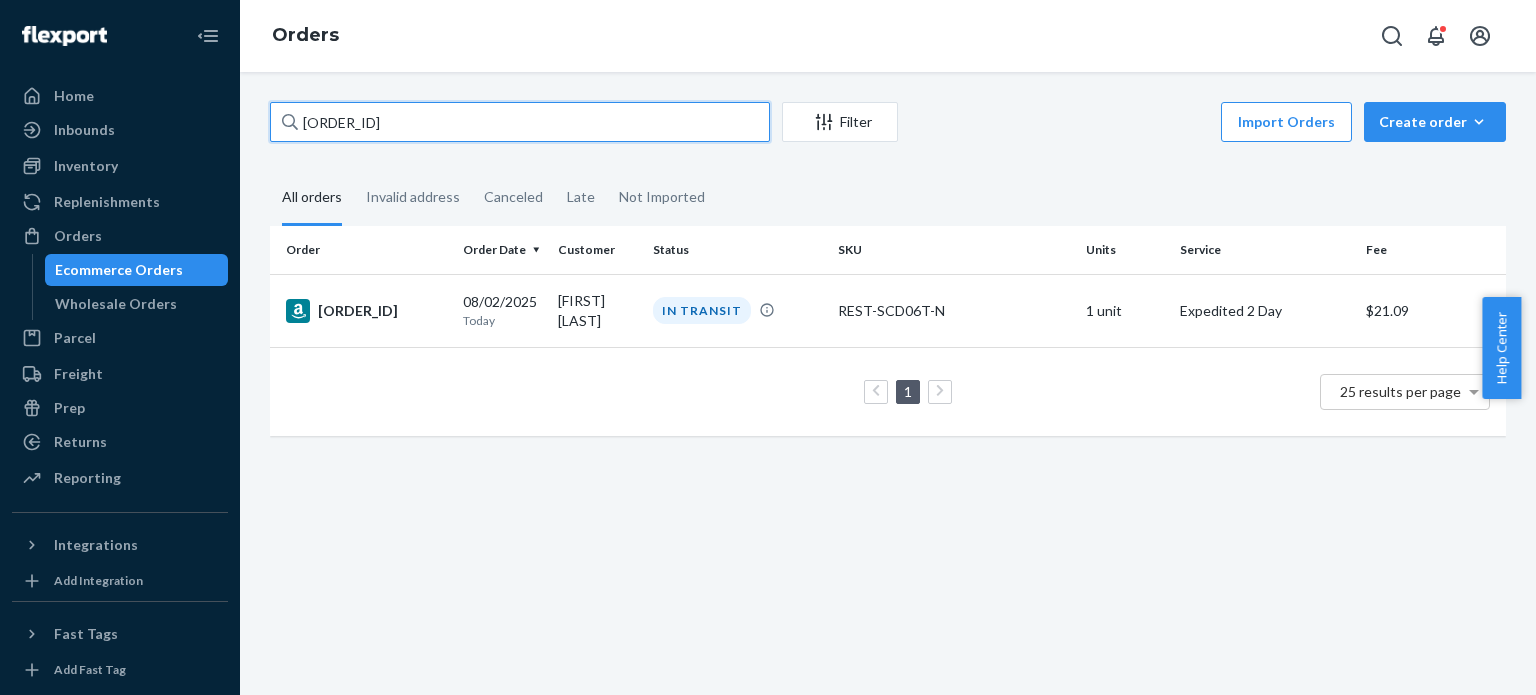 paste on "[ORDER_ID]" 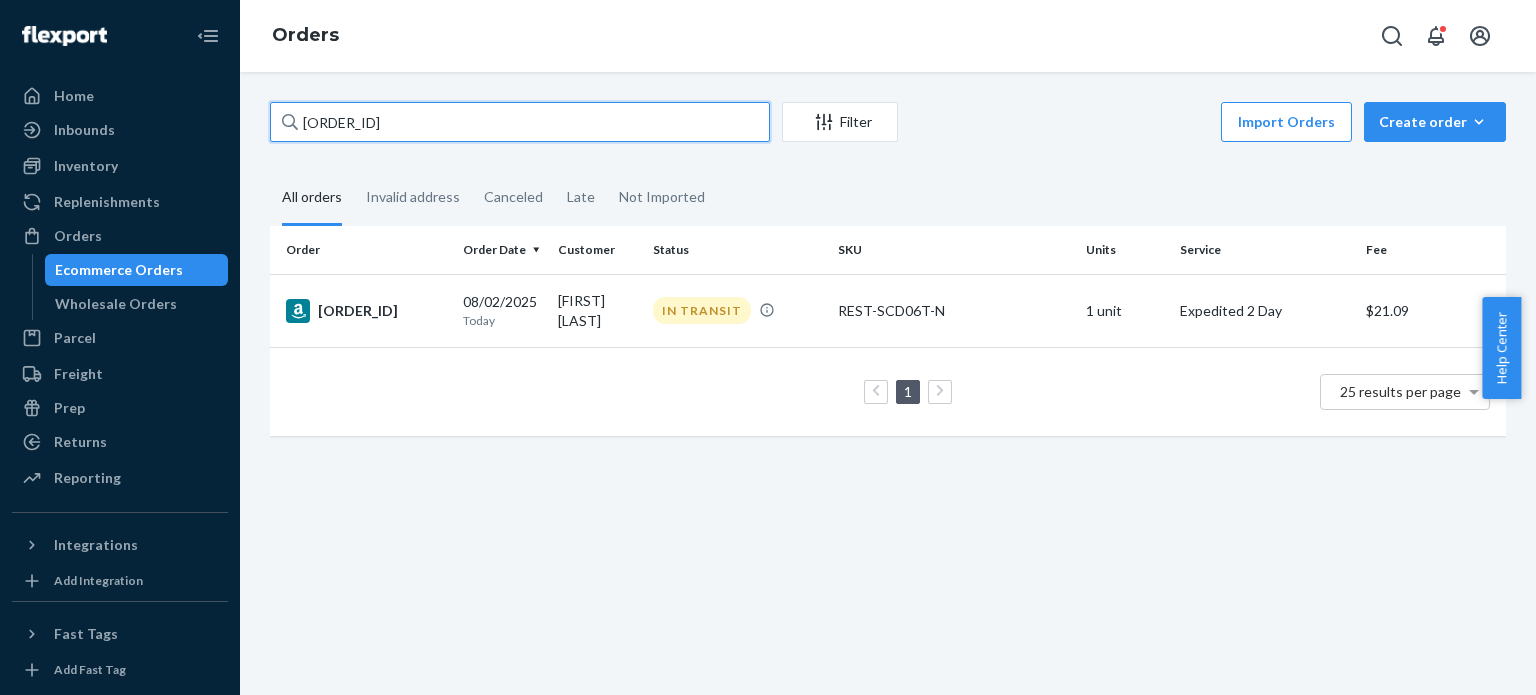 click on "[ORDER_ID]" at bounding box center [520, 122] 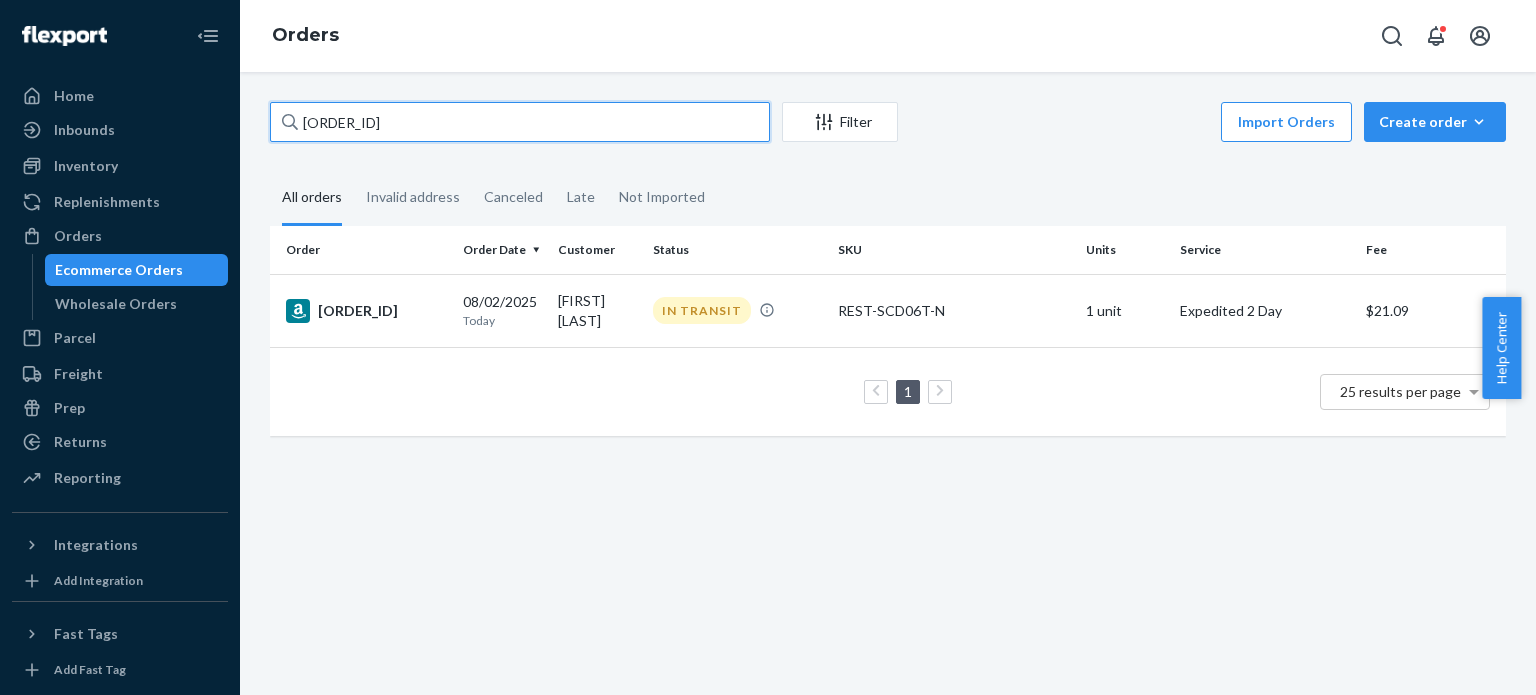 click on "[ORDER_ID]" at bounding box center [520, 122] 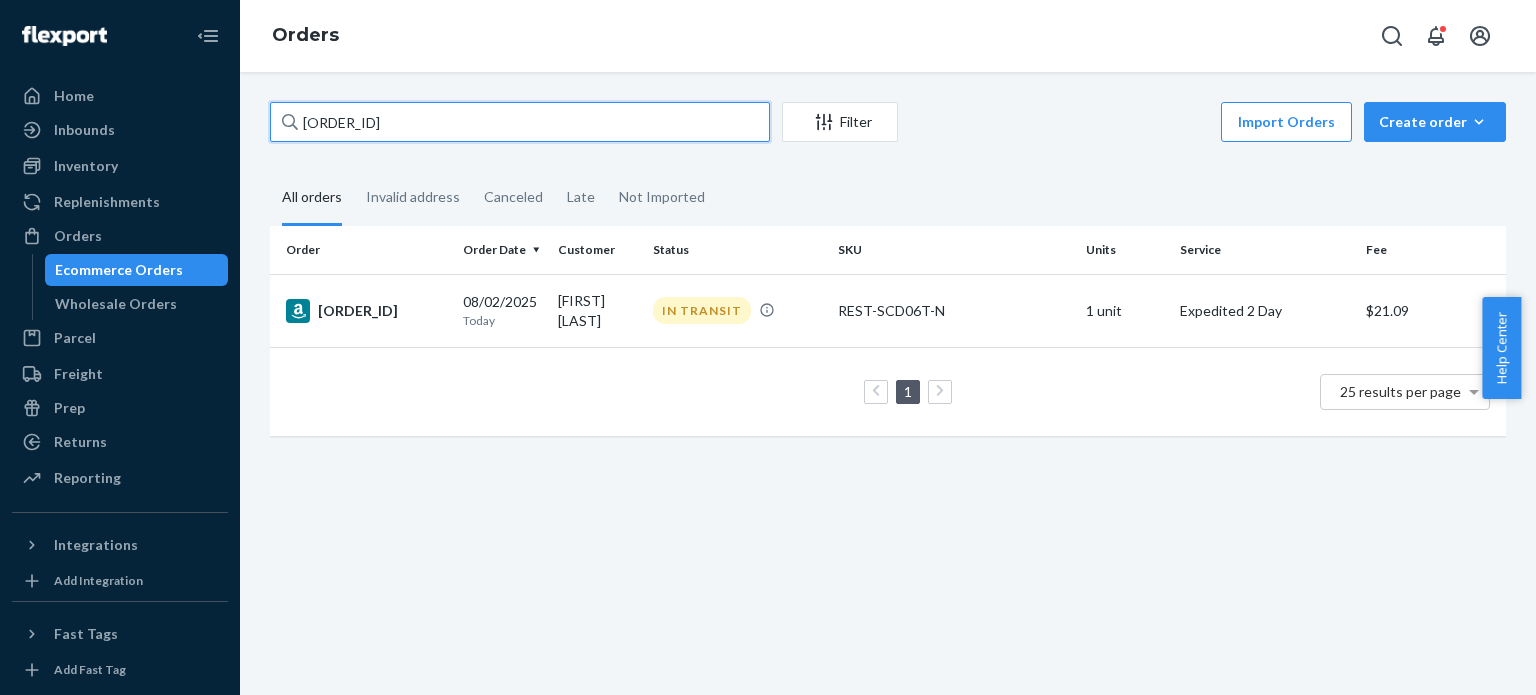 click on "[ORDER_ID]" at bounding box center [520, 122] 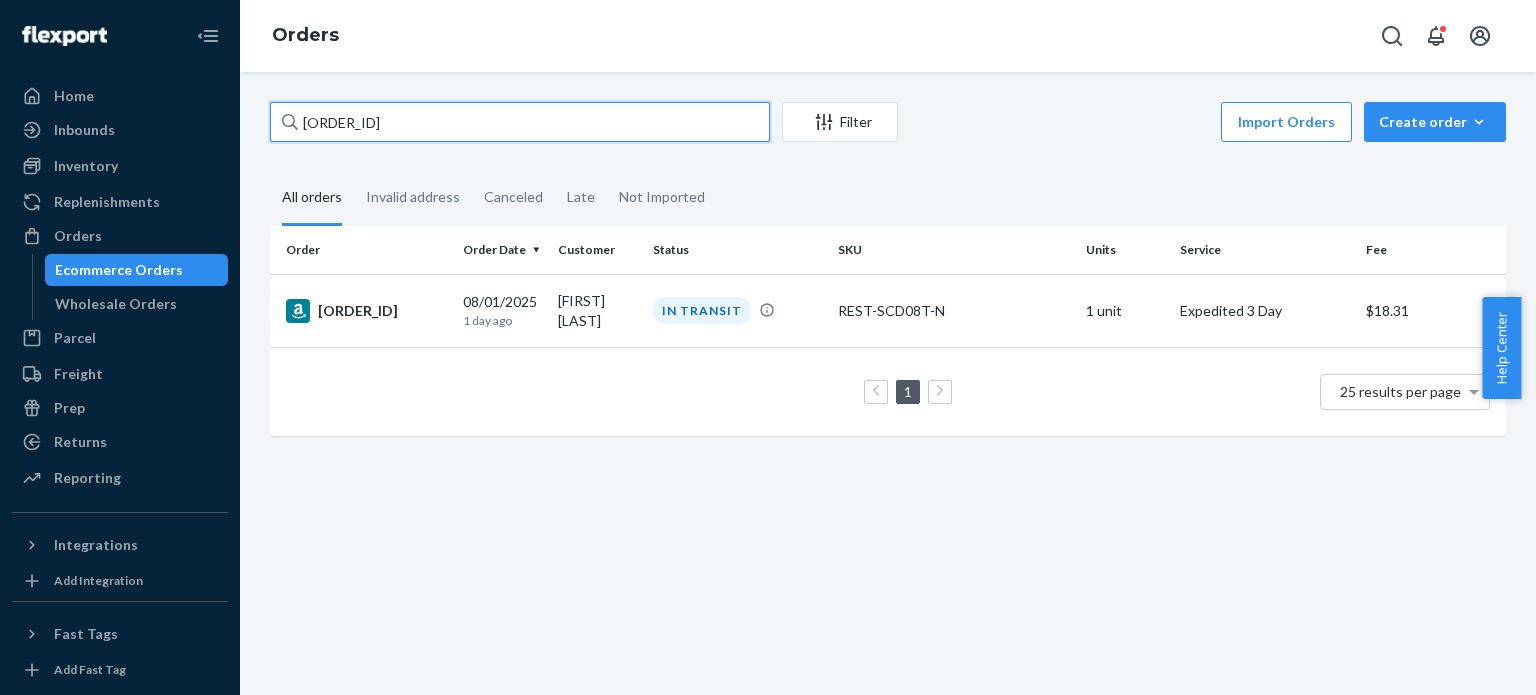 click on "[ORDER_ID]" at bounding box center [520, 122] 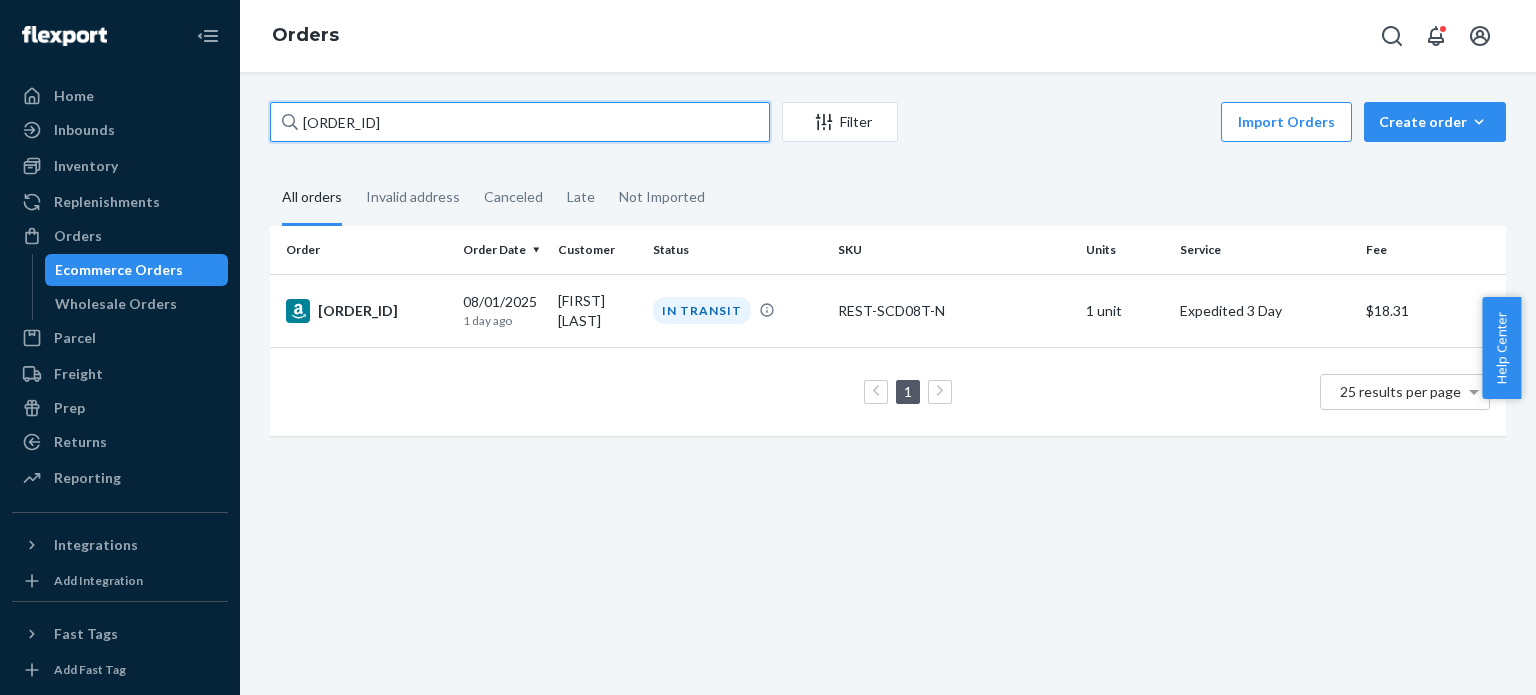 click on "[ORDER_ID]" at bounding box center (520, 122) 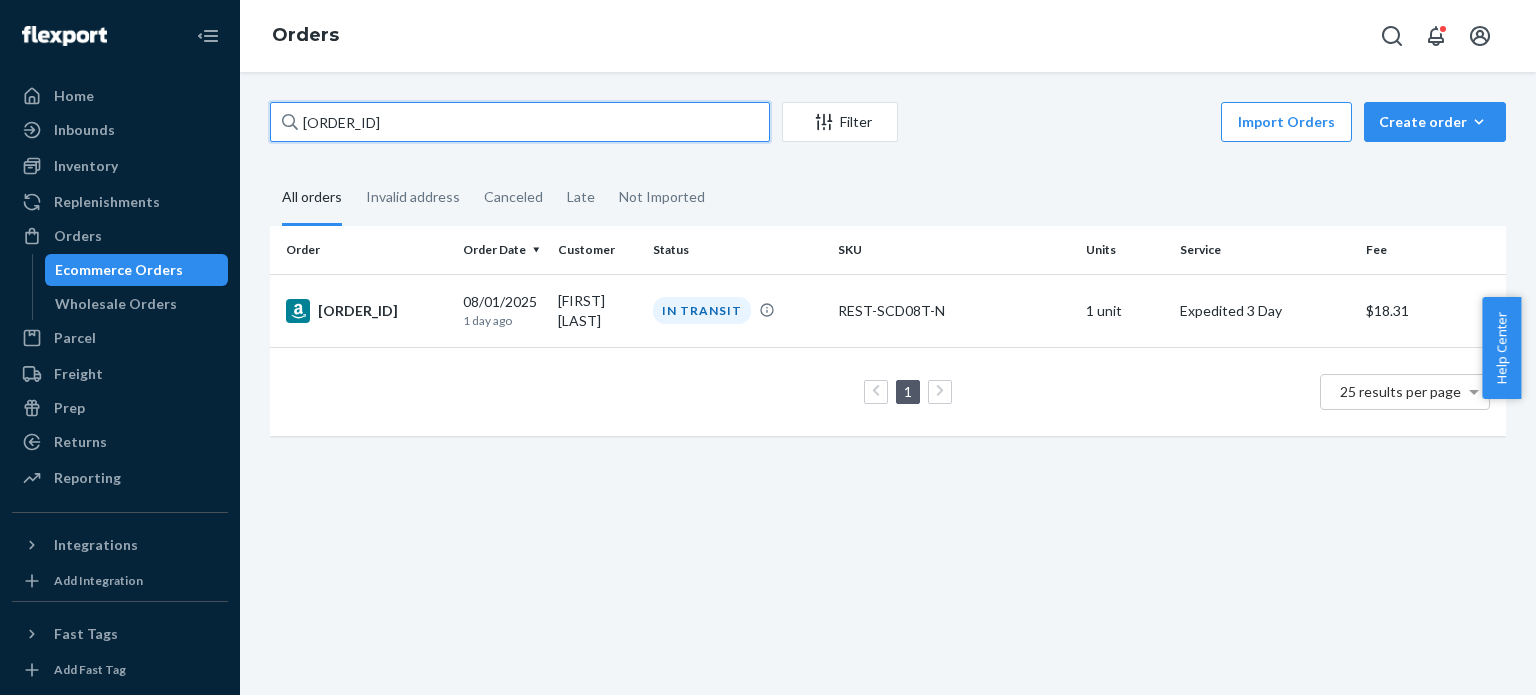 paste on "[ORDER_ID]" 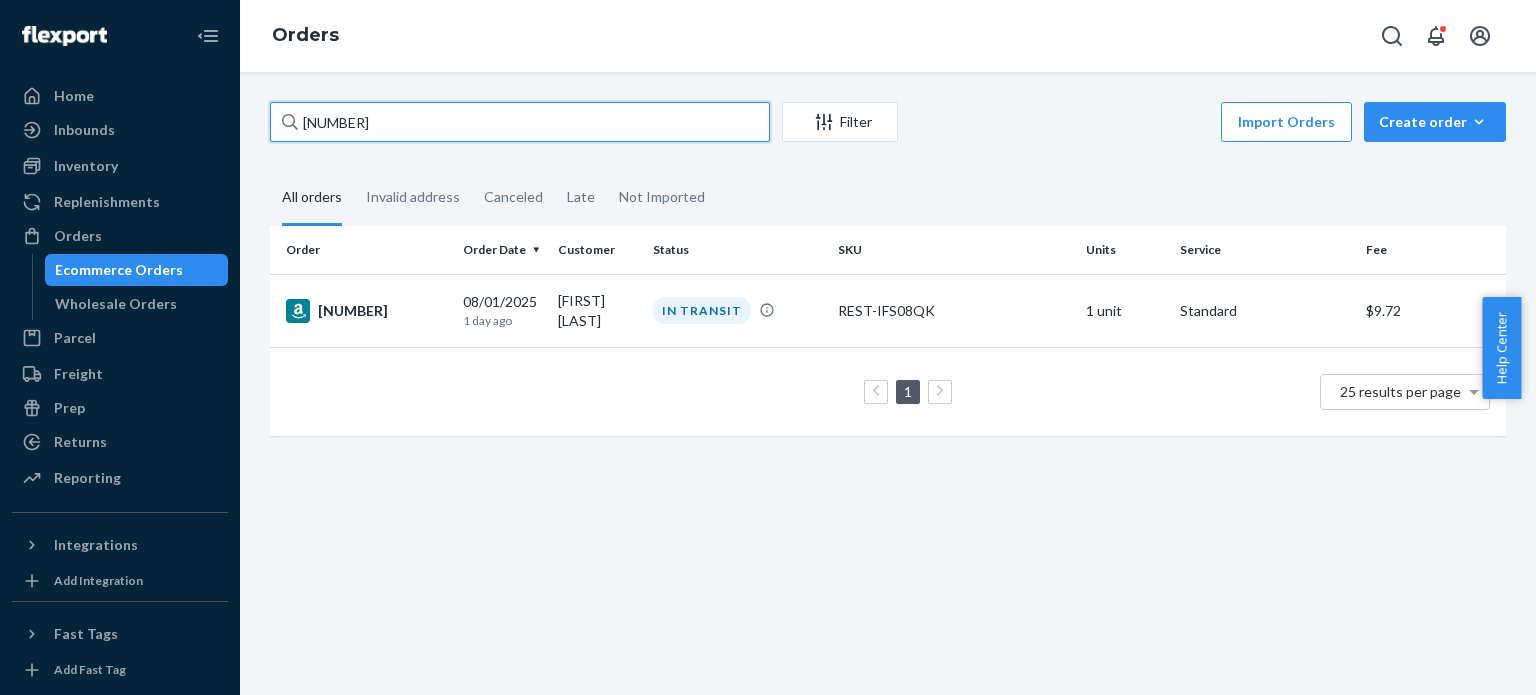 click on "[NUMBER]" at bounding box center [520, 122] 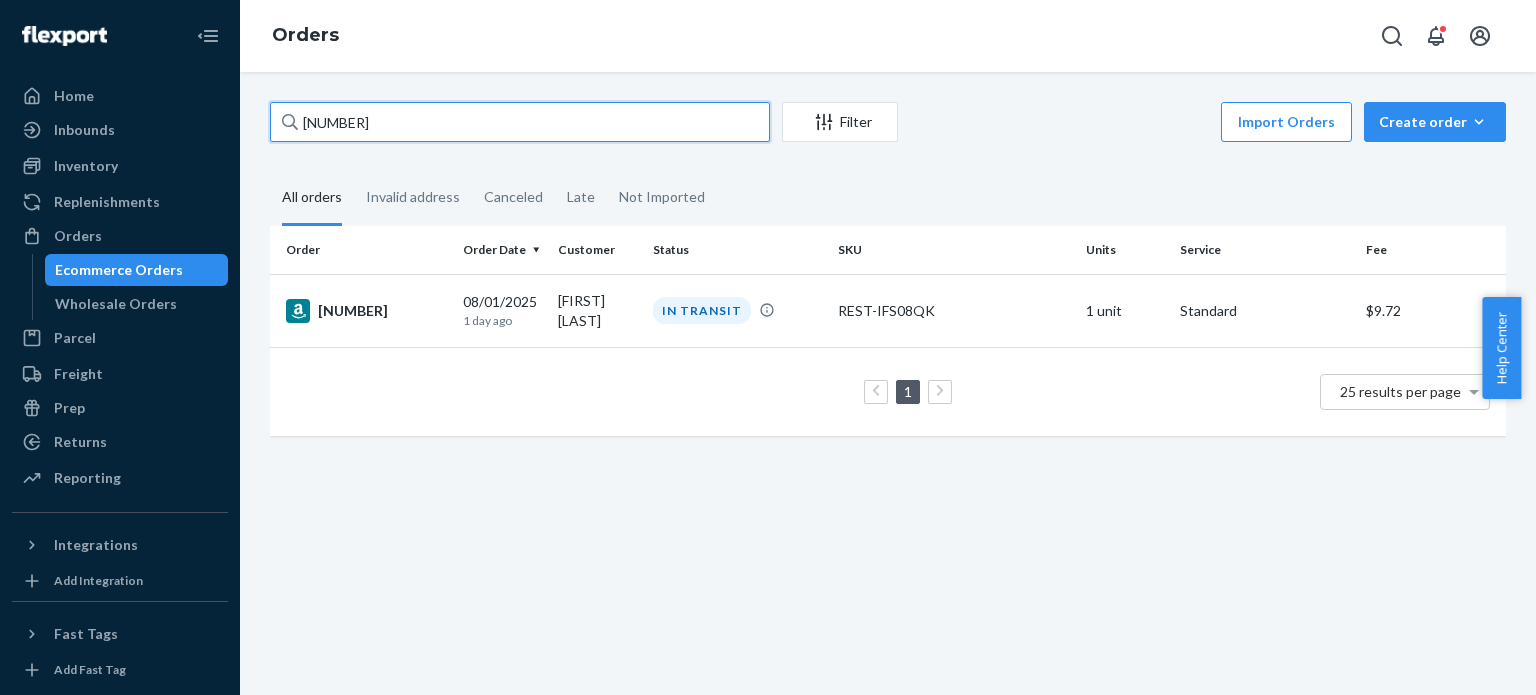 click on "[NUMBER]" at bounding box center (520, 122) 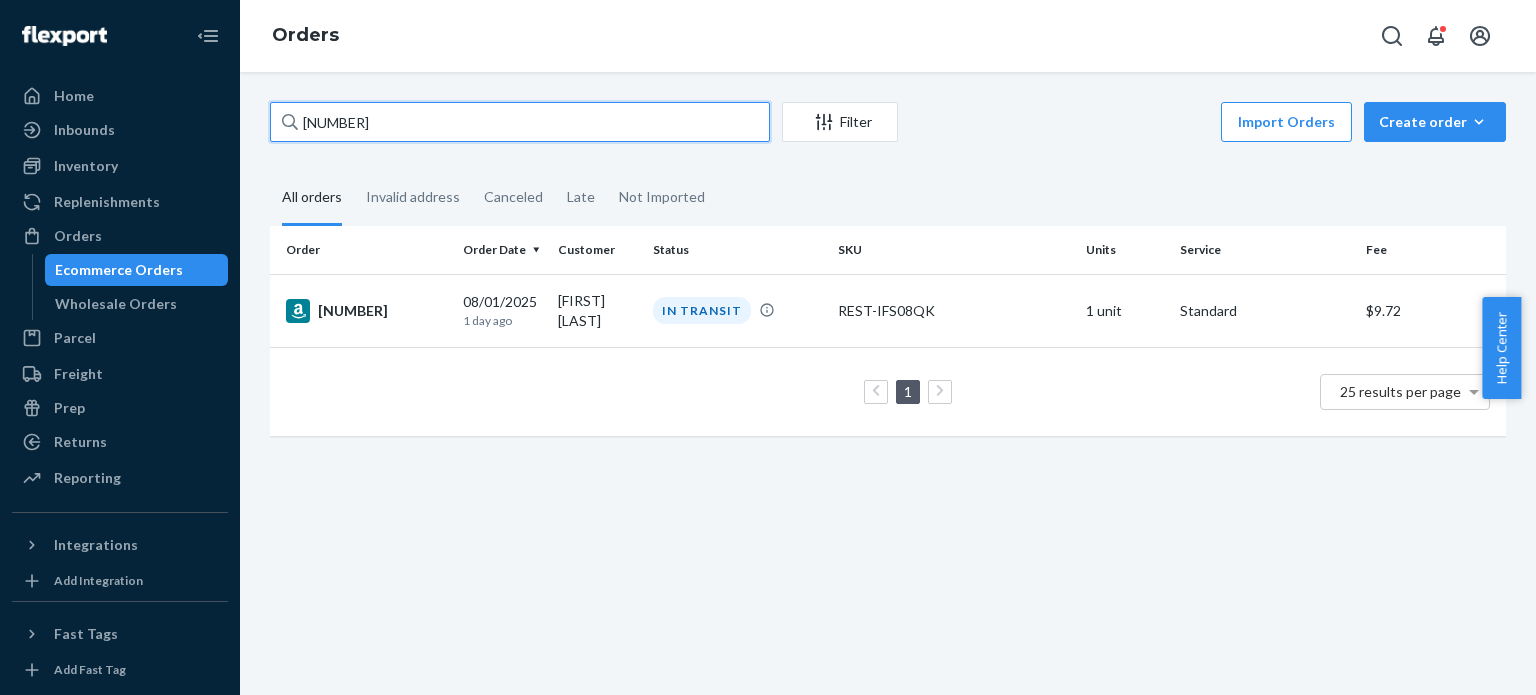 click on "[NUMBER]" at bounding box center [520, 122] 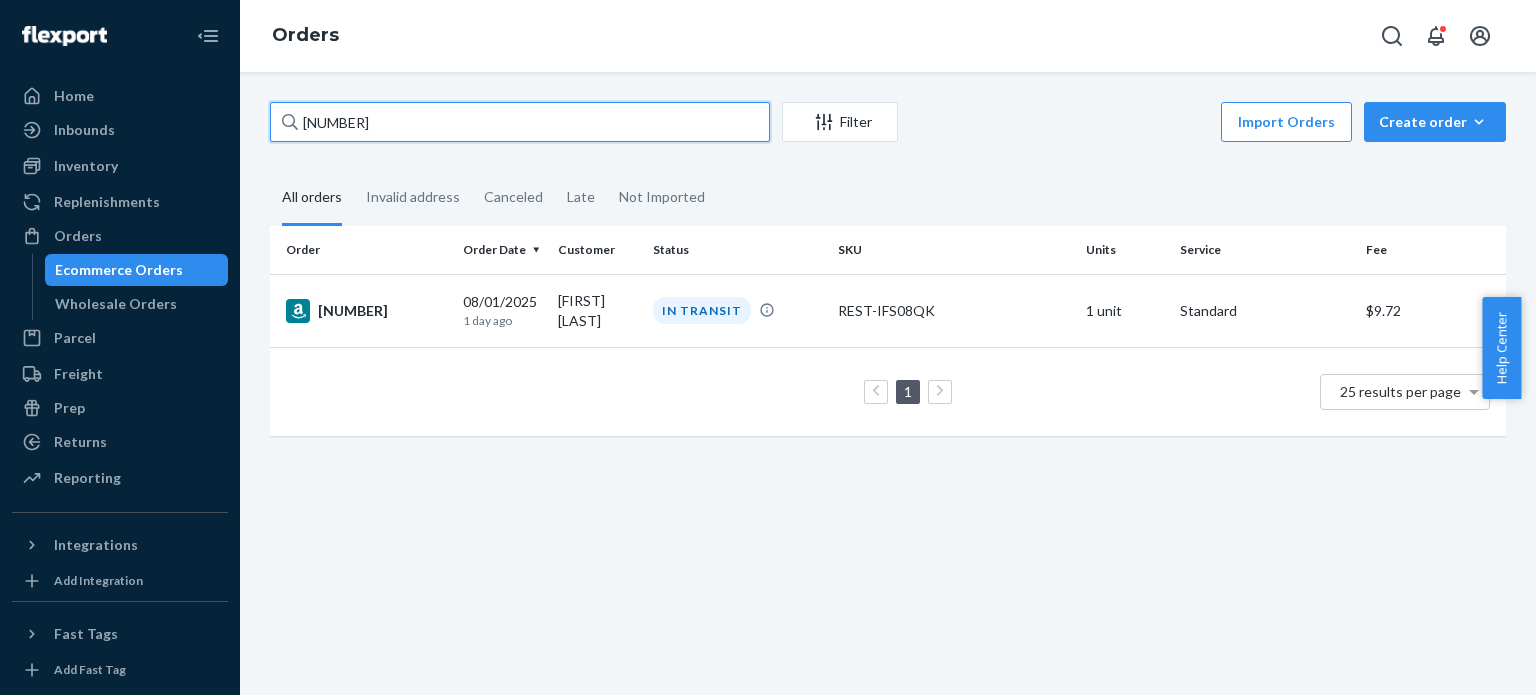 paste on "[ORDER_ID]" 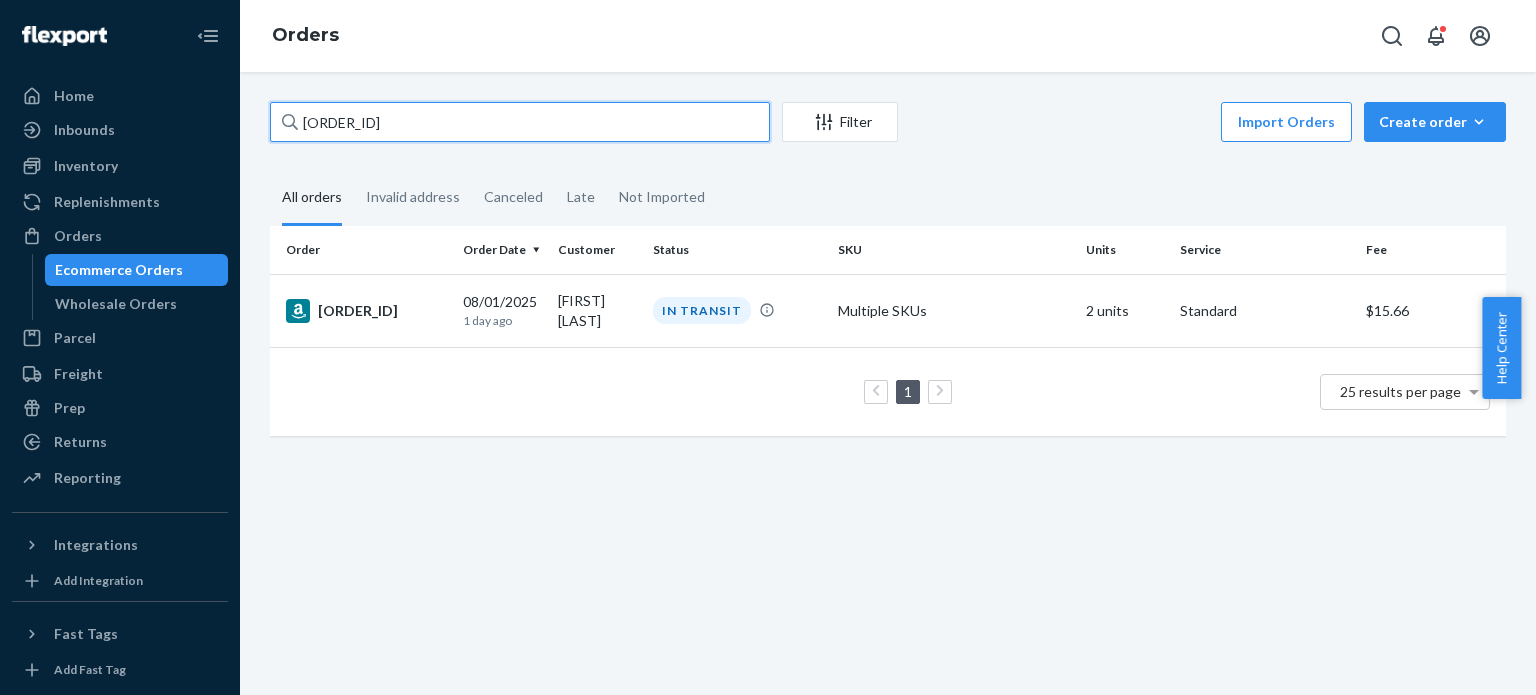 click on "[ORDER_ID]" at bounding box center [520, 122] 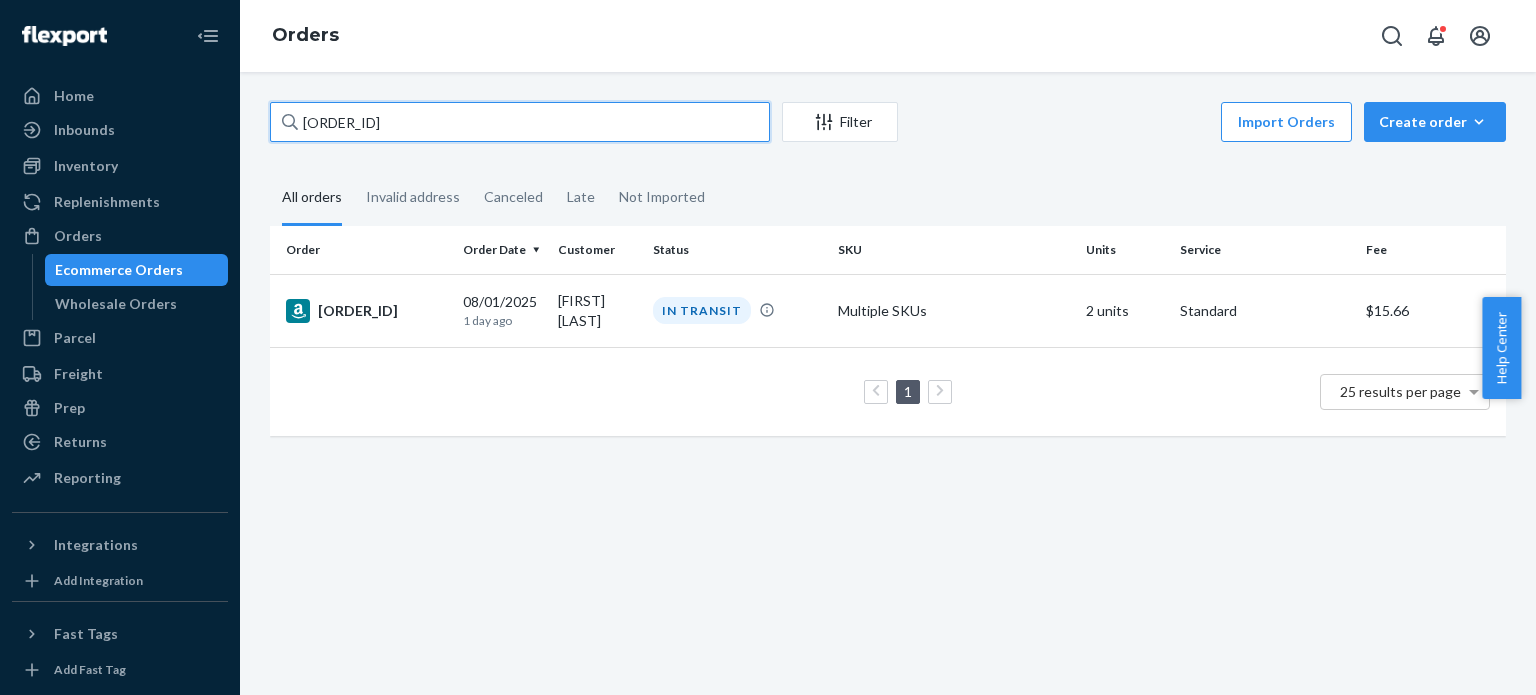 click on "[ORDER_ID]" at bounding box center [520, 122] 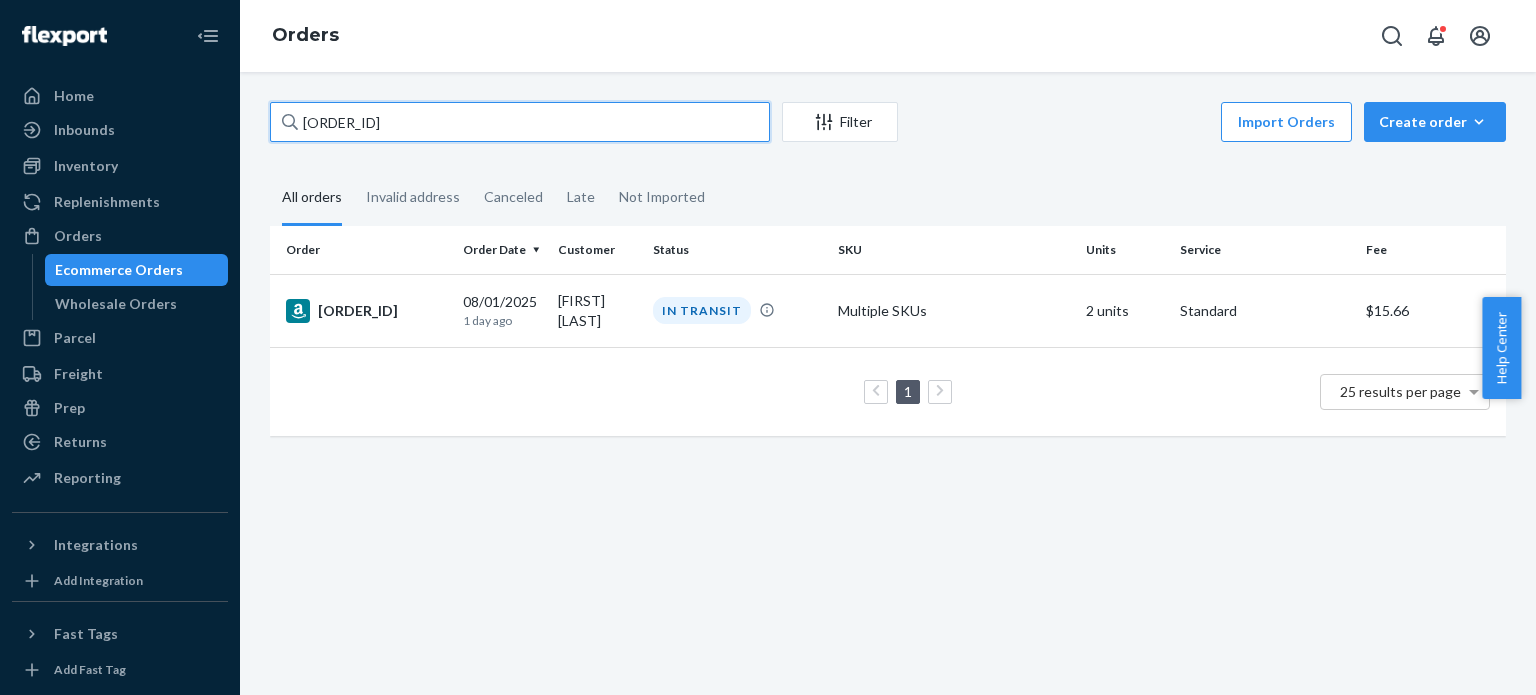 click on "[ORDER_ID]" at bounding box center [520, 122] 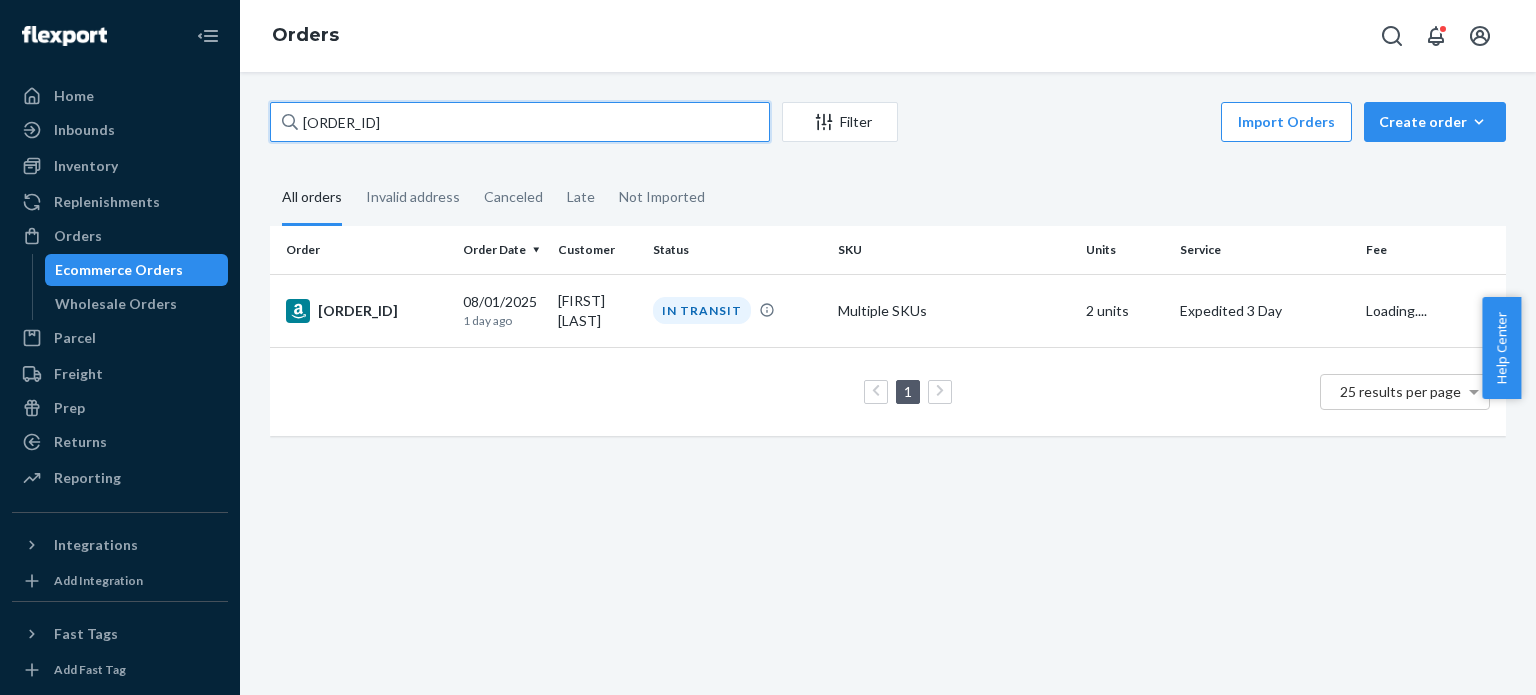 type on "[ORDER_ID]" 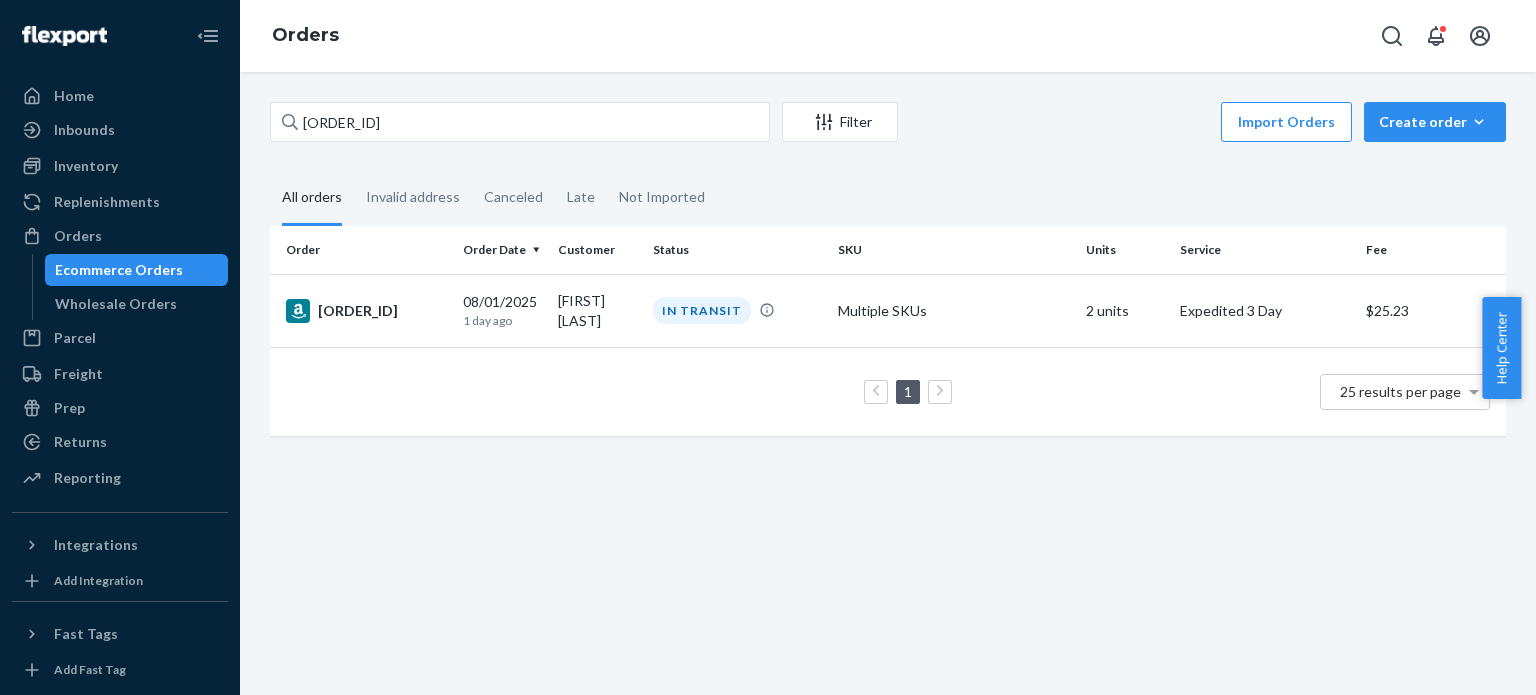 click on "All orders Invalid address Canceled Late Not Imported" at bounding box center (888, 198) 